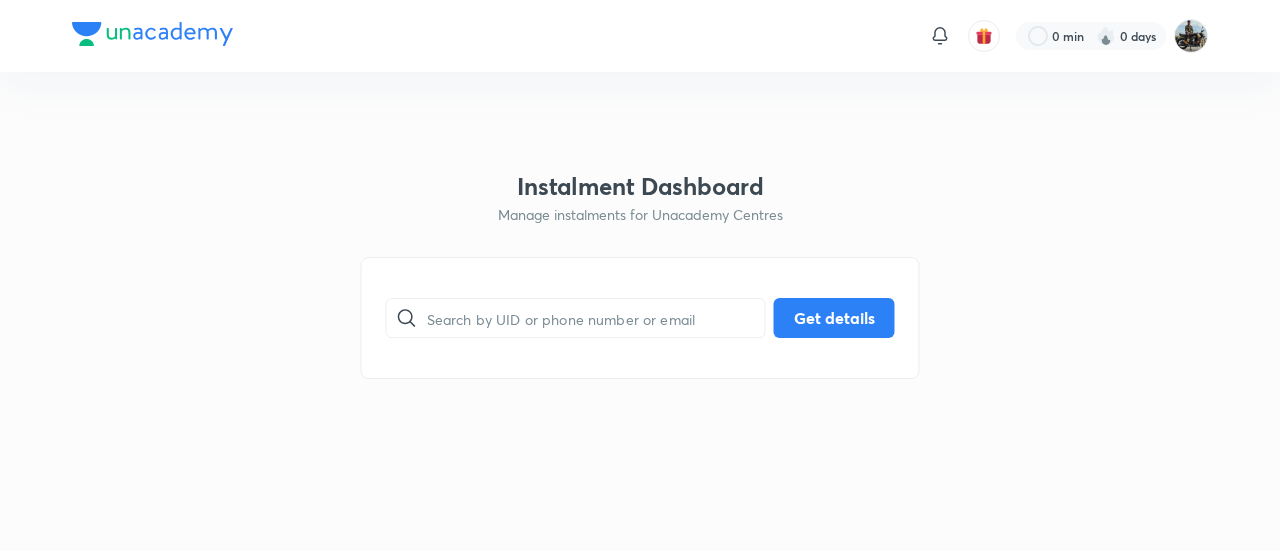 scroll, scrollTop: 0, scrollLeft: 0, axis: both 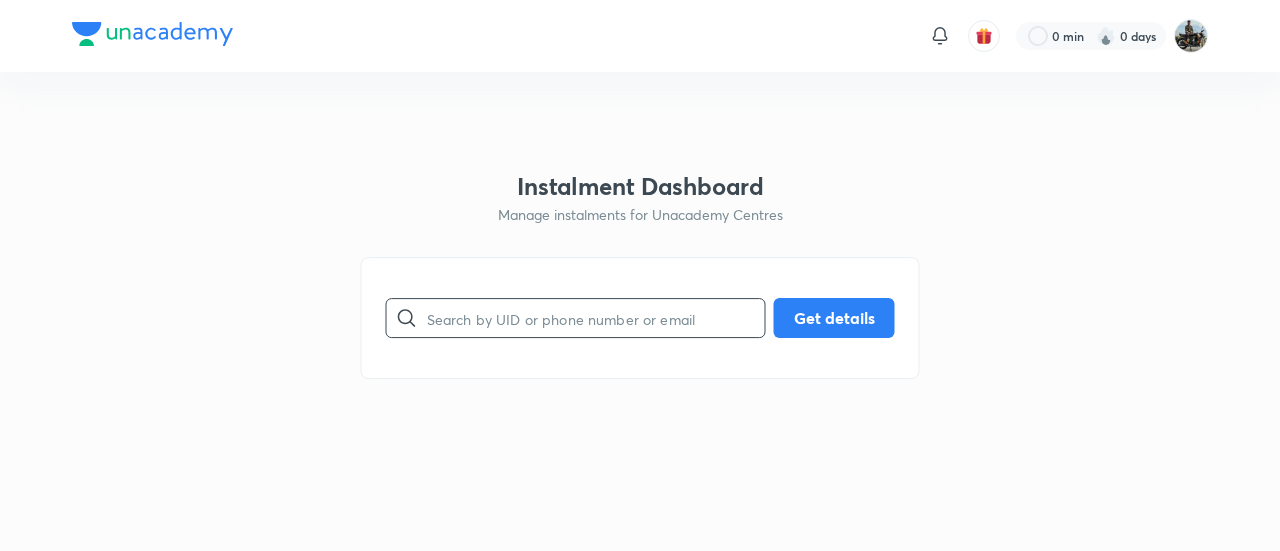 click at bounding box center [596, 318] 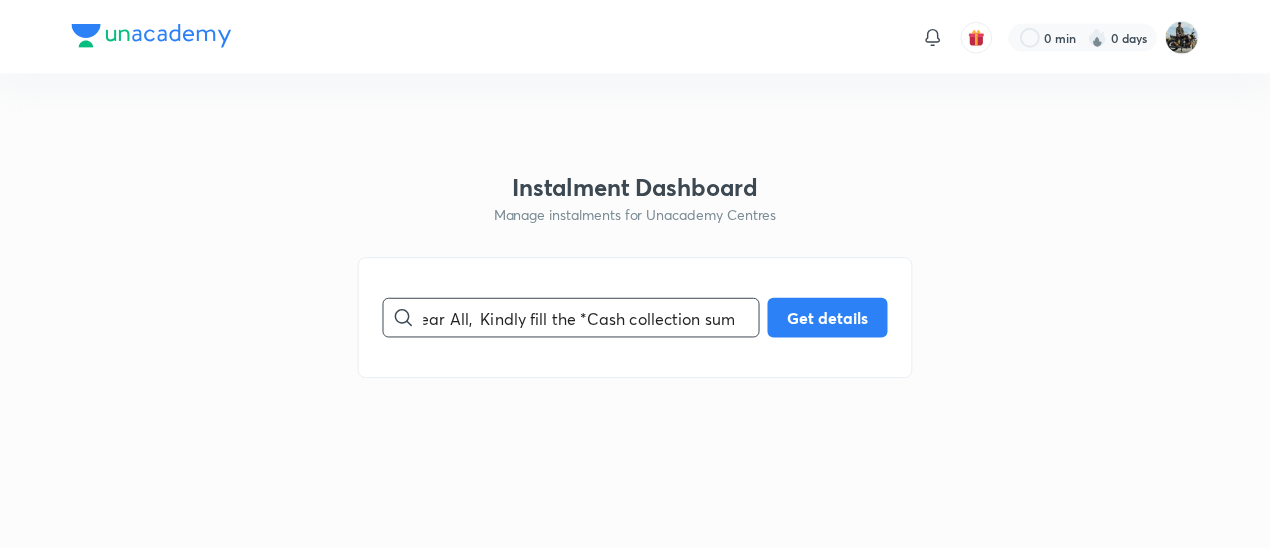 scroll, scrollTop: 0, scrollLeft: 0, axis: both 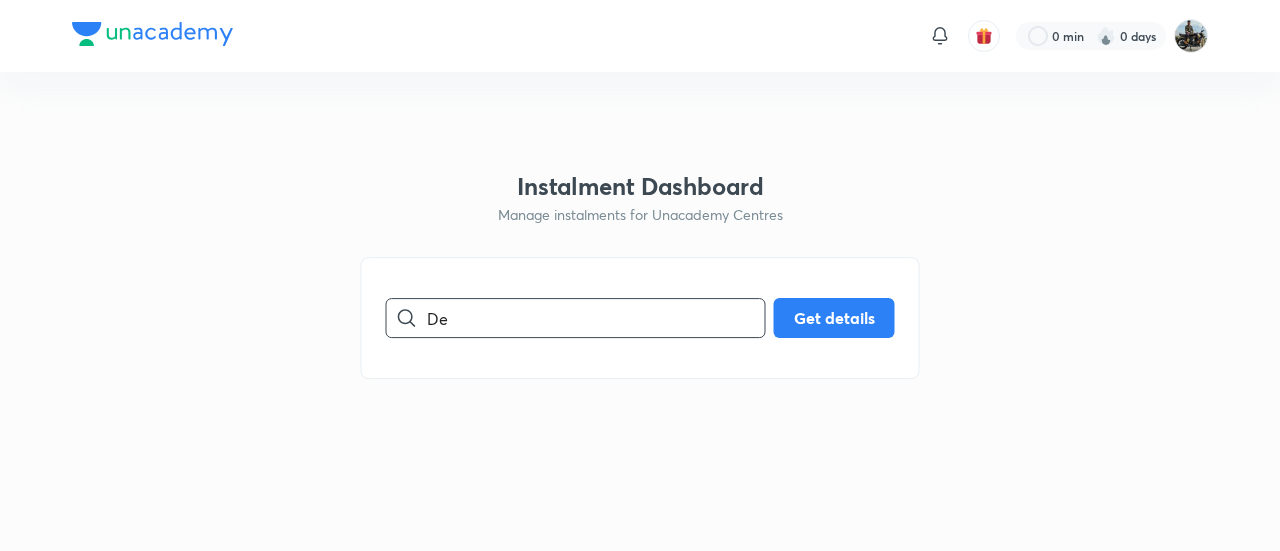 type on "D" 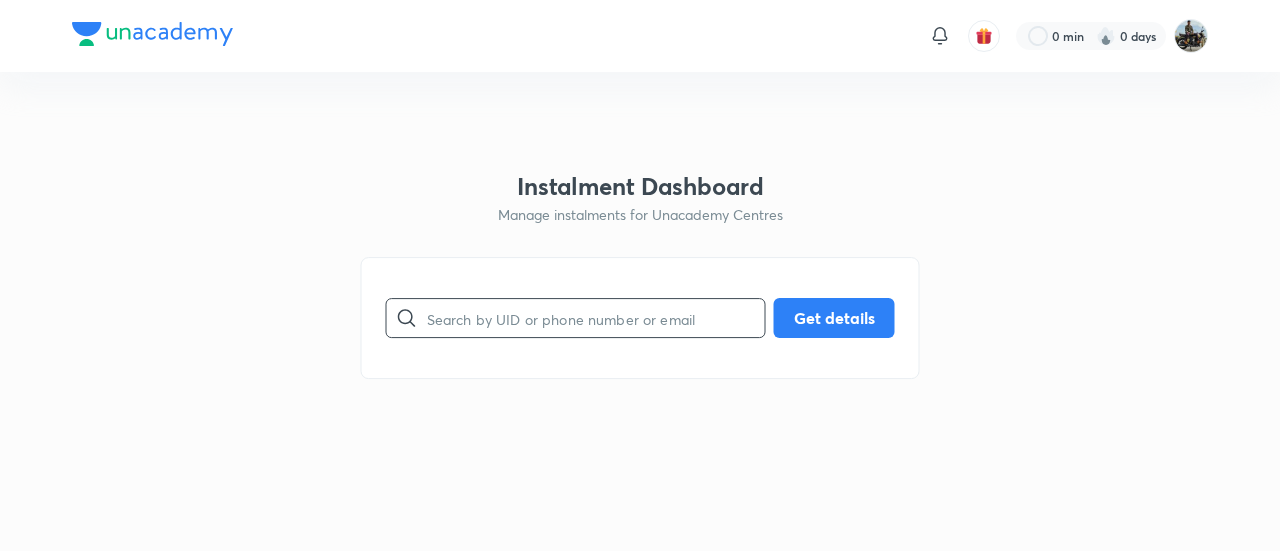 paste on "ZUMX2KMB5G" 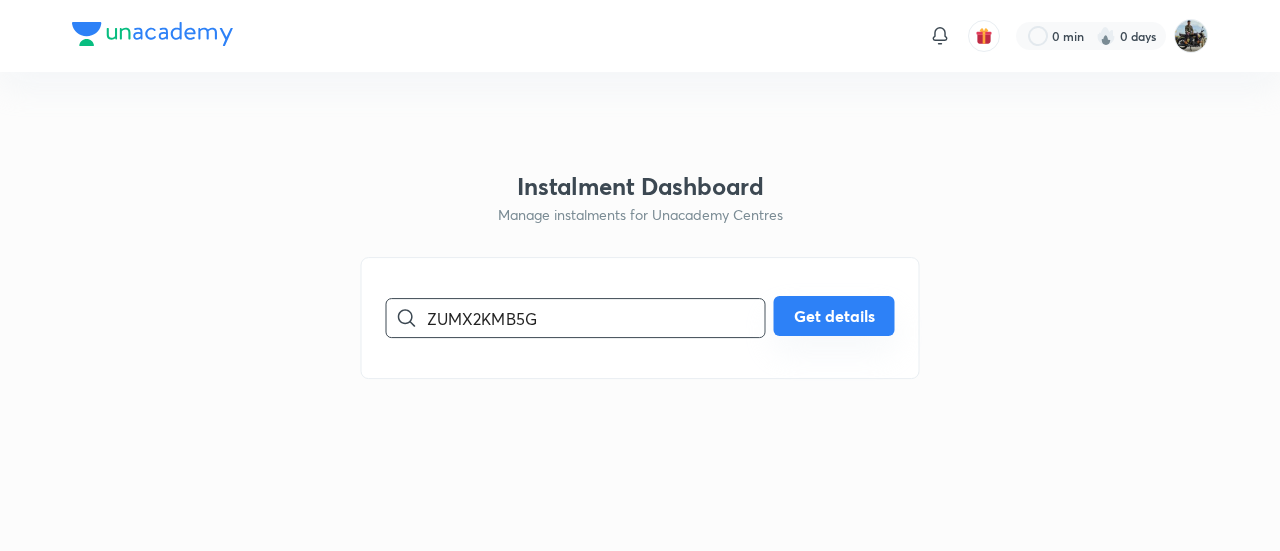 type on "ZUMX2KMB5G" 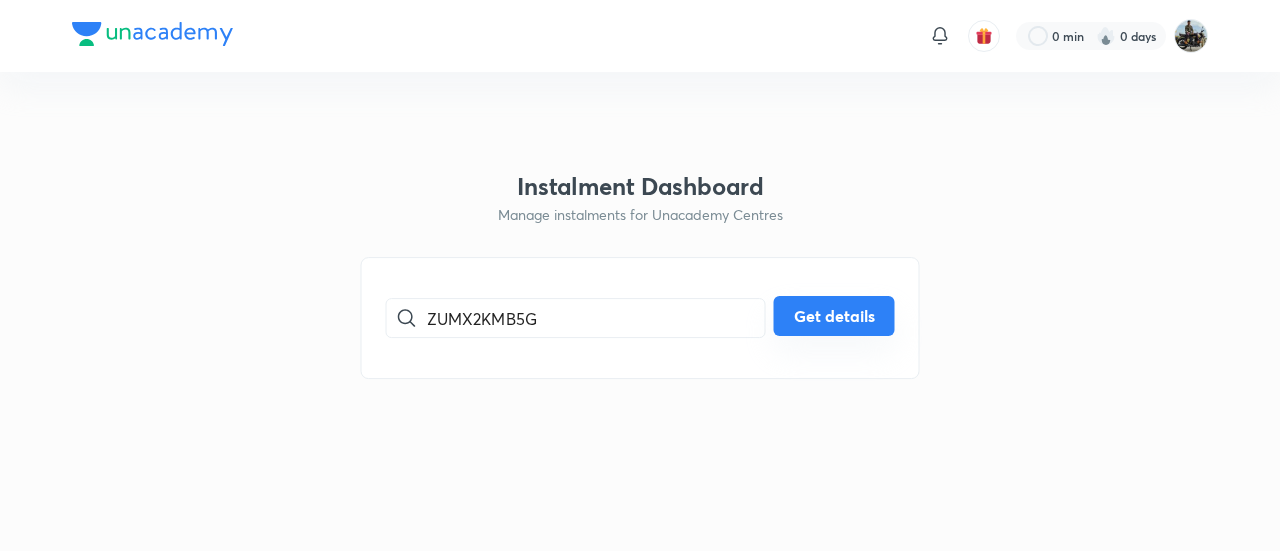 click on "Get details" at bounding box center [834, 316] 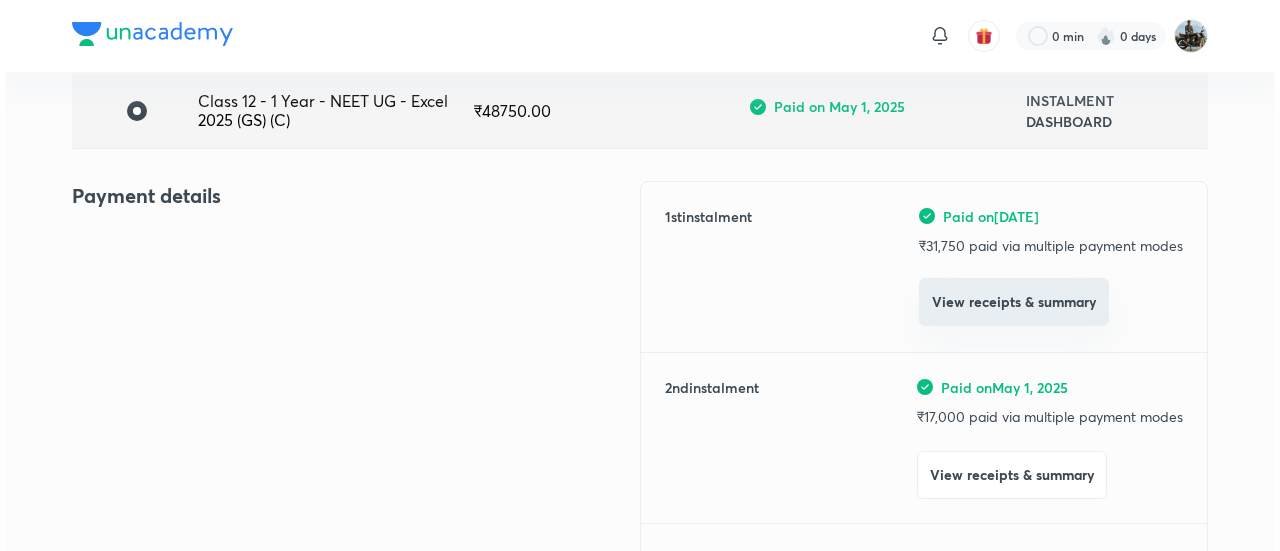scroll, scrollTop: 158, scrollLeft: 0, axis: vertical 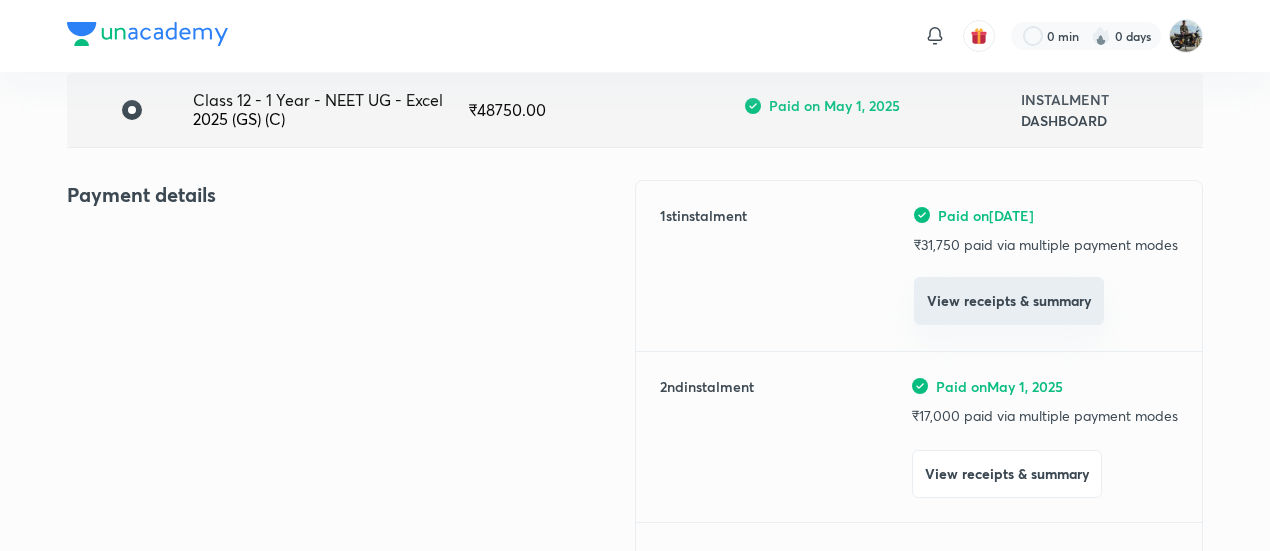 click on "View receipts & summary" at bounding box center [1007, 474] 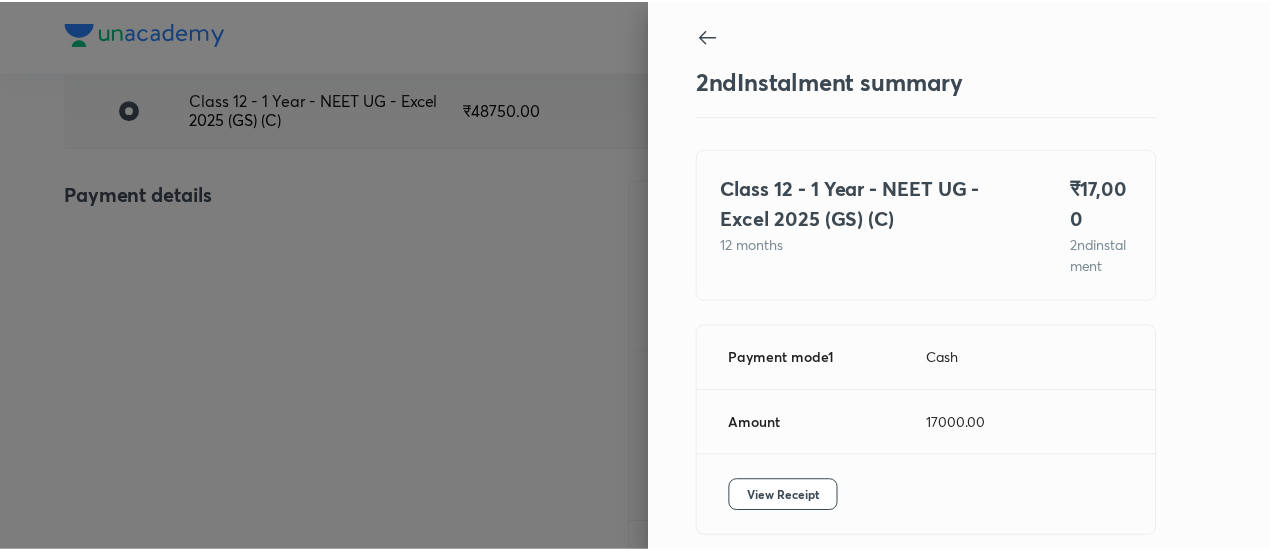 scroll, scrollTop: 109, scrollLeft: 0, axis: vertical 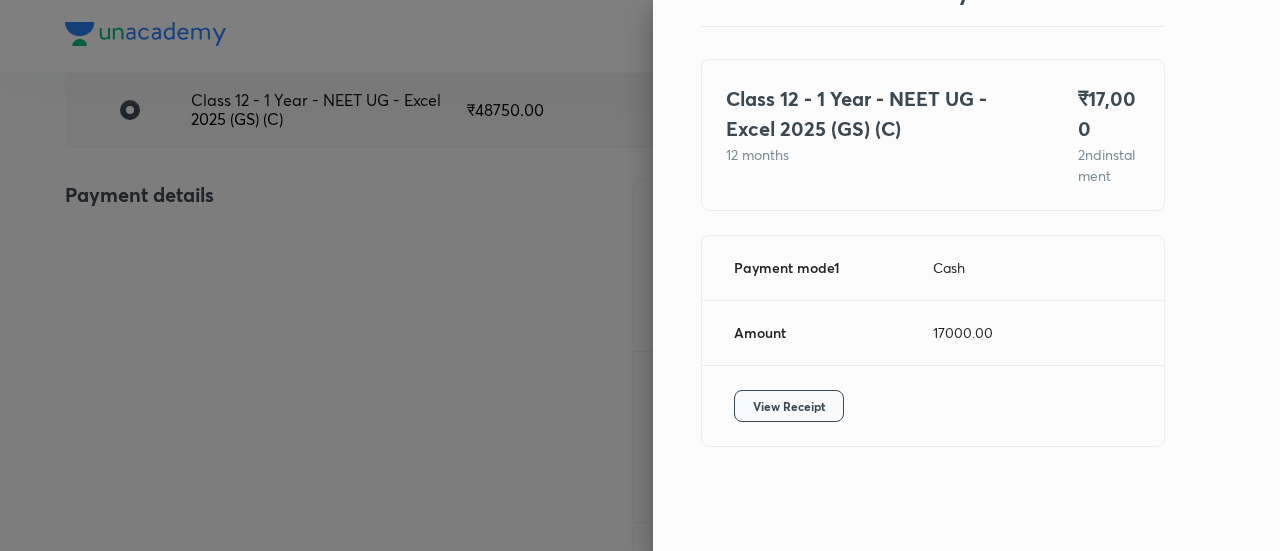 click on "View Receipt" at bounding box center (789, 406) 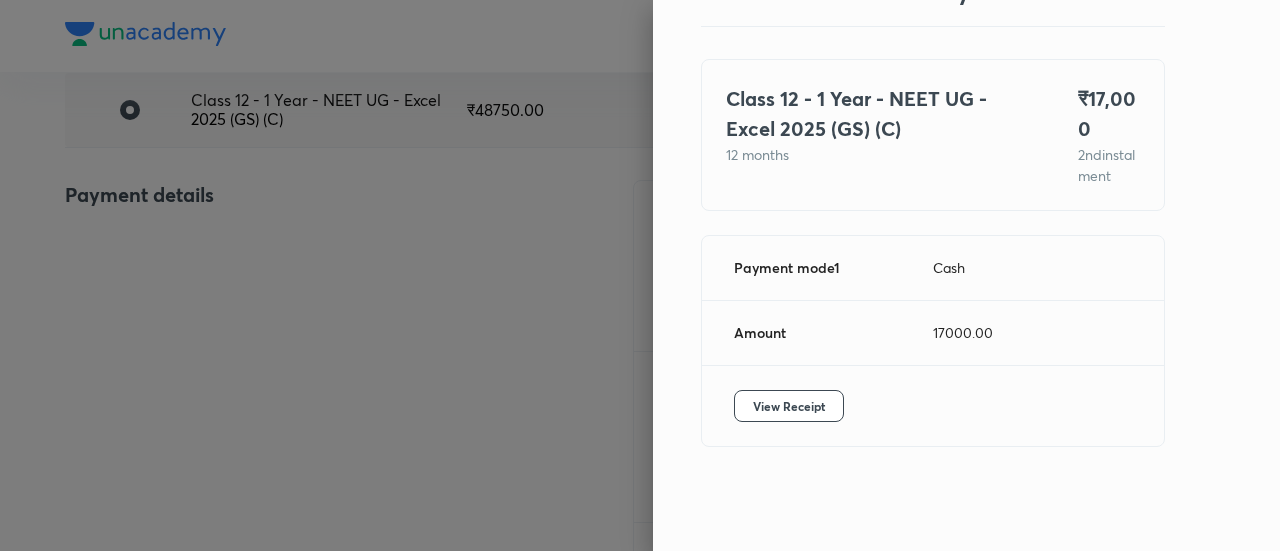click at bounding box center (640, 275) 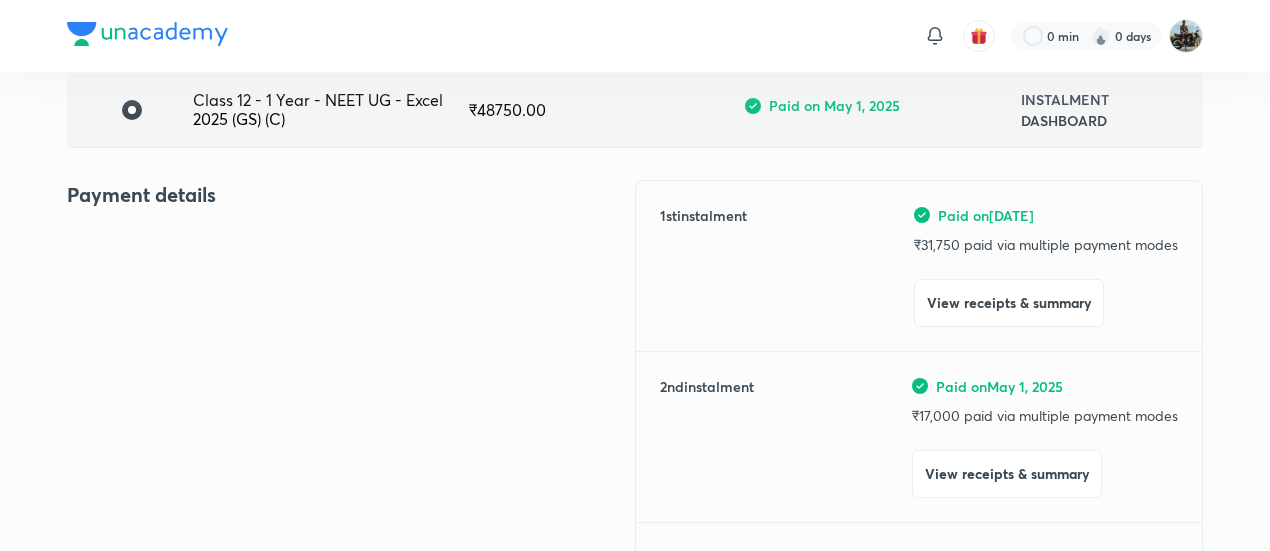 scroll, scrollTop: 0, scrollLeft: 0, axis: both 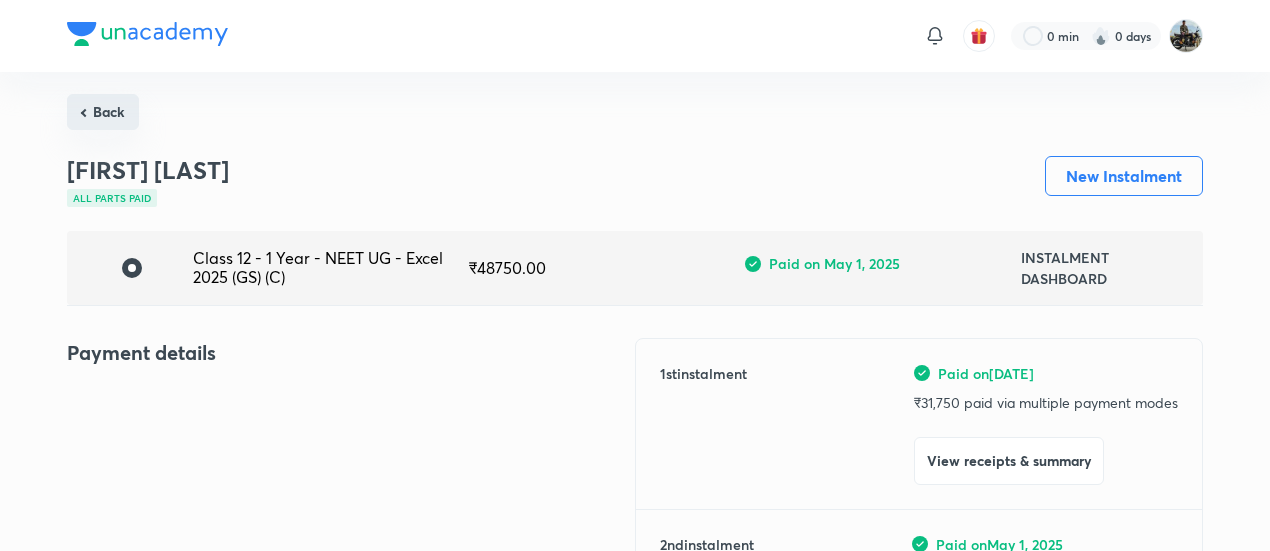 click on "Back" at bounding box center [103, 112] 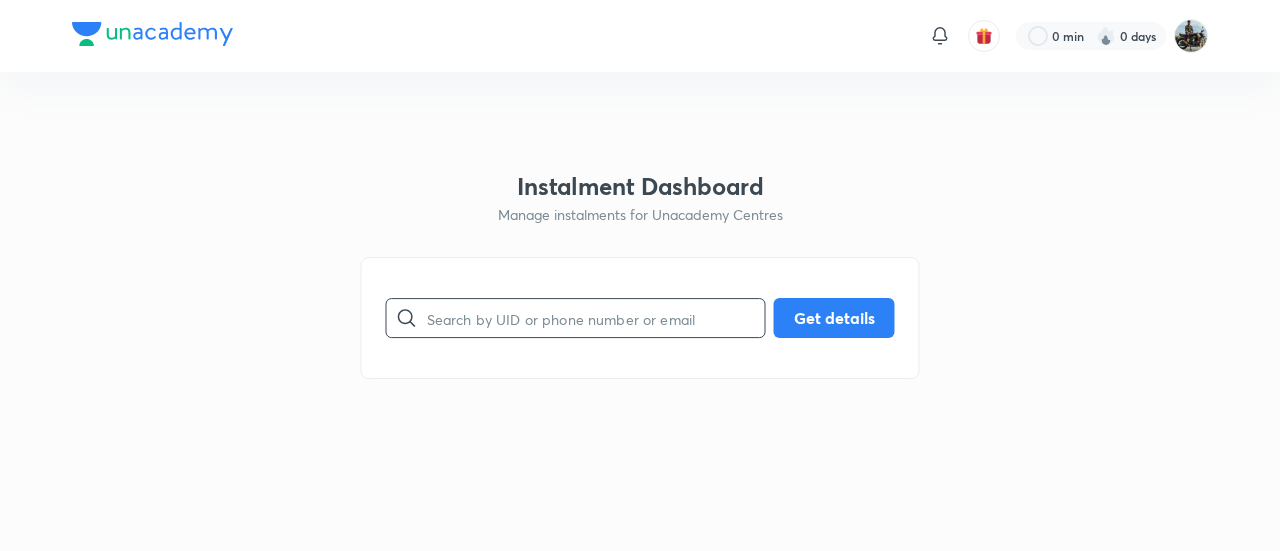 click at bounding box center [596, 318] 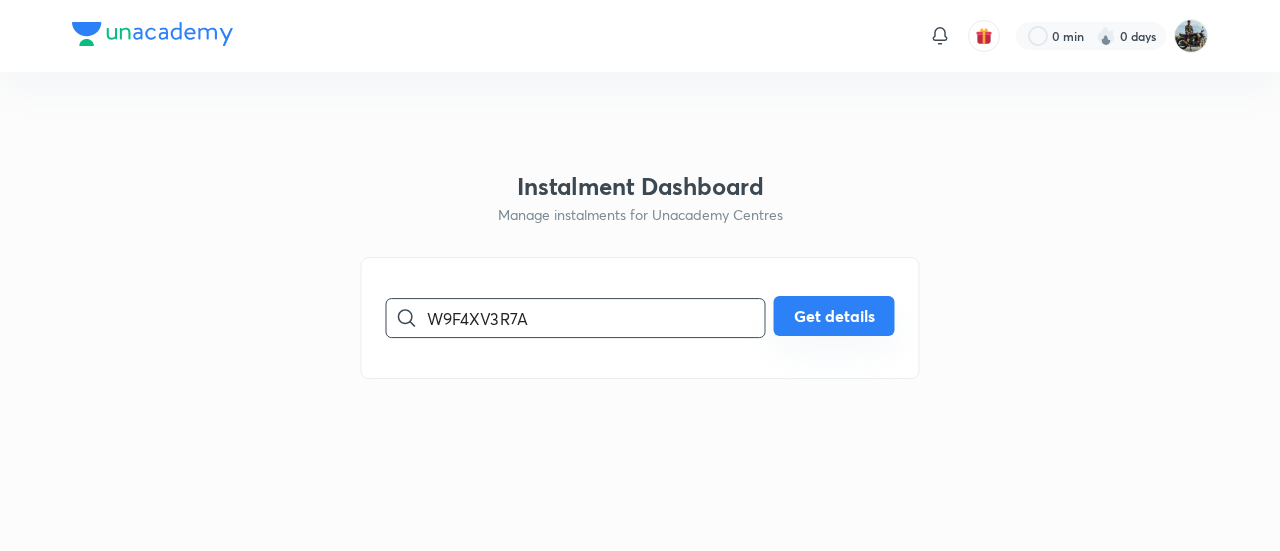 type on "W9F4XV3R7A" 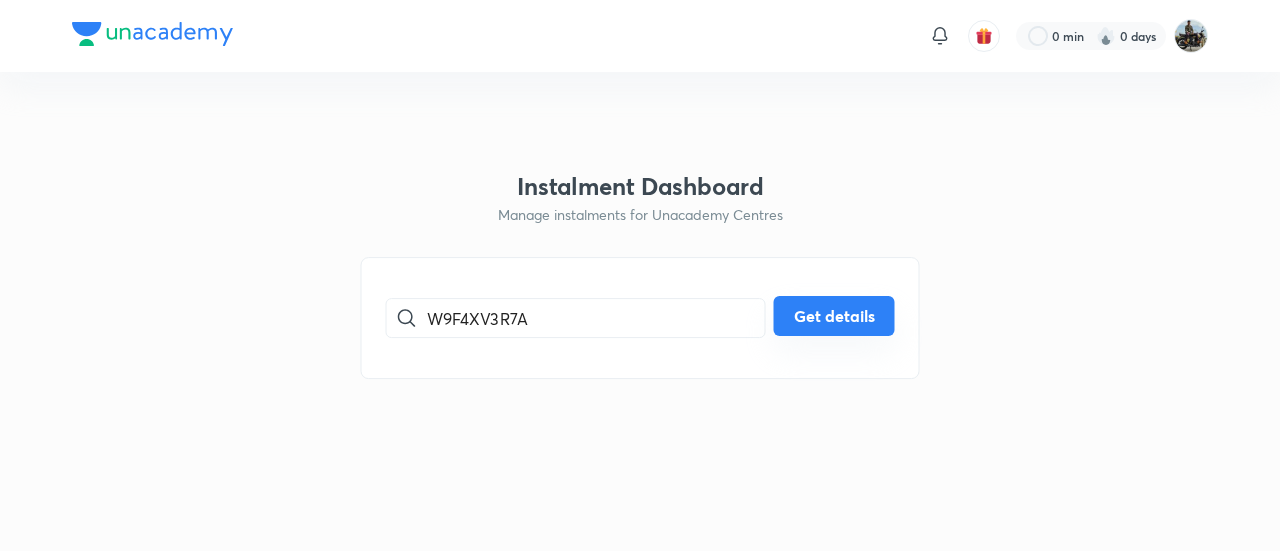 click on "Get details" at bounding box center (834, 316) 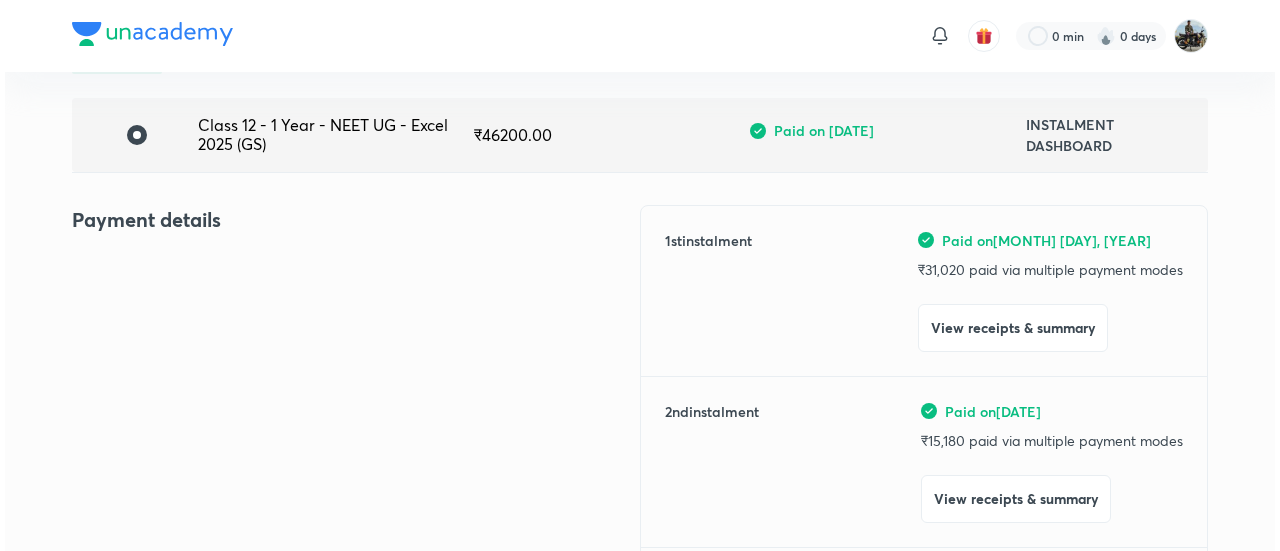 scroll, scrollTop: 136, scrollLeft: 0, axis: vertical 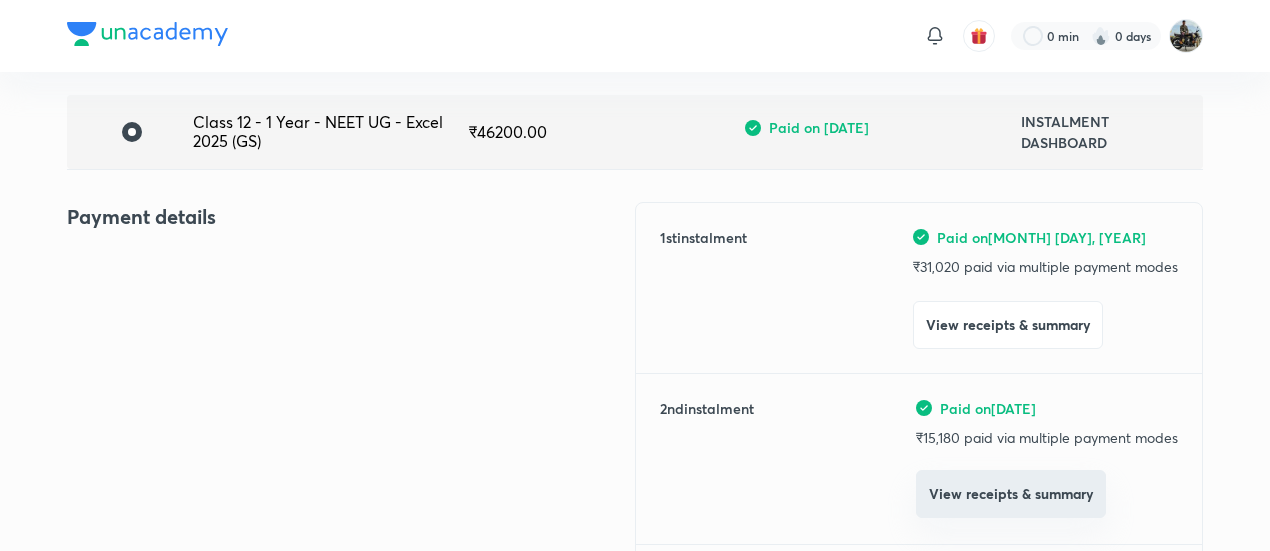 click on "View receipts & summary" at bounding box center (1011, 494) 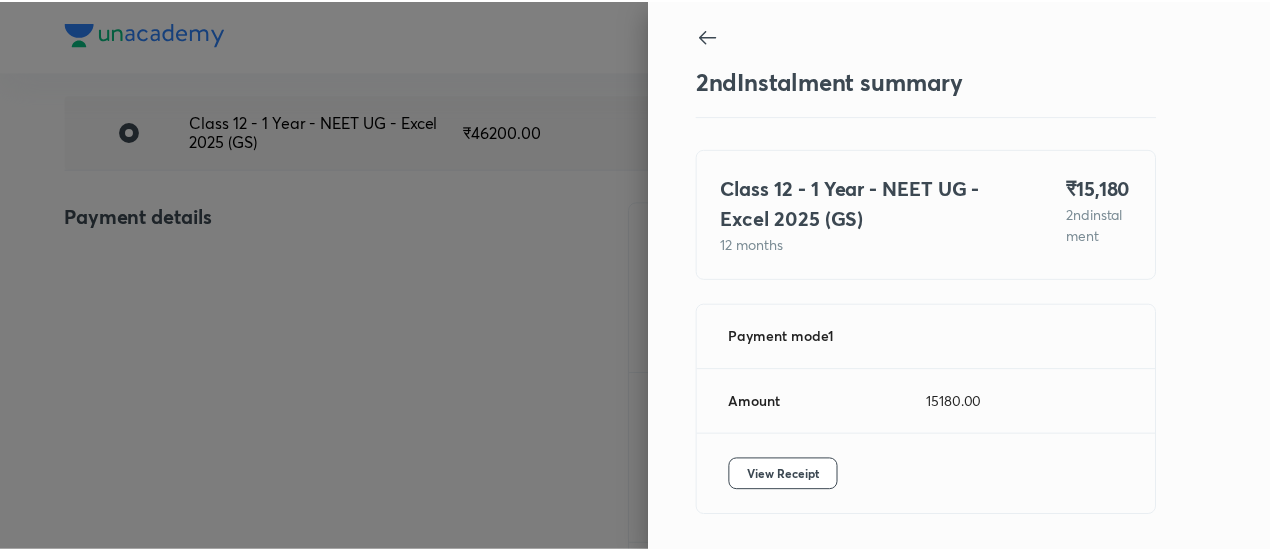 scroll, scrollTop: 67, scrollLeft: 0, axis: vertical 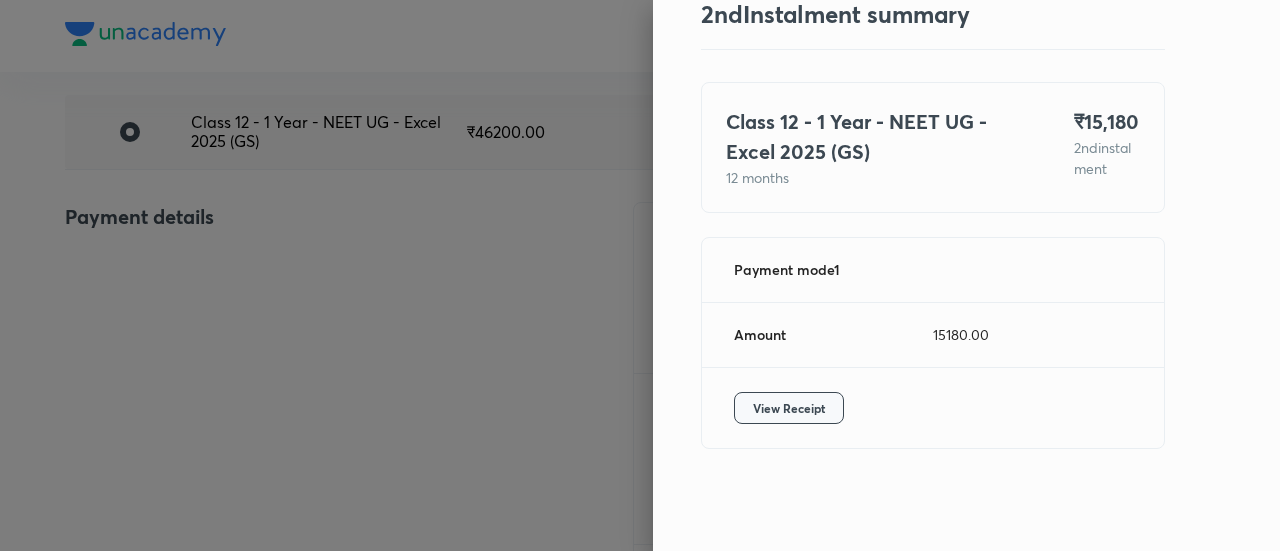 click on "View Receipt" at bounding box center [789, 408] 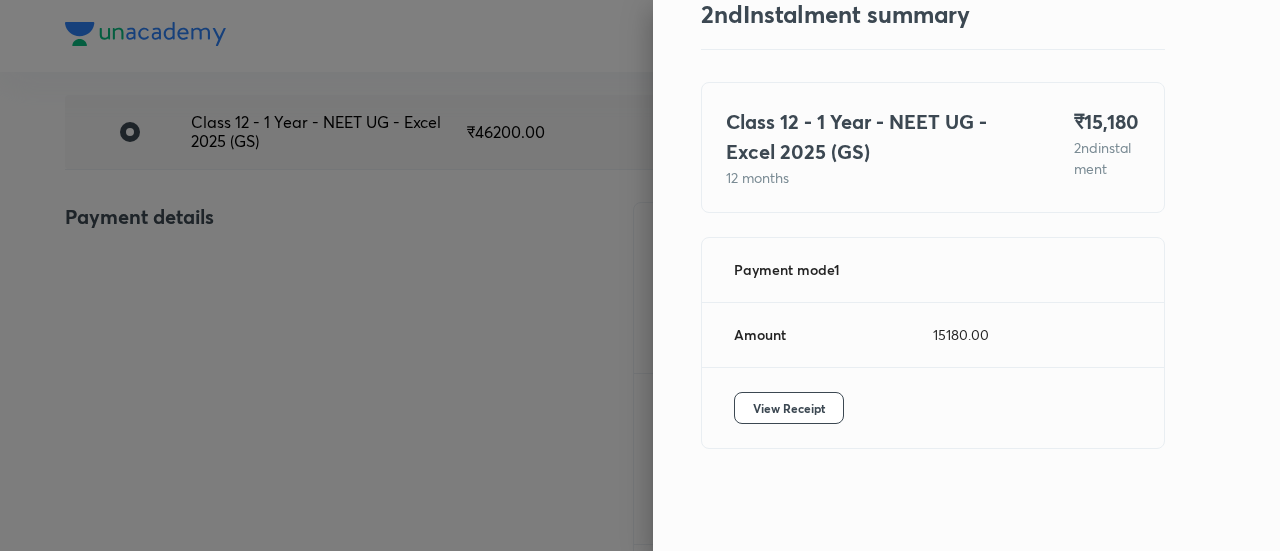 click at bounding box center (640, 275) 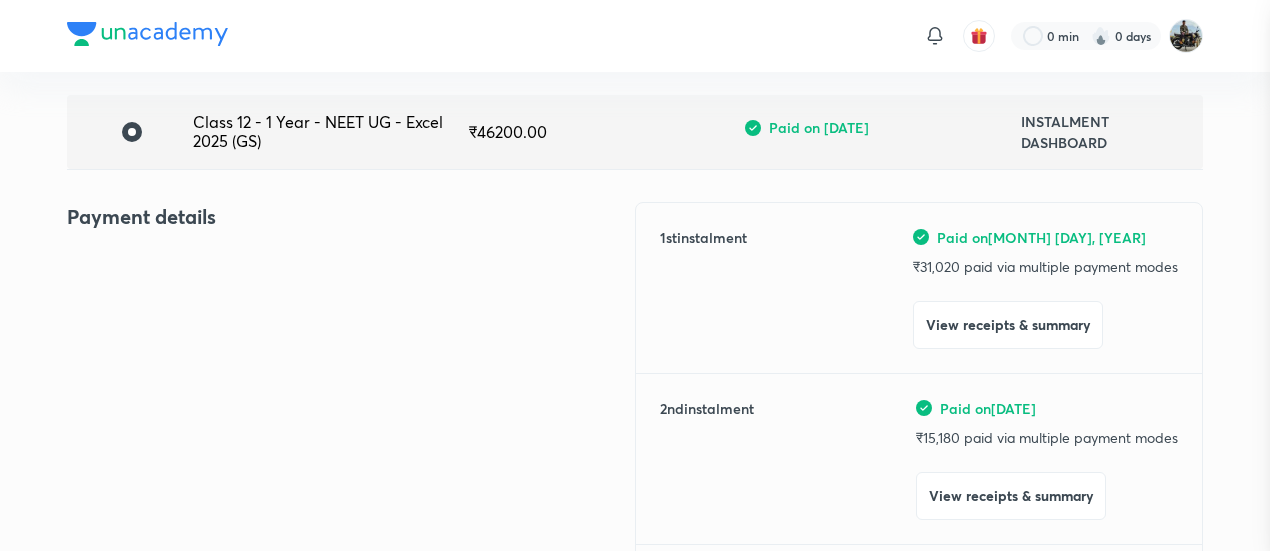 click at bounding box center (635, 275) 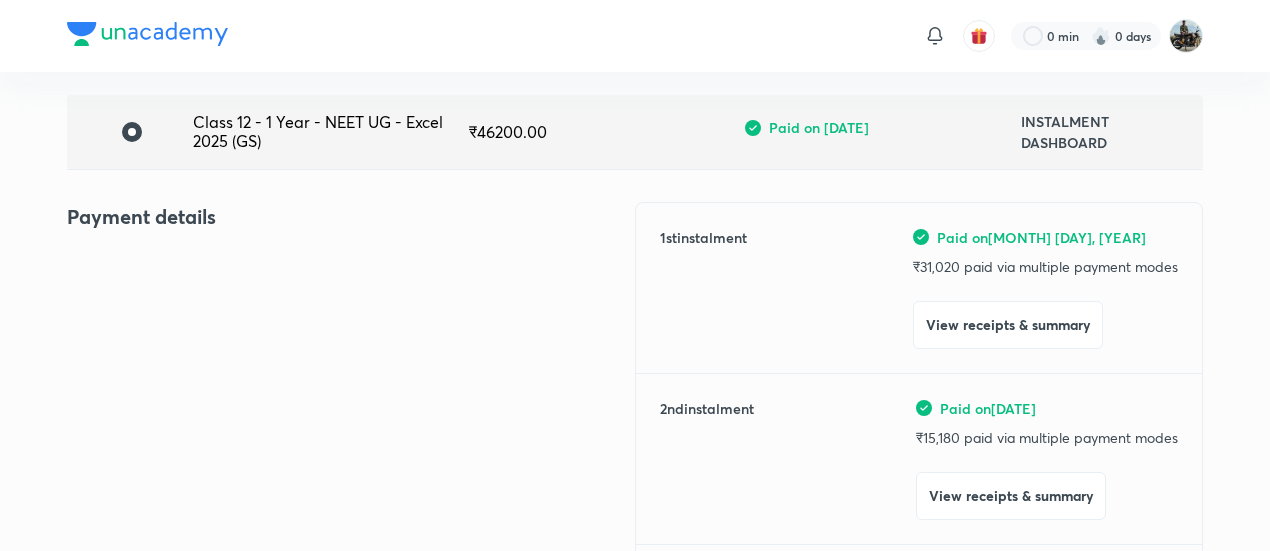 scroll, scrollTop: 0, scrollLeft: 0, axis: both 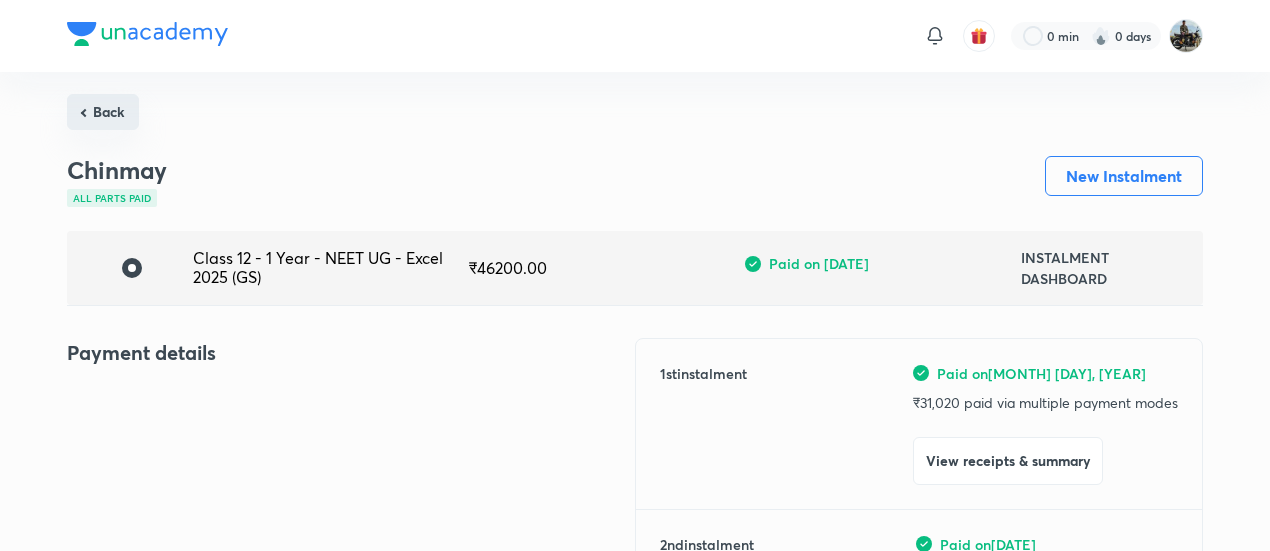 click on "Back" at bounding box center [103, 112] 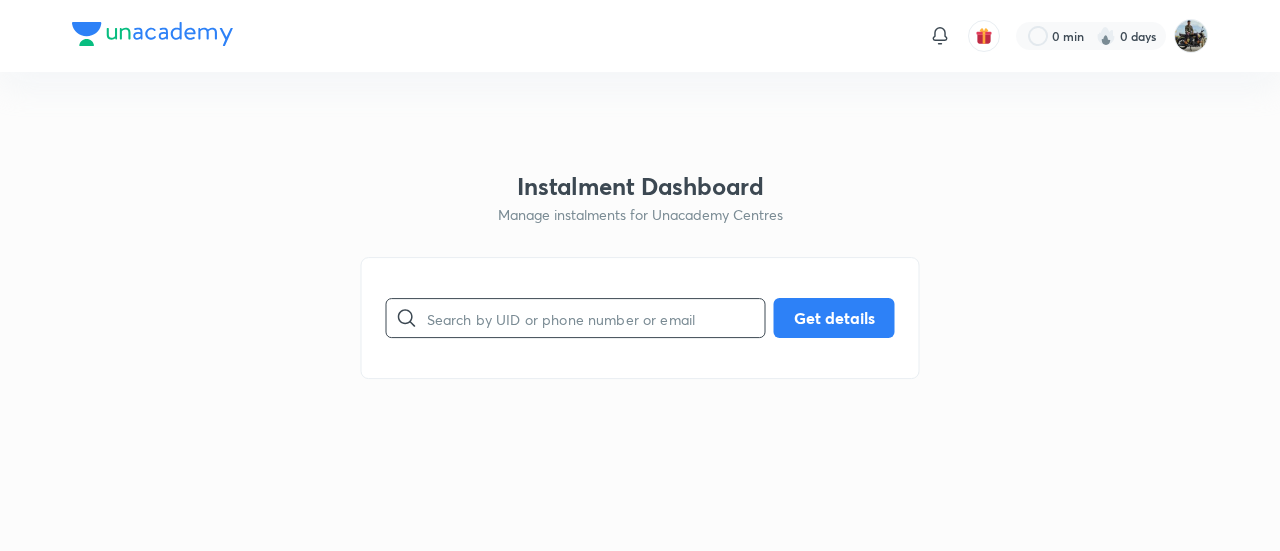 click at bounding box center [596, 318] 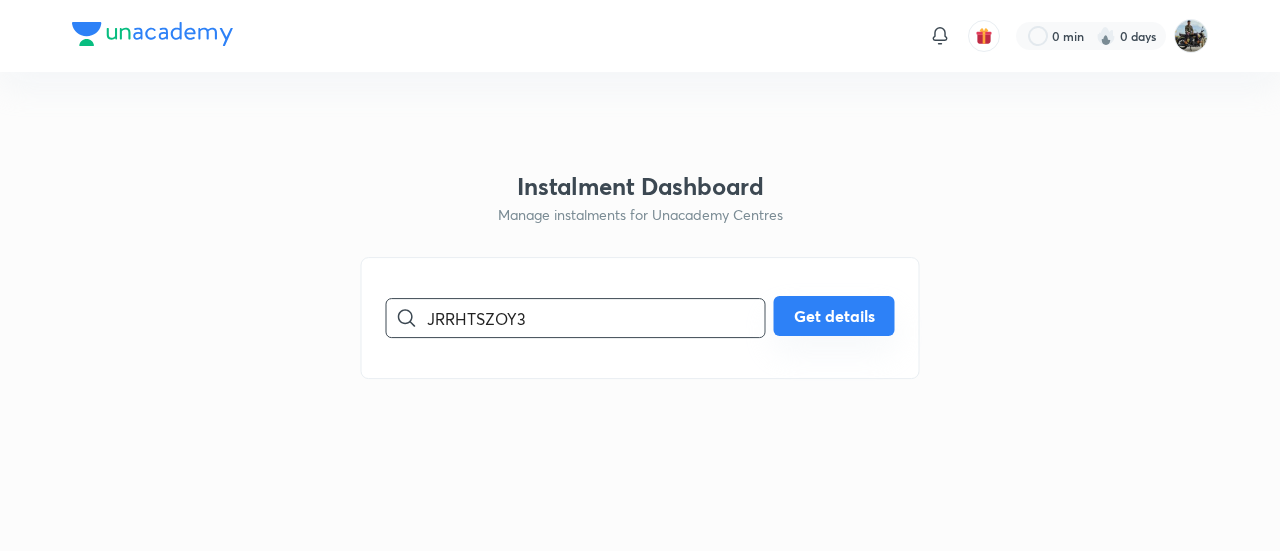 type on "JRRHTSZOY3" 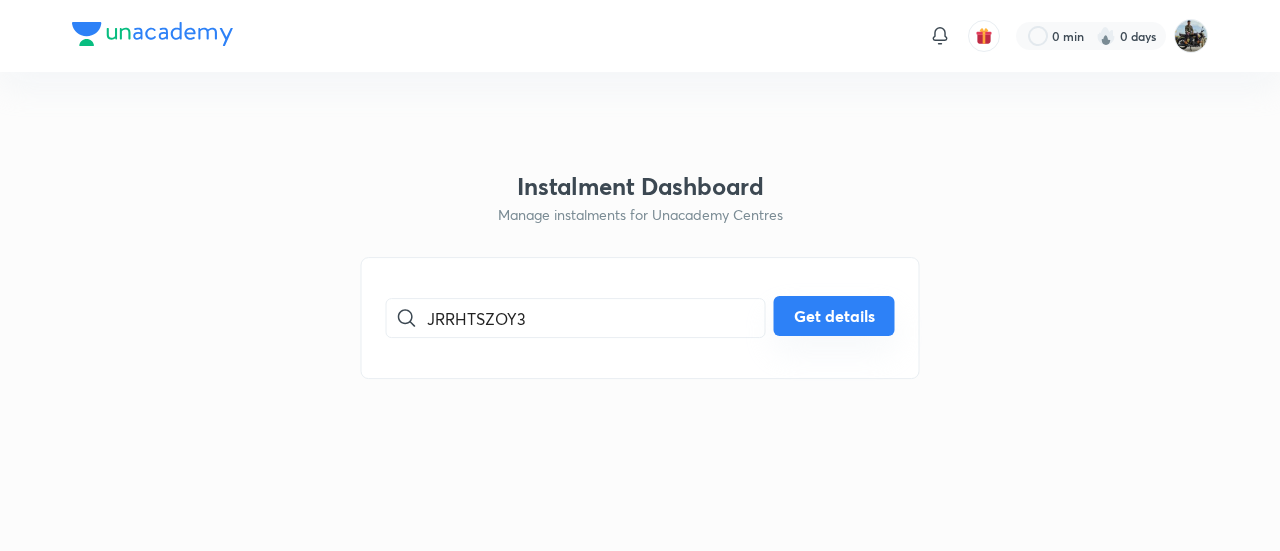 click on "Get details" at bounding box center [834, 316] 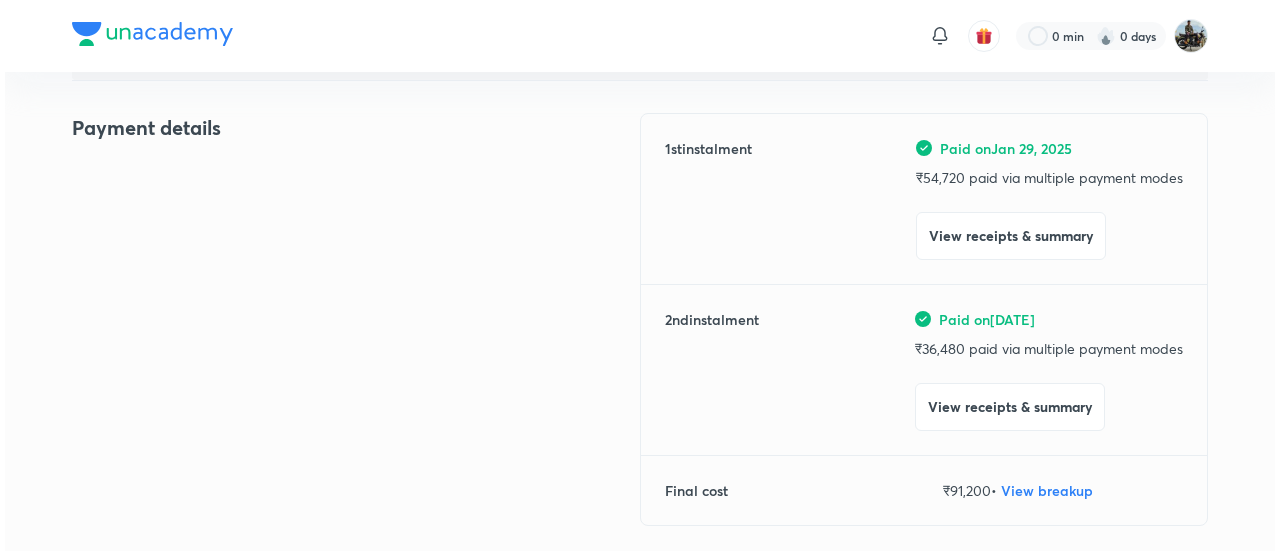 scroll, scrollTop: 228, scrollLeft: 0, axis: vertical 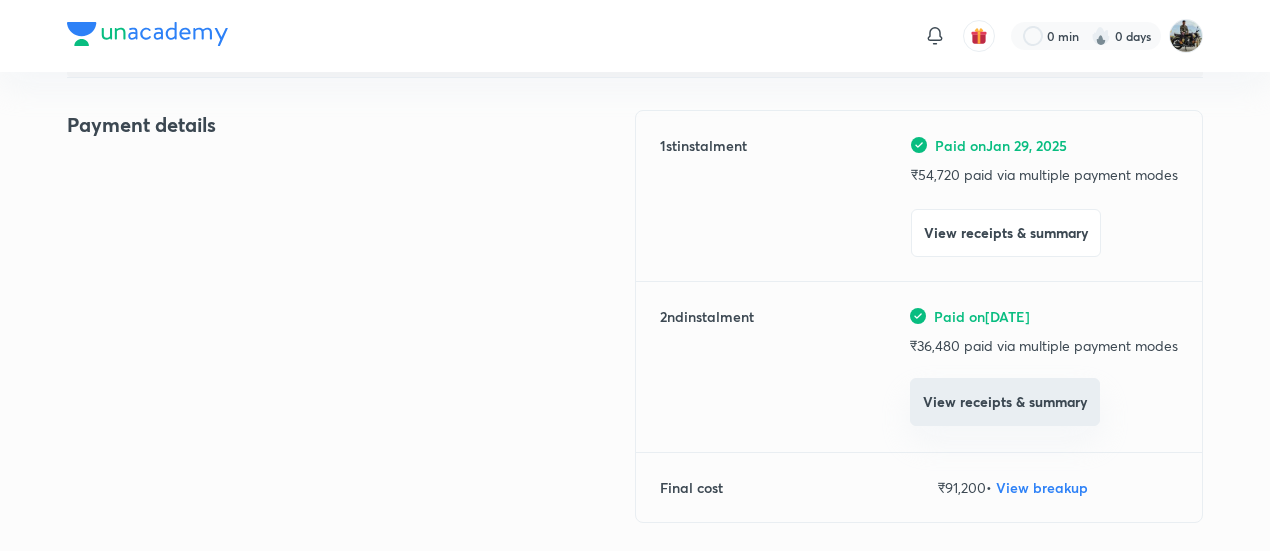 click on "View receipts & summary" at bounding box center (1005, 402) 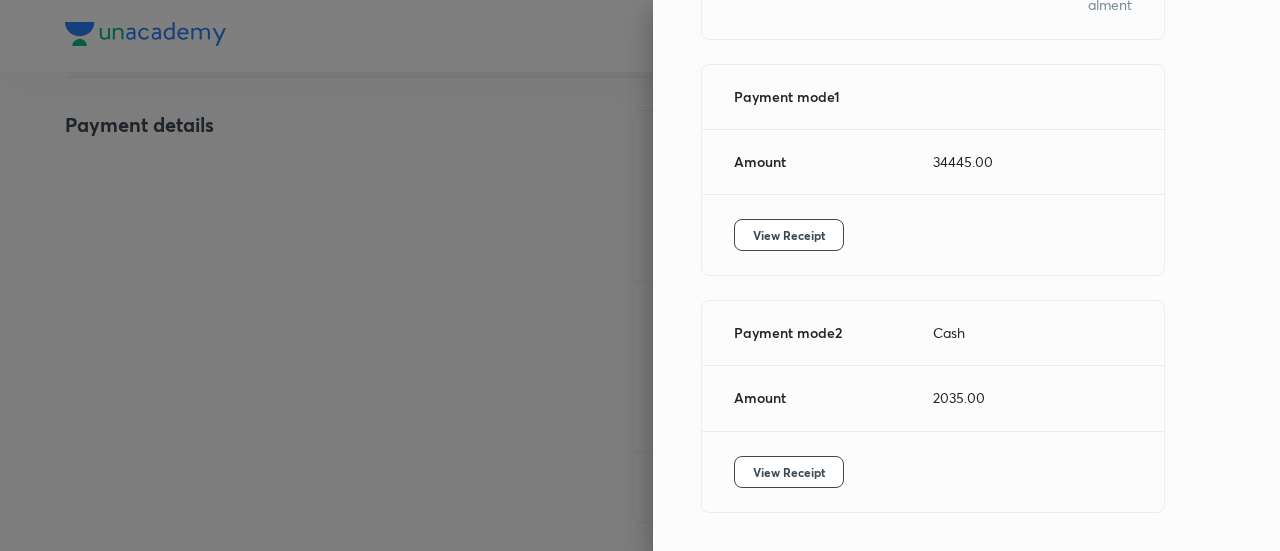 scroll, scrollTop: 262, scrollLeft: 0, axis: vertical 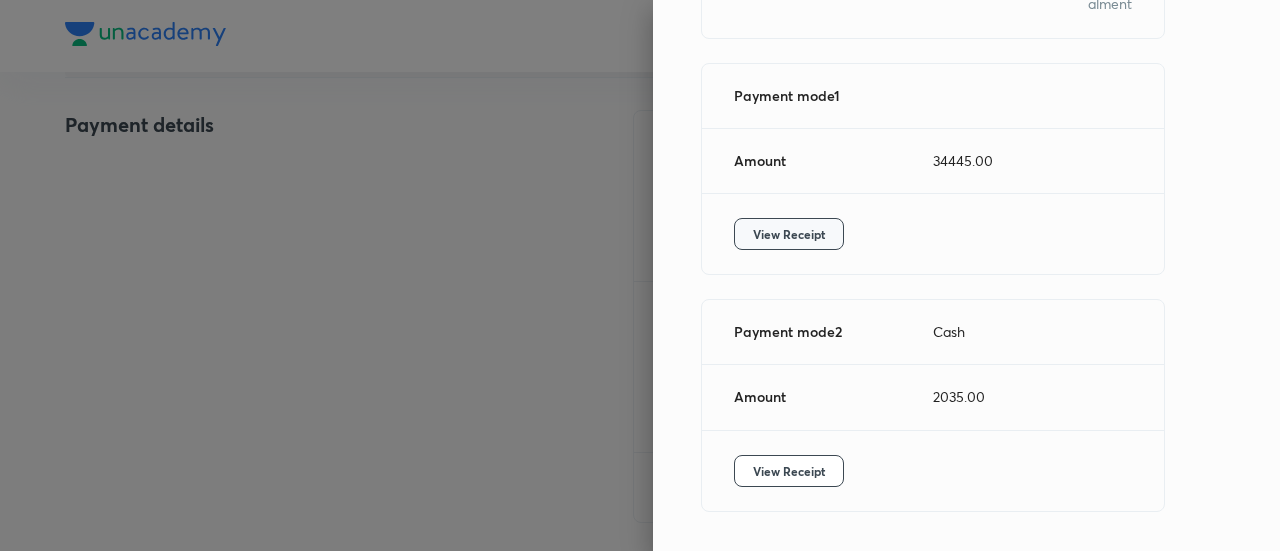 click on "View Receipt" at bounding box center (789, 234) 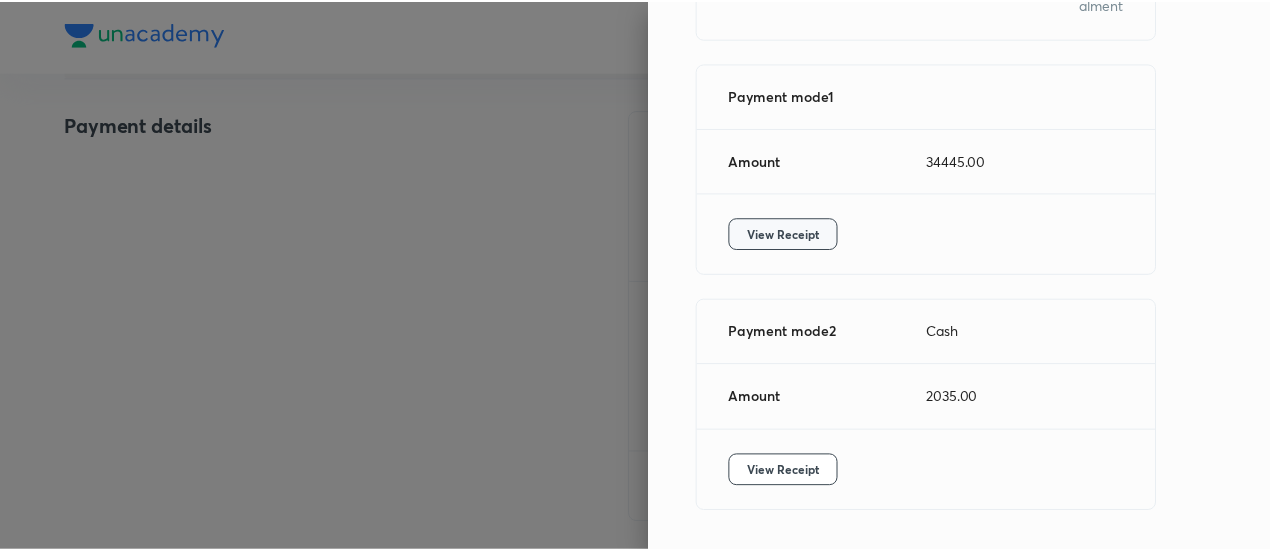scroll, scrollTop: 344, scrollLeft: 0, axis: vertical 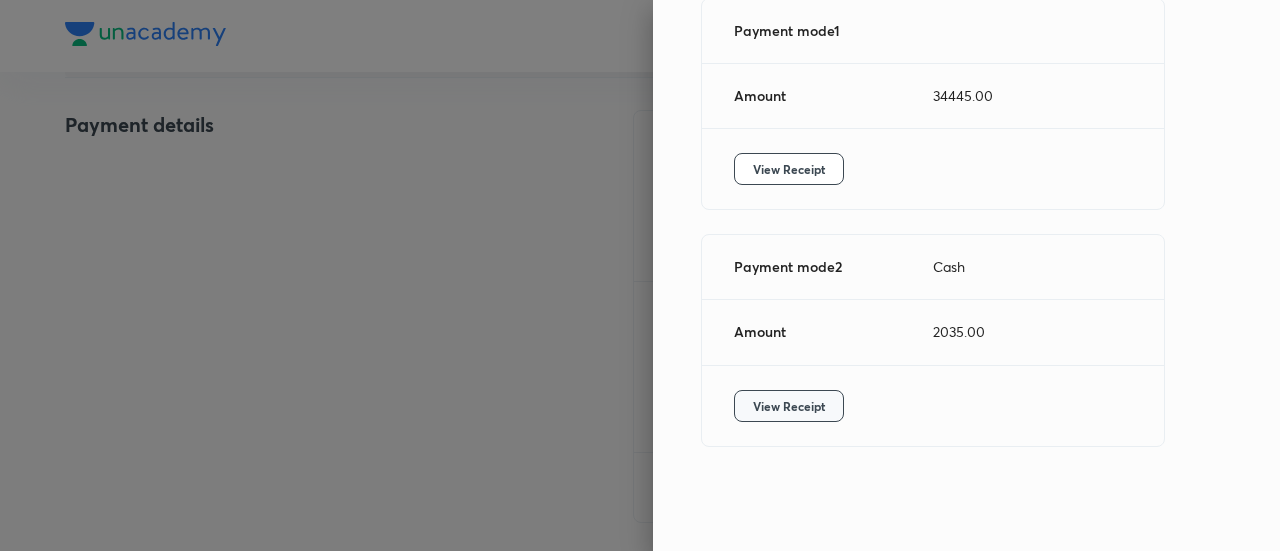 click on "View Receipt" at bounding box center (789, 406) 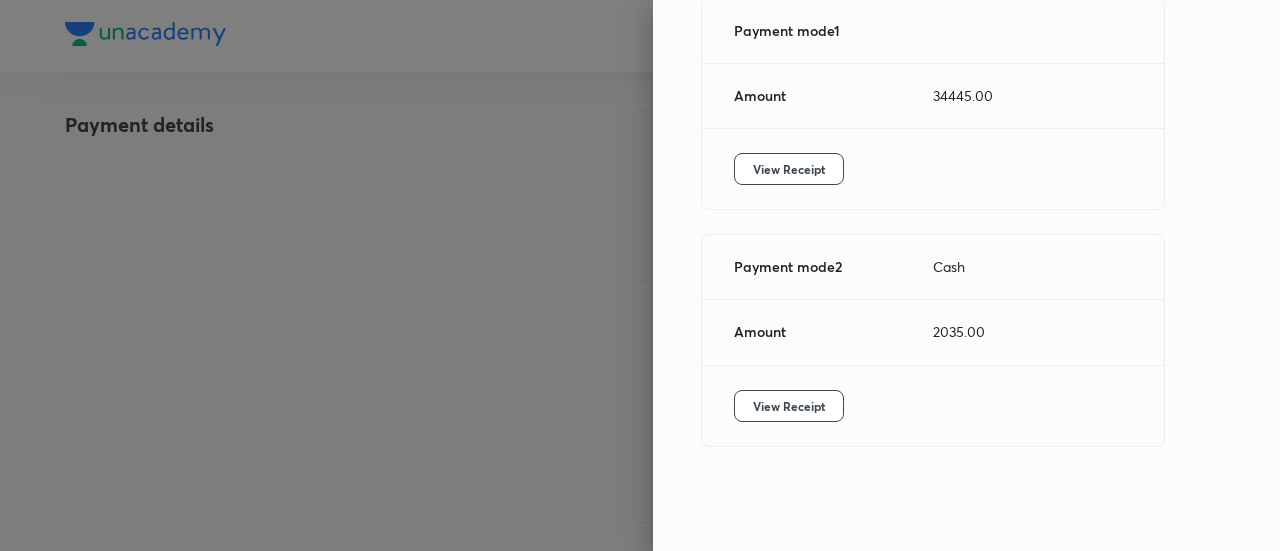 click at bounding box center [640, 275] 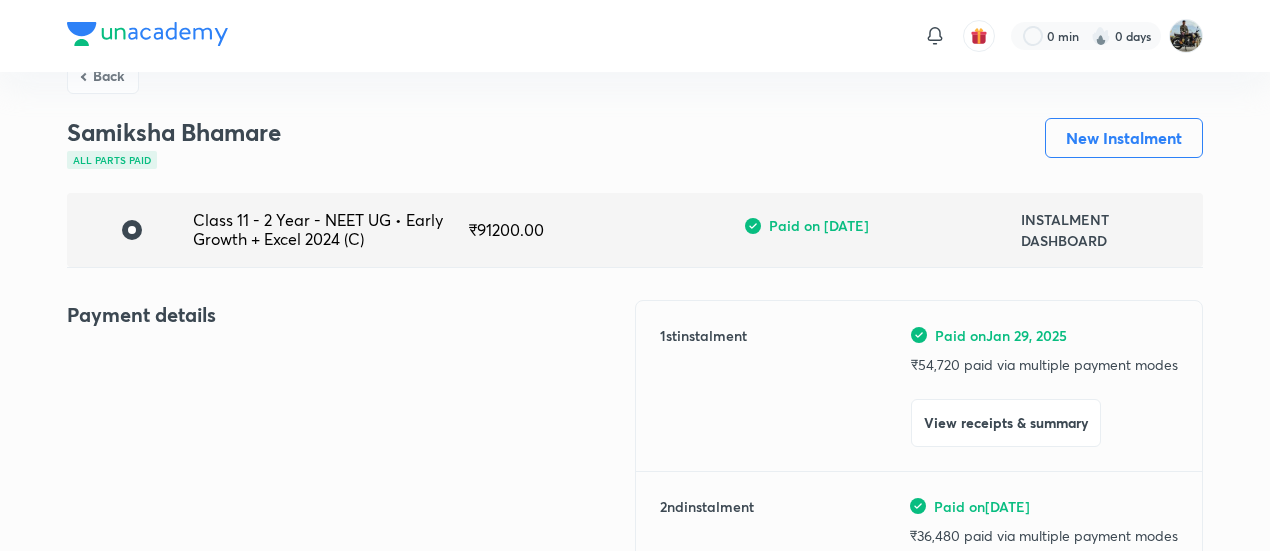 scroll, scrollTop: 0, scrollLeft: 0, axis: both 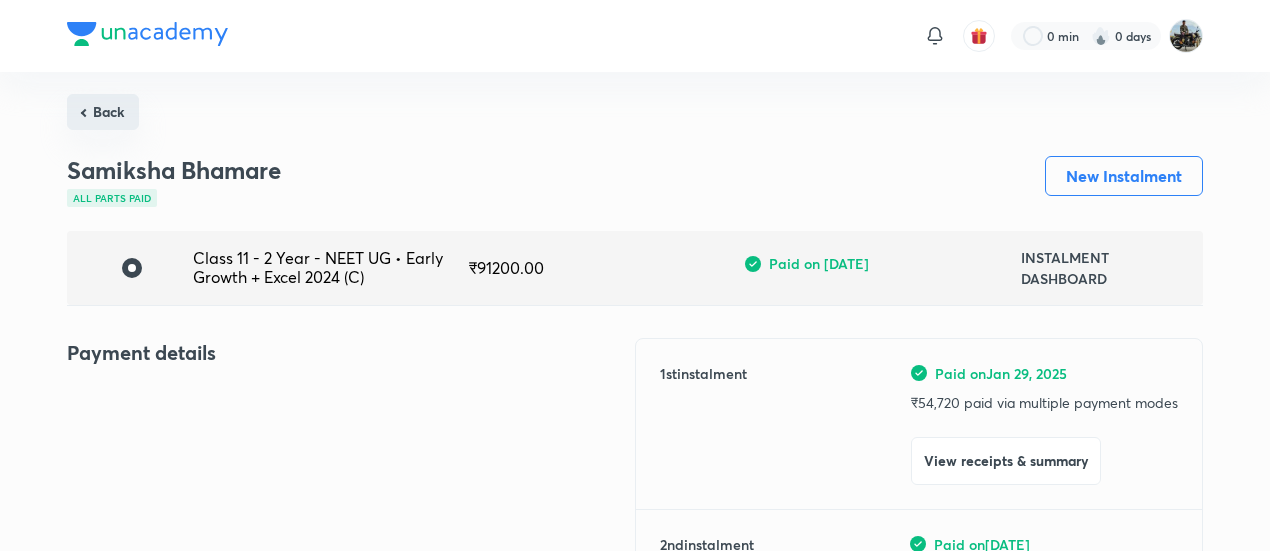 click on "Back" at bounding box center [103, 112] 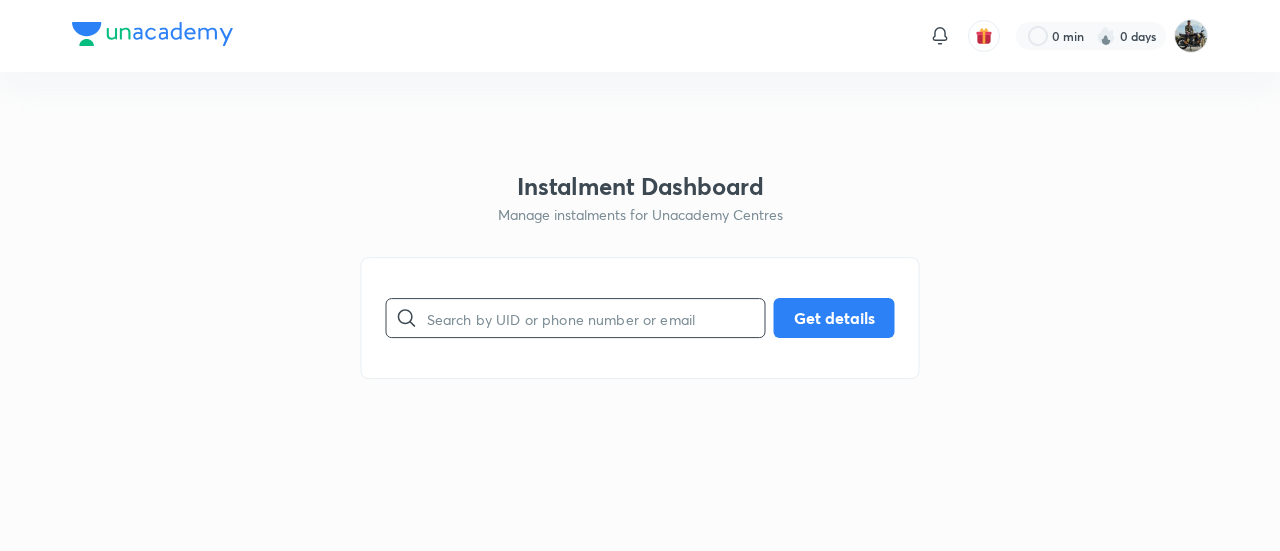 click at bounding box center (596, 318) 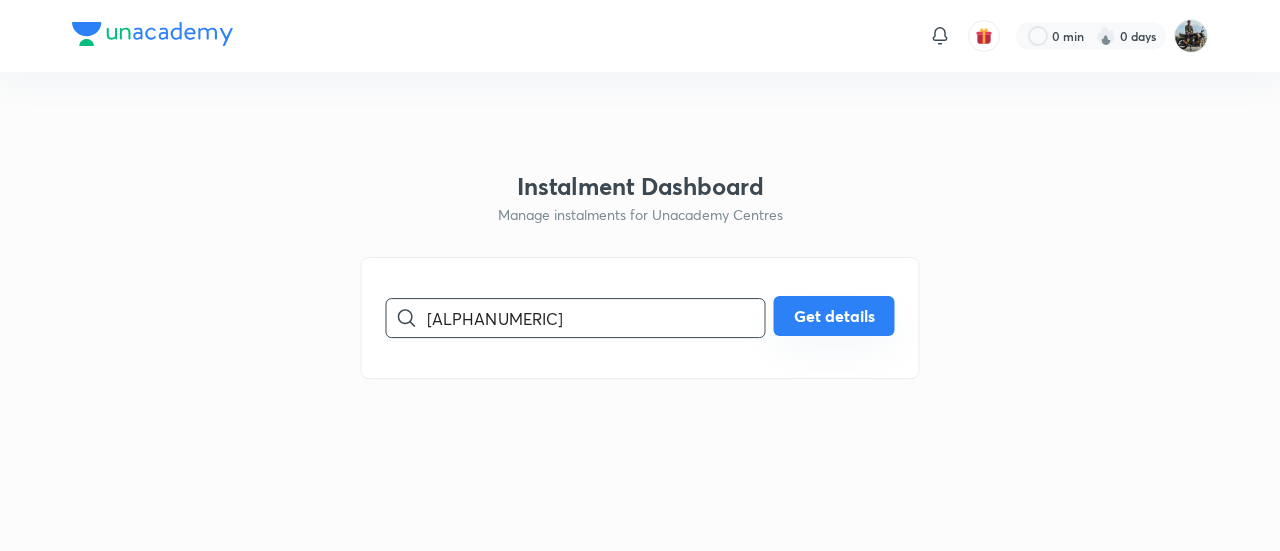 type on "[ALPHANUMERIC]" 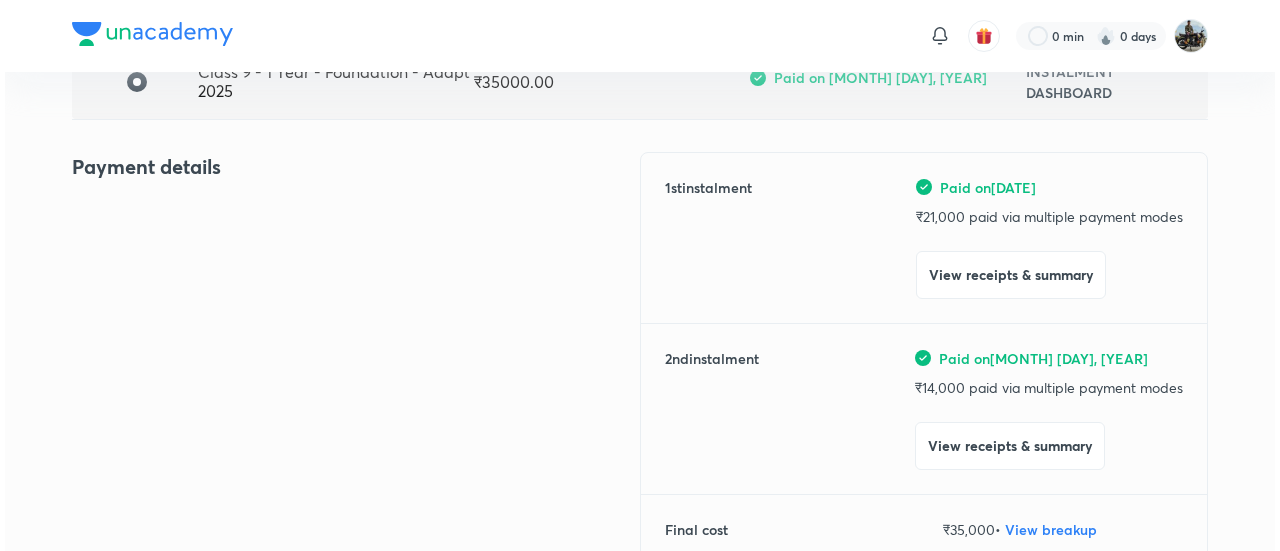 scroll, scrollTop: 189, scrollLeft: 0, axis: vertical 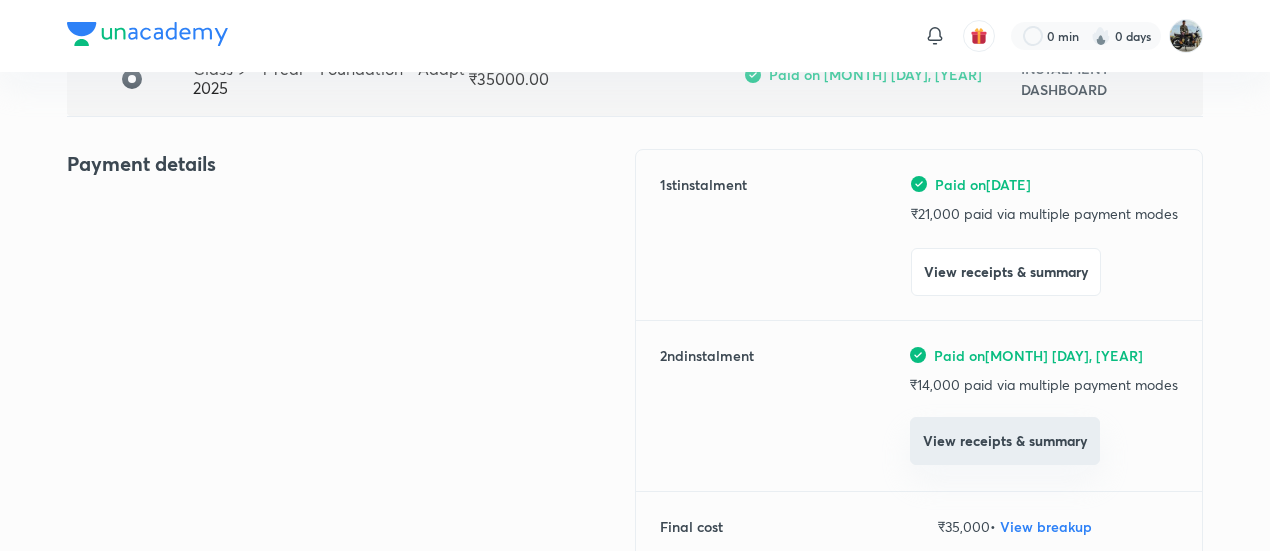 click on "View receipts & summary" at bounding box center (1005, 441) 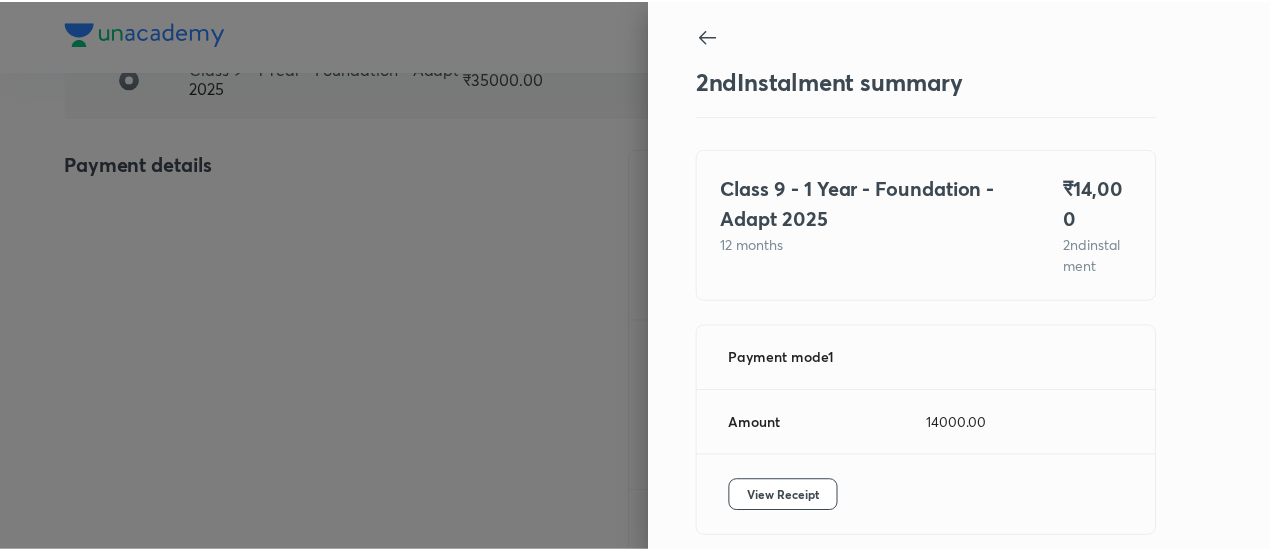 scroll, scrollTop: 88, scrollLeft: 0, axis: vertical 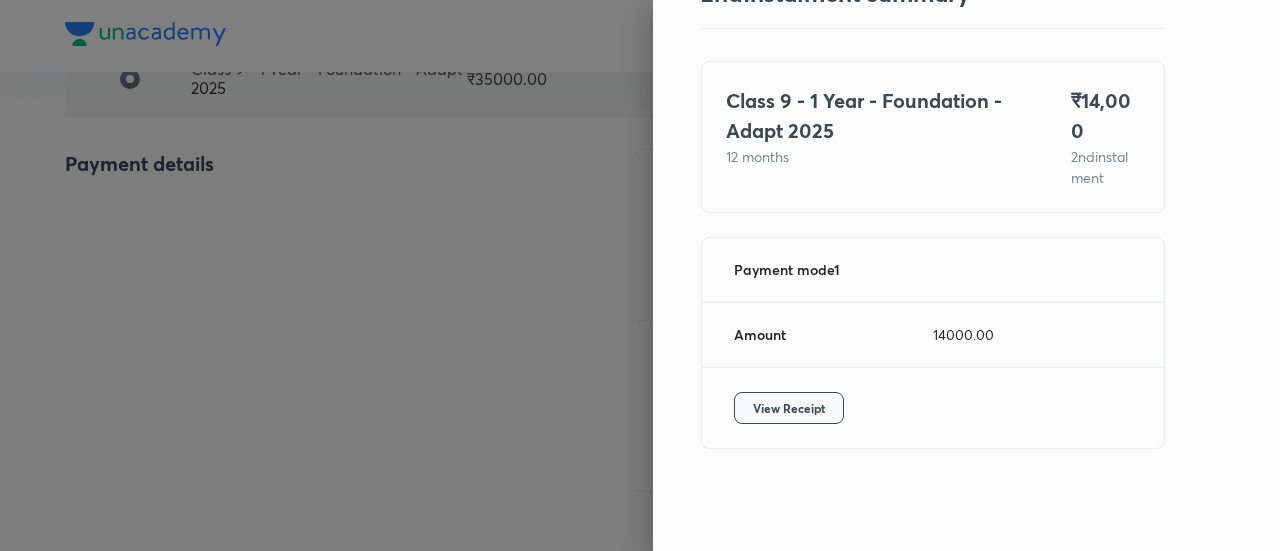 click on "View Receipt" at bounding box center [789, 408] 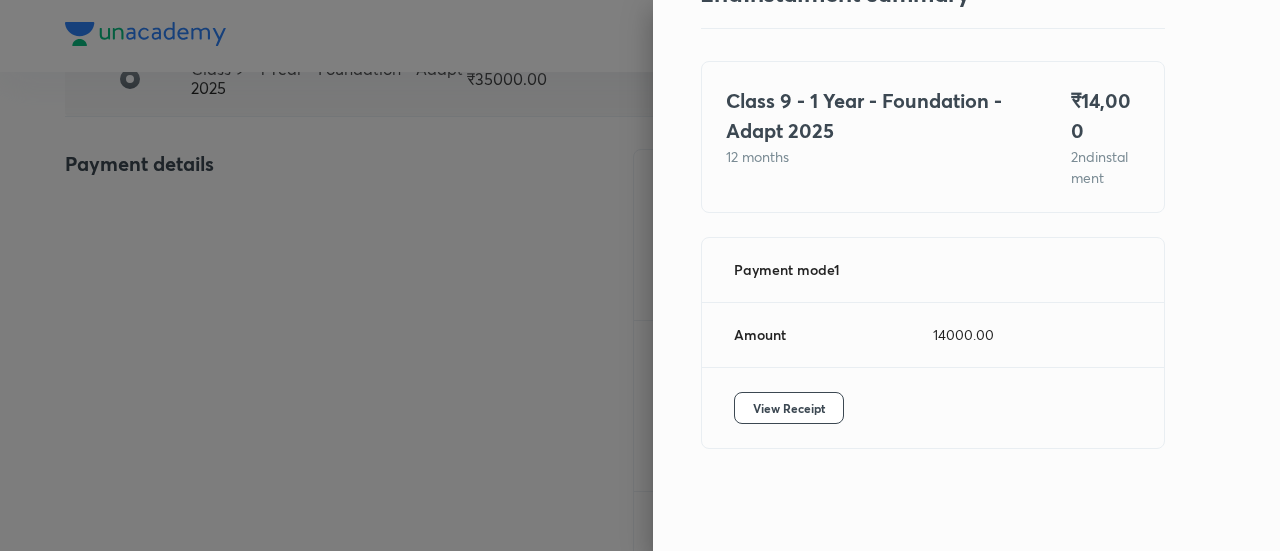 click at bounding box center (640, 275) 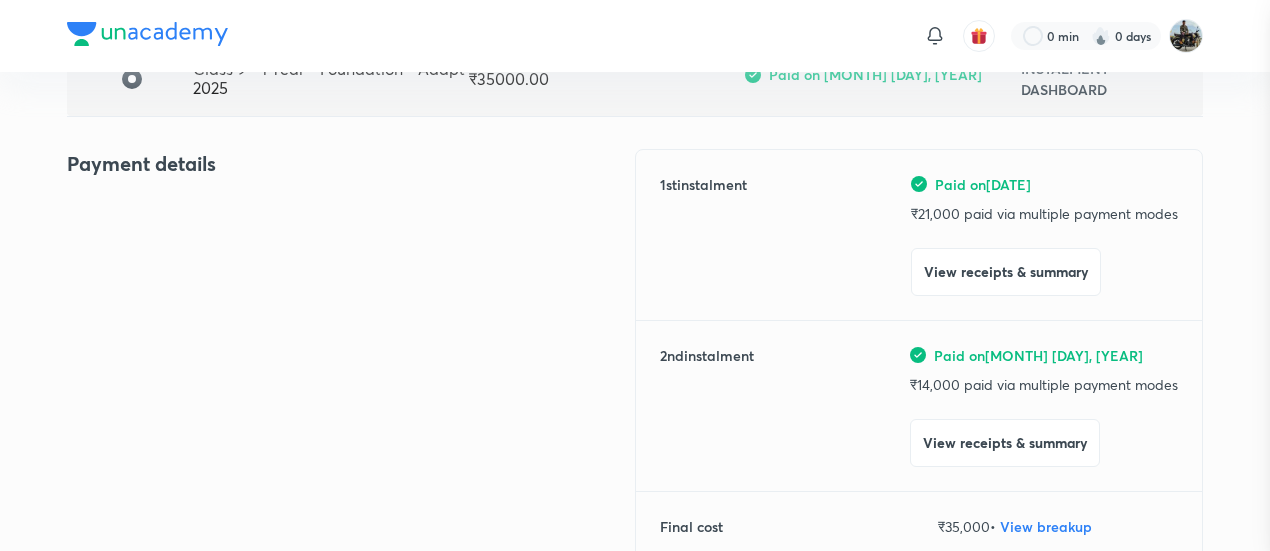 click at bounding box center (635, 275) 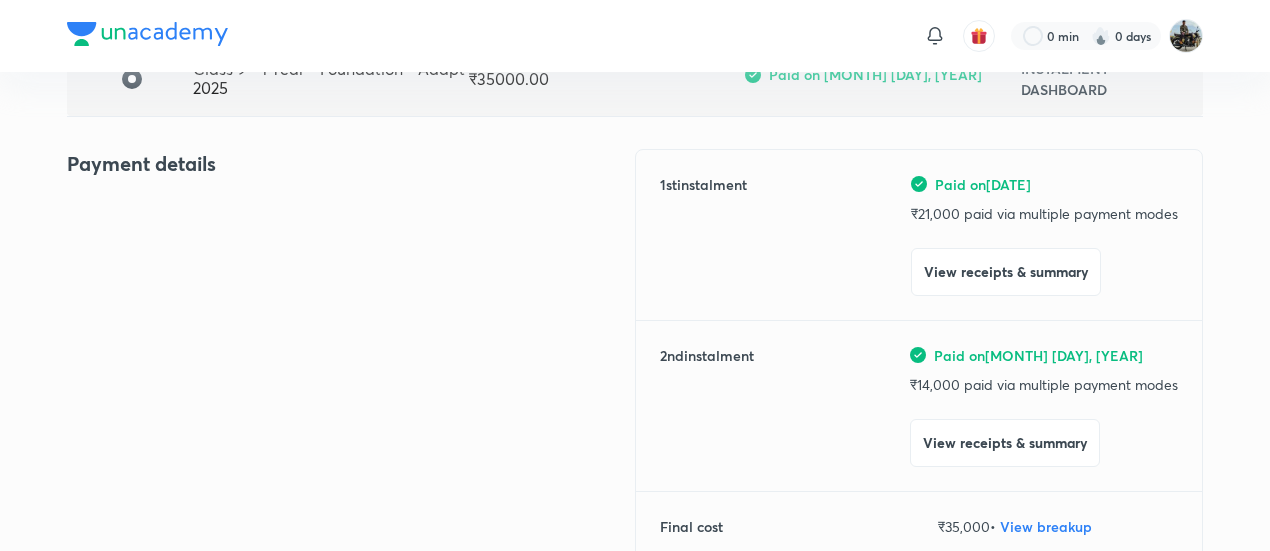 scroll, scrollTop: 0, scrollLeft: 0, axis: both 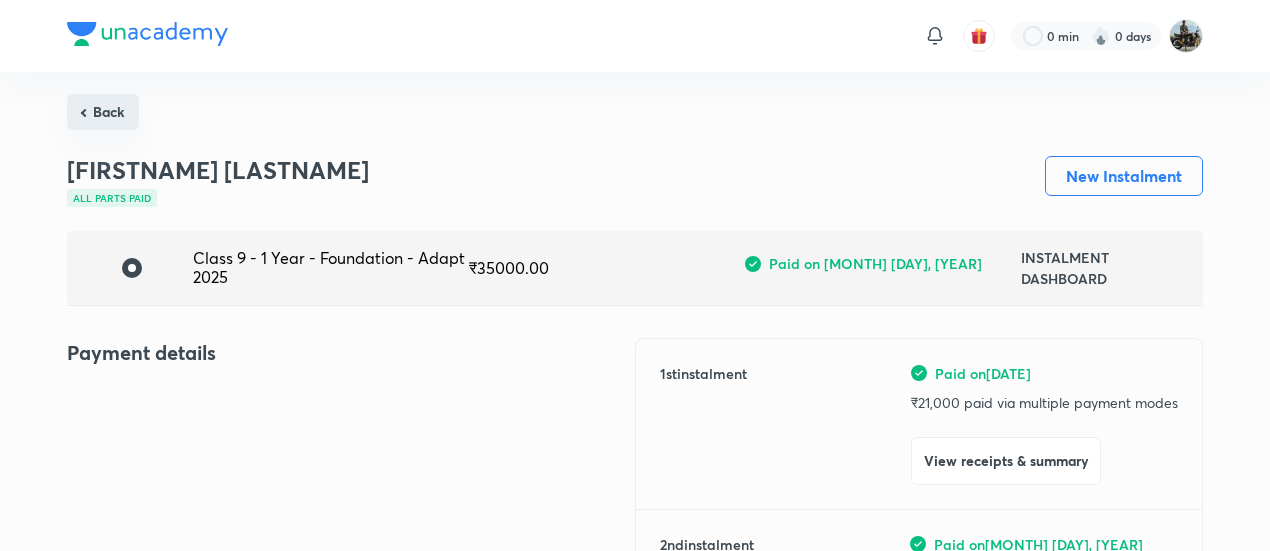 click on "Back" at bounding box center (103, 112) 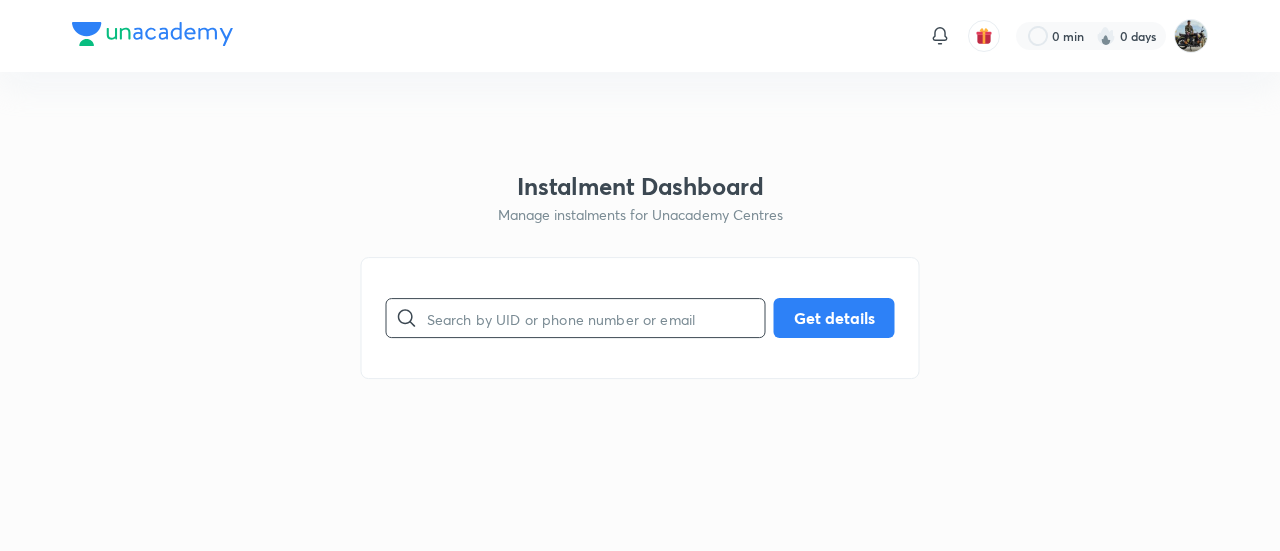 click at bounding box center (596, 318) 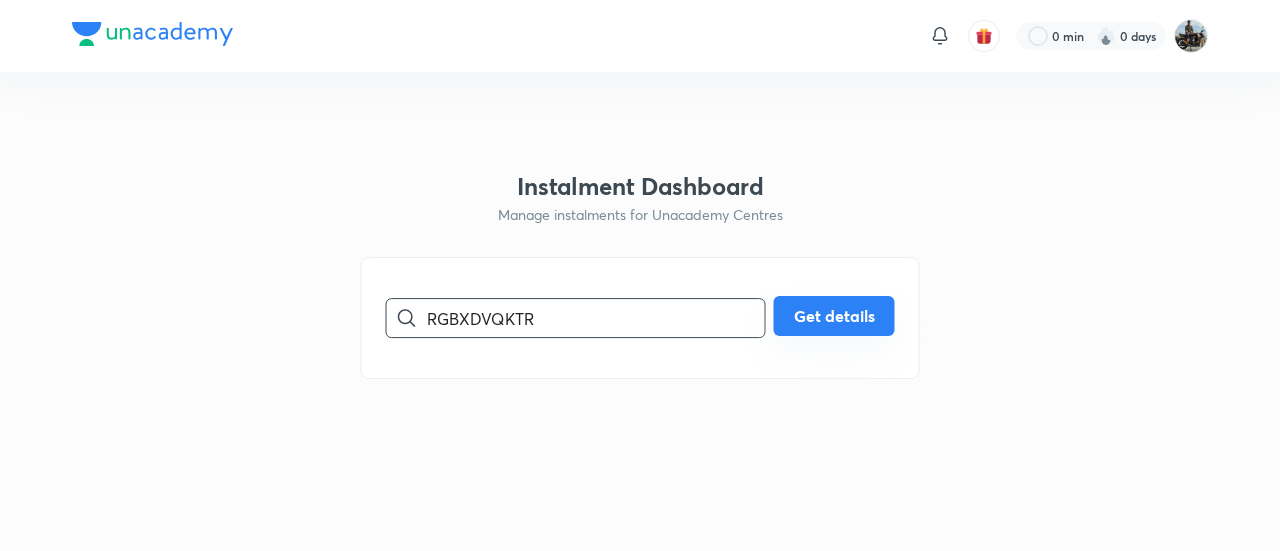type on "RGBXDVQKTR" 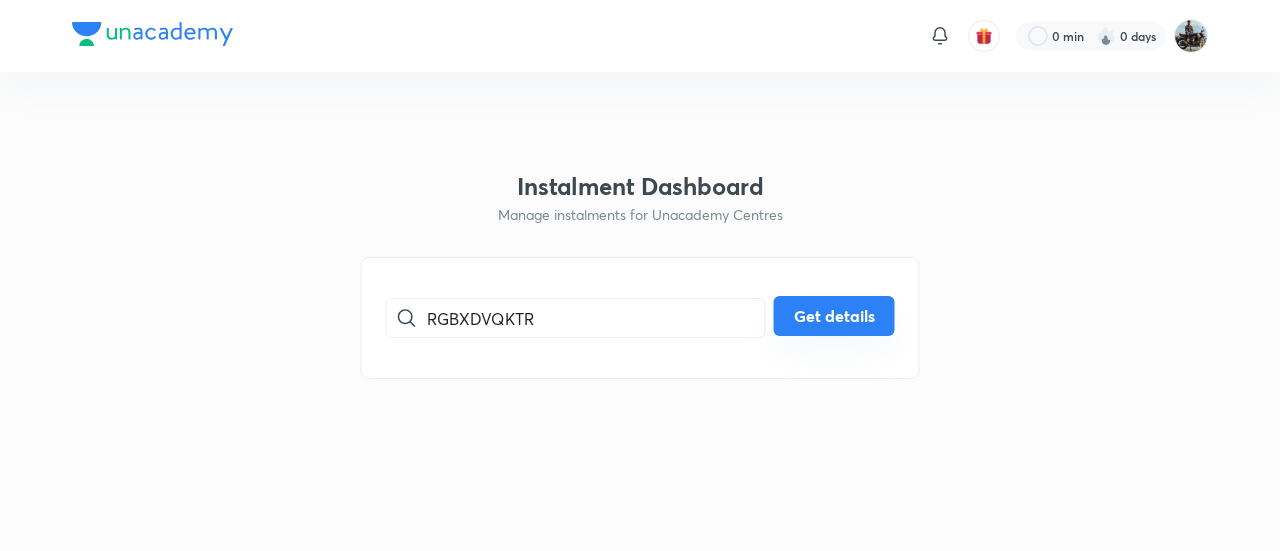 click on "Get details" at bounding box center (834, 316) 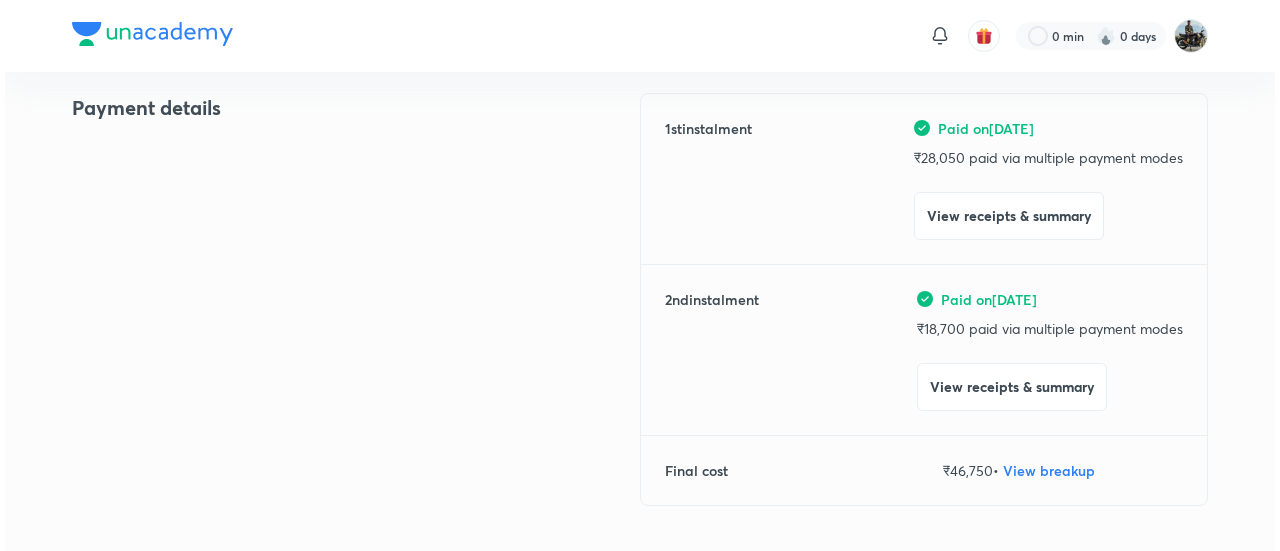scroll, scrollTop: 253, scrollLeft: 0, axis: vertical 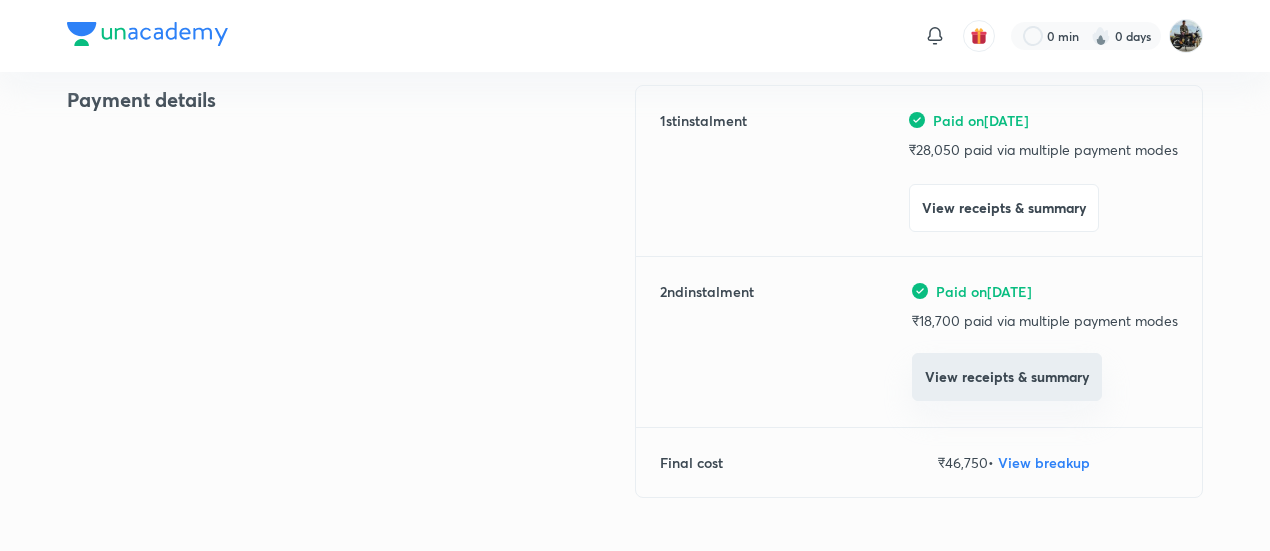 click on "View receipts & summary" at bounding box center (1007, 377) 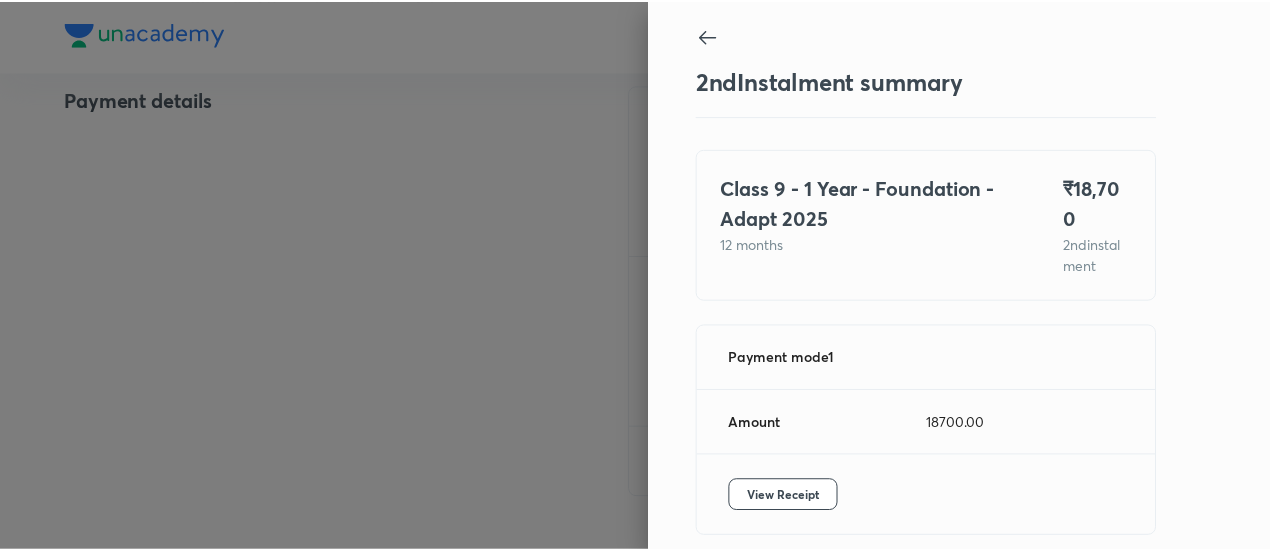 scroll, scrollTop: 67, scrollLeft: 0, axis: vertical 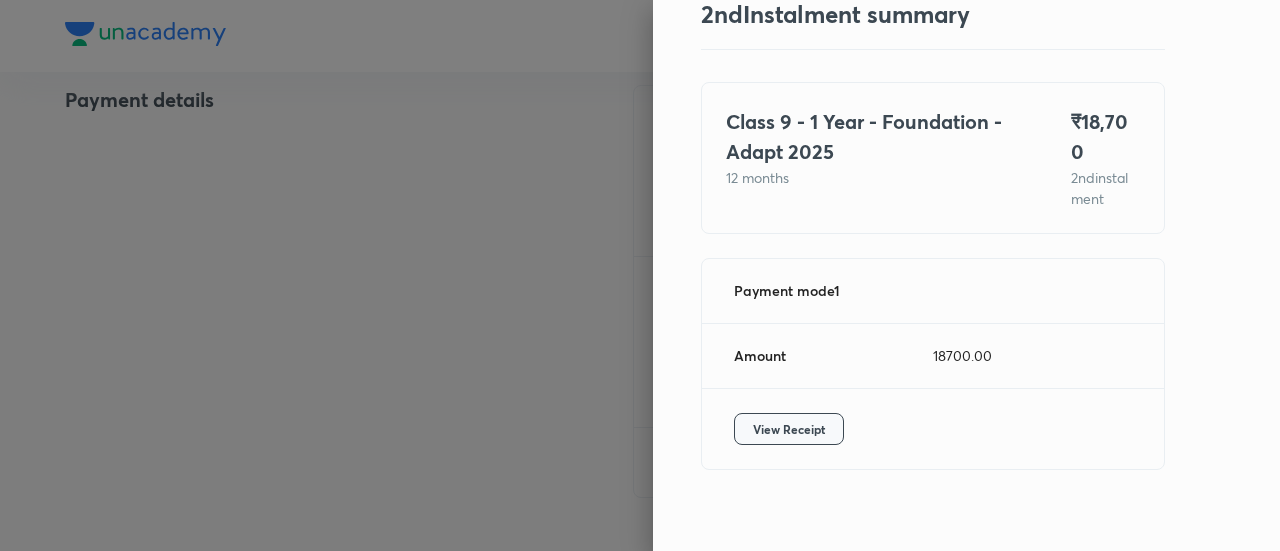 click on "View Receipt" at bounding box center [789, 429] 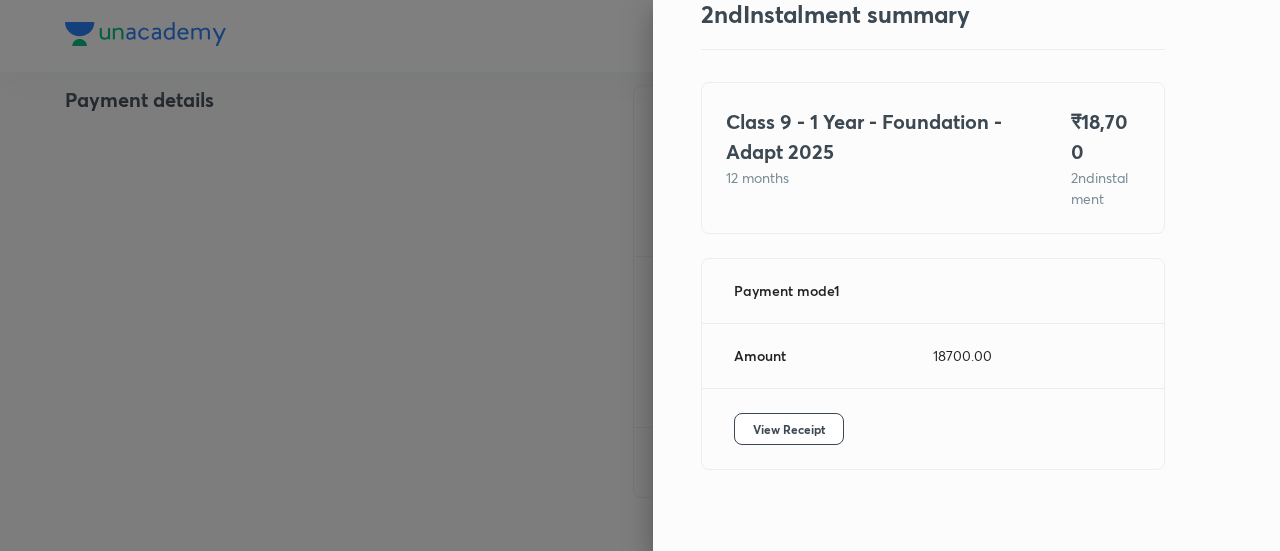 click at bounding box center (640, 275) 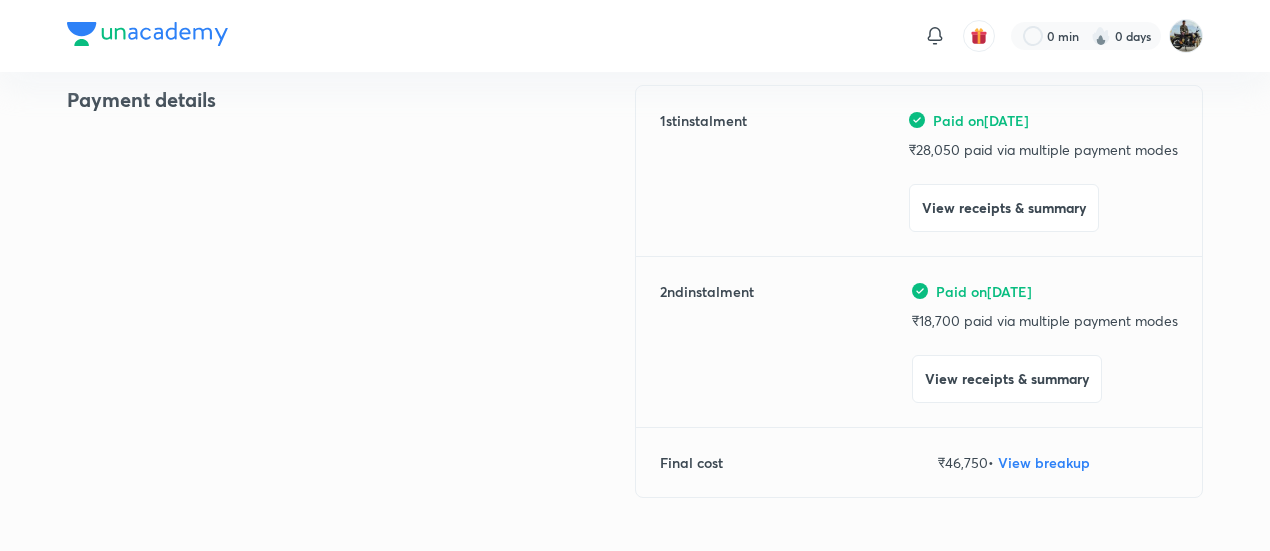 scroll, scrollTop: 0, scrollLeft: 0, axis: both 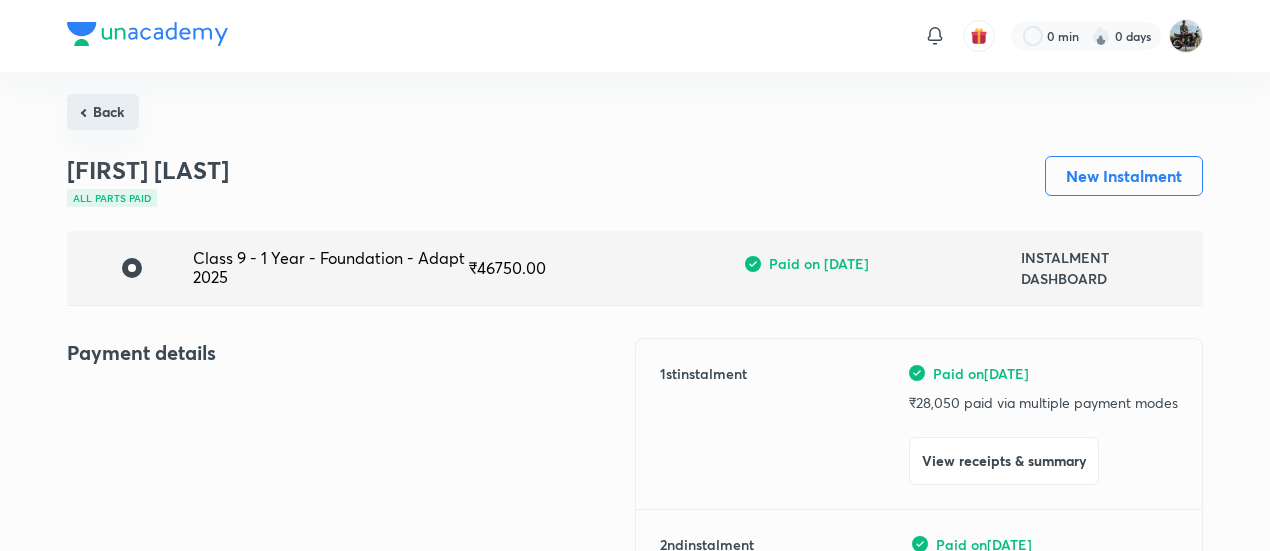 click on "Back" at bounding box center [103, 112] 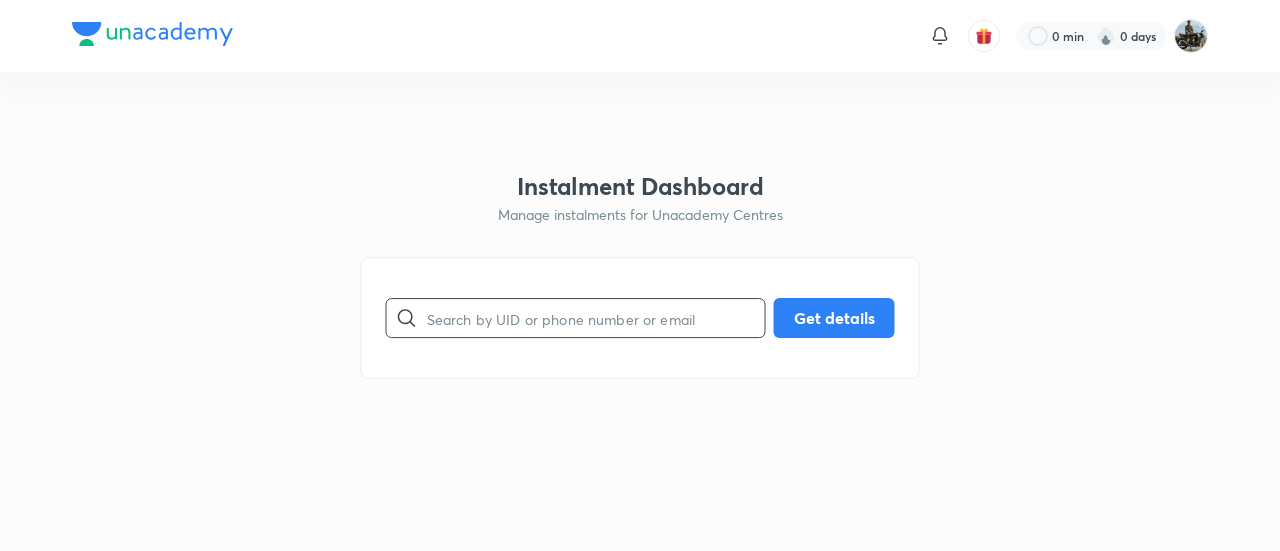 click at bounding box center [596, 318] 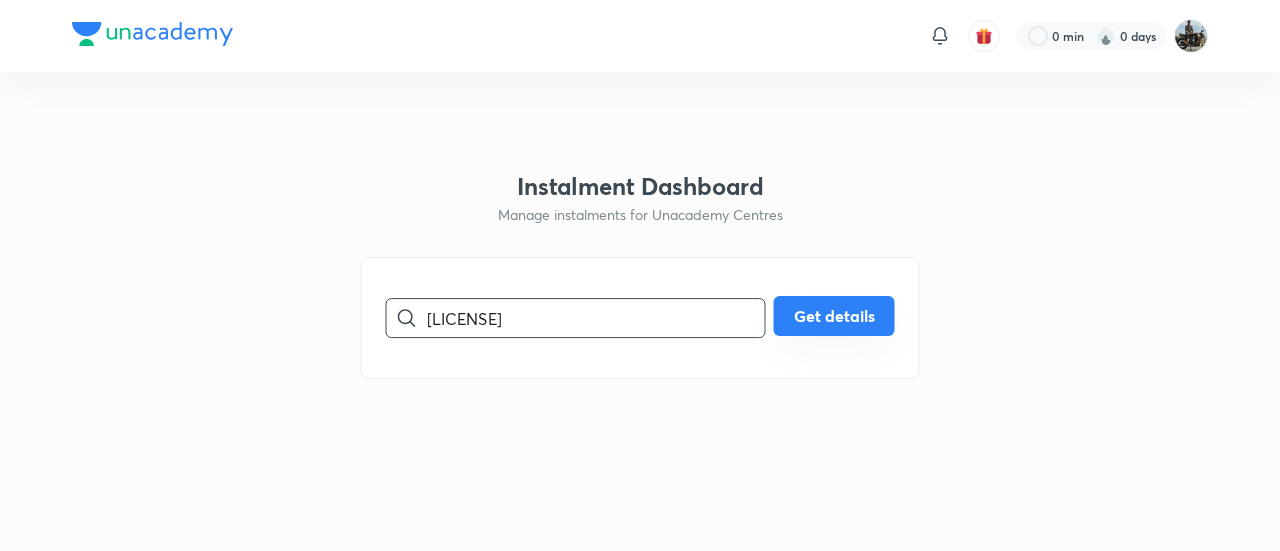 type on "[LICENSE]" 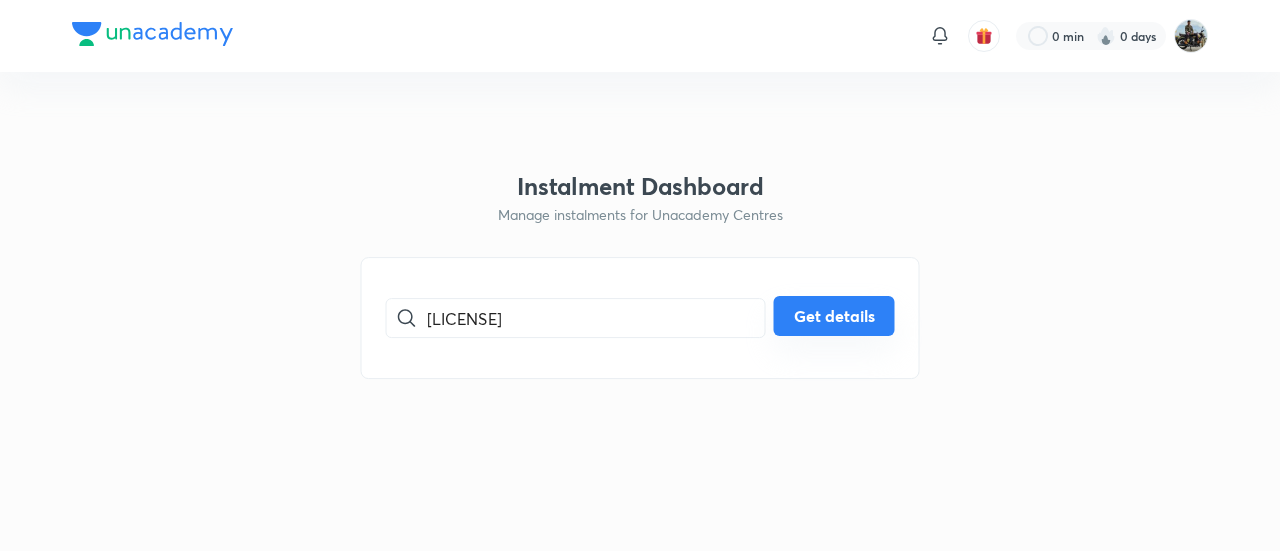 click on "Get details" at bounding box center [834, 316] 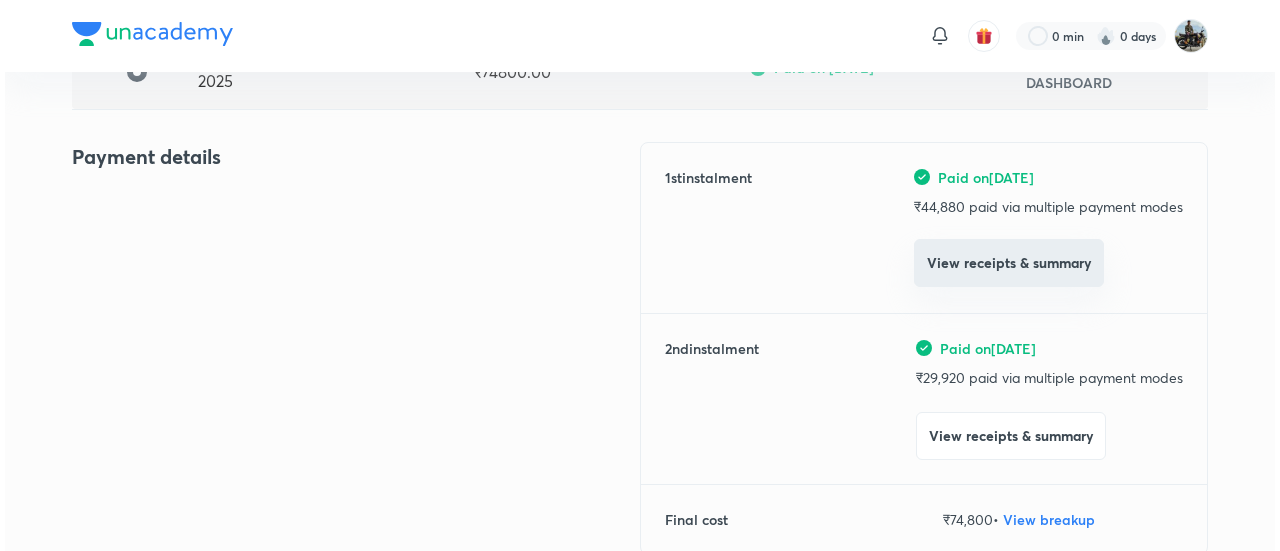 scroll, scrollTop: 198, scrollLeft: 0, axis: vertical 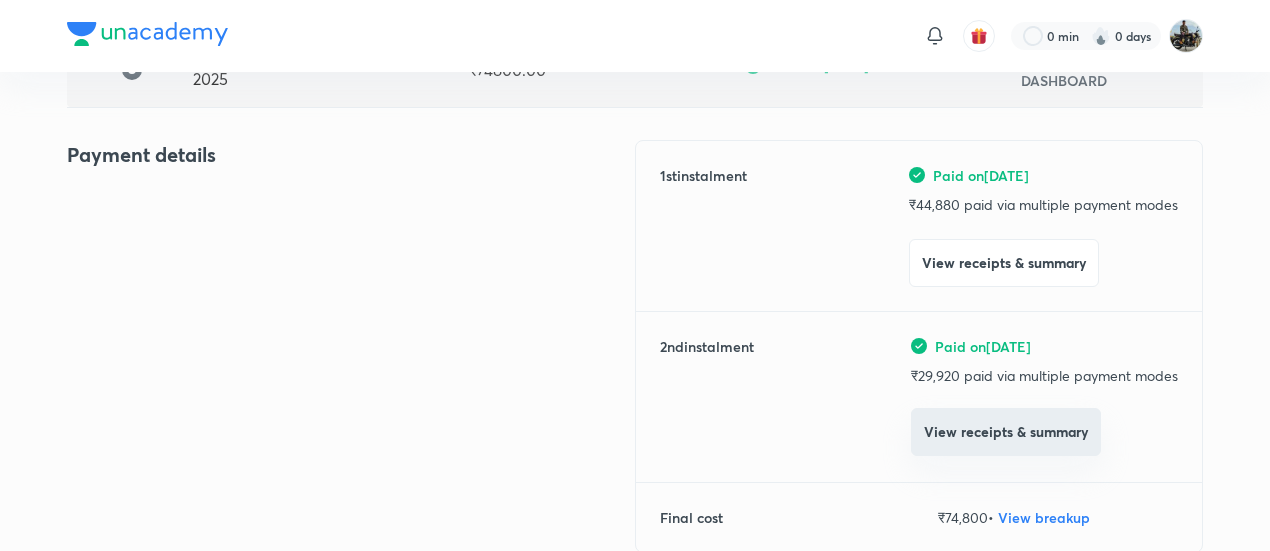 click on "View receipts & summary" at bounding box center [1006, 432] 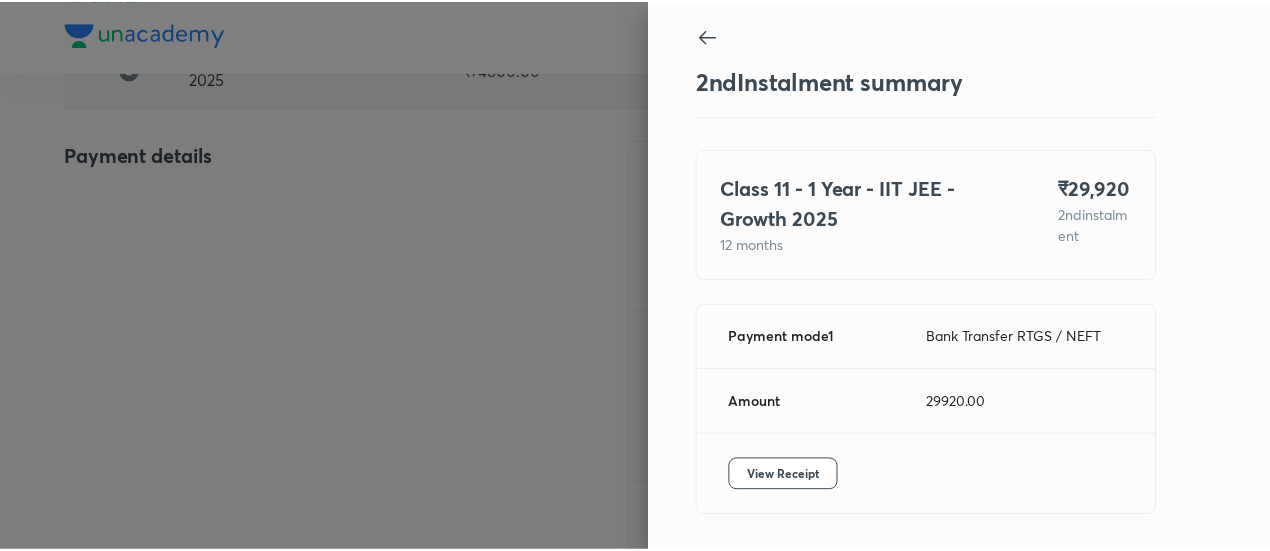 scroll, scrollTop: 67, scrollLeft: 0, axis: vertical 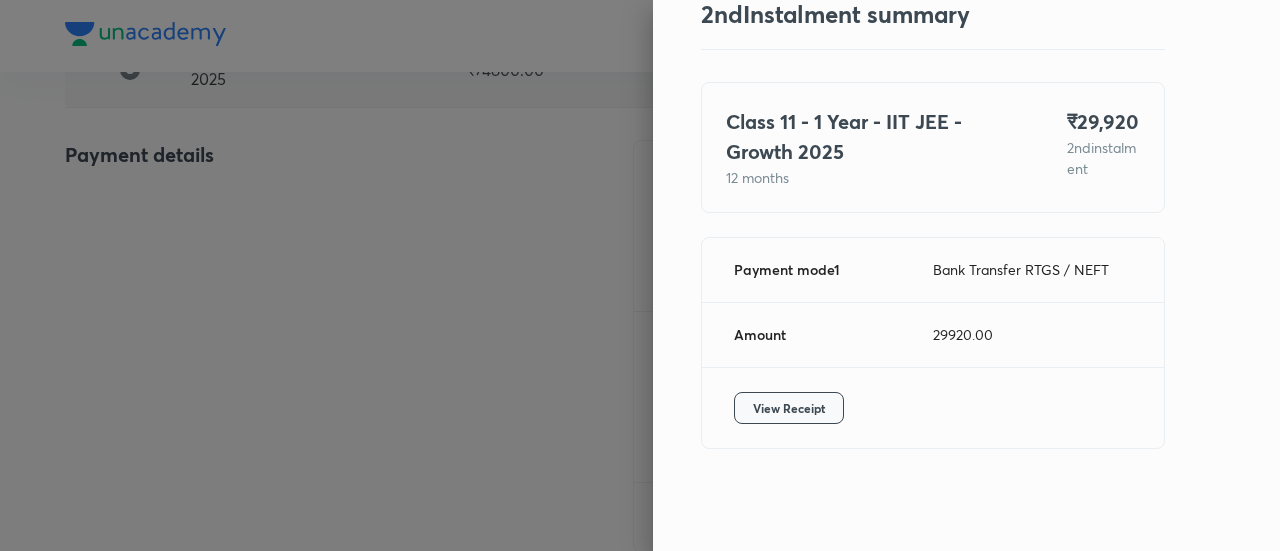 click on "View Receipt" at bounding box center (789, 408) 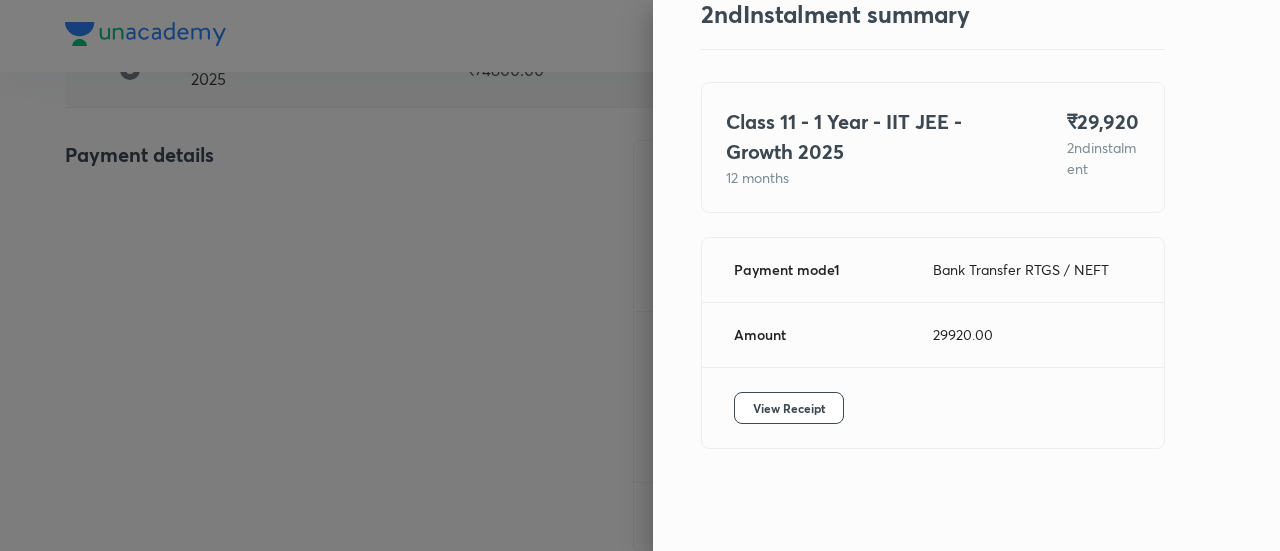 click at bounding box center (640, 275) 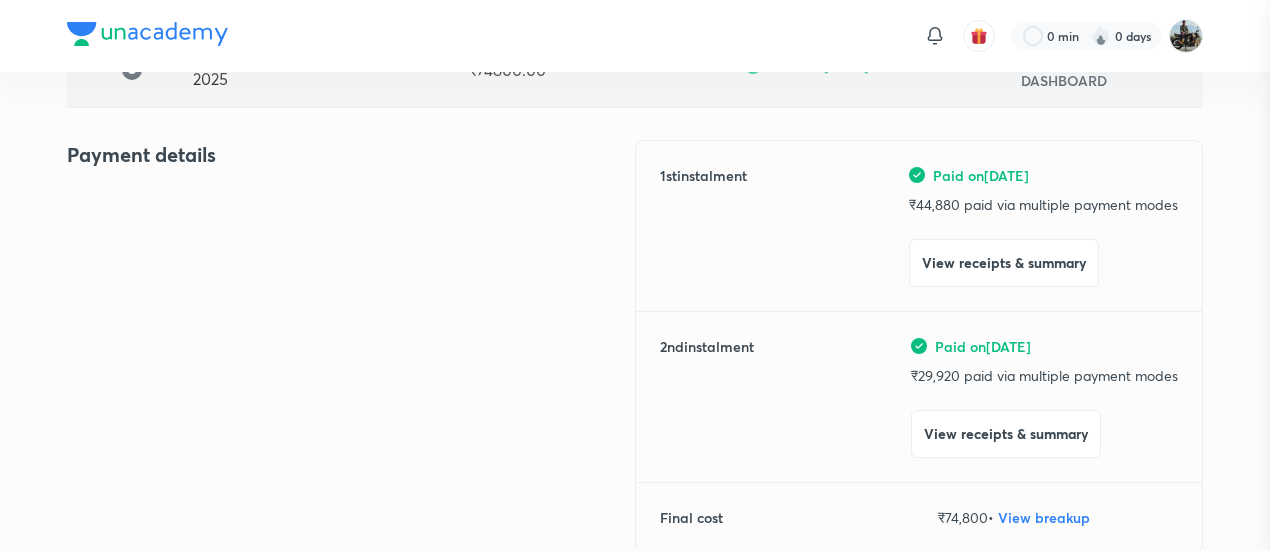 click at bounding box center (635, 275) 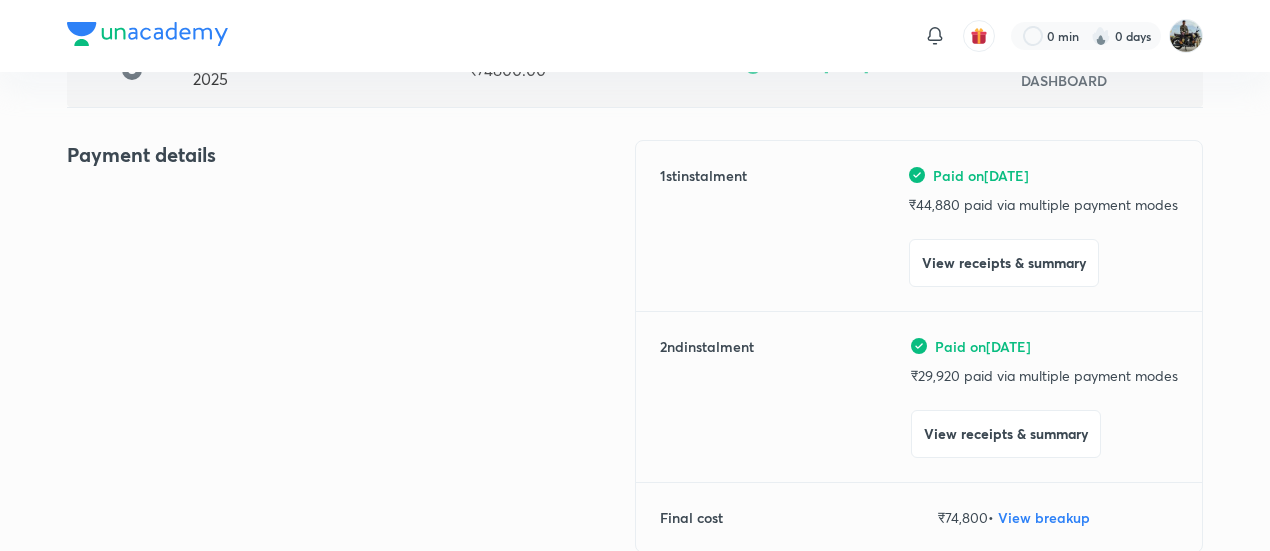 scroll, scrollTop: 0, scrollLeft: 0, axis: both 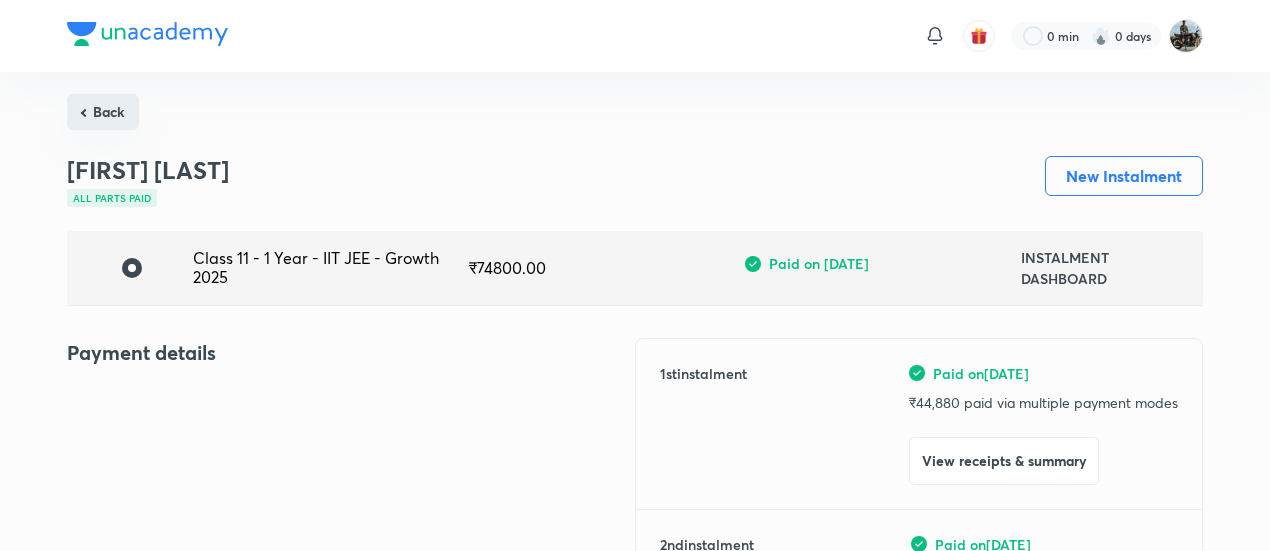 drag, startPoint x: 94, startPoint y: 89, endPoint x: 102, endPoint y: 112, distance: 24.351591 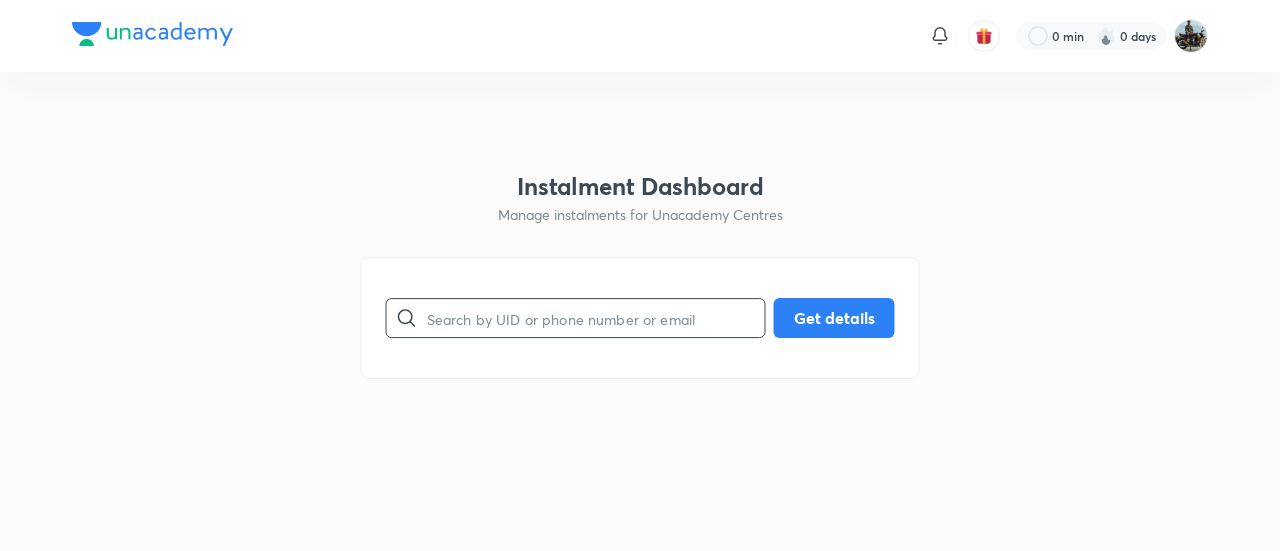 click at bounding box center (596, 318) 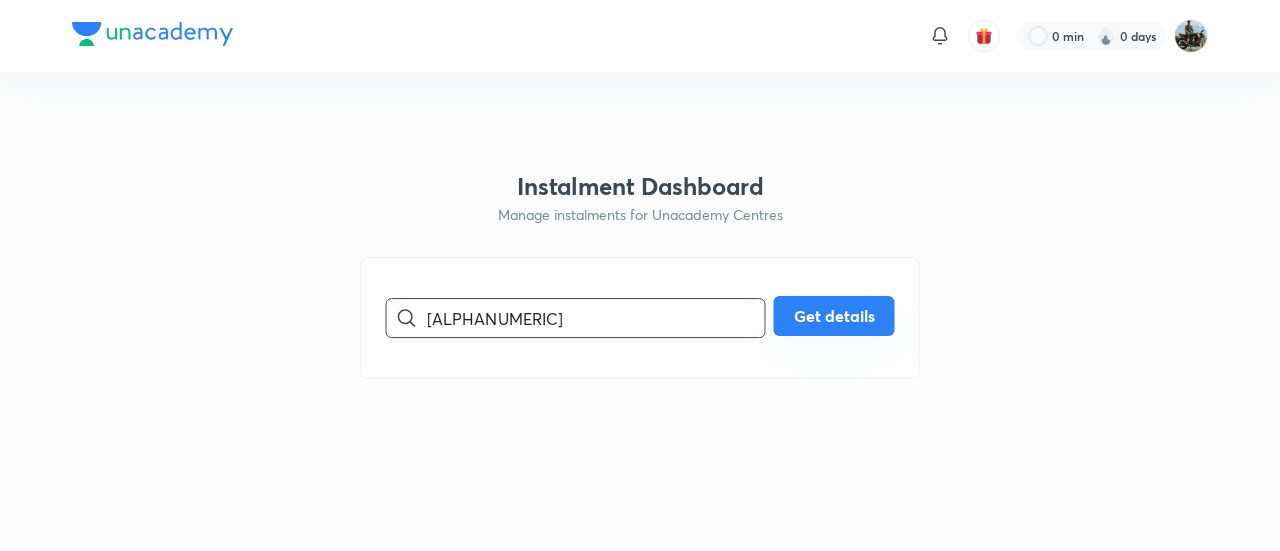 type on "[ALPHANUMERIC]" 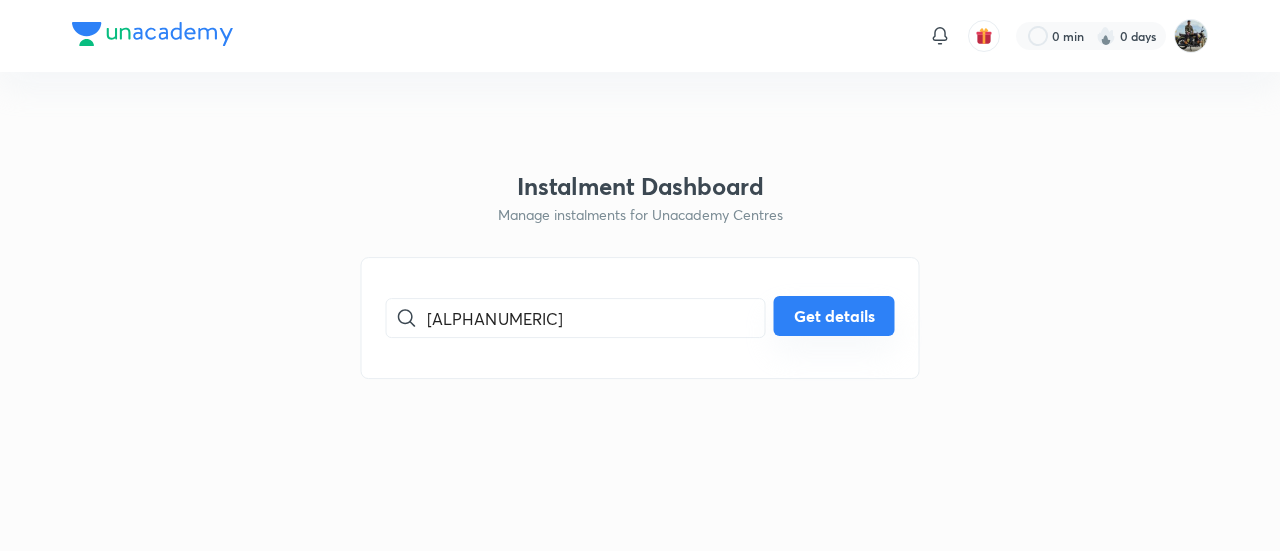 click on "Get details" at bounding box center (834, 316) 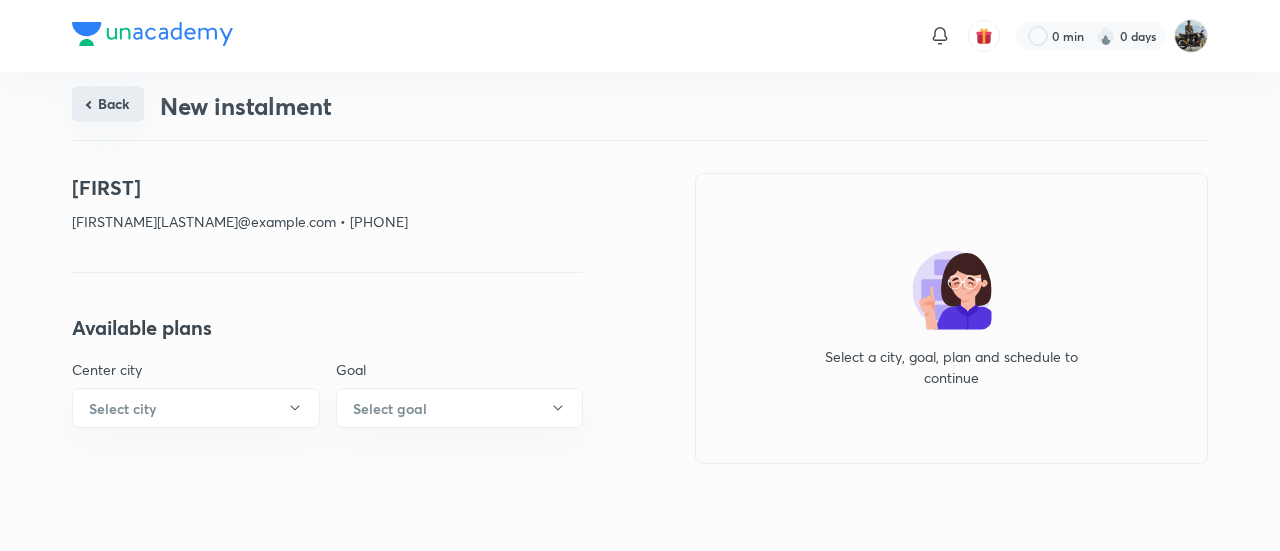 click on "Back" at bounding box center (108, 104) 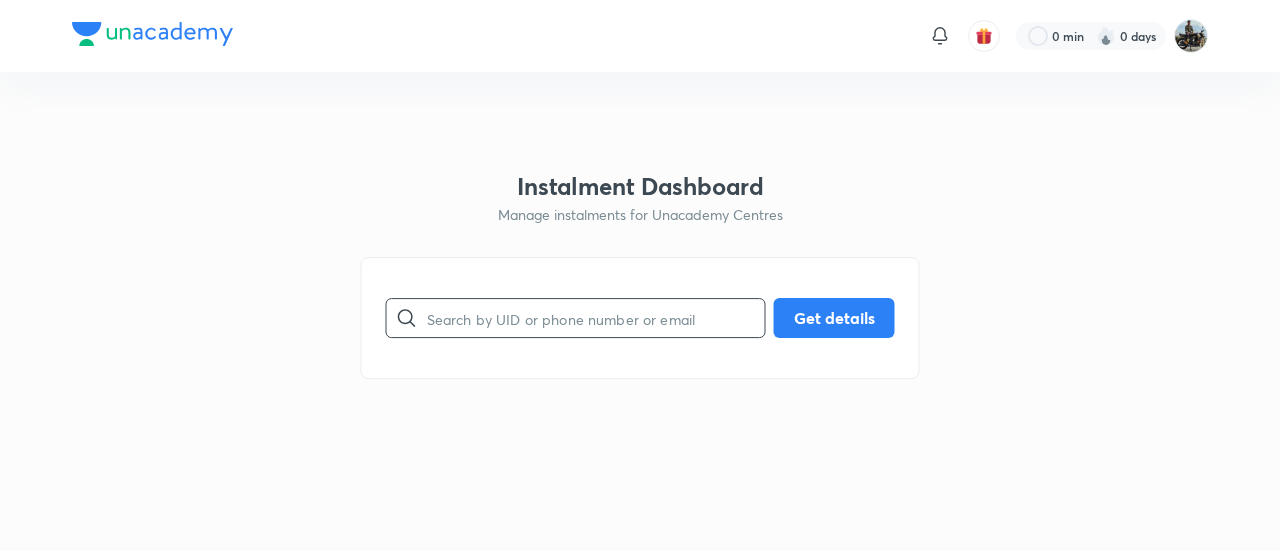 click at bounding box center [596, 318] 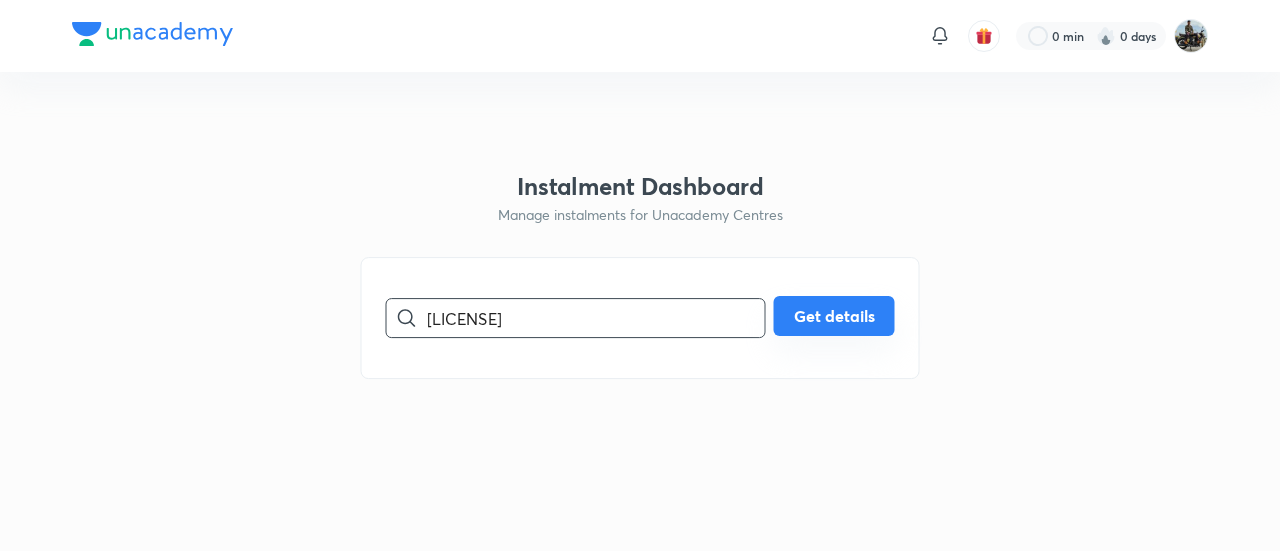 type on "[LICENSE]" 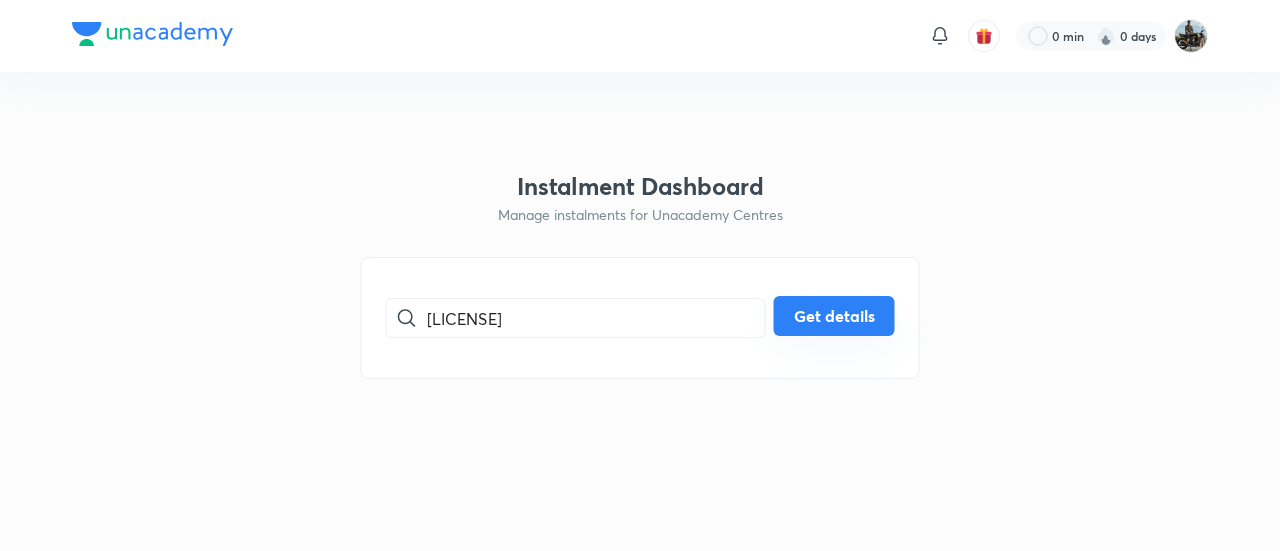 click on "Get details" at bounding box center (834, 316) 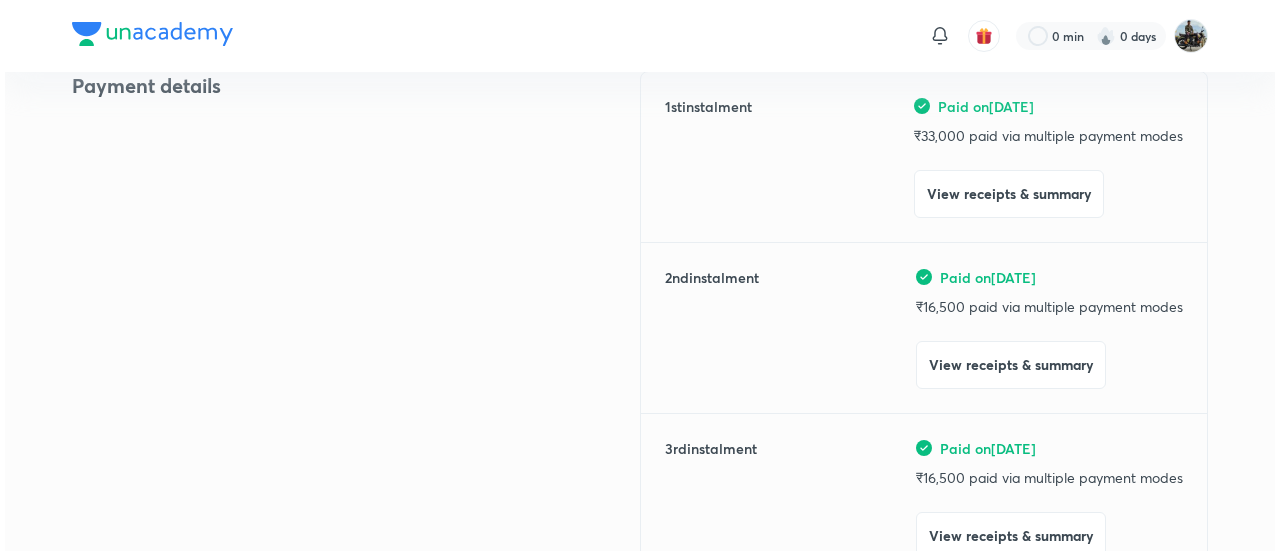 scroll, scrollTop: 268, scrollLeft: 0, axis: vertical 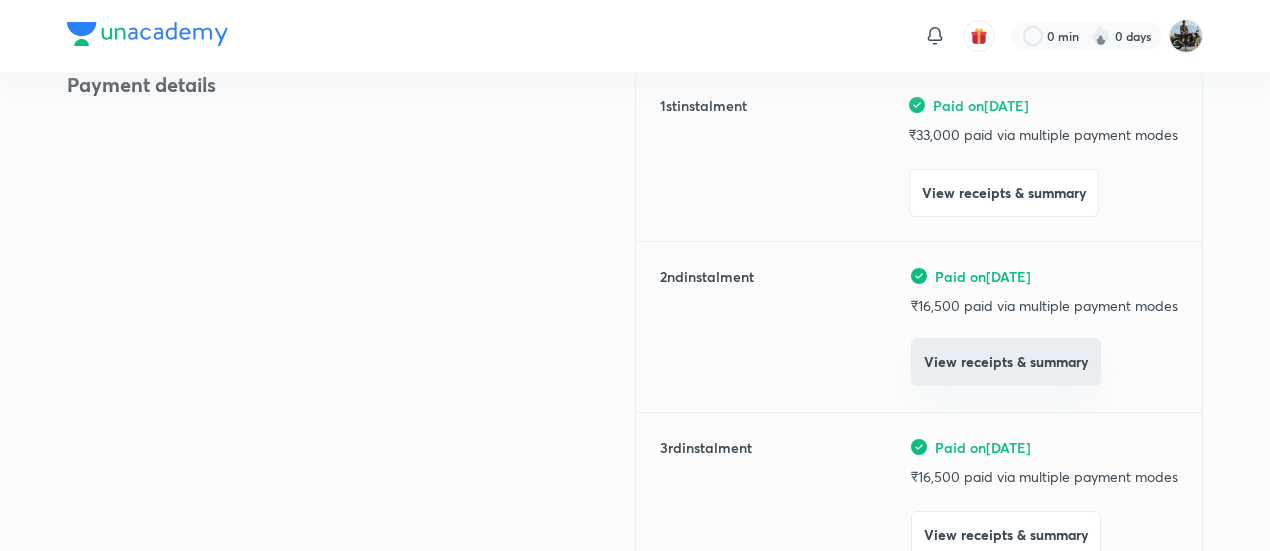 click on "View receipts & summary" at bounding box center (1006, 362) 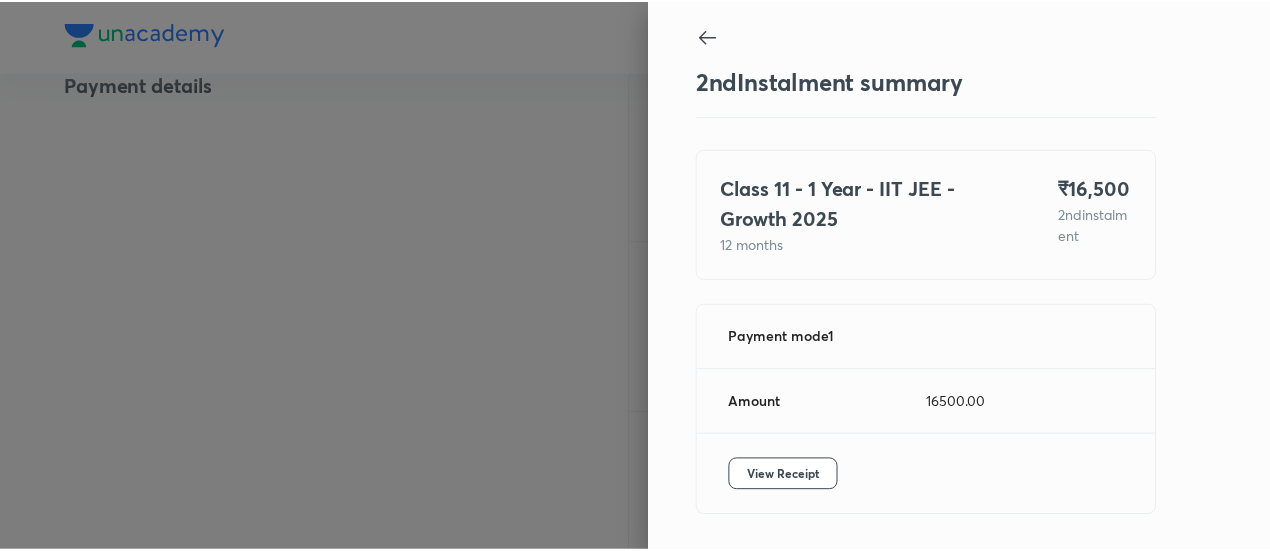 scroll, scrollTop: 67, scrollLeft: 0, axis: vertical 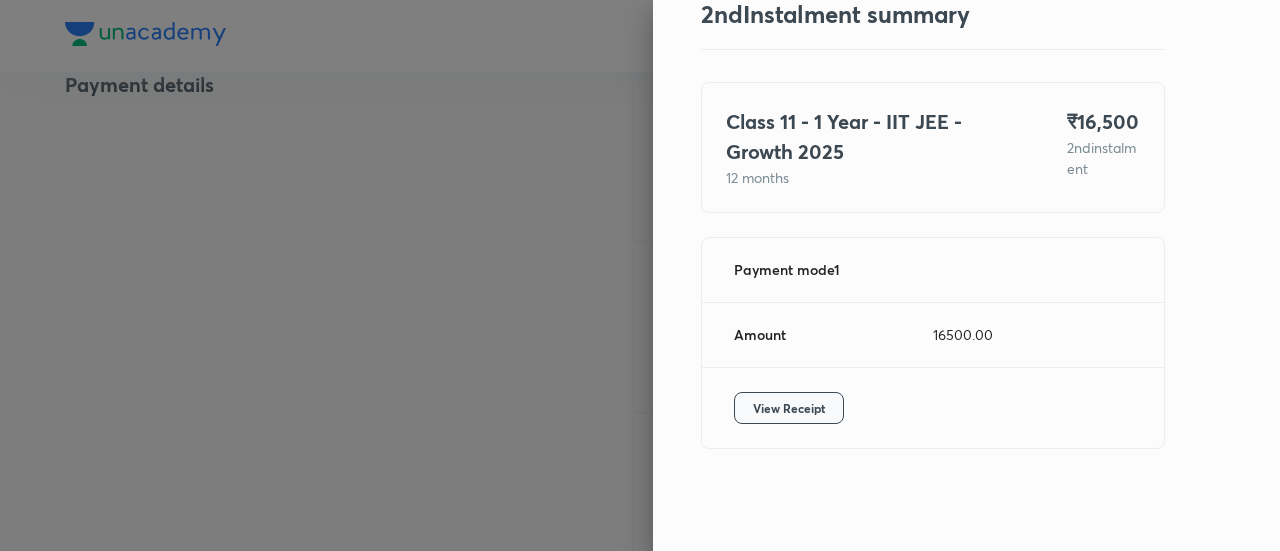 click on "View Receipt" at bounding box center (789, 408) 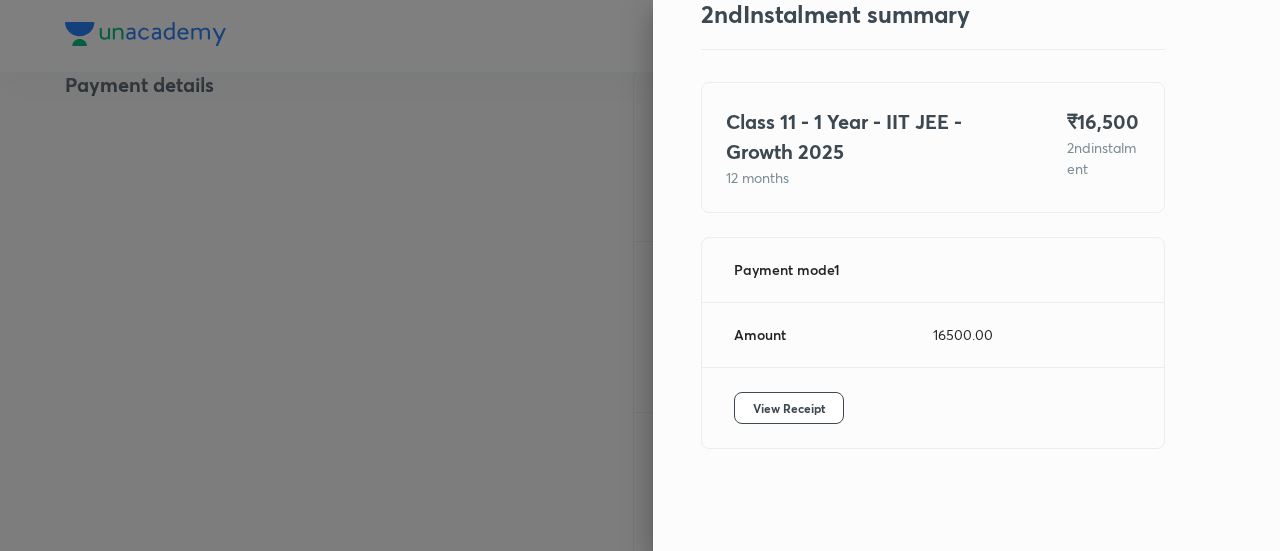 click at bounding box center [640, 275] 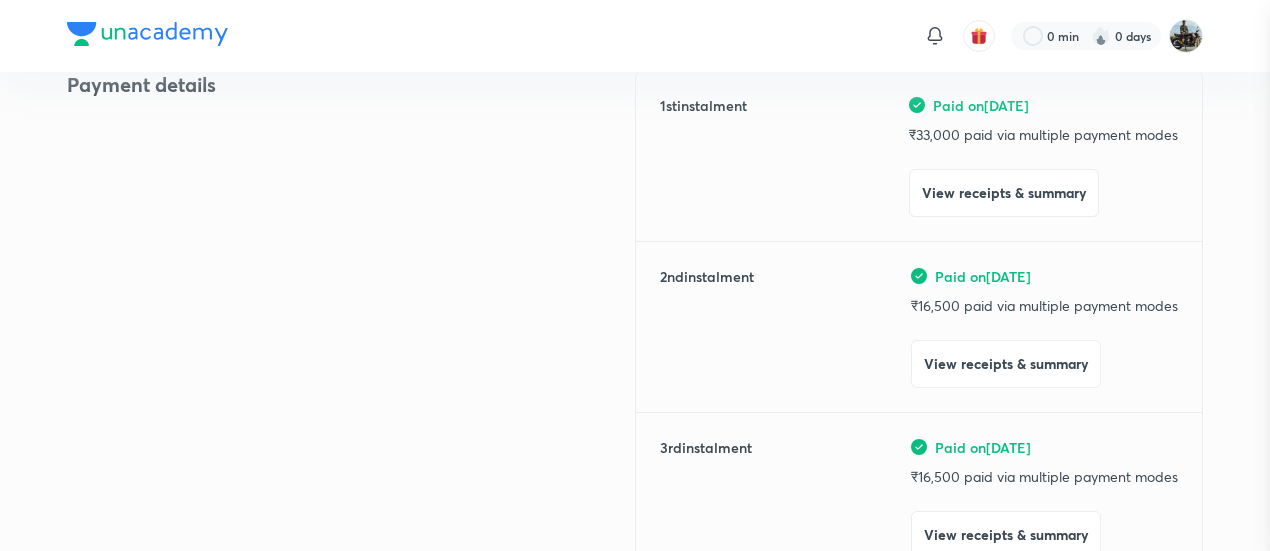 click at bounding box center [635, 275] 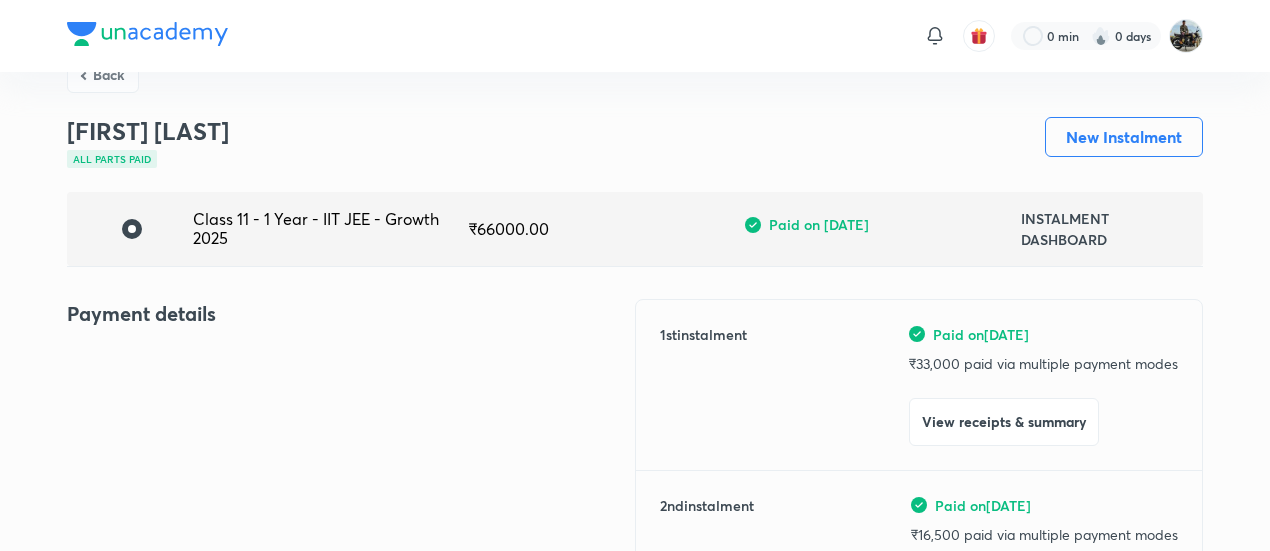 scroll, scrollTop: 40, scrollLeft: 0, axis: vertical 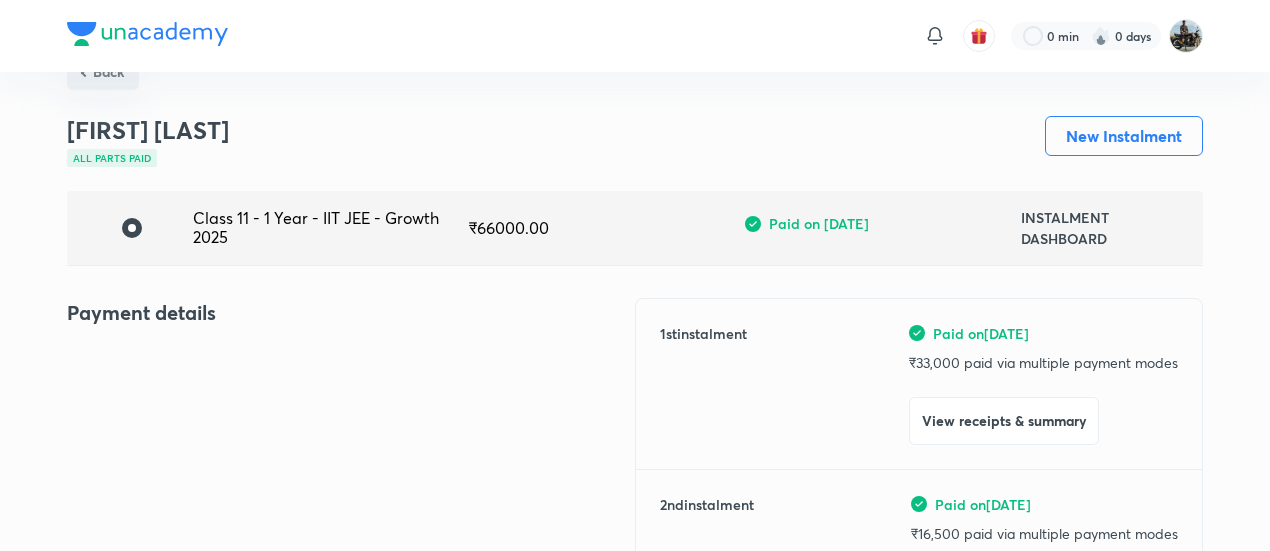 click on "Back" at bounding box center (103, 72) 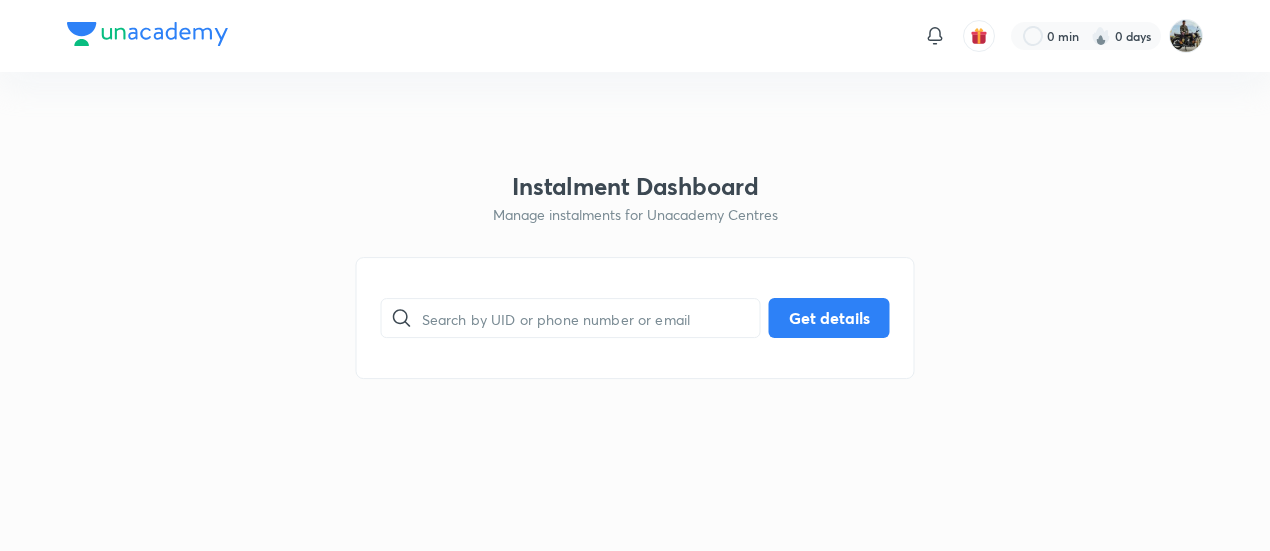 scroll, scrollTop: 0, scrollLeft: 0, axis: both 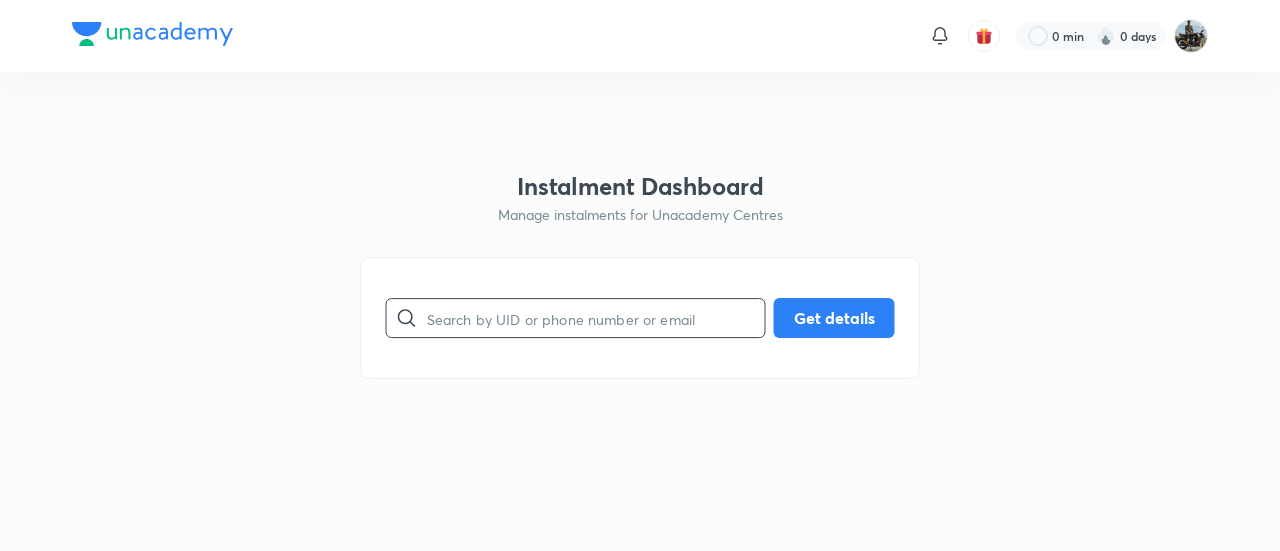 click at bounding box center [596, 318] 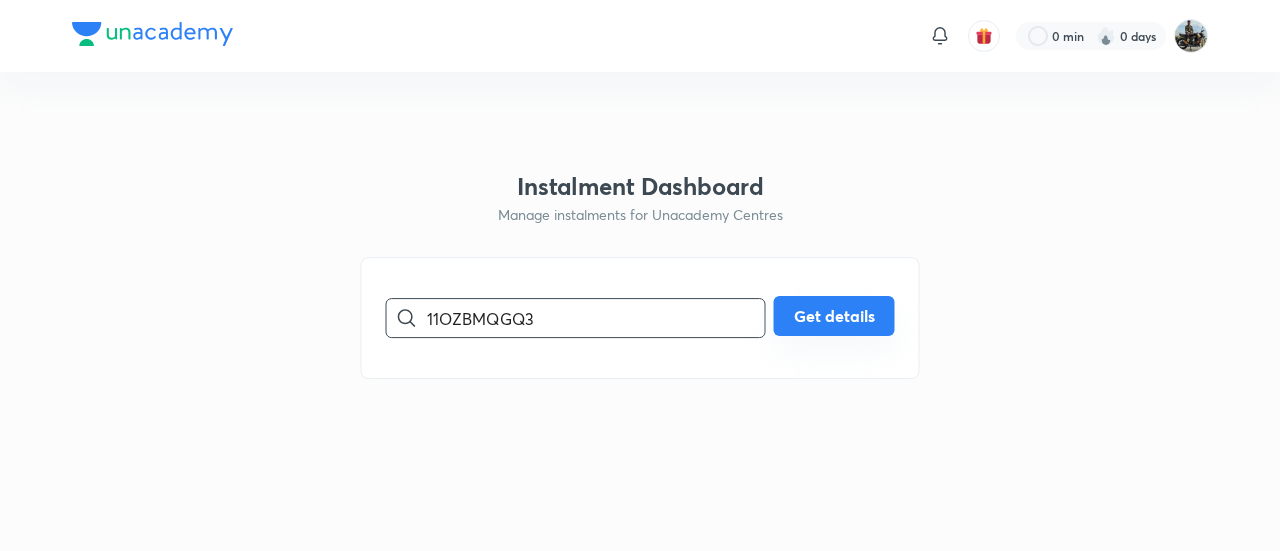 type on "11OZBMQGQ3" 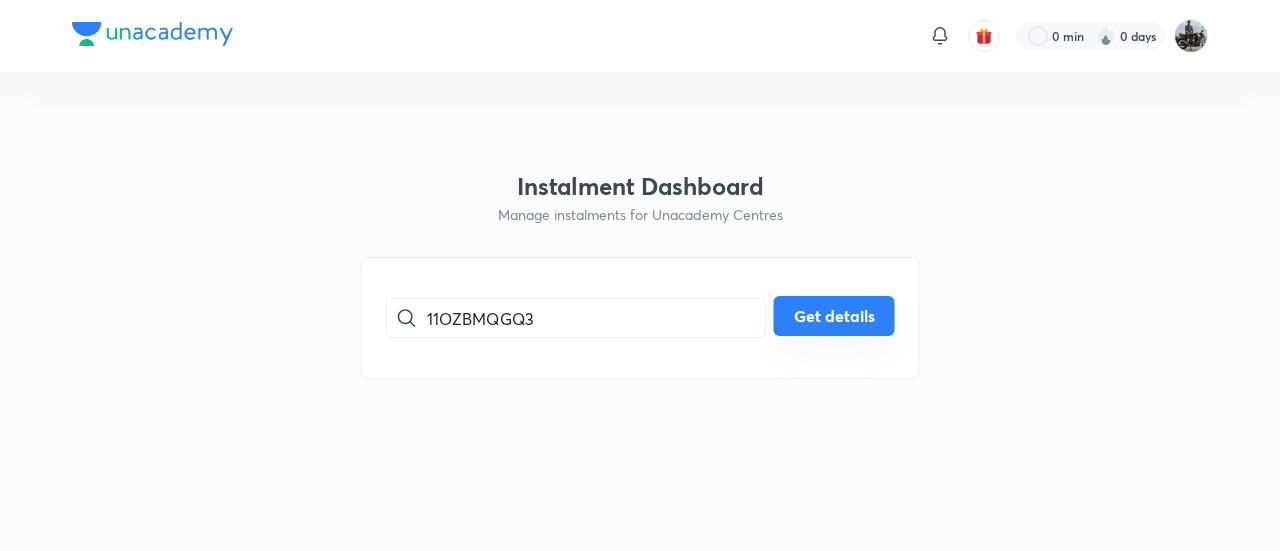 click on "Get details" at bounding box center (834, 316) 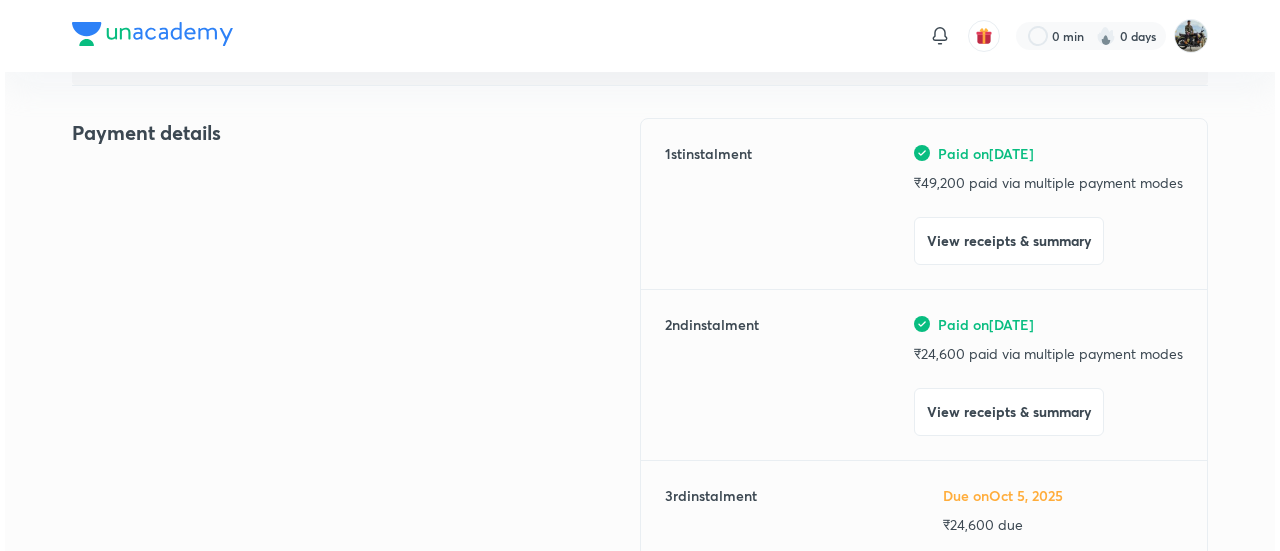 scroll, scrollTop: 224, scrollLeft: 0, axis: vertical 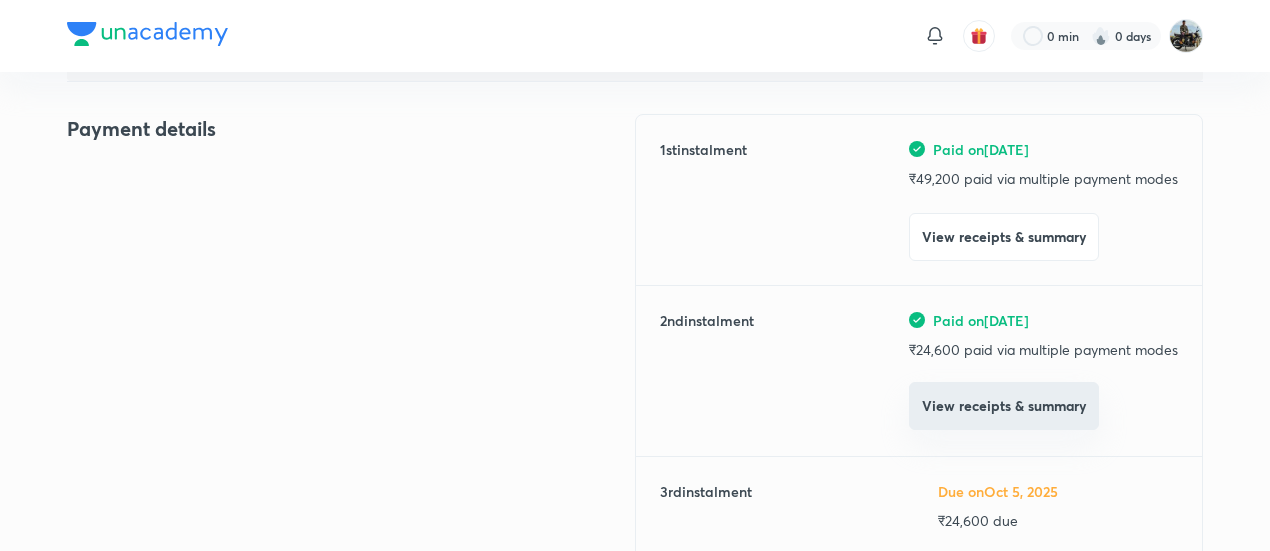 click on "View receipts & summary" at bounding box center (1004, 406) 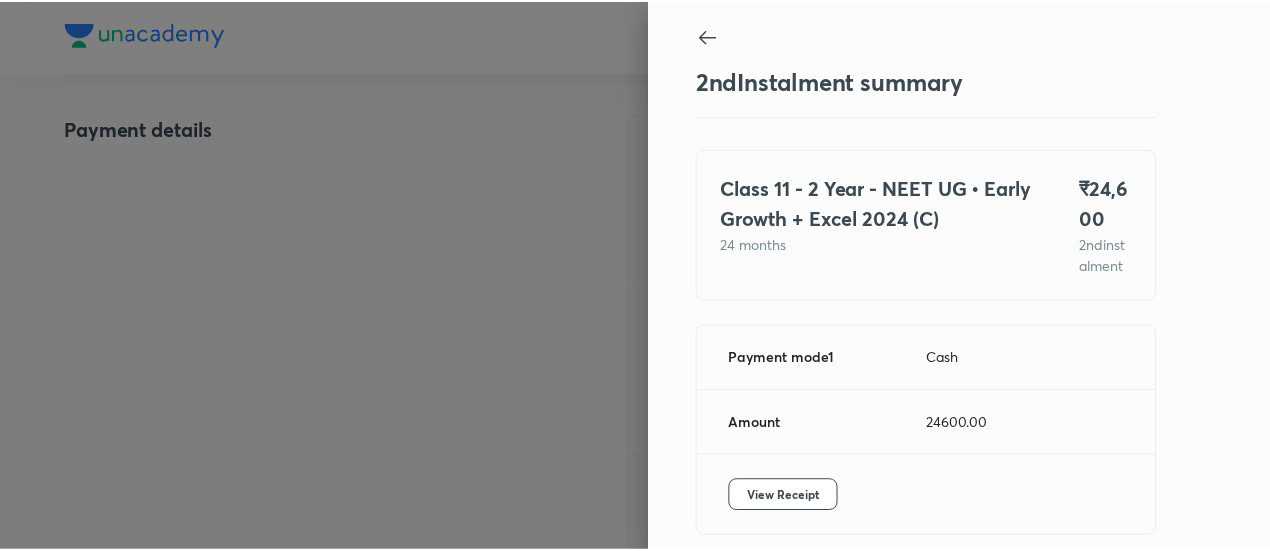scroll, scrollTop: 109, scrollLeft: 0, axis: vertical 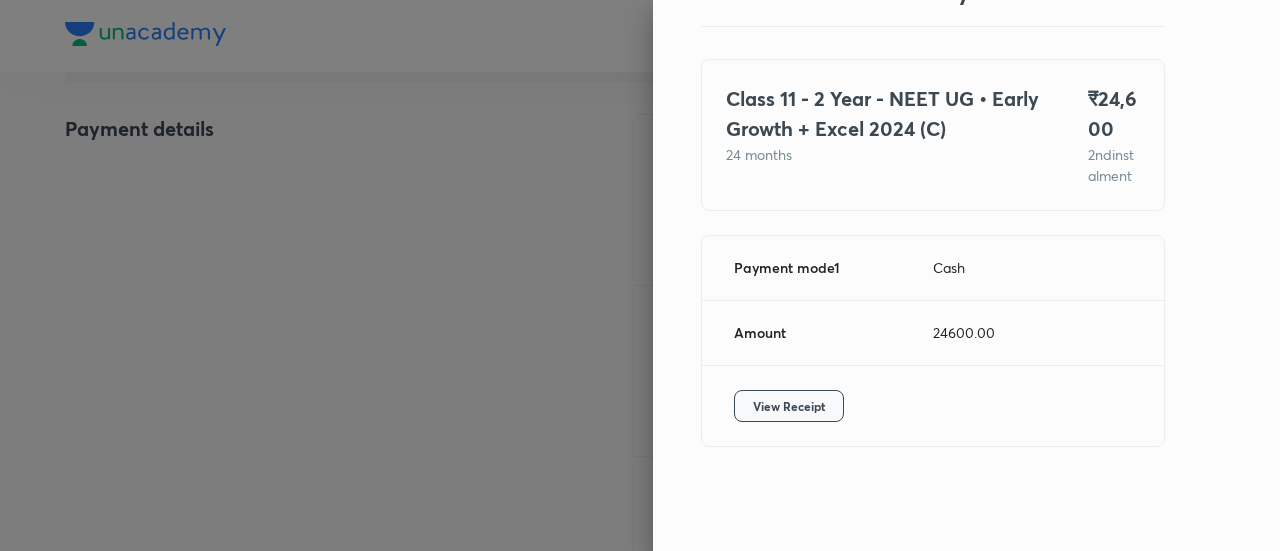 click on "View Receipt" at bounding box center (789, 406) 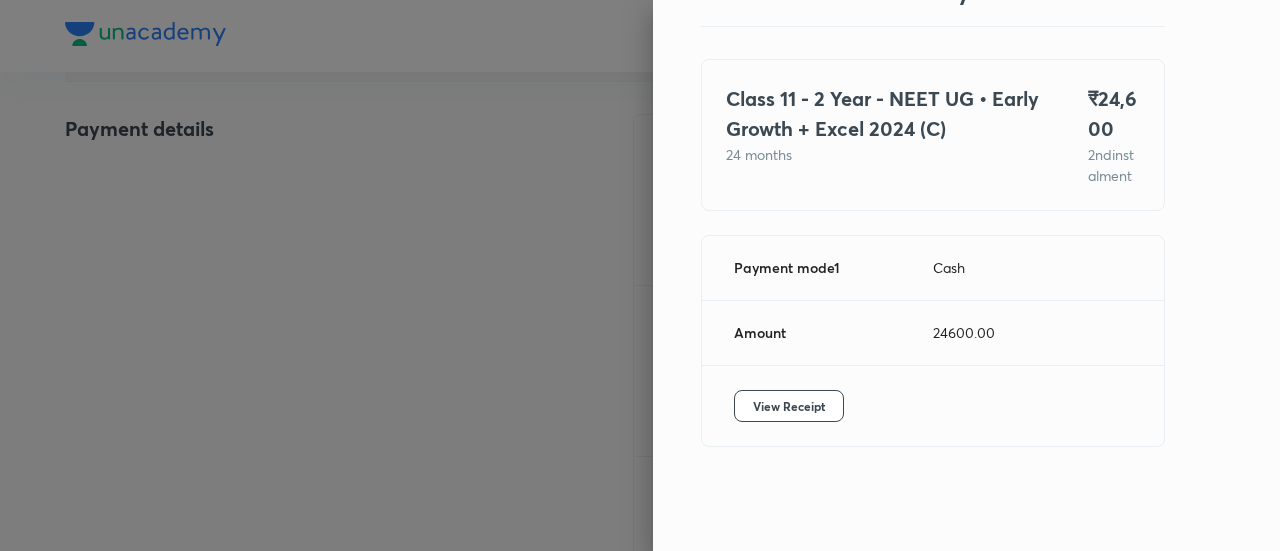 click at bounding box center [640, 275] 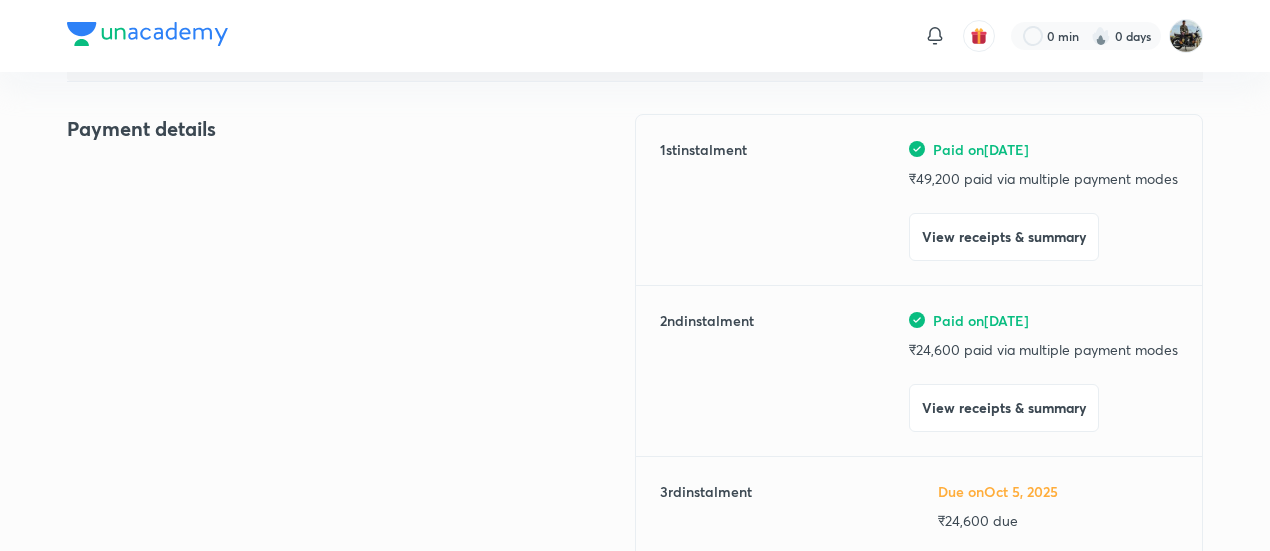 scroll, scrollTop: 0, scrollLeft: 0, axis: both 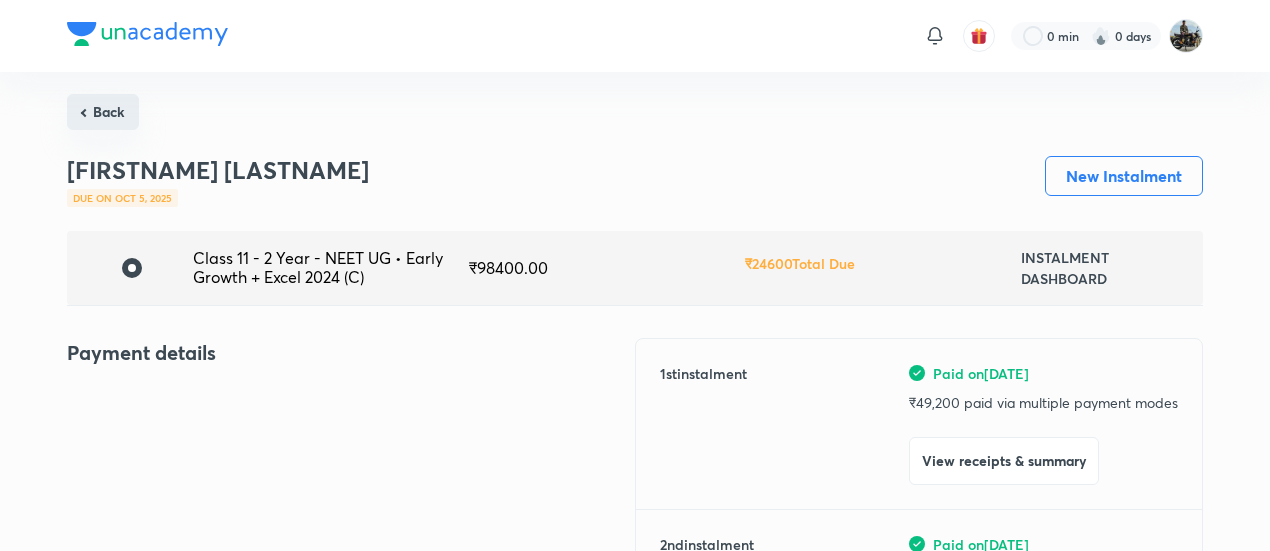 click on "Back" at bounding box center (103, 112) 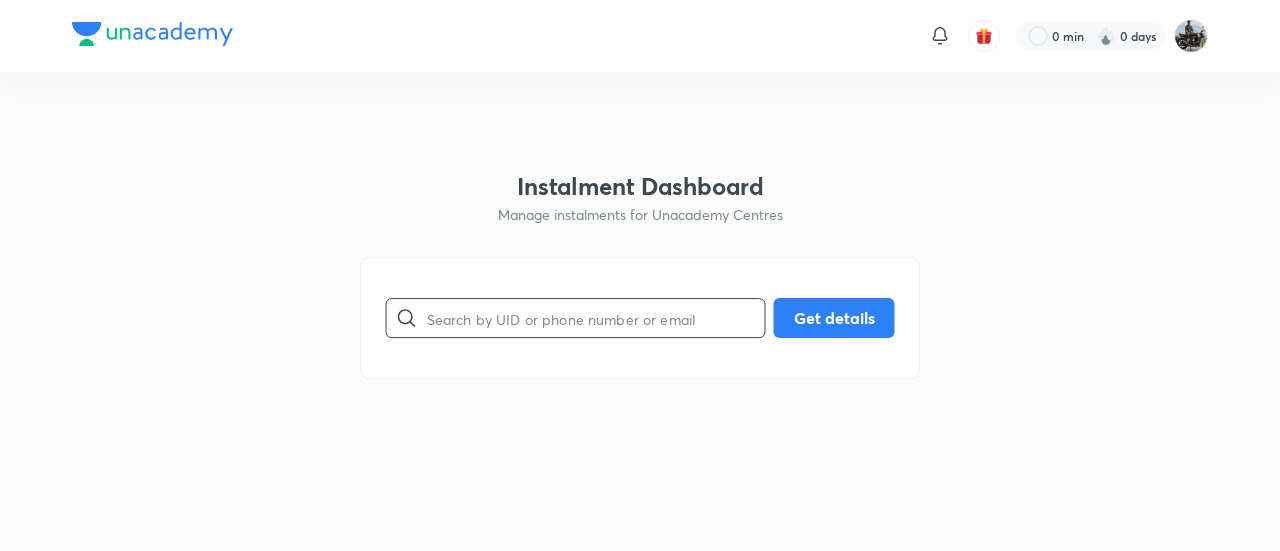 click at bounding box center [596, 318] 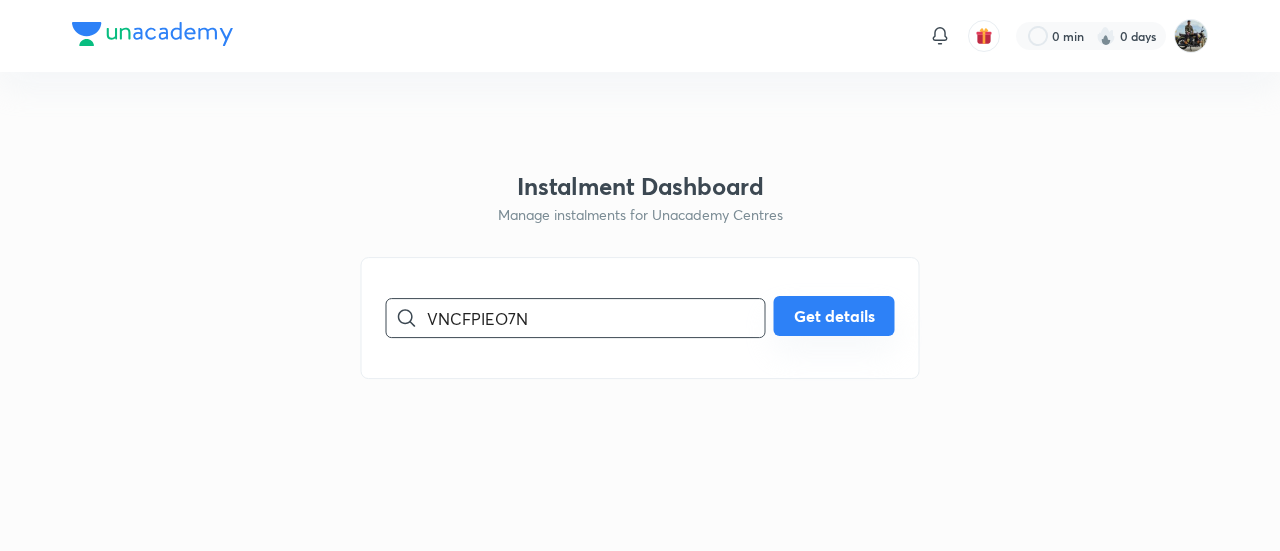 type on "VNCFPIEO7N" 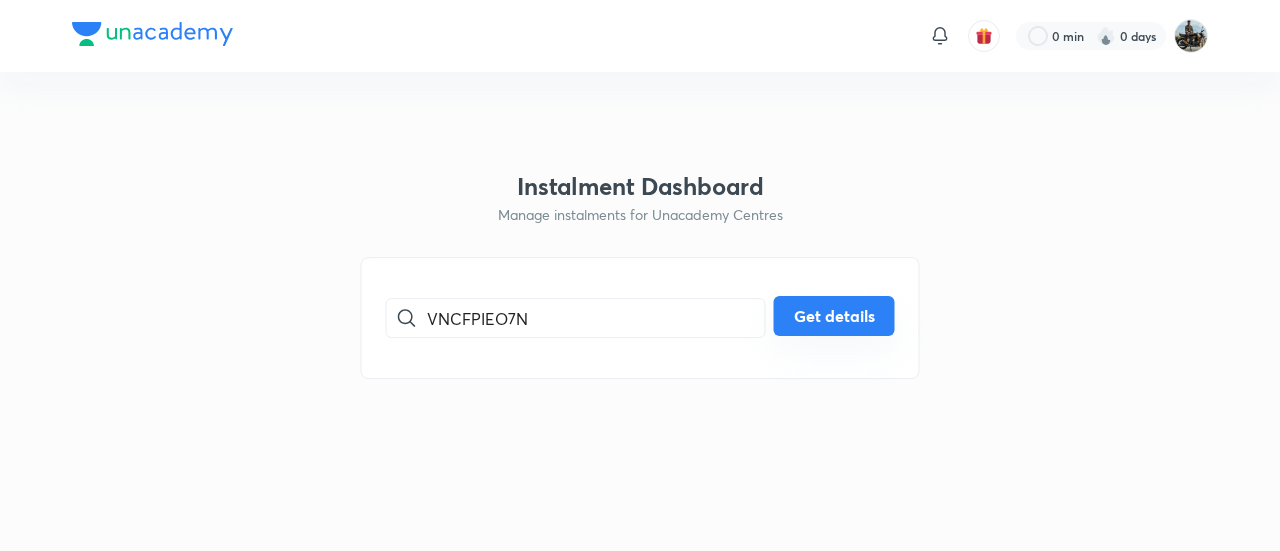 click on "Get details" at bounding box center [834, 316] 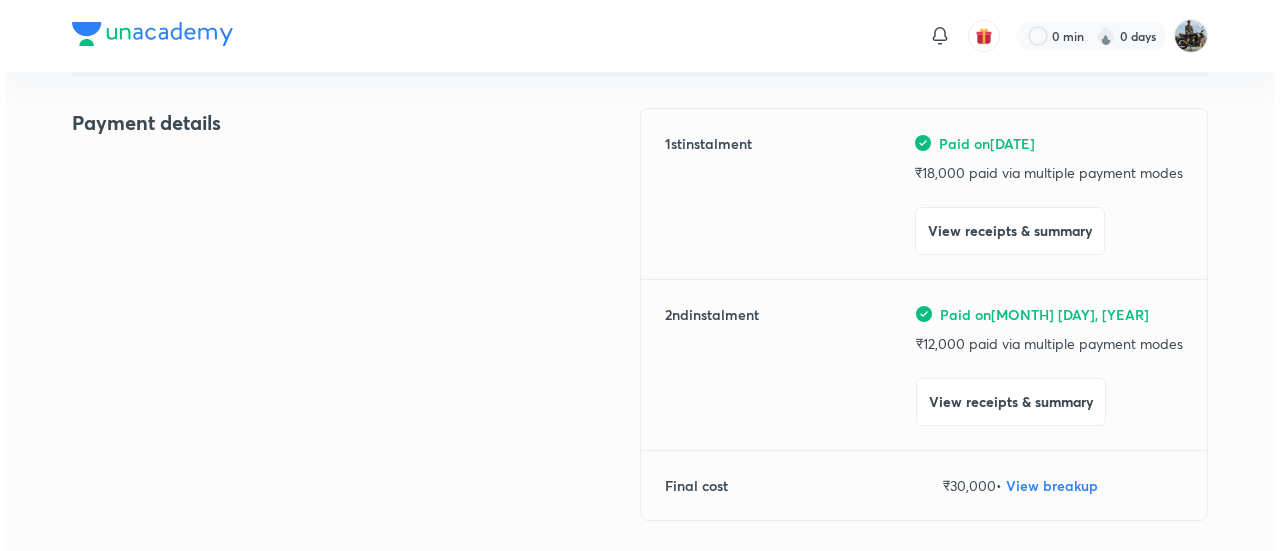 scroll, scrollTop: 234, scrollLeft: 0, axis: vertical 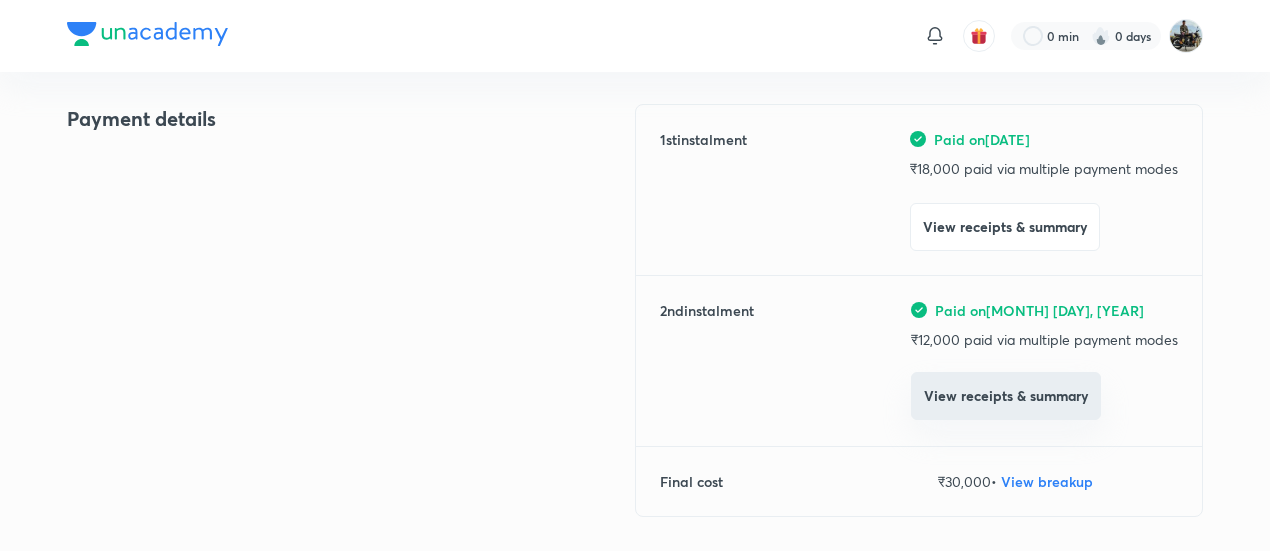 click on "View receipts & summary" at bounding box center [1006, 396] 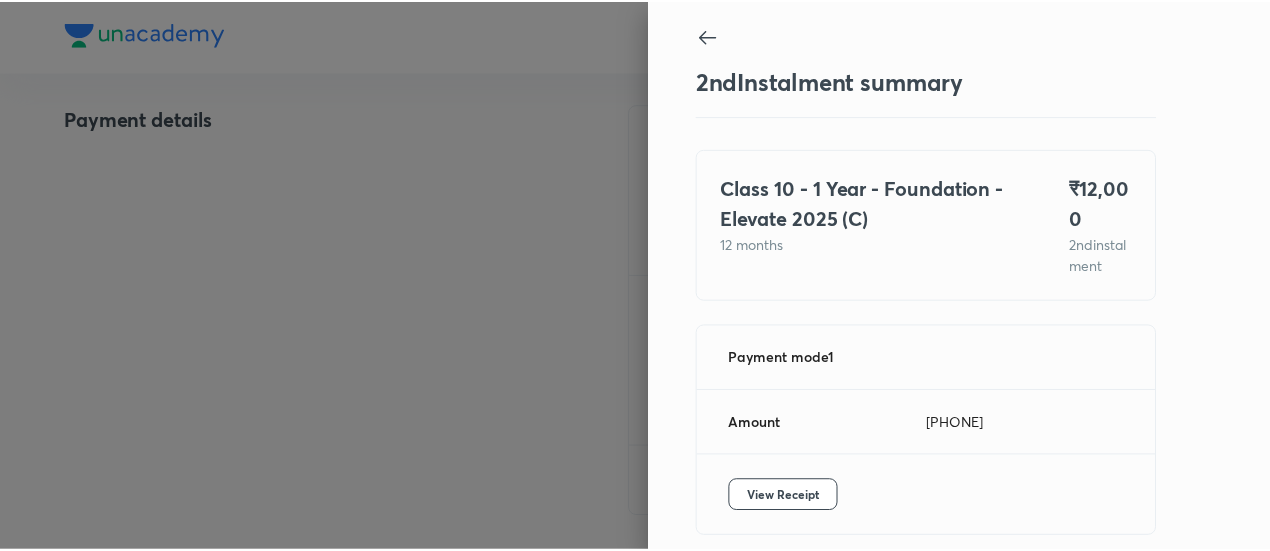 scroll, scrollTop: 109, scrollLeft: 0, axis: vertical 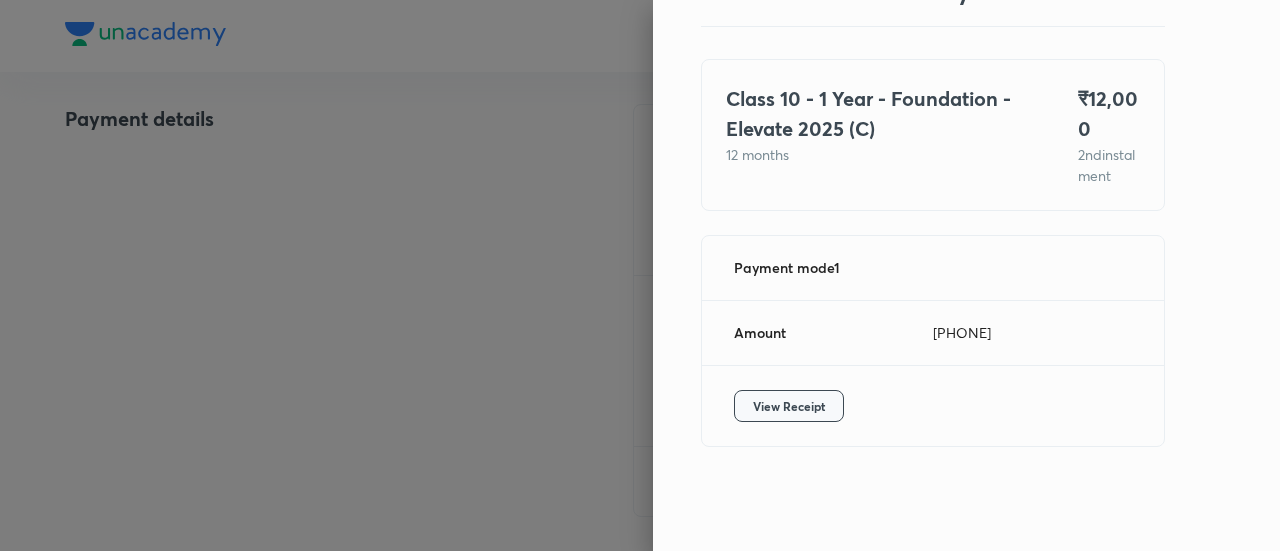 click on "View Receipt" at bounding box center [789, 406] 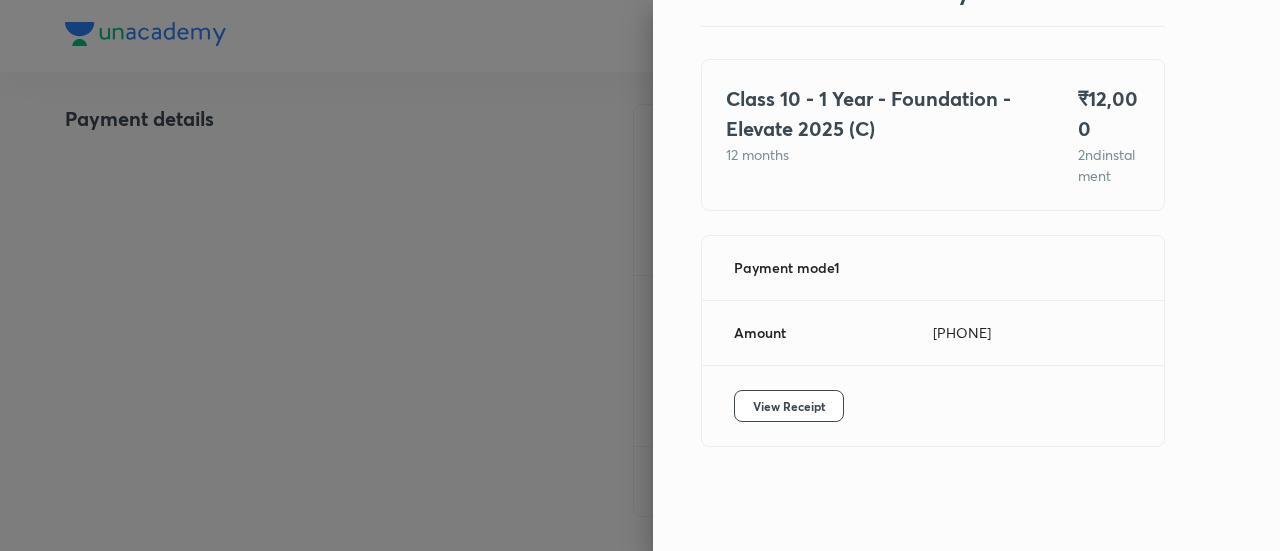click at bounding box center (640, 275) 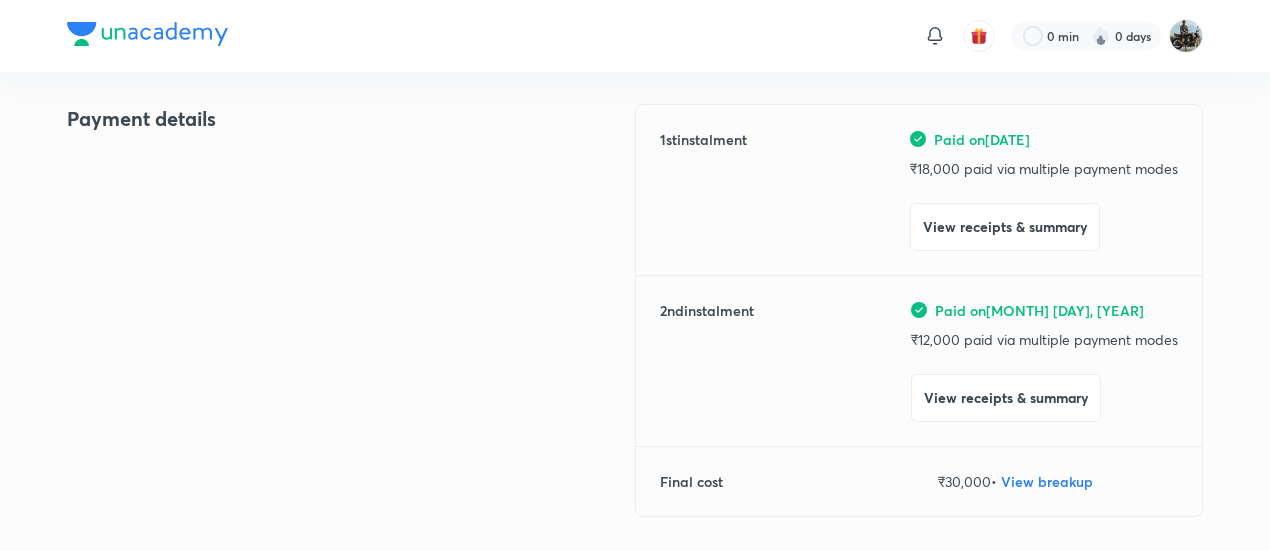 scroll, scrollTop: 0, scrollLeft: 0, axis: both 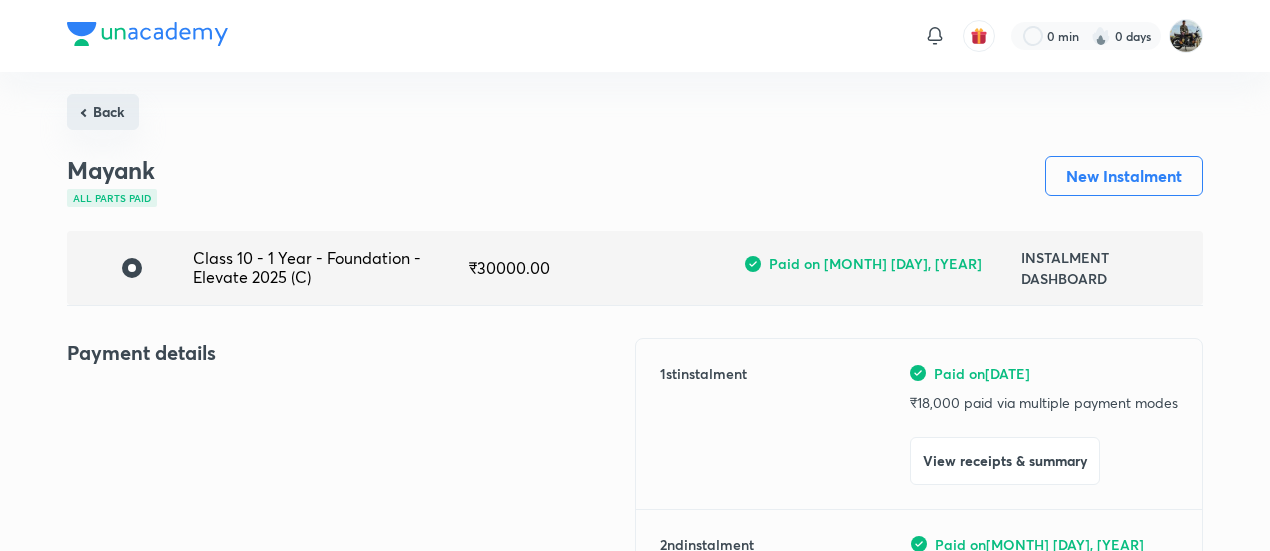 click on "Back" at bounding box center [103, 112] 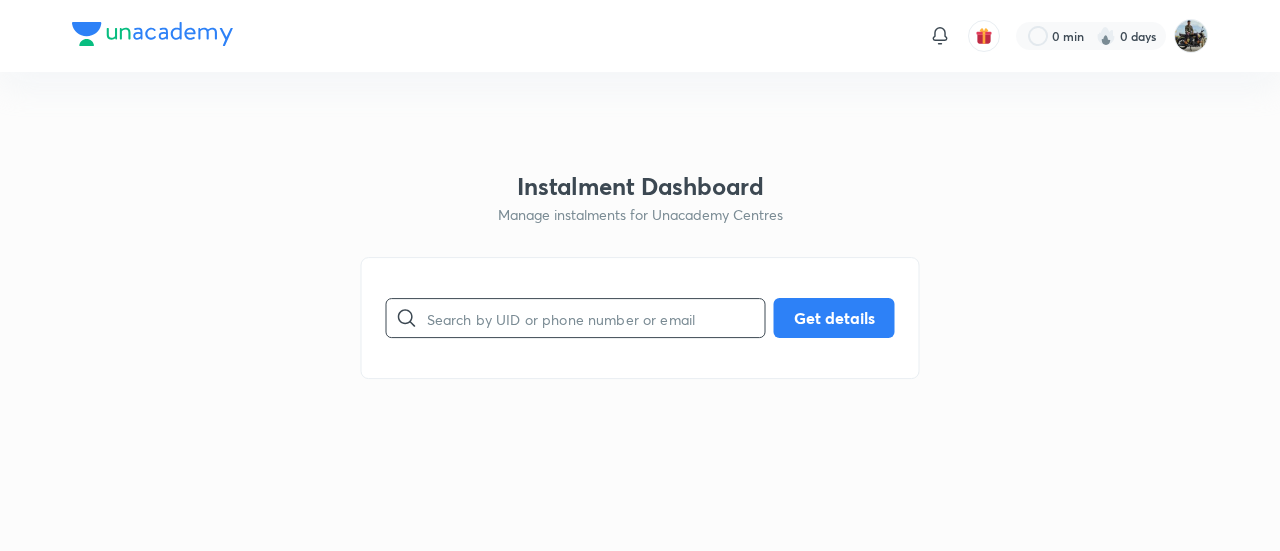 click at bounding box center (596, 318) 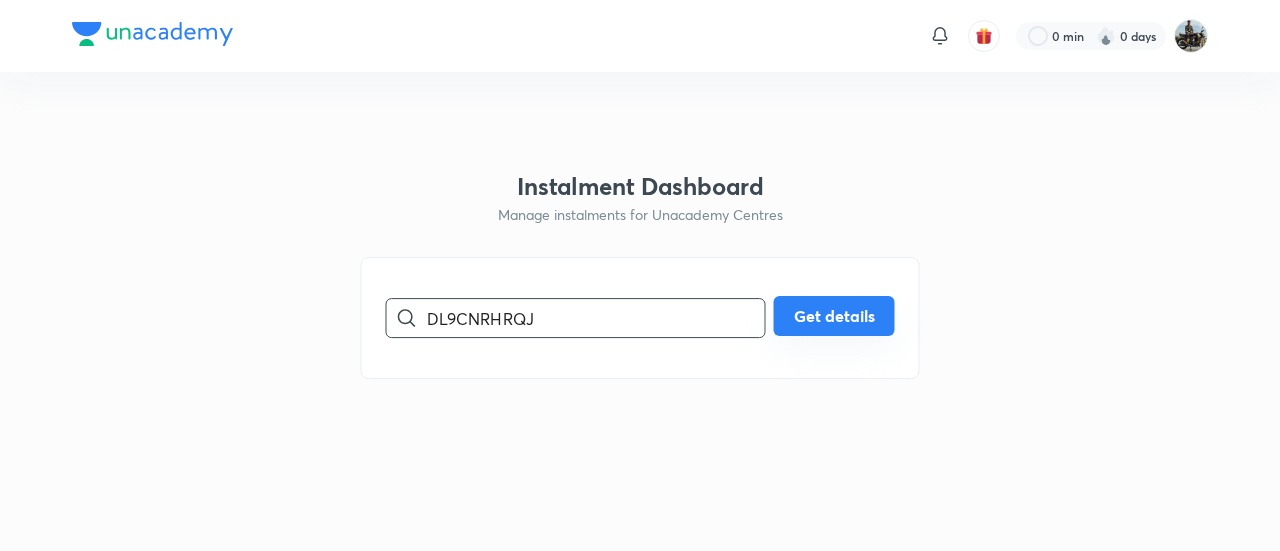 type on "DL9CNRHRQJ" 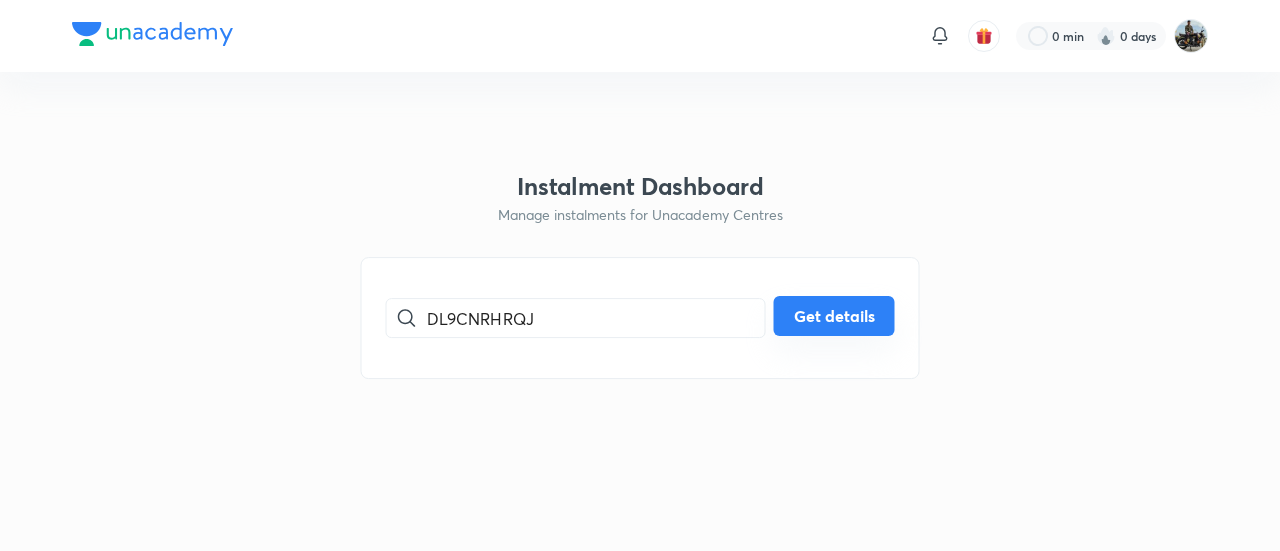 click on "Get details" at bounding box center [834, 316] 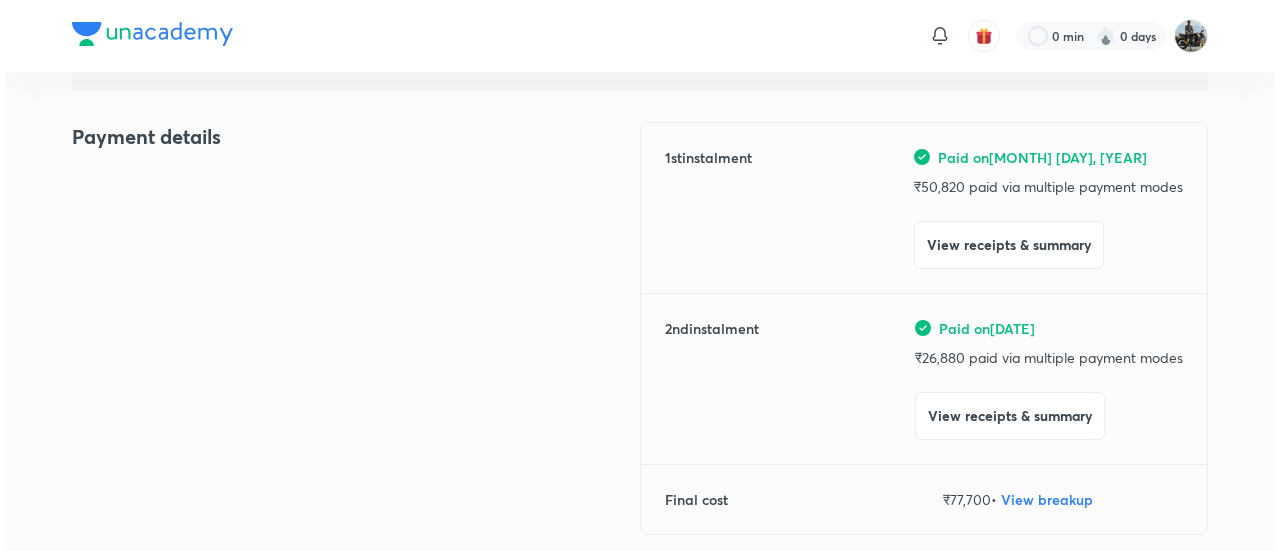 scroll, scrollTop: 220, scrollLeft: 0, axis: vertical 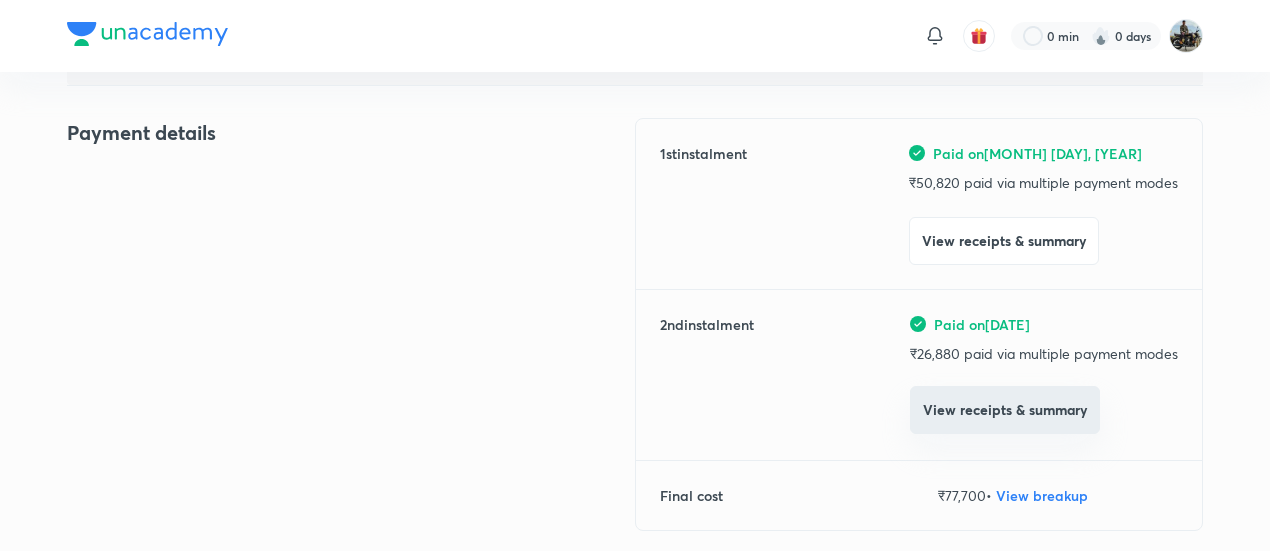 click on "View receipts & summary" at bounding box center (1005, 410) 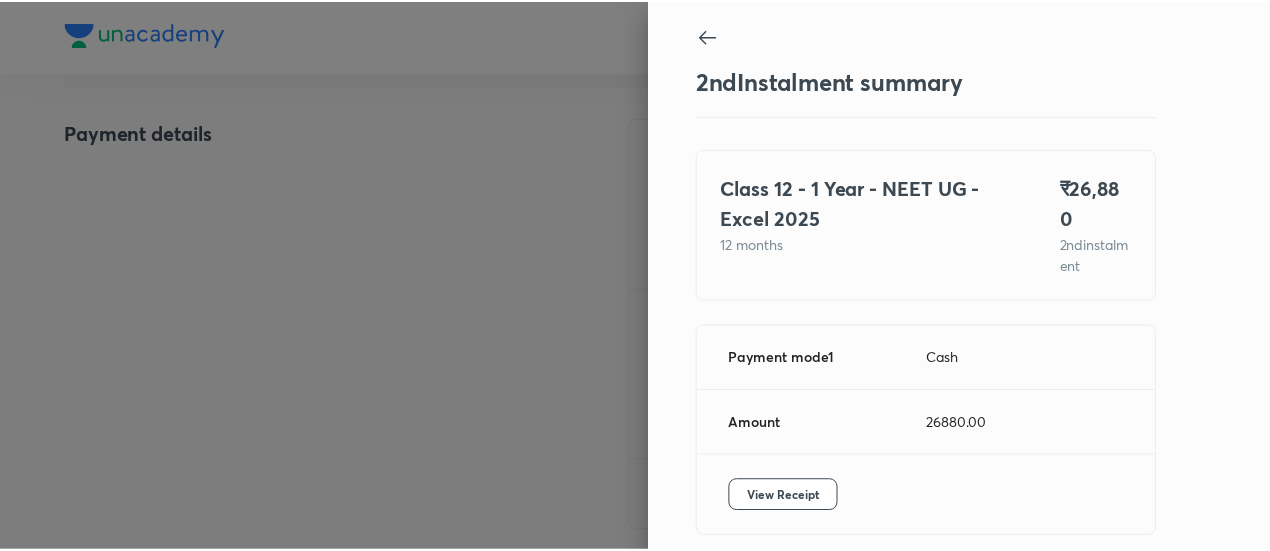 scroll, scrollTop: 67, scrollLeft: 0, axis: vertical 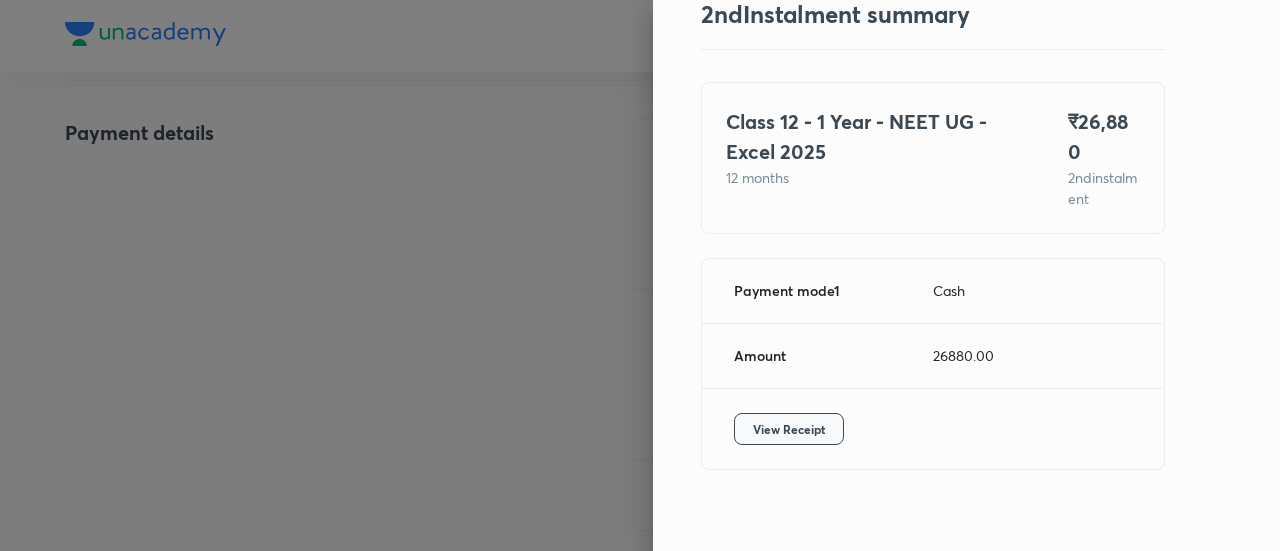 click on "View Receipt" at bounding box center [789, 429] 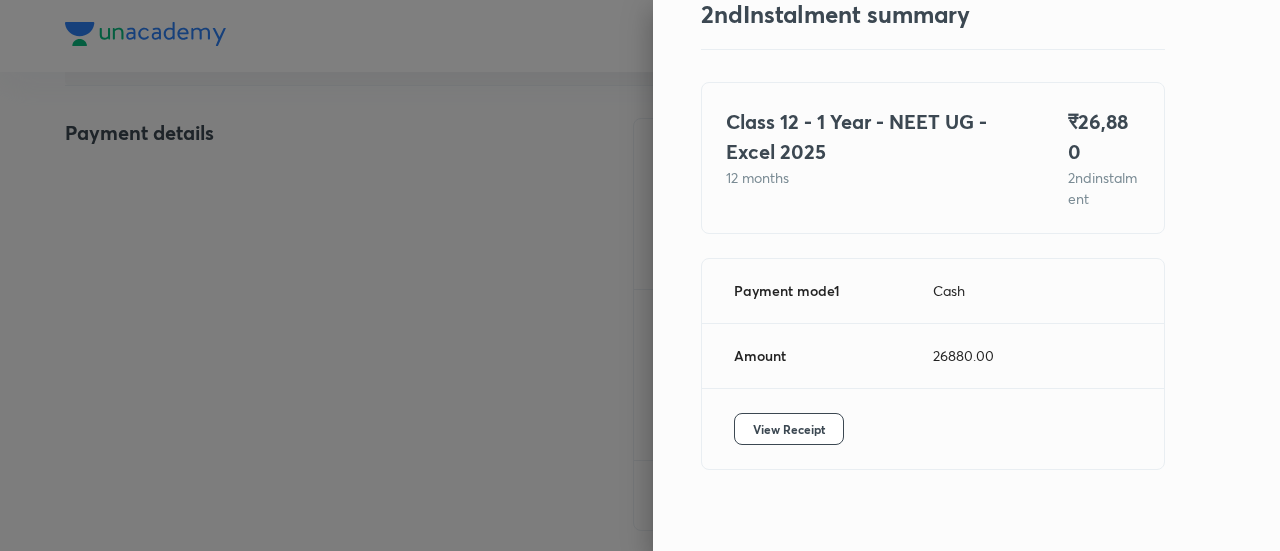 click at bounding box center [640, 275] 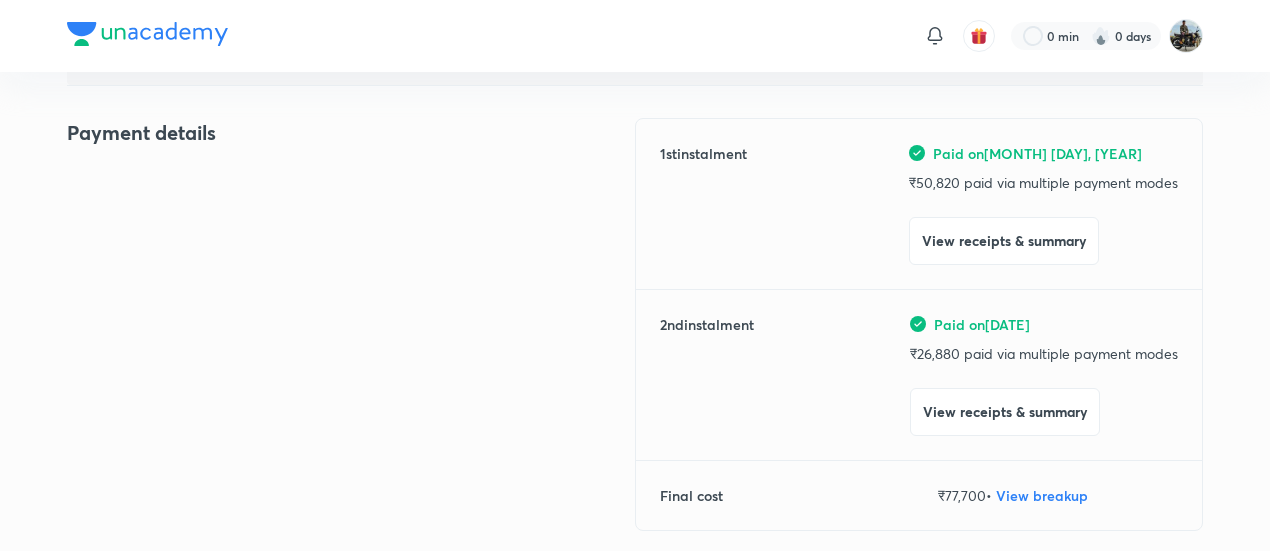 scroll, scrollTop: 0, scrollLeft: 0, axis: both 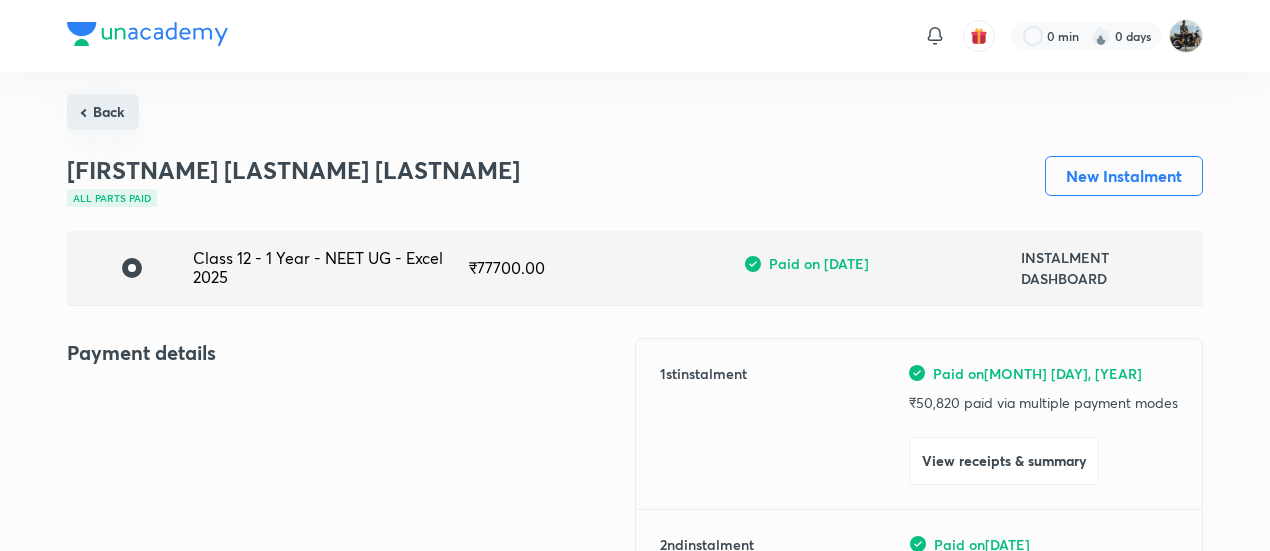 click on "Back" at bounding box center (103, 112) 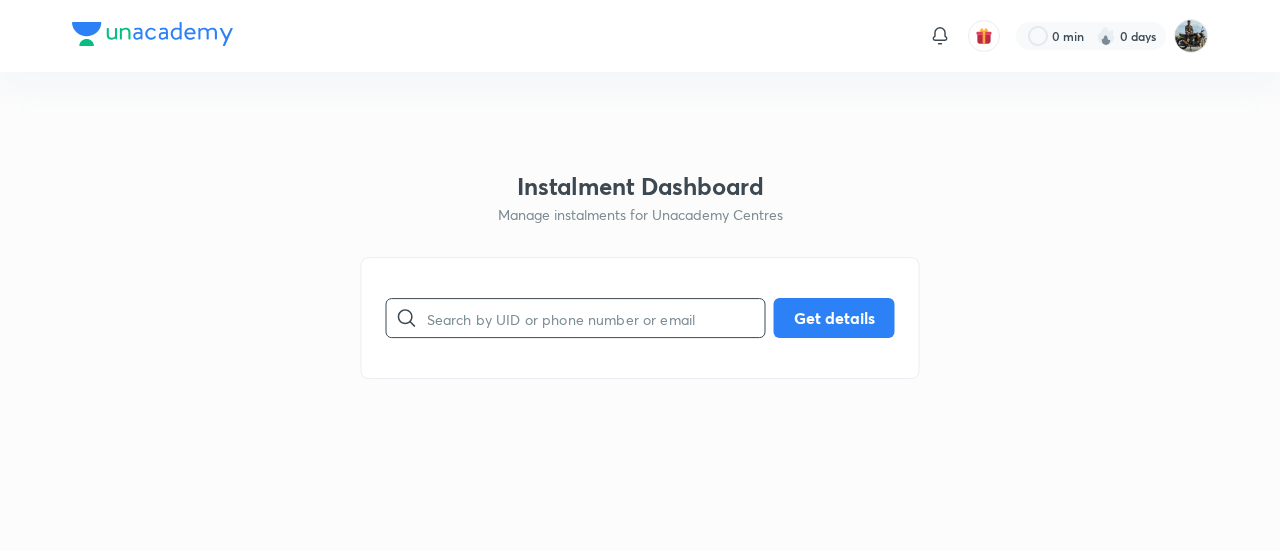 click at bounding box center (596, 318) 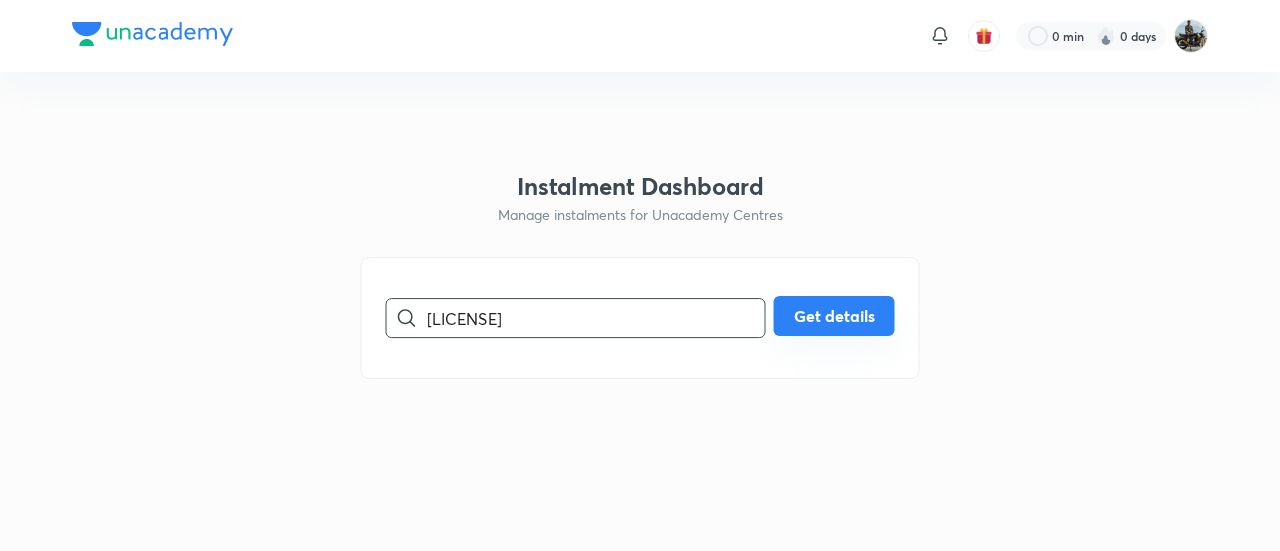 type on "[LICENSE]" 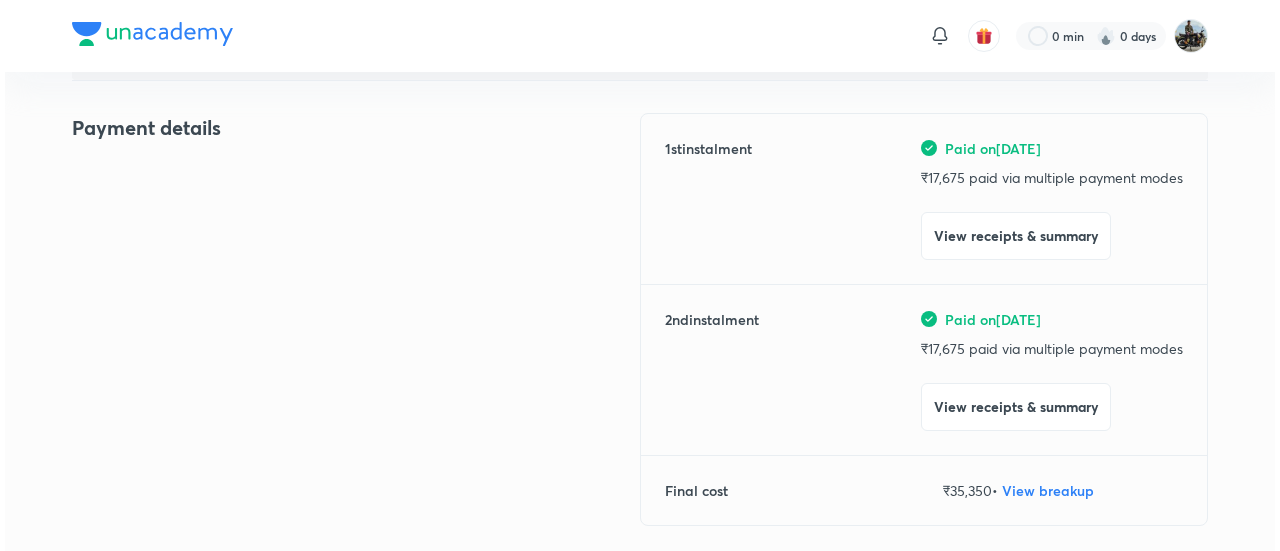 scroll, scrollTop: 230, scrollLeft: 0, axis: vertical 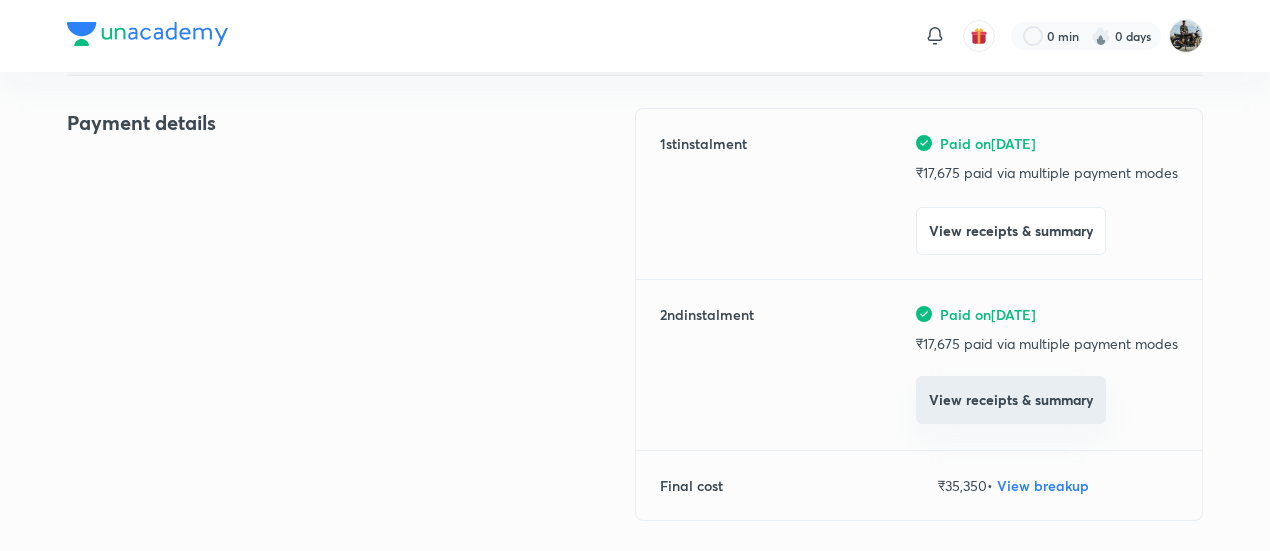 click on "View receipts & summary" at bounding box center [1011, 400] 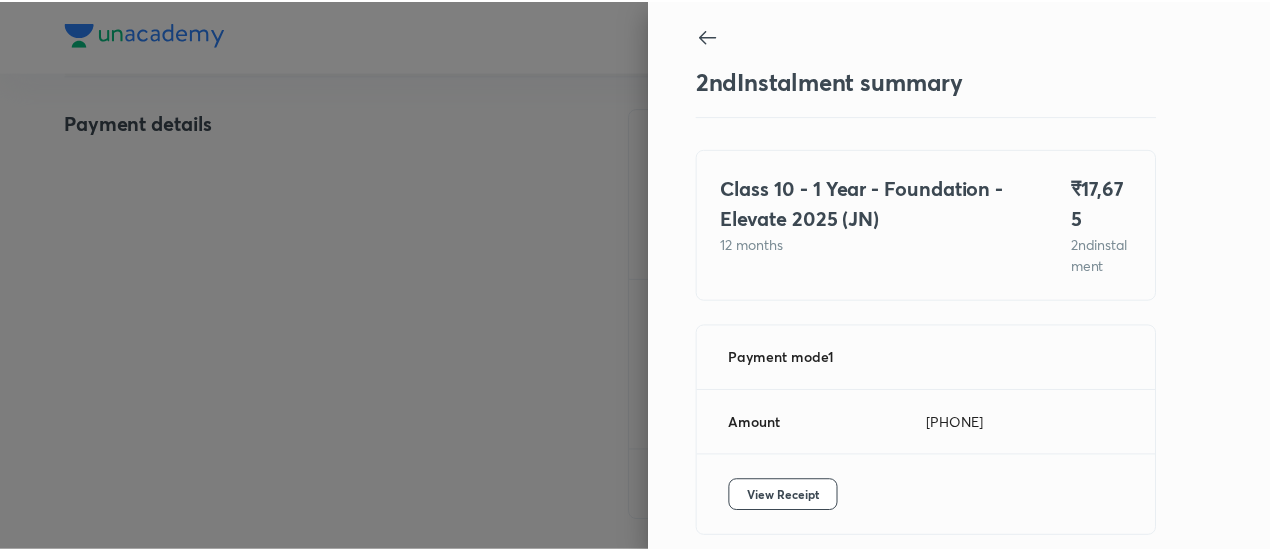 scroll, scrollTop: 109, scrollLeft: 0, axis: vertical 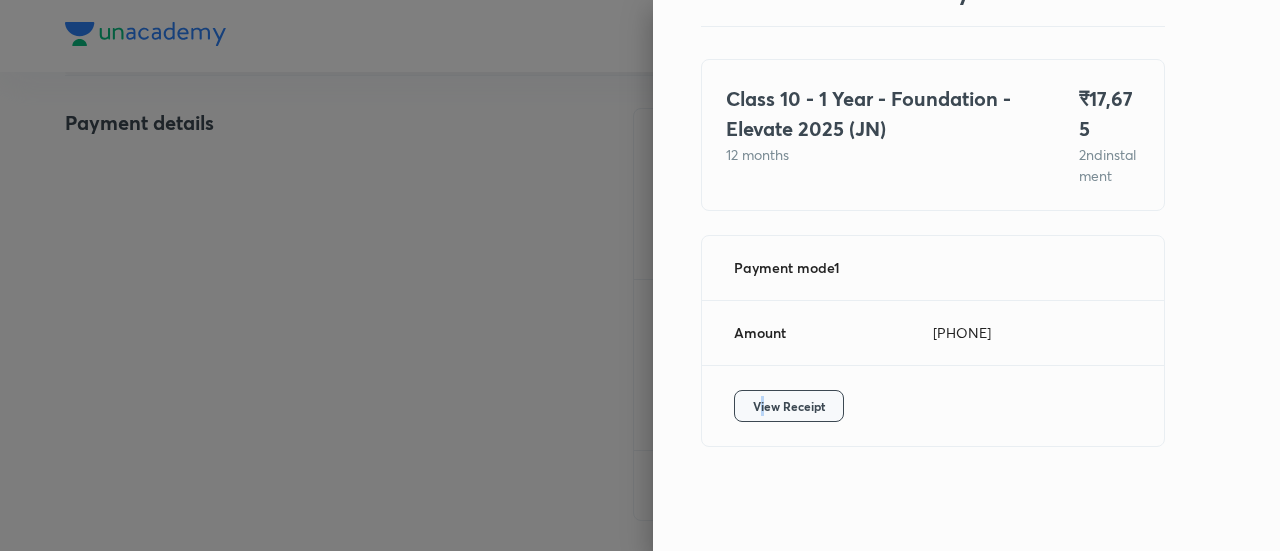 drag, startPoint x: 750, startPoint y: 388, endPoint x: 742, endPoint y: 405, distance: 18.788294 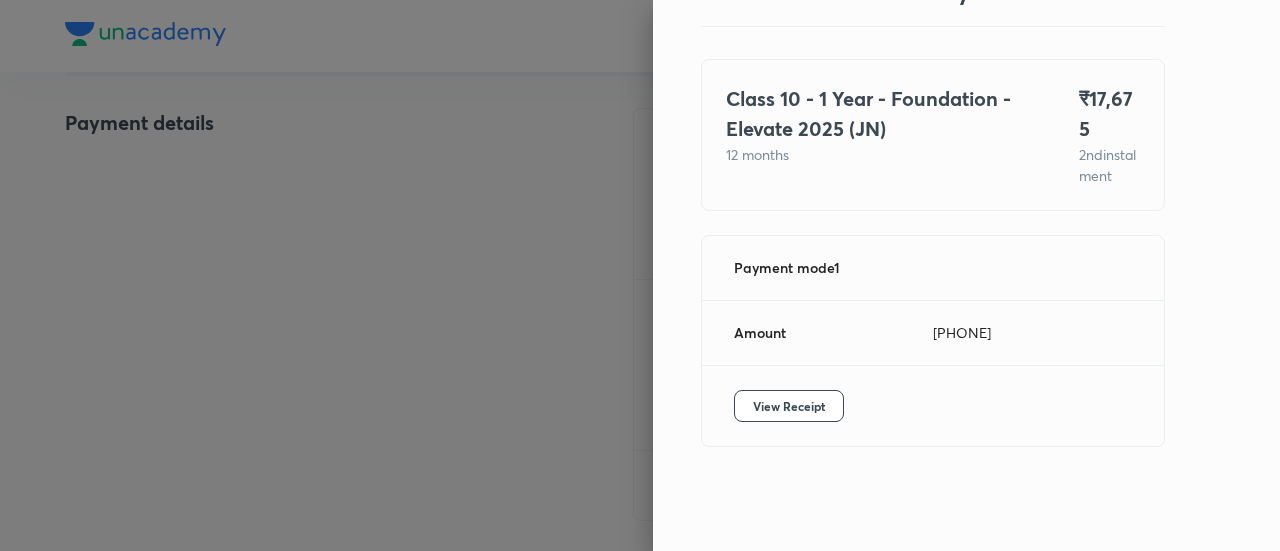 click at bounding box center (640, 275) 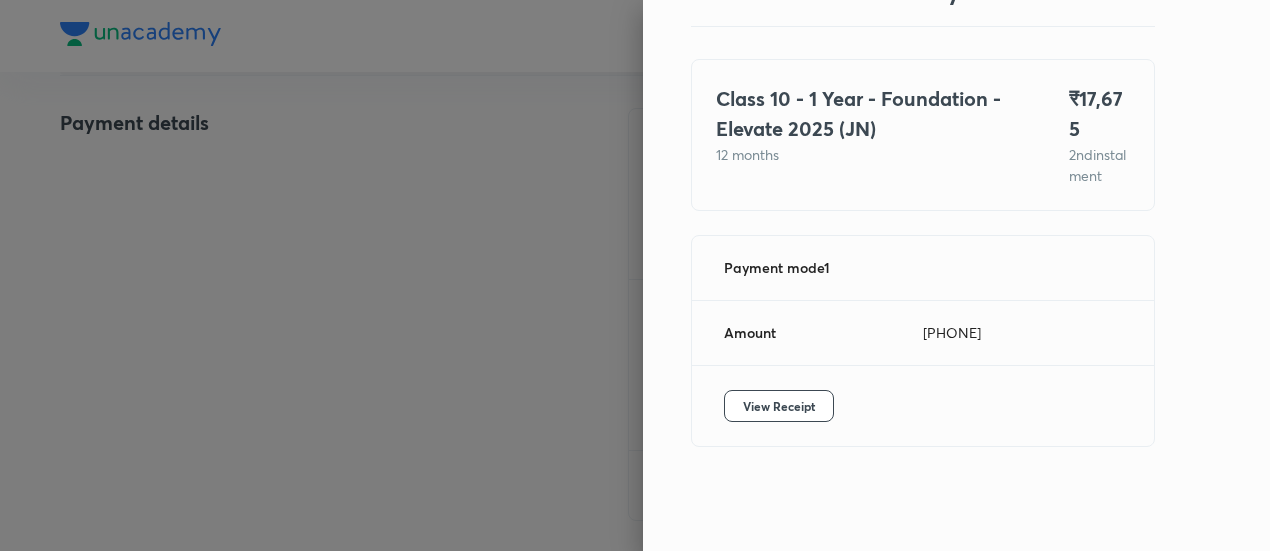 click at bounding box center (635, 275) 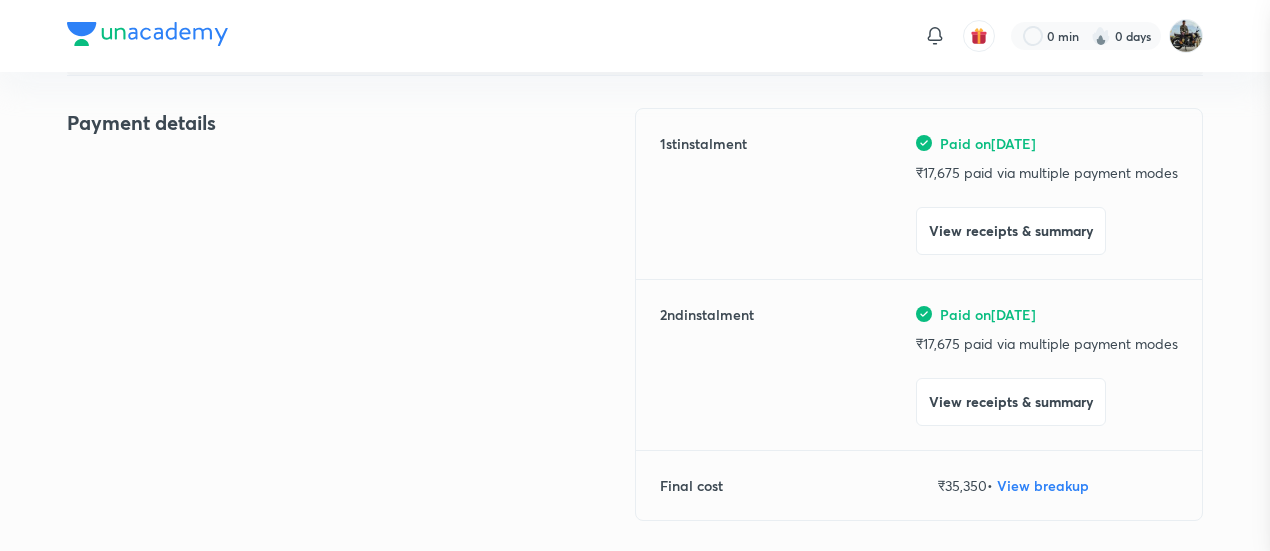 scroll, scrollTop: 0, scrollLeft: 0, axis: both 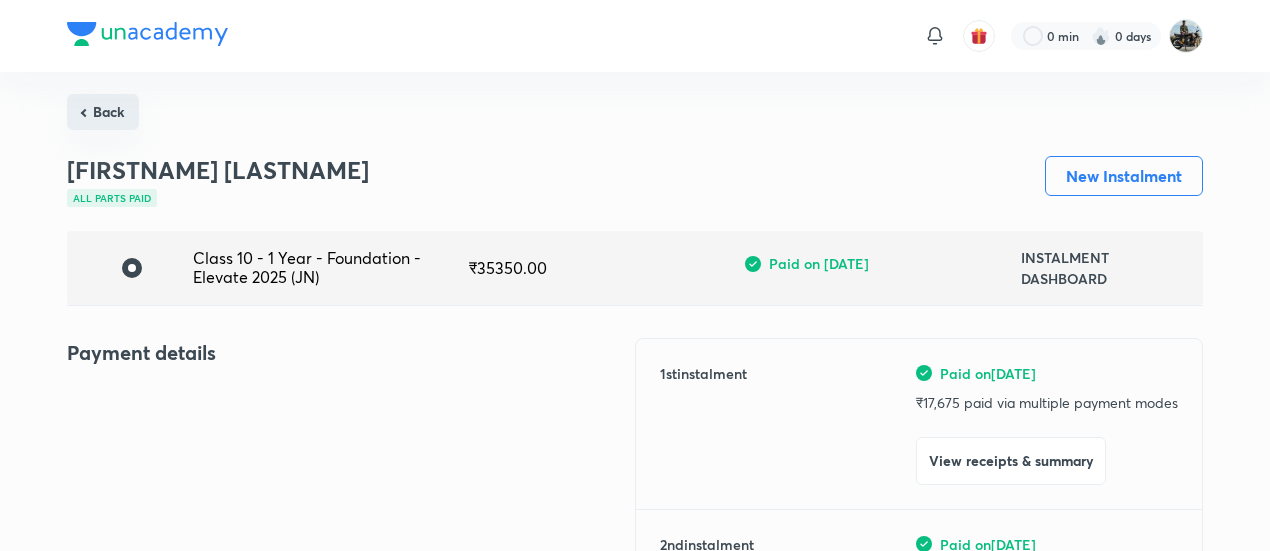 click on "Back" at bounding box center (103, 112) 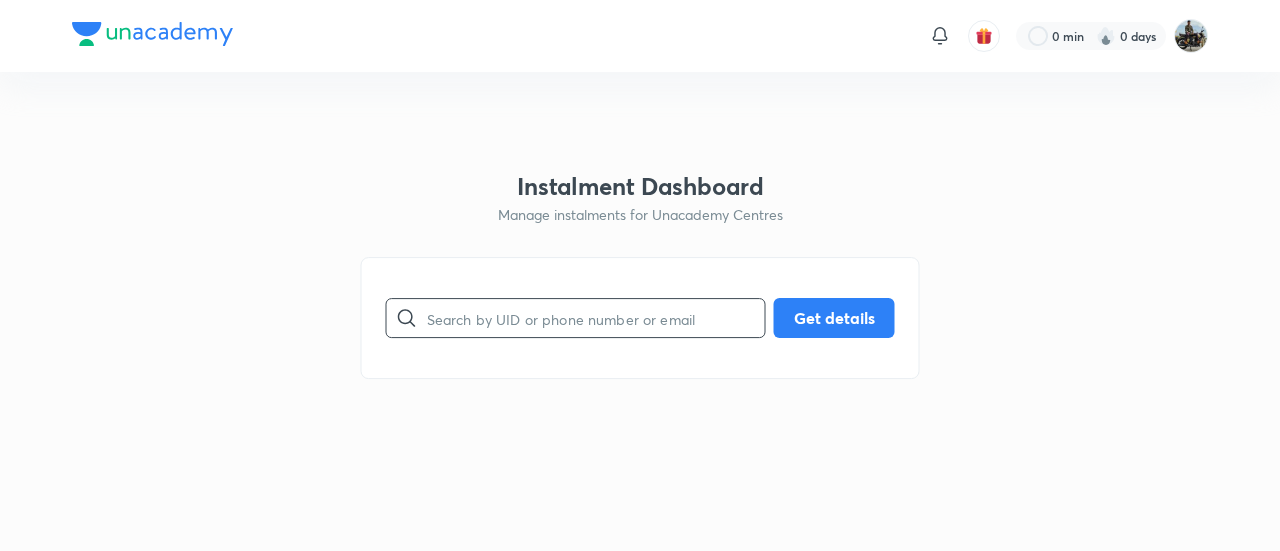 click at bounding box center (596, 318) 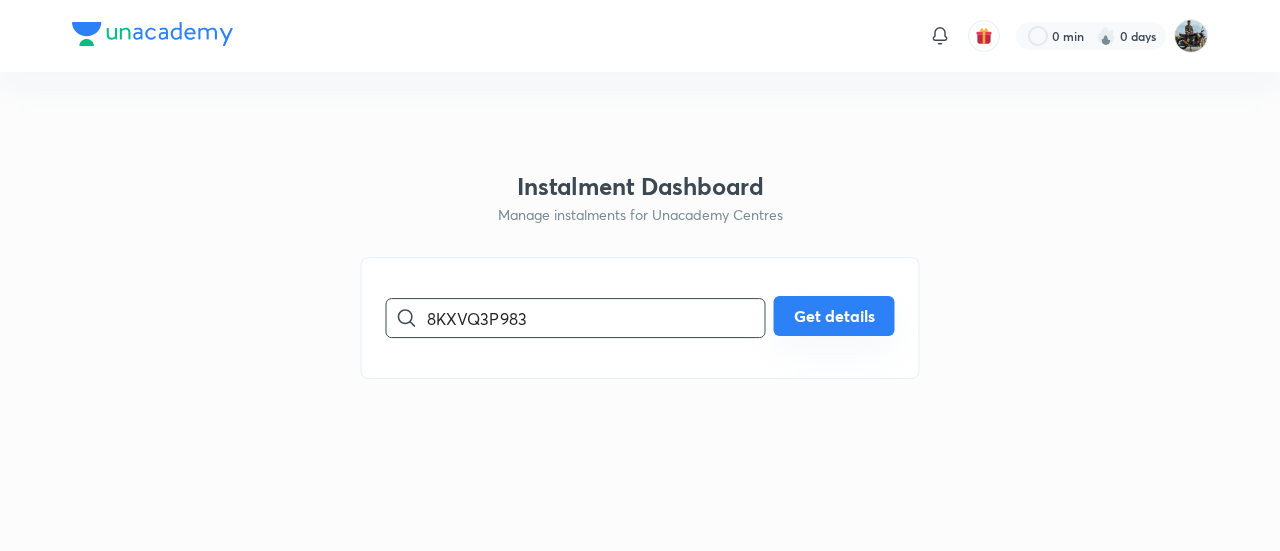 type on "8KXVQ3P983" 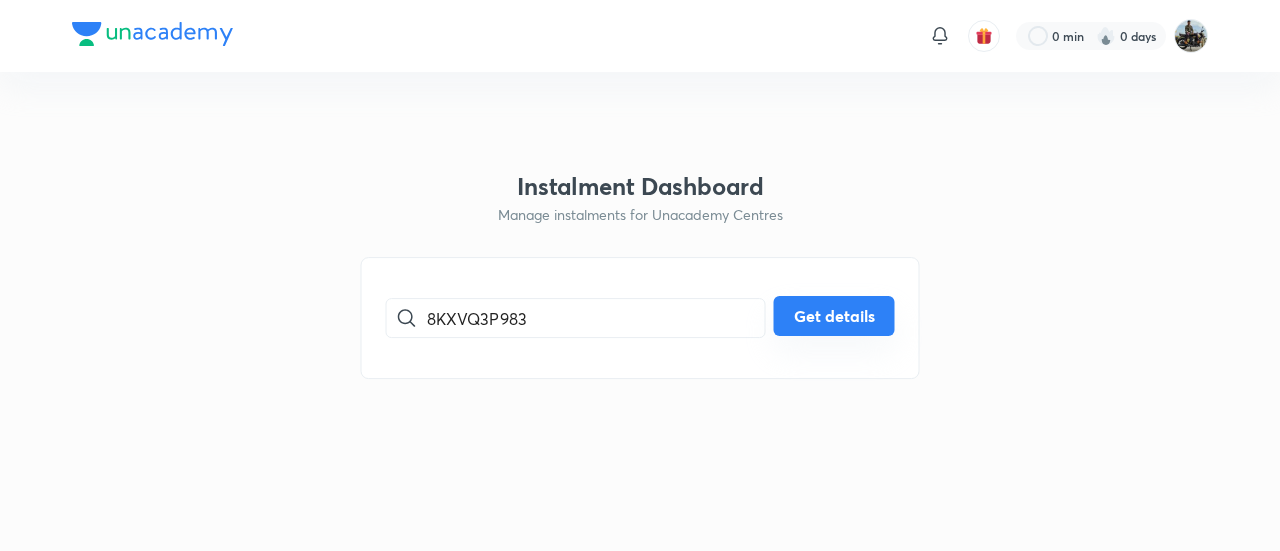click on "Get details" at bounding box center (834, 316) 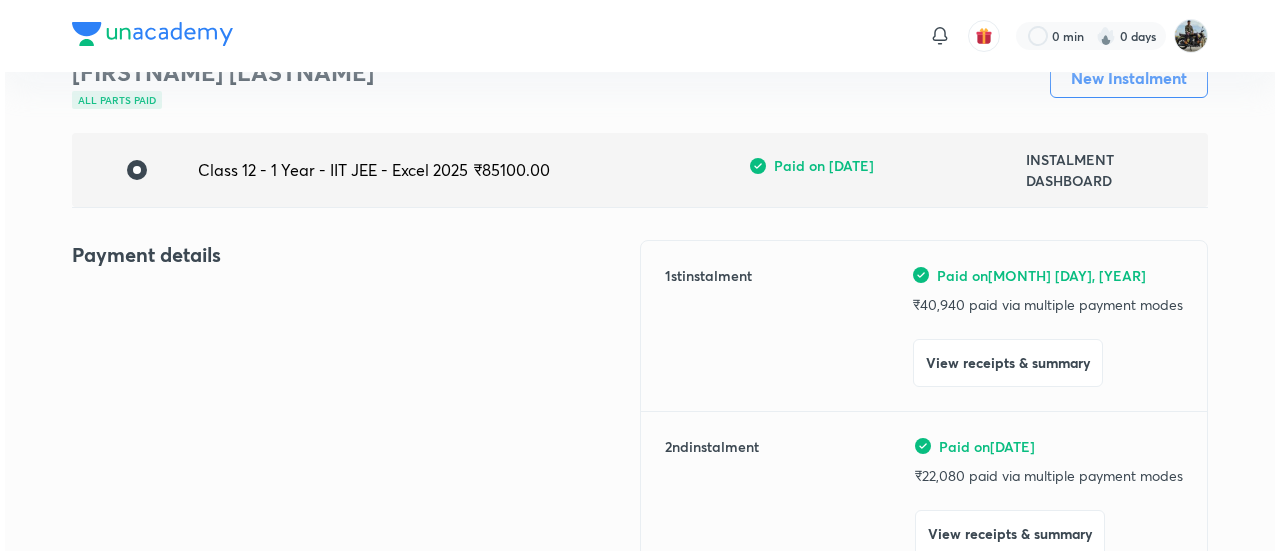 scroll, scrollTop: 166, scrollLeft: 0, axis: vertical 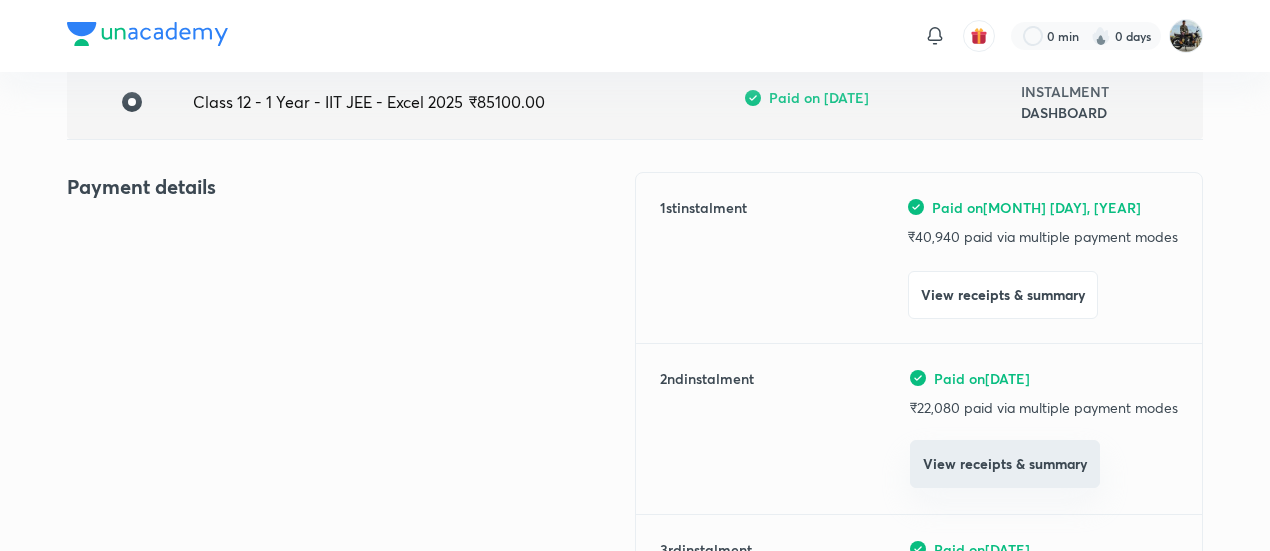 click on "View receipts & summary" at bounding box center (1005, 464) 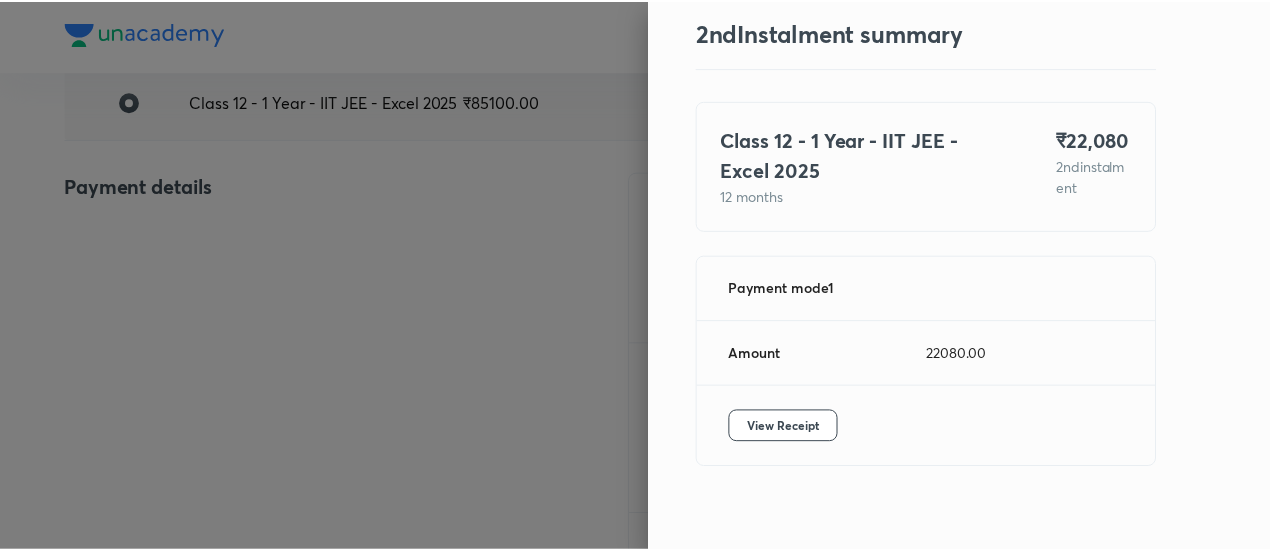 scroll, scrollTop: 67, scrollLeft: 0, axis: vertical 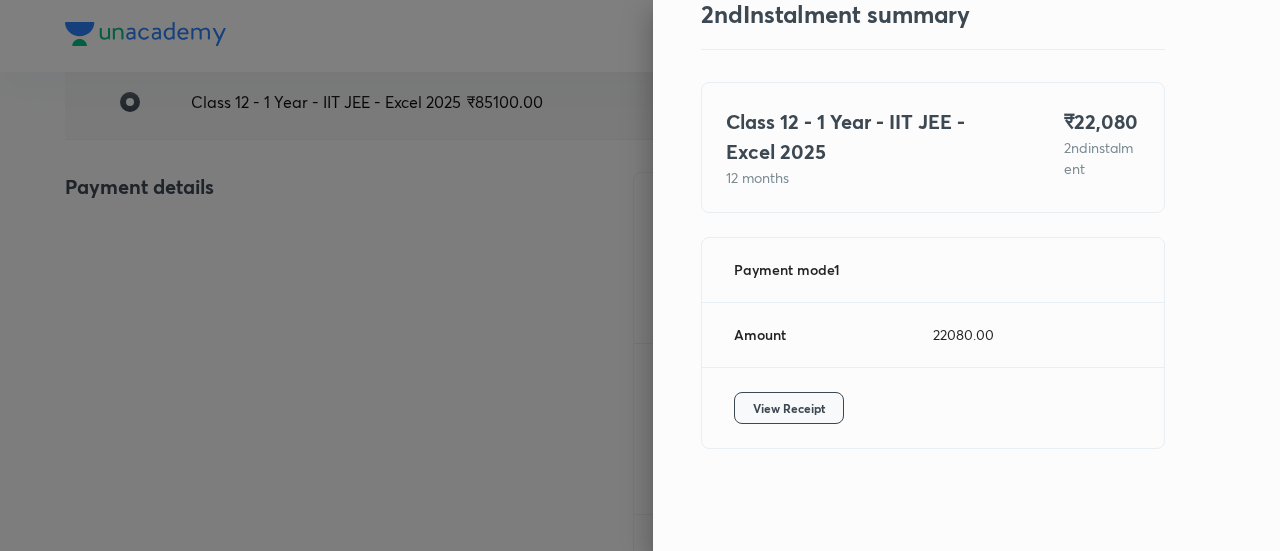 click on "View Receipt" at bounding box center [789, 408] 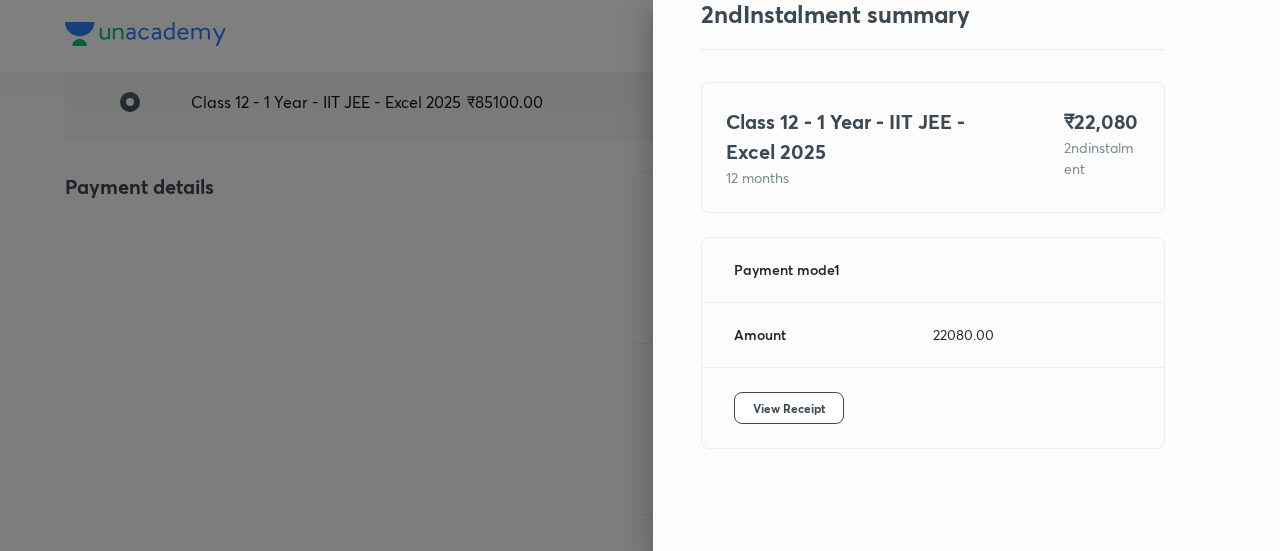 click at bounding box center [640, 275] 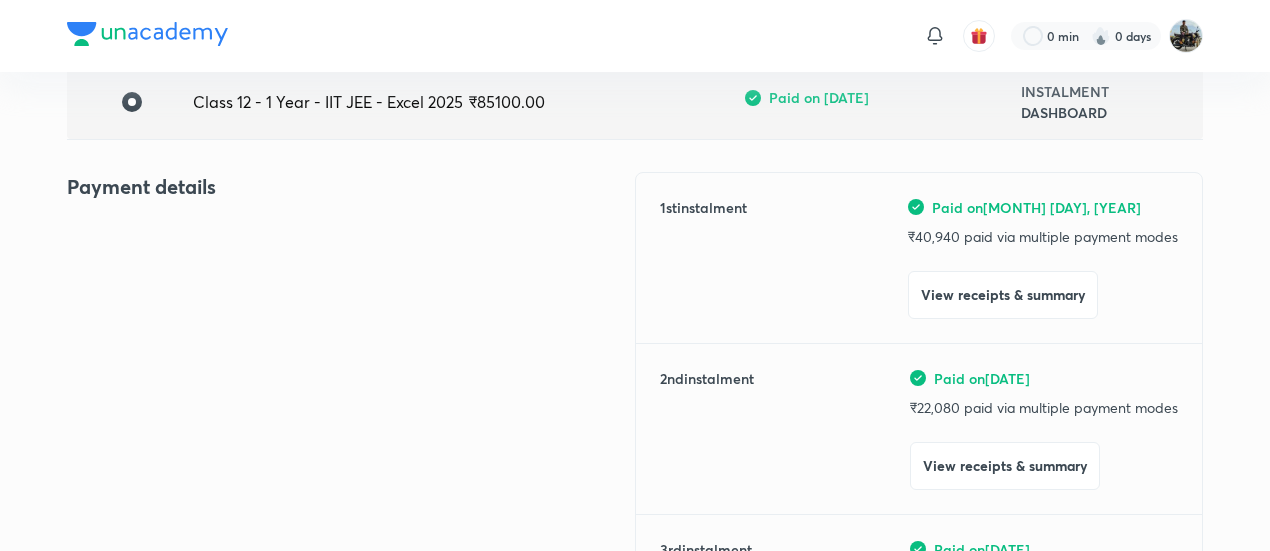scroll, scrollTop: 0, scrollLeft: 0, axis: both 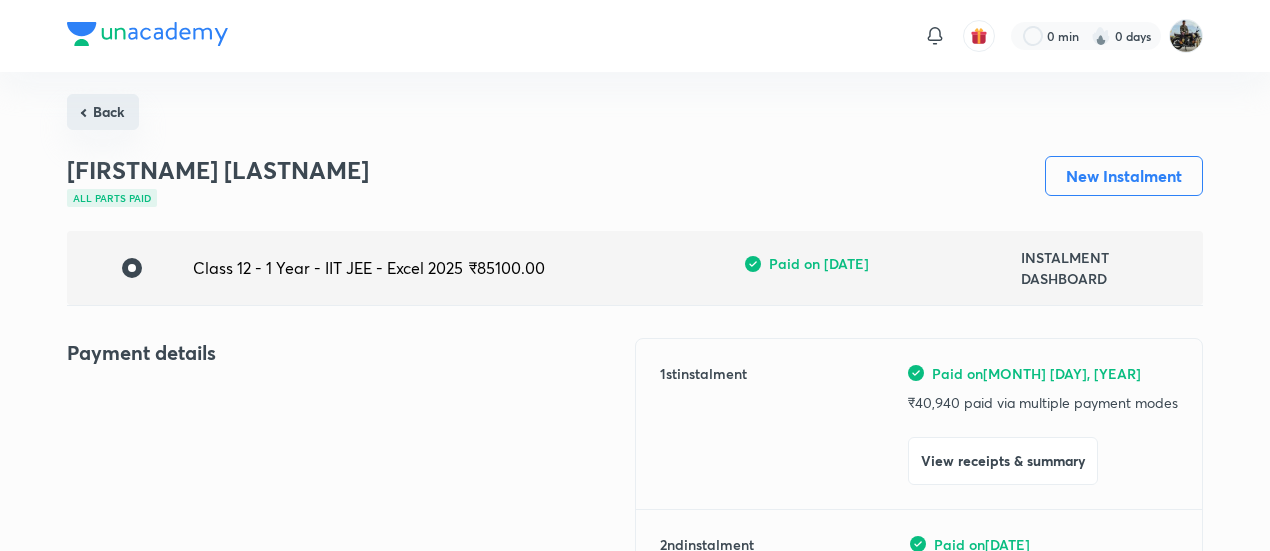 click on "Back" at bounding box center [103, 112] 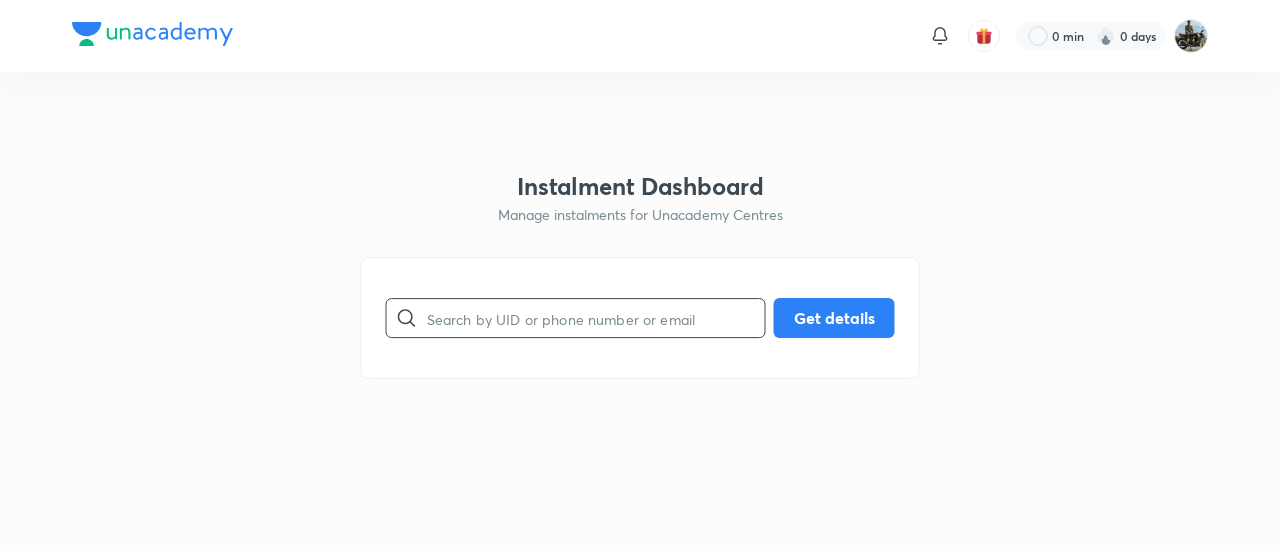 click at bounding box center [596, 318] 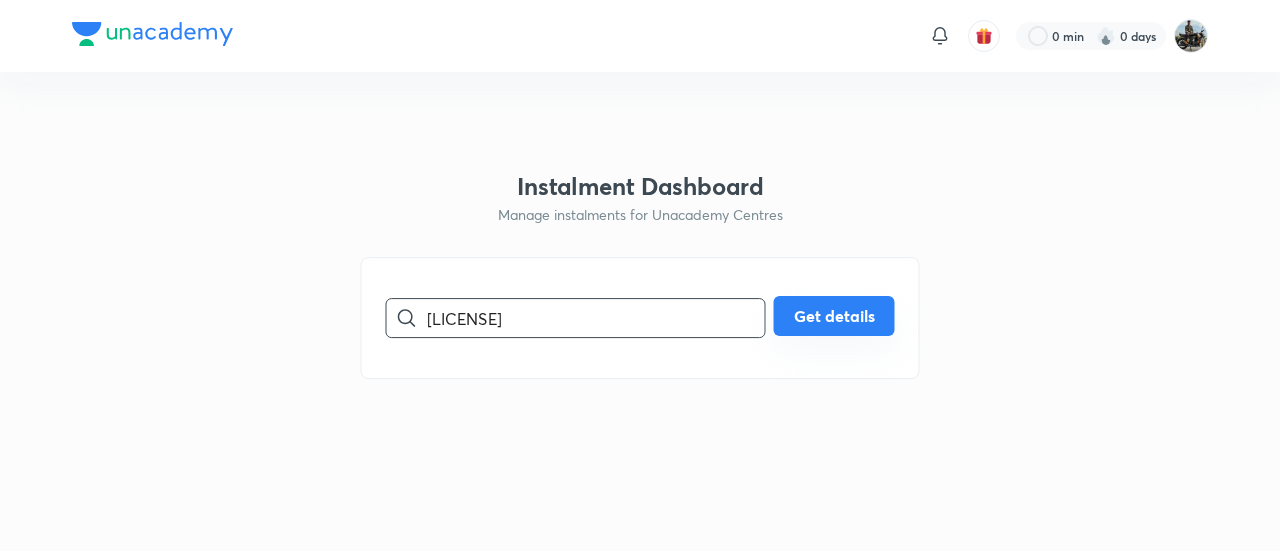 type on "[LICENSE]" 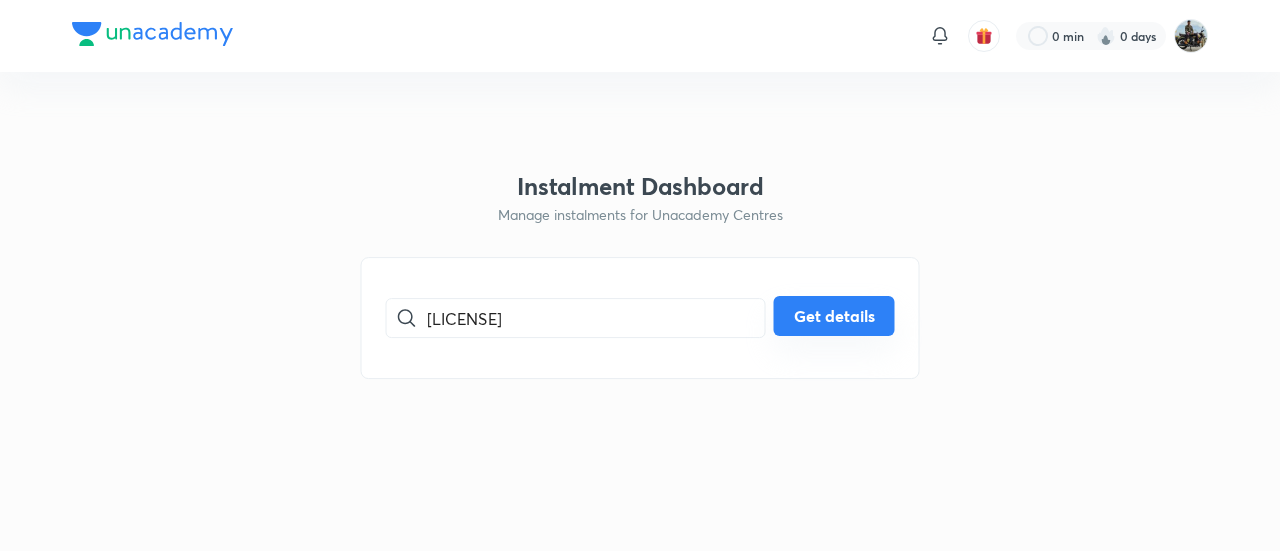 click on "Get details" at bounding box center [834, 316] 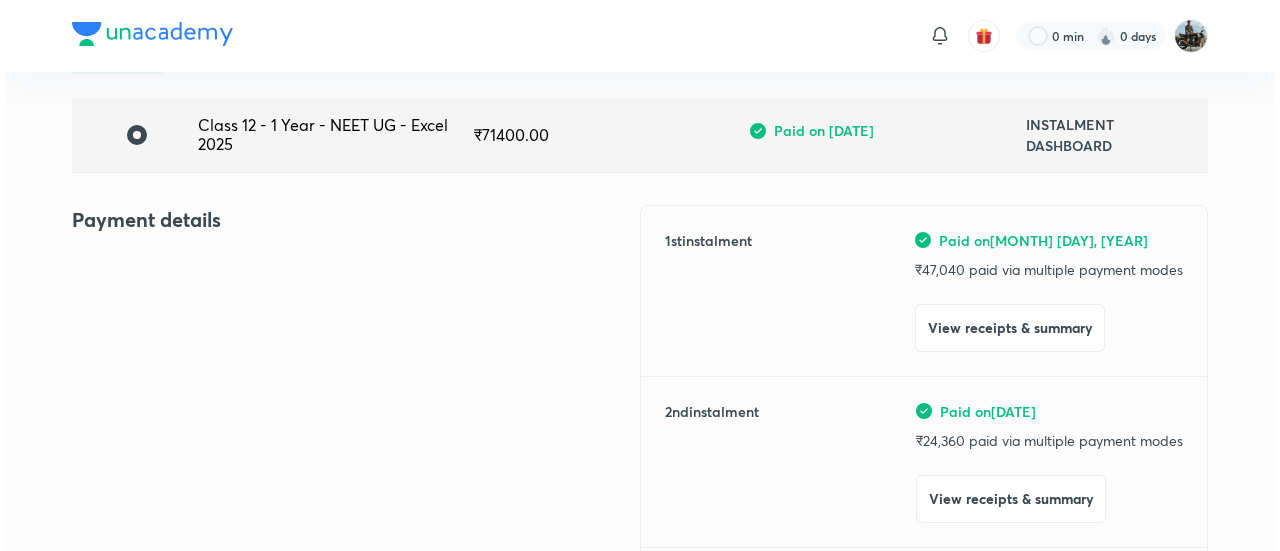 scroll, scrollTop: 192, scrollLeft: 0, axis: vertical 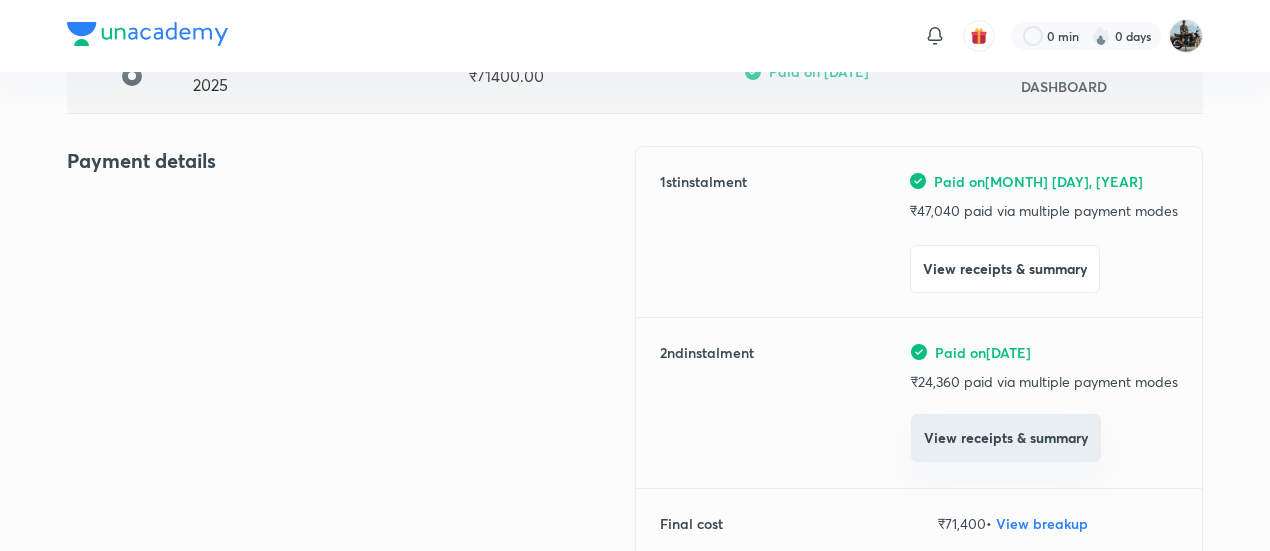 click on "View receipts & summary" at bounding box center [1006, 438] 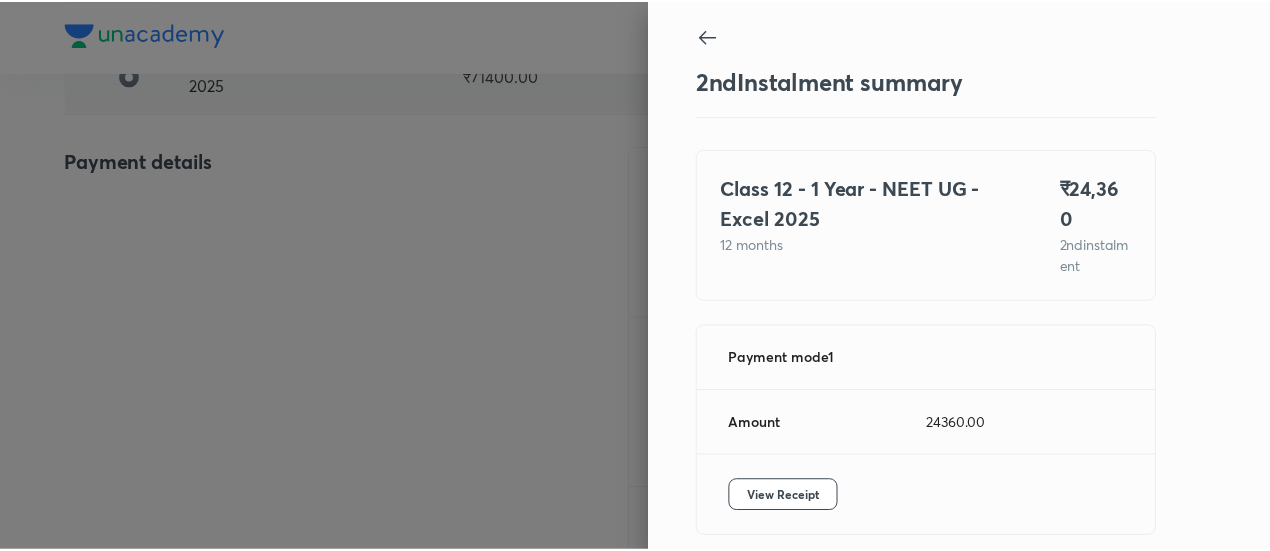 scroll, scrollTop: 67, scrollLeft: 0, axis: vertical 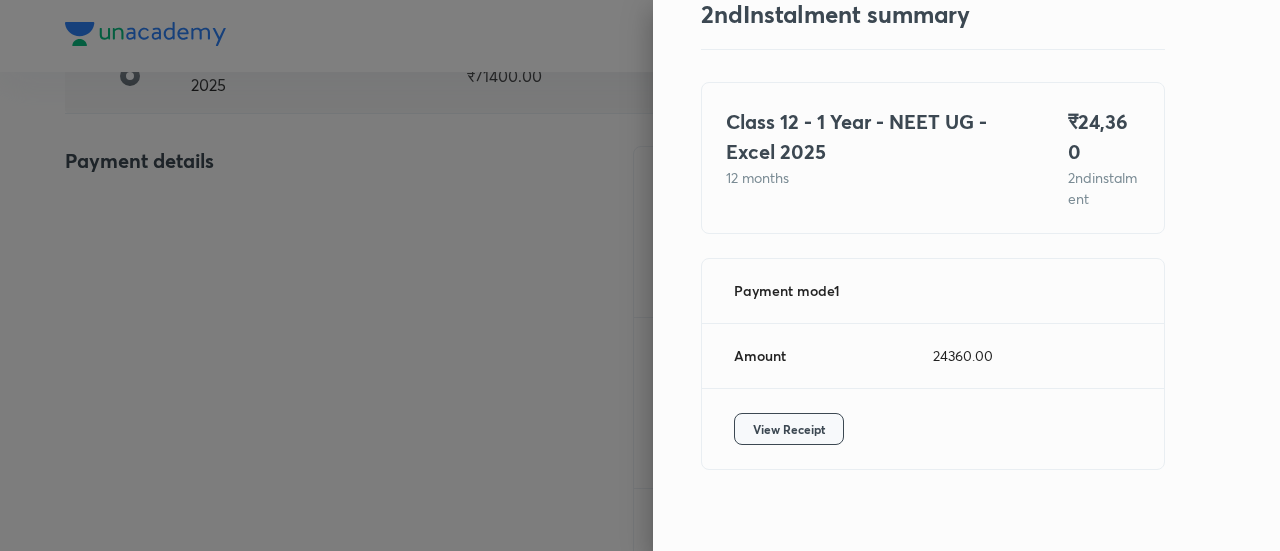 click on "View Receipt" at bounding box center [789, 429] 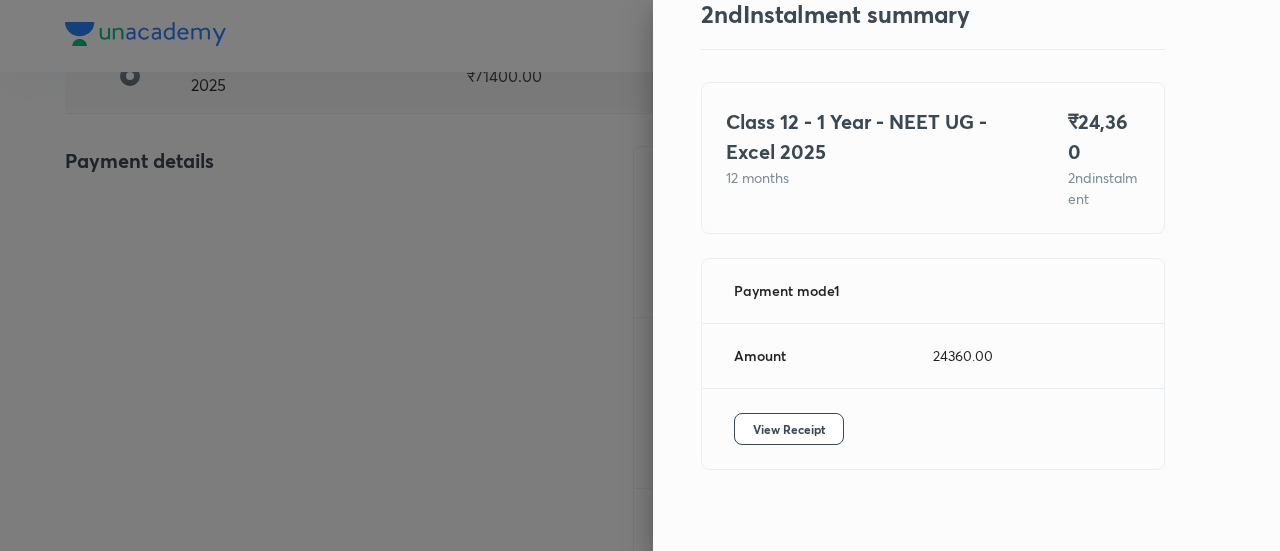 click at bounding box center (640, 275) 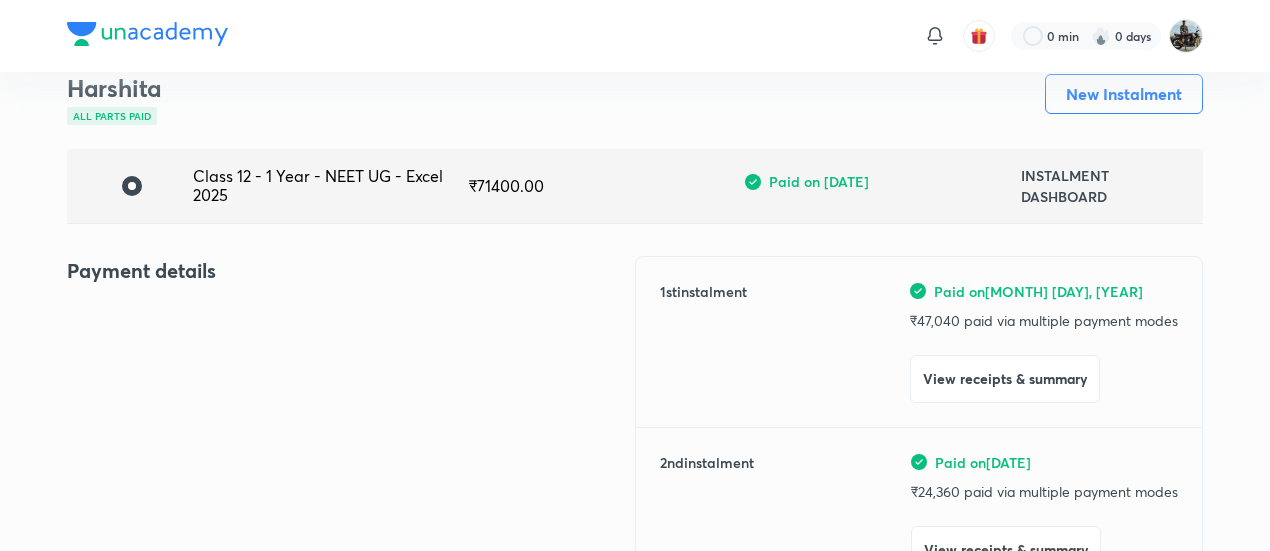 scroll, scrollTop: 0, scrollLeft: 0, axis: both 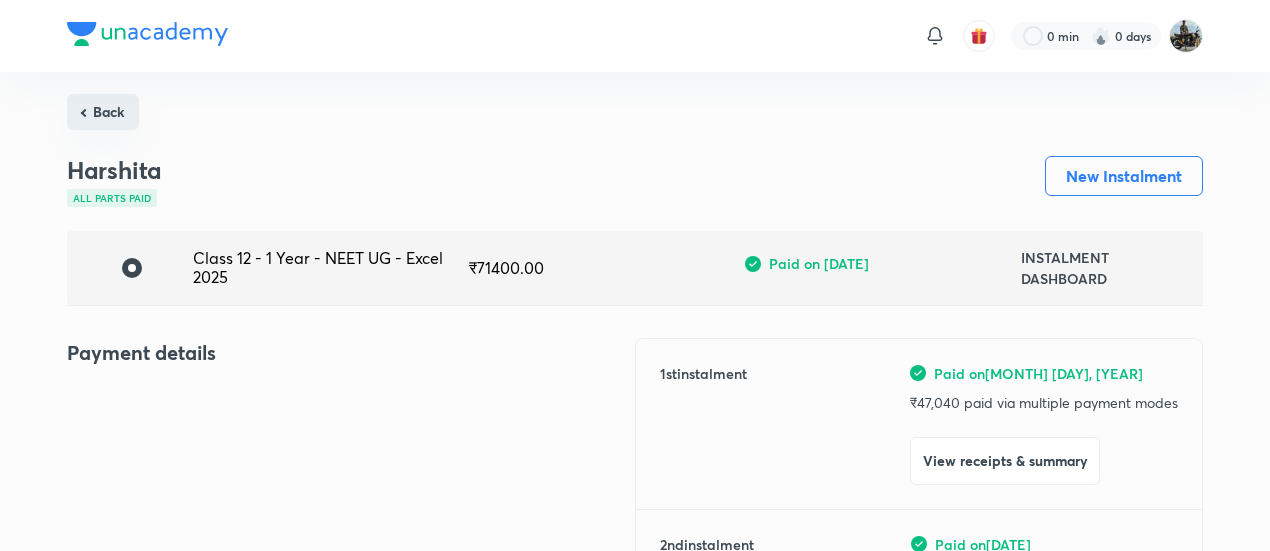 click on "Back" at bounding box center (103, 112) 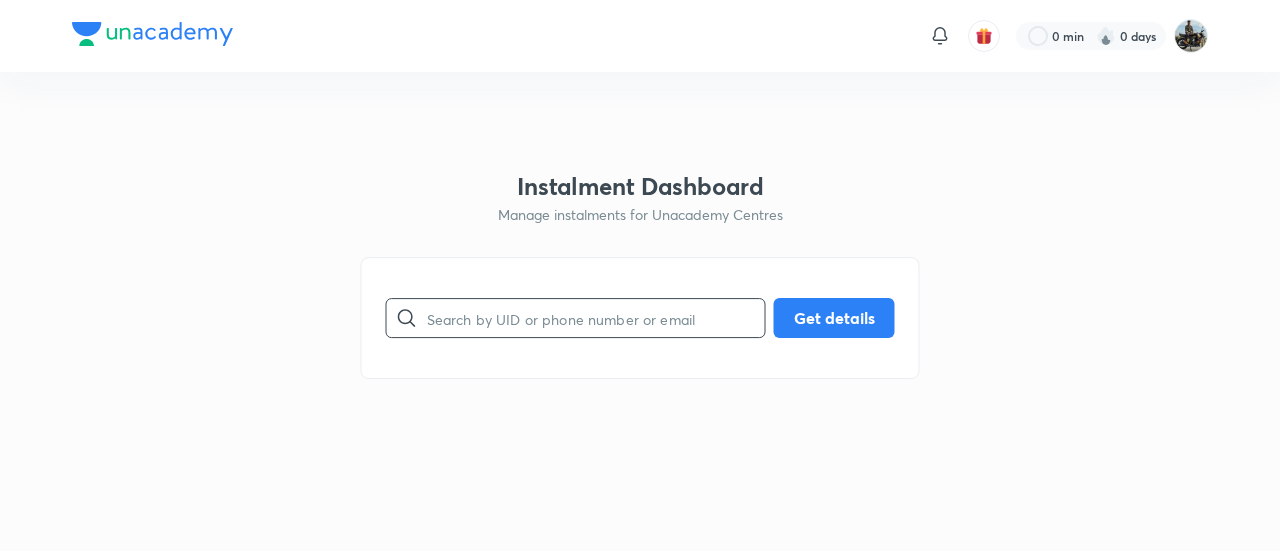 click at bounding box center (596, 318) 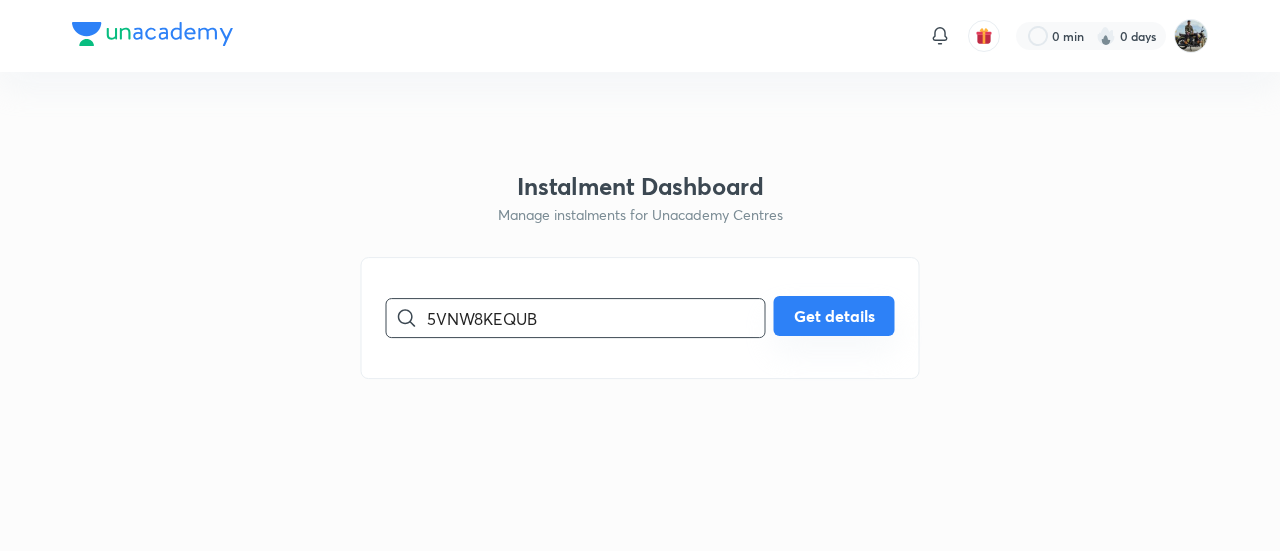 type on "5VNW8KEQUB" 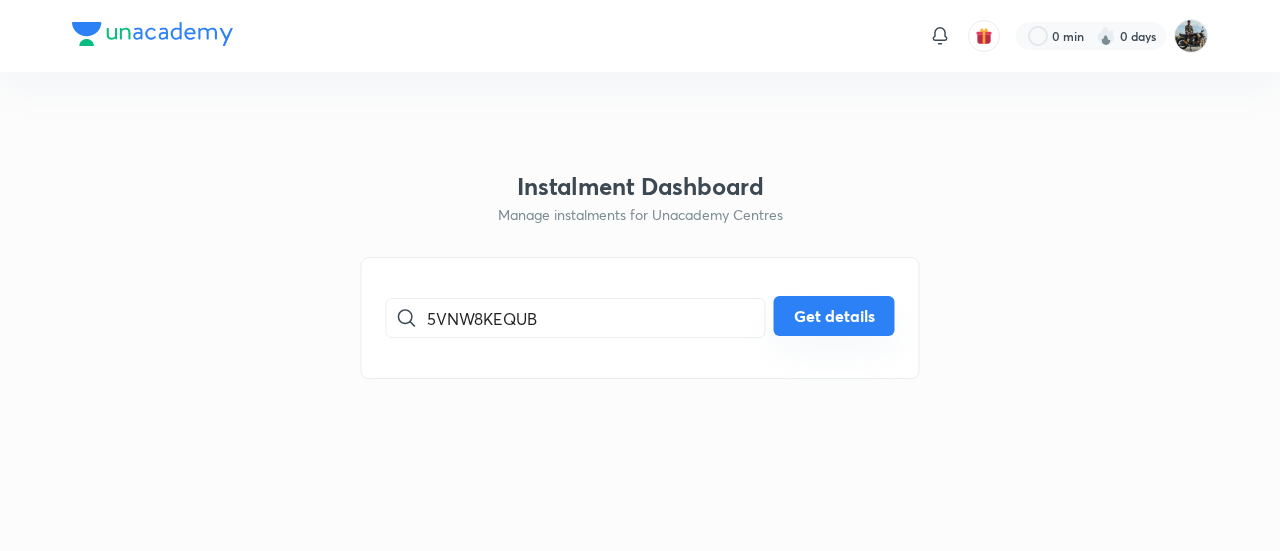 click on "Get details" at bounding box center (834, 316) 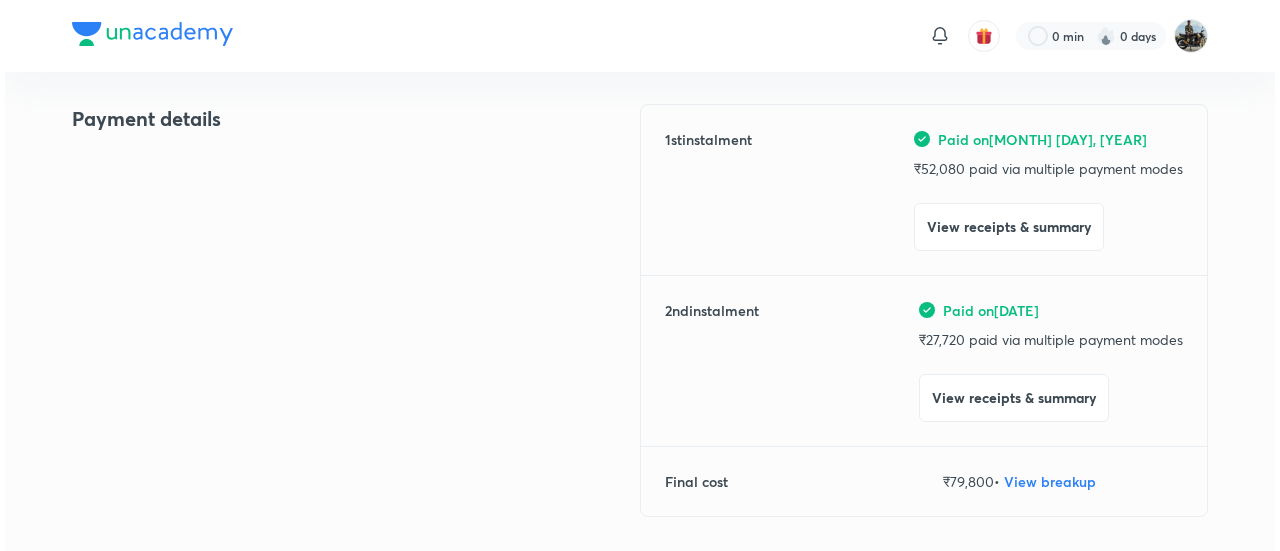 scroll, scrollTop: 235, scrollLeft: 0, axis: vertical 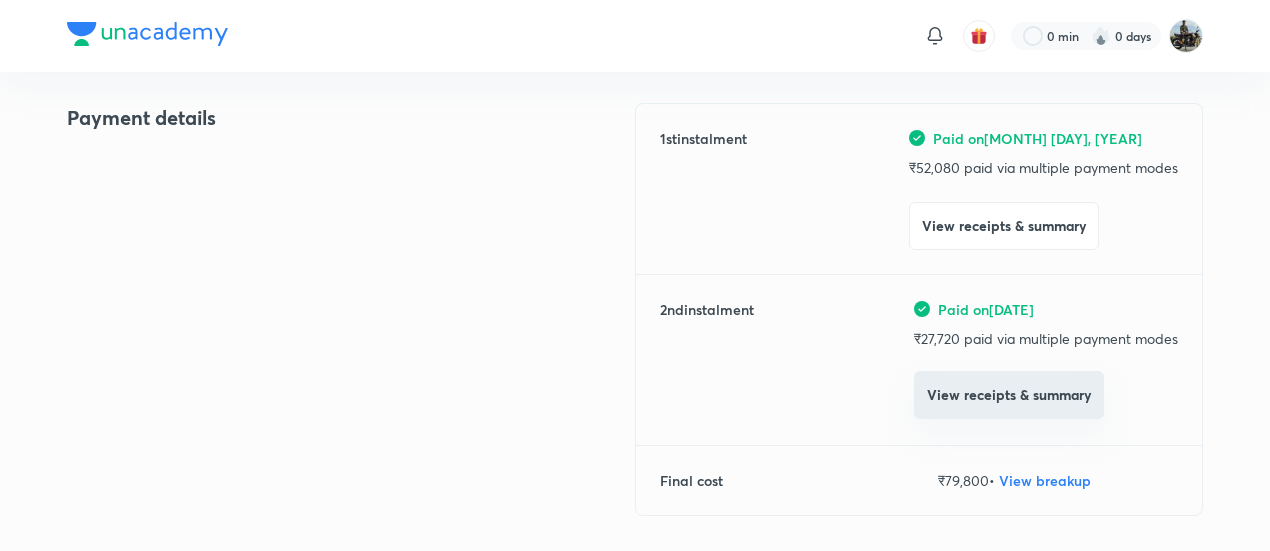 click on "View receipts & summary" at bounding box center (1009, 395) 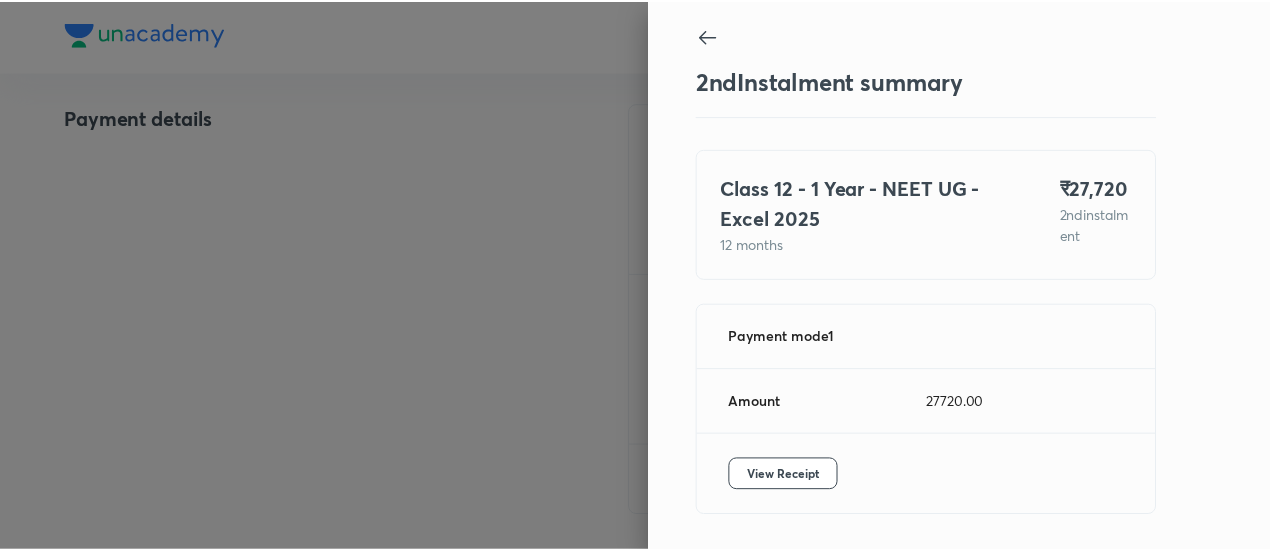 scroll, scrollTop: 67, scrollLeft: 0, axis: vertical 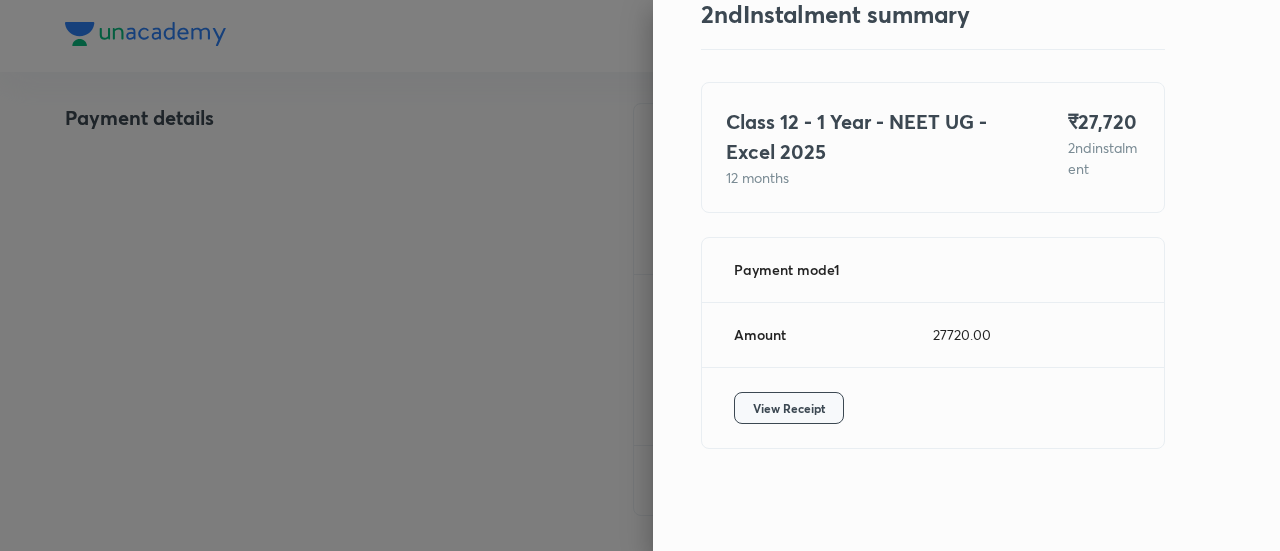 click on "View Receipt" at bounding box center (789, 408) 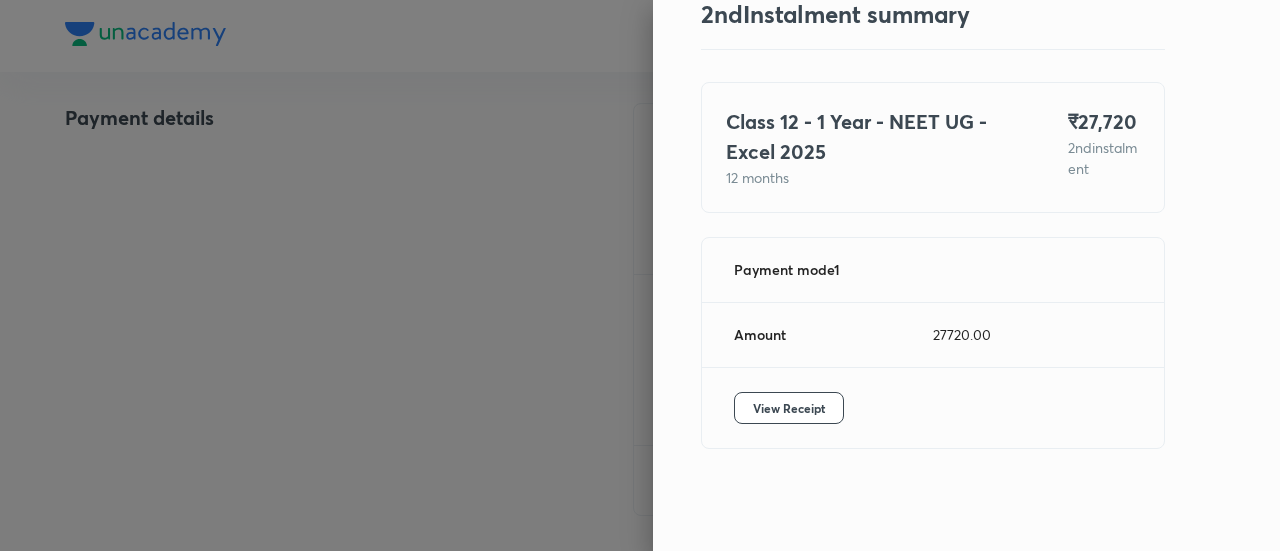 click at bounding box center [640, 275] 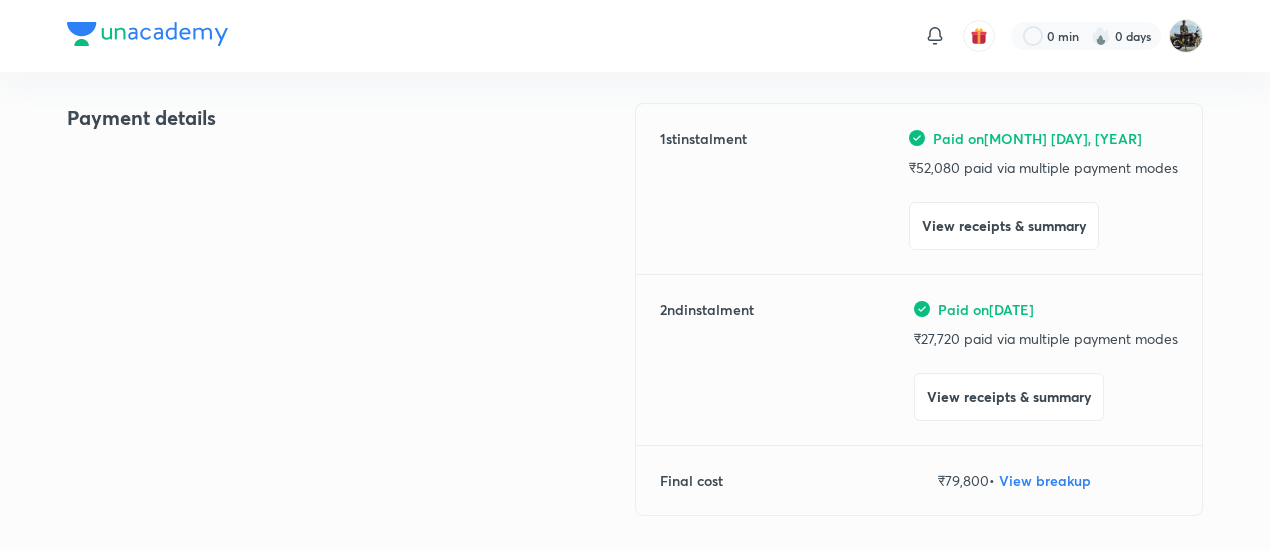 scroll, scrollTop: 0, scrollLeft: 0, axis: both 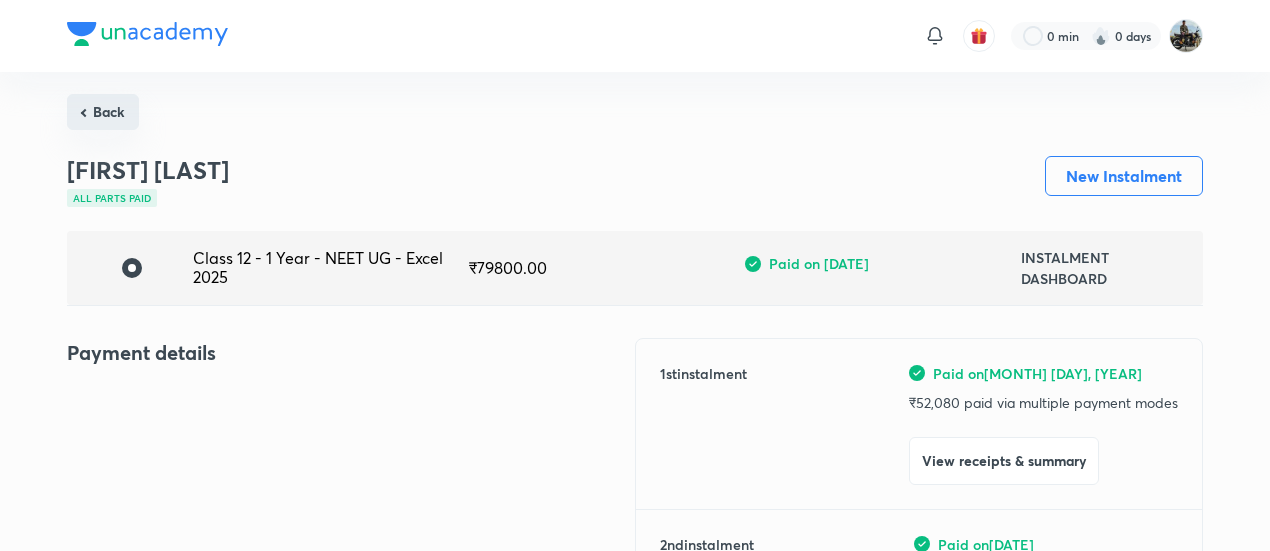 click on "Back" at bounding box center (103, 112) 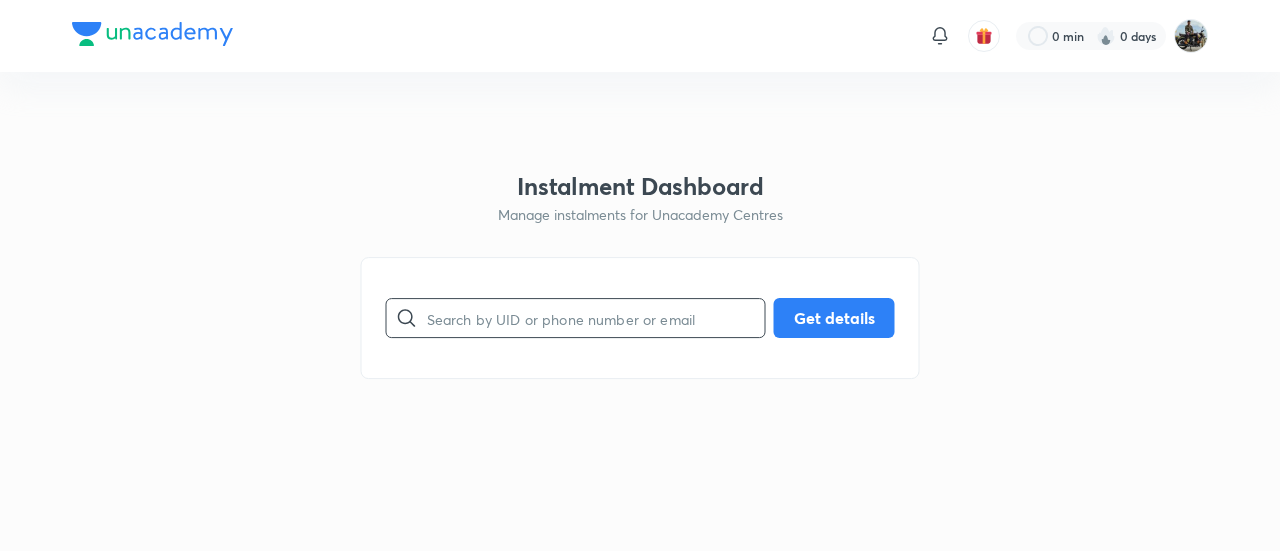 click at bounding box center (596, 318) 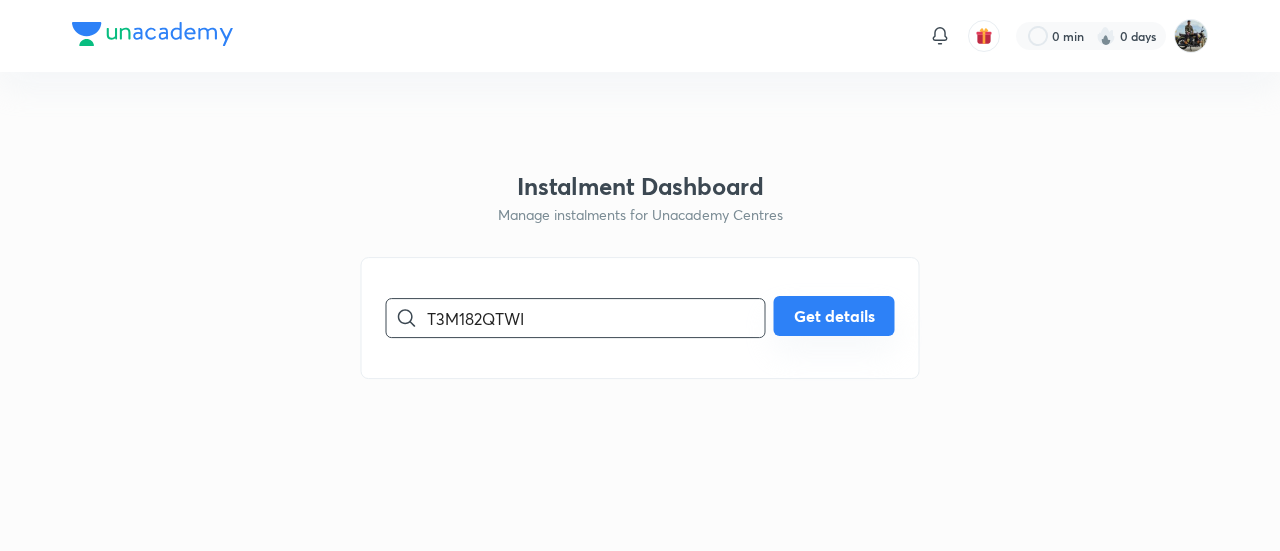 type on "T3M182QTWI" 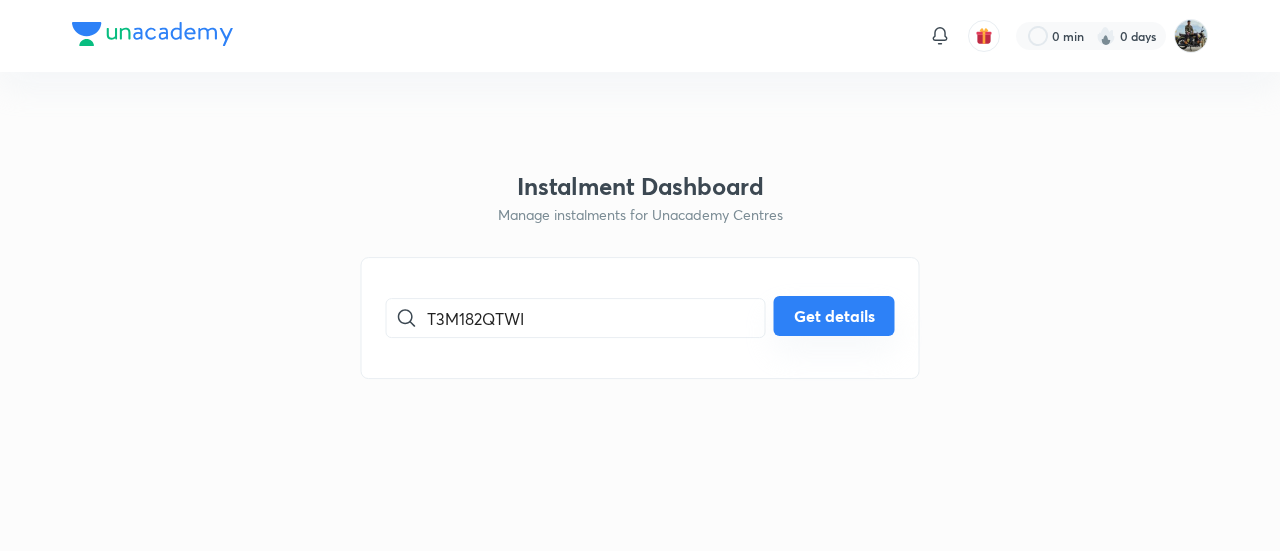 click on "Get details" at bounding box center [834, 316] 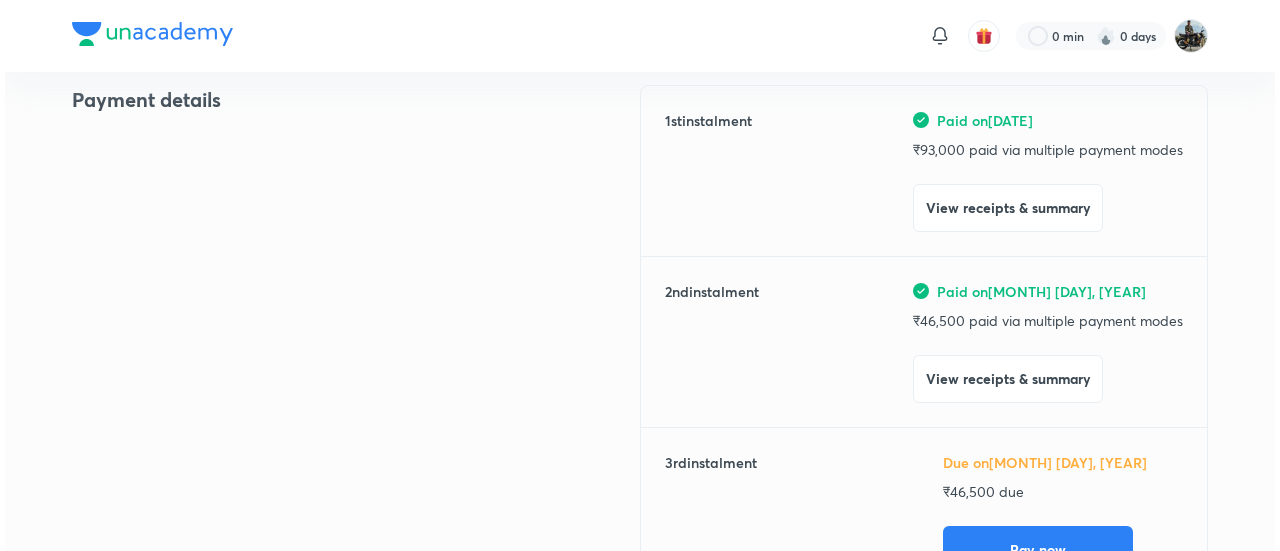 scroll, scrollTop: 254, scrollLeft: 0, axis: vertical 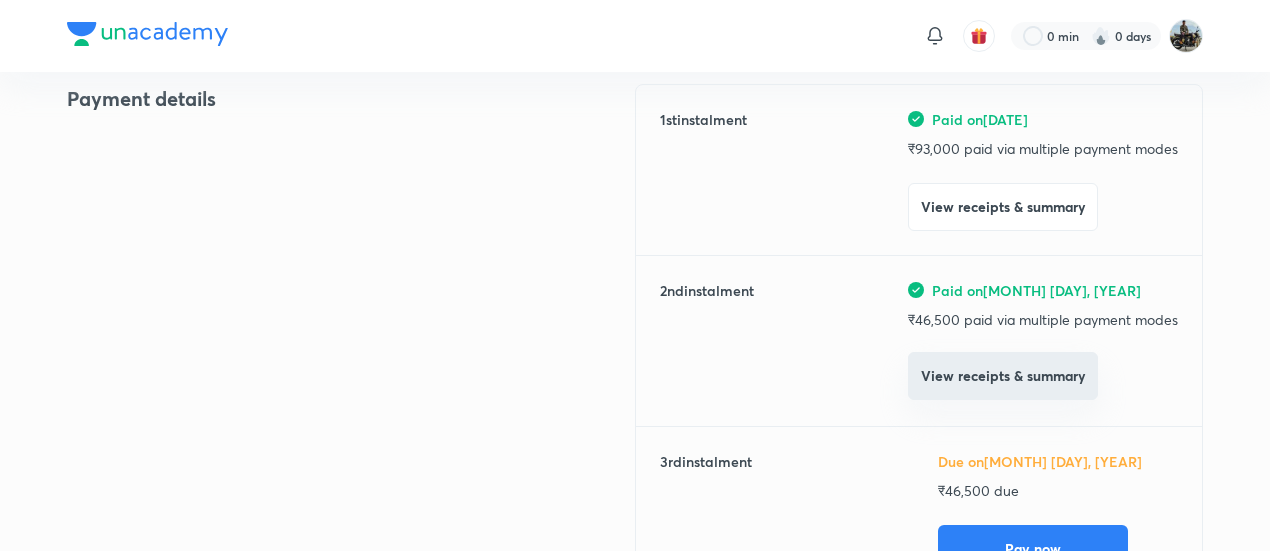 click on "View receipts & summary" at bounding box center (1003, 376) 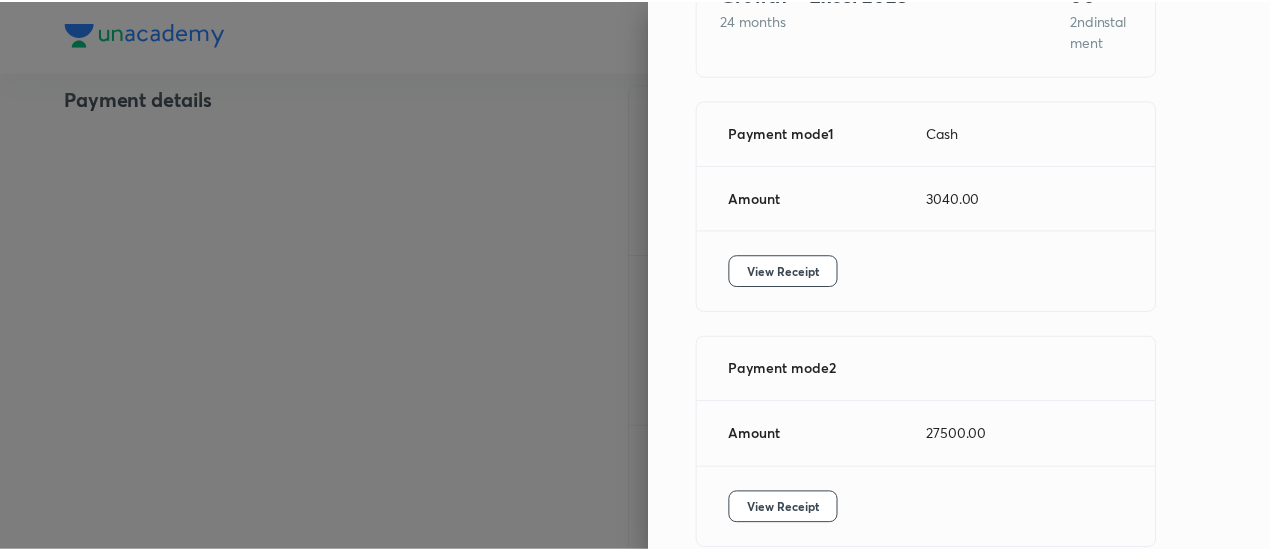 scroll, scrollTop: 246, scrollLeft: 0, axis: vertical 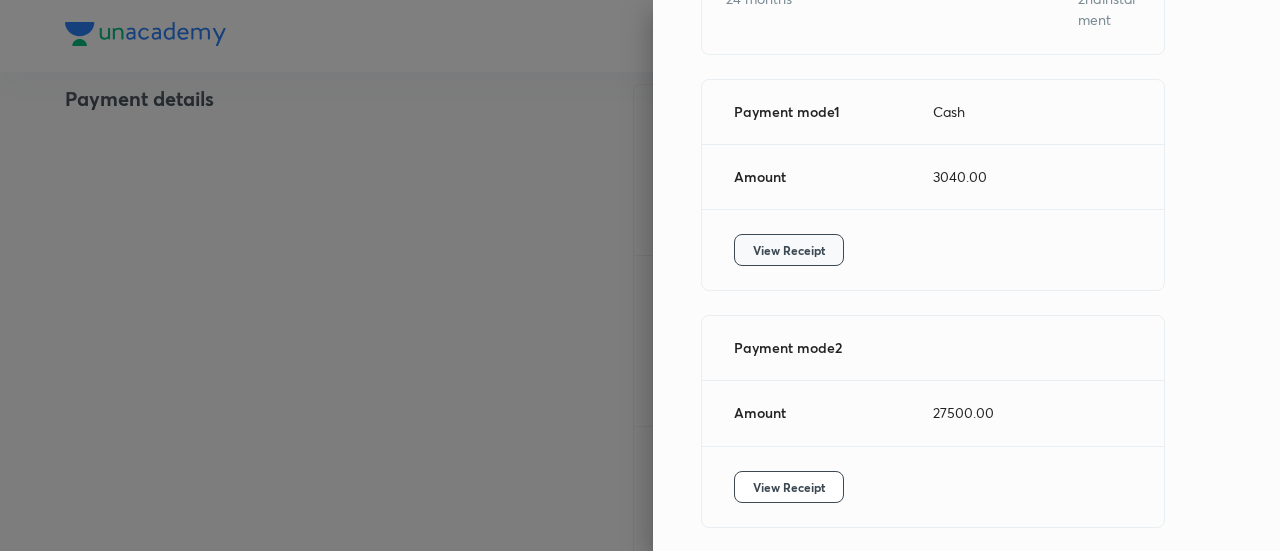 click on "View Receipt" at bounding box center [789, 250] 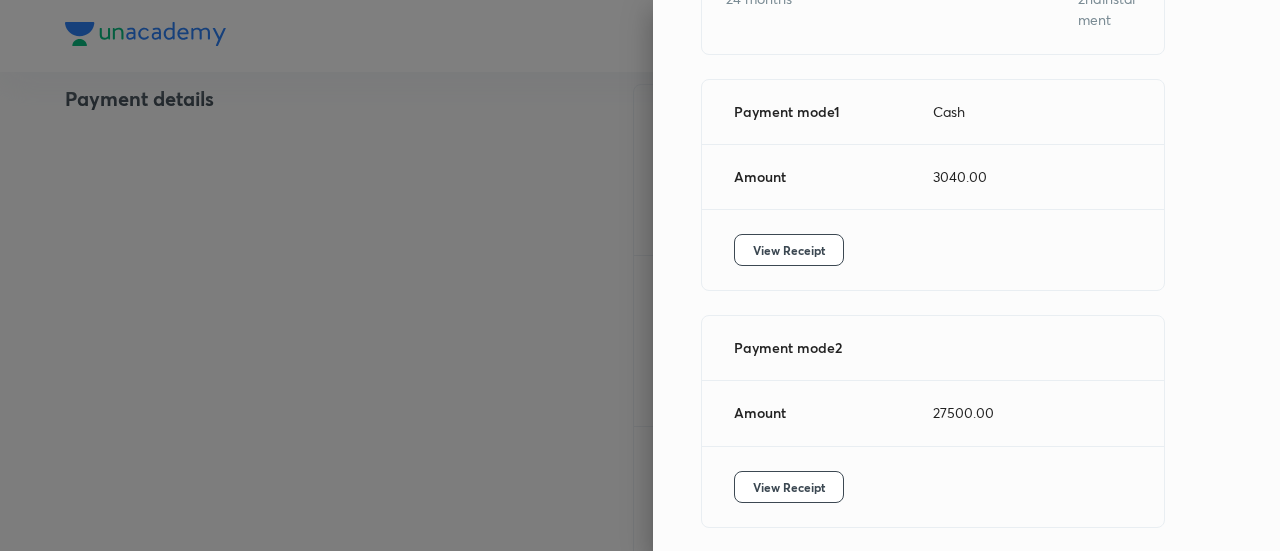 click at bounding box center (640, 275) 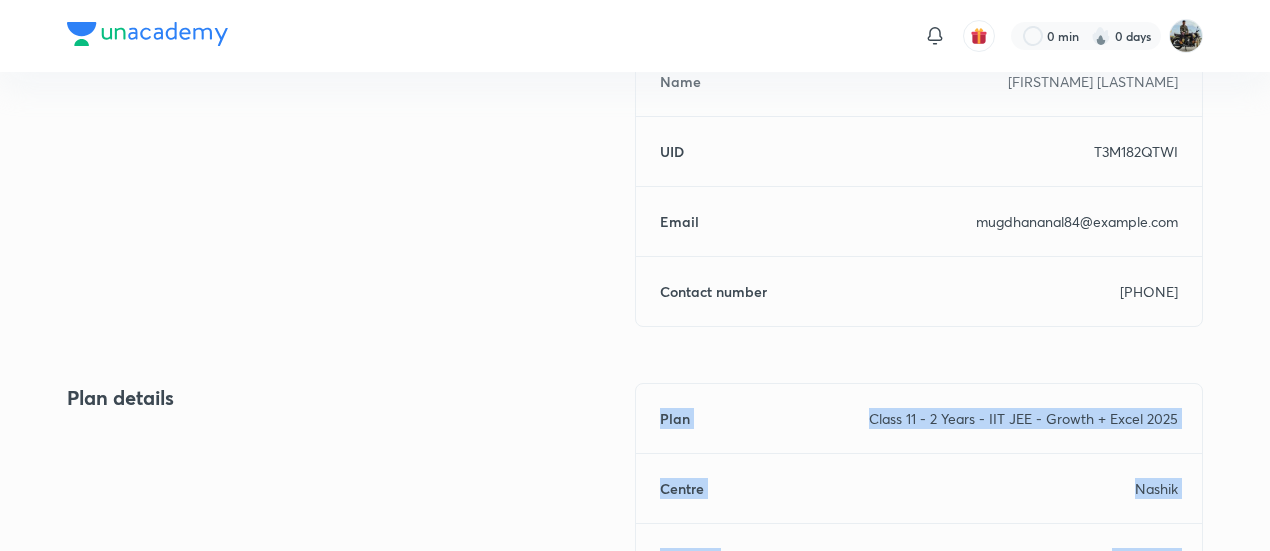 scroll, scrollTop: 1186, scrollLeft: 0, axis: vertical 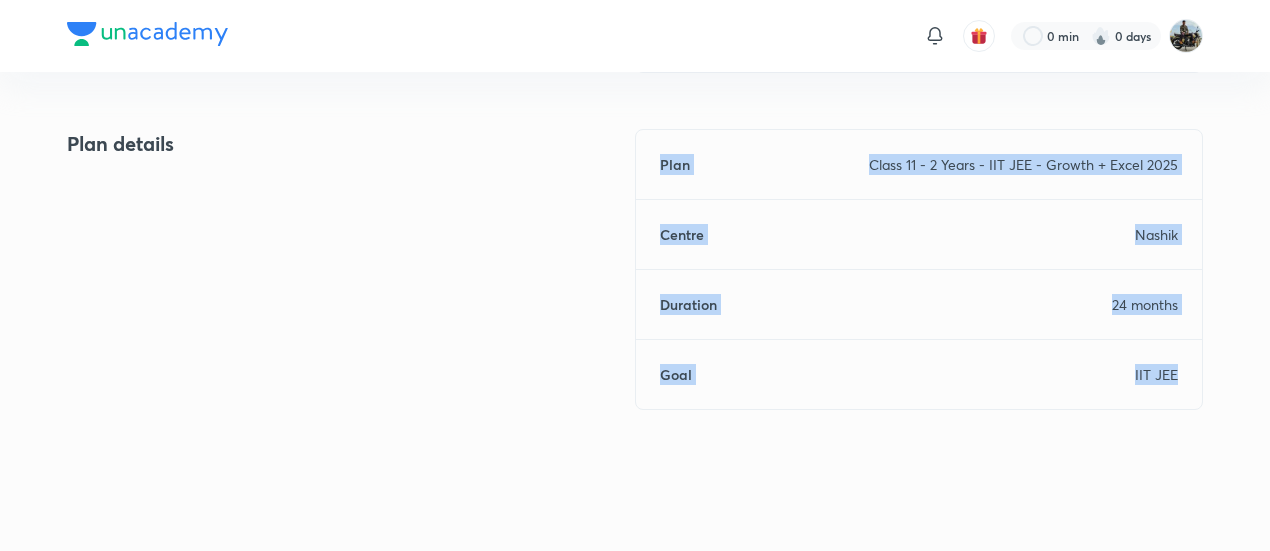 drag, startPoint x: 386, startPoint y: 202, endPoint x: 497, endPoint y: 598, distance: 411.2627 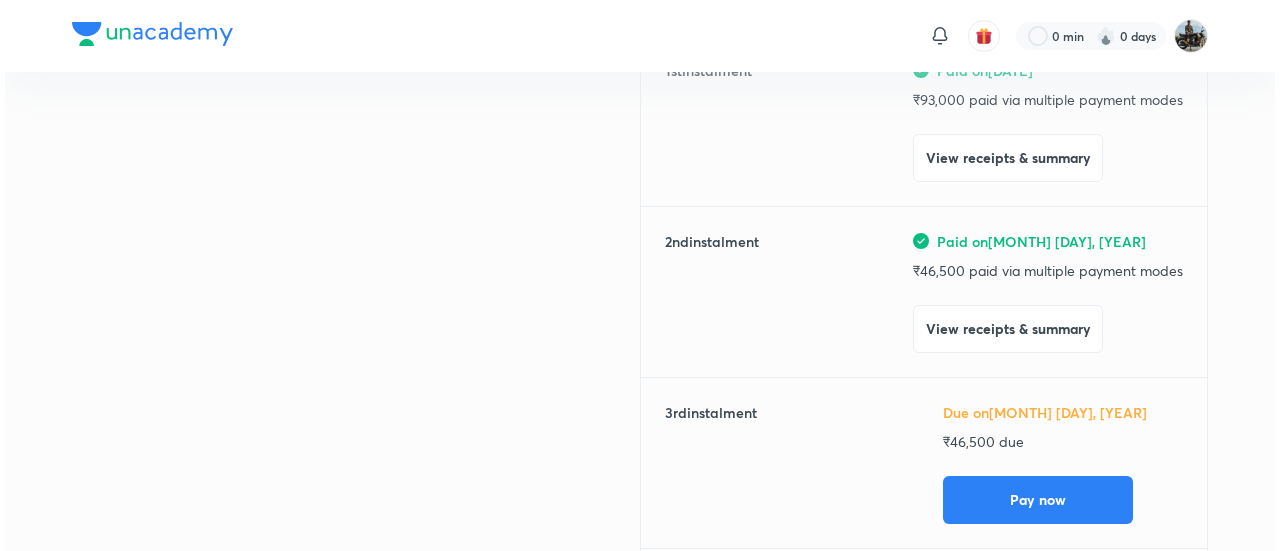 scroll, scrollTop: 307, scrollLeft: 0, axis: vertical 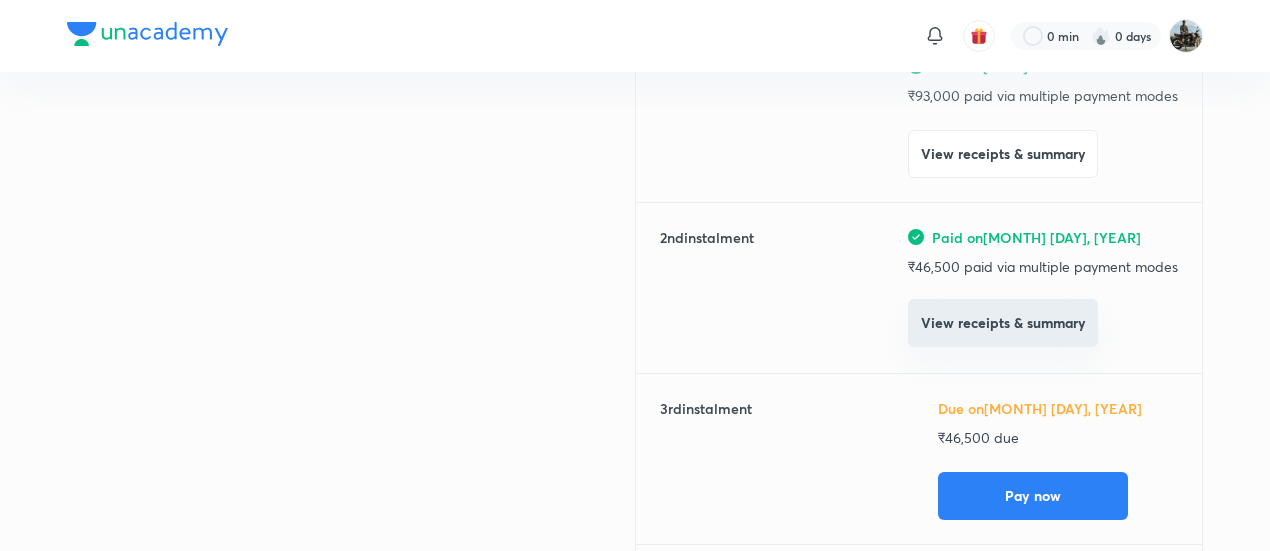 click on "View receipts & summary" at bounding box center (1003, 323) 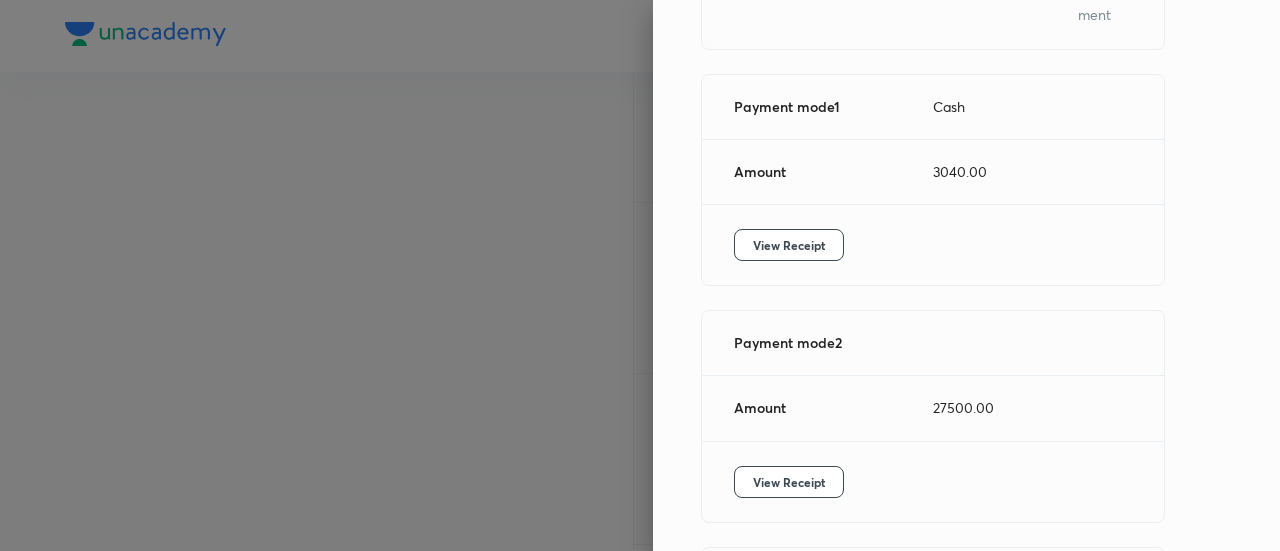 scroll, scrollTop: 252, scrollLeft: 0, axis: vertical 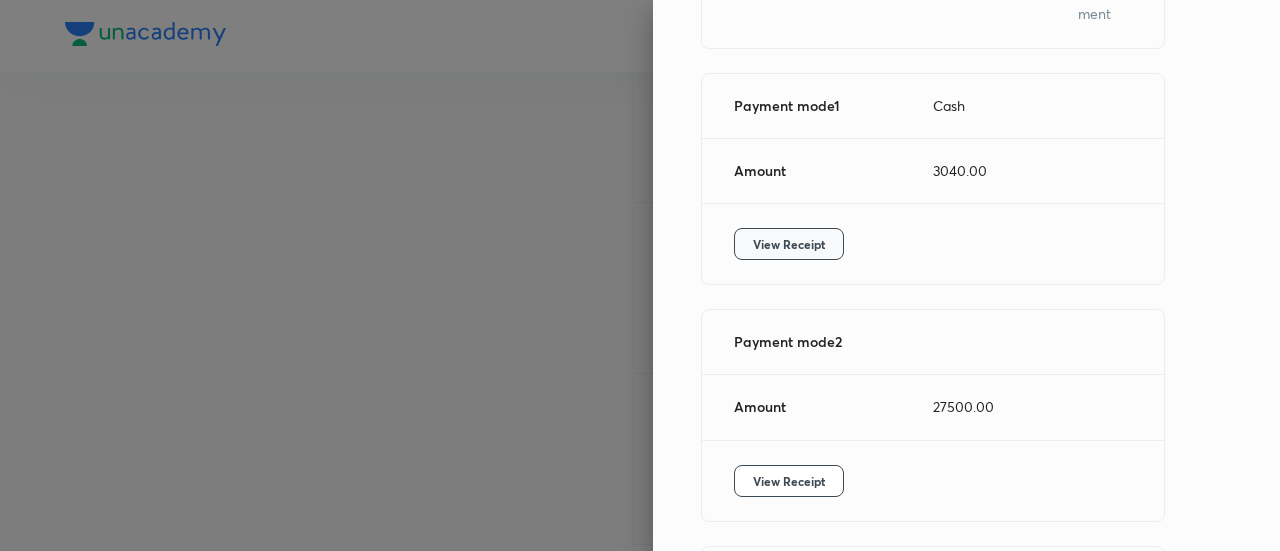 click on "View Receipt" at bounding box center (789, 244) 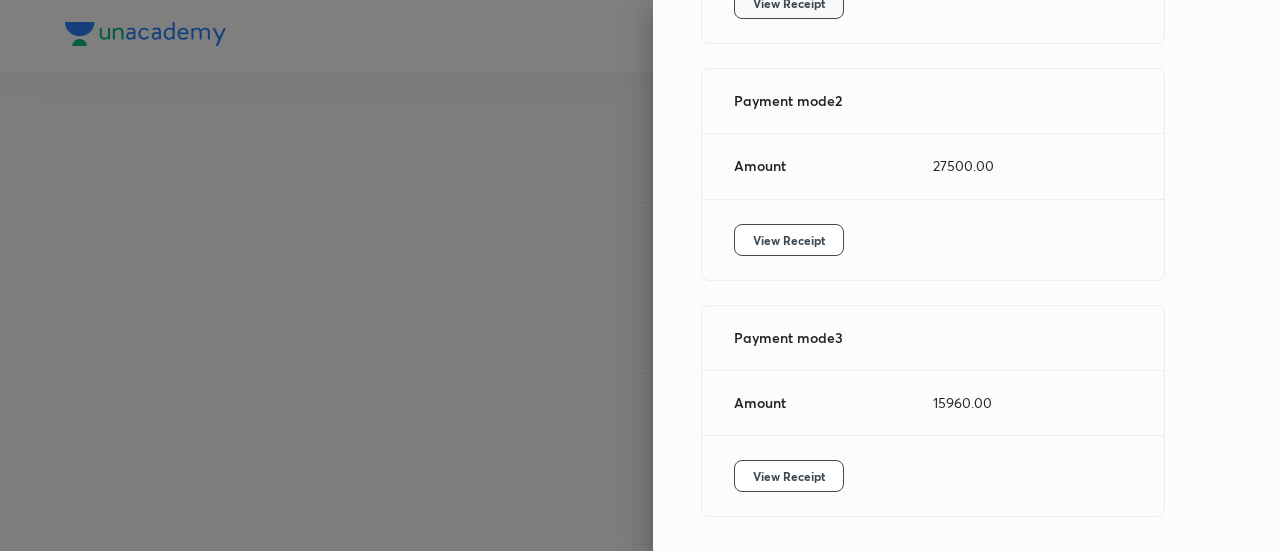 scroll, scrollTop: 493, scrollLeft: 0, axis: vertical 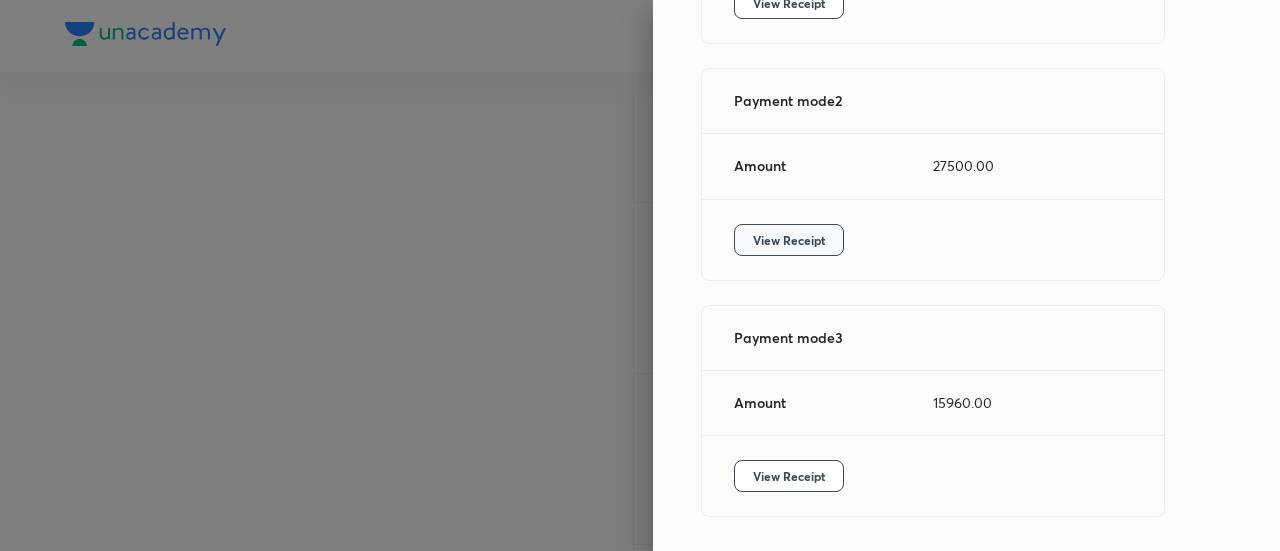 click on "View Receipt" at bounding box center (789, 240) 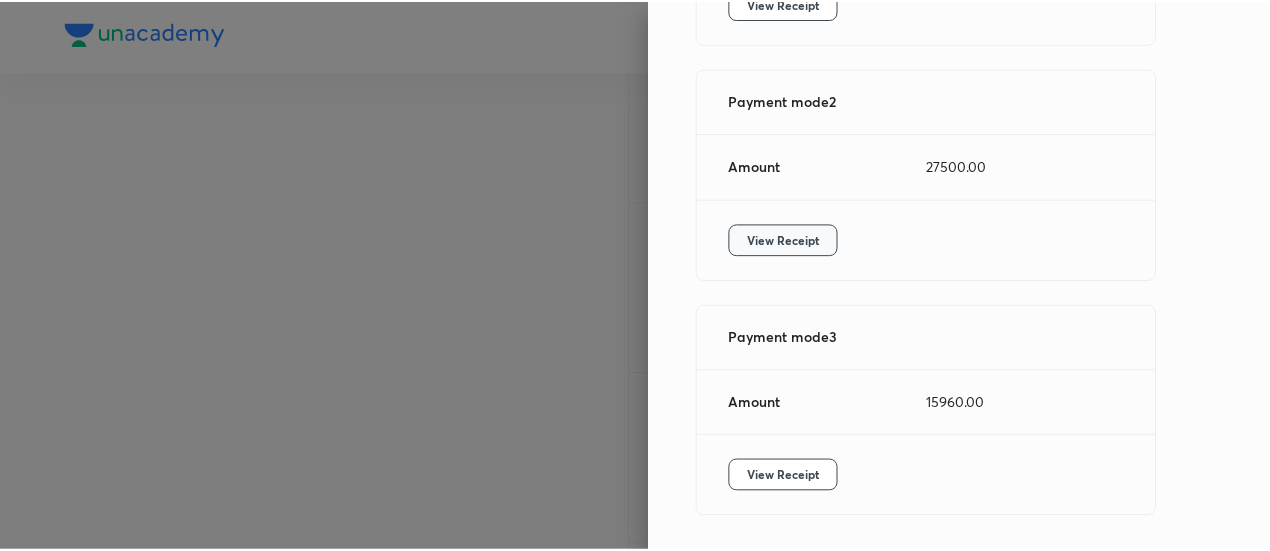 scroll, scrollTop: 579, scrollLeft: 0, axis: vertical 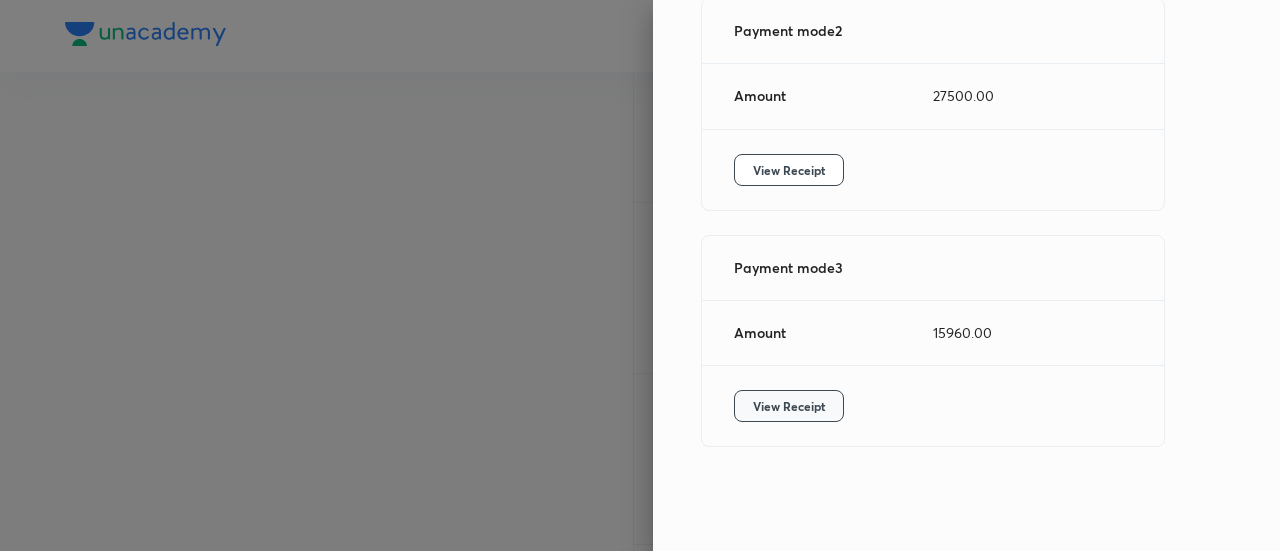 click on "View Receipt" at bounding box center (789, 406) 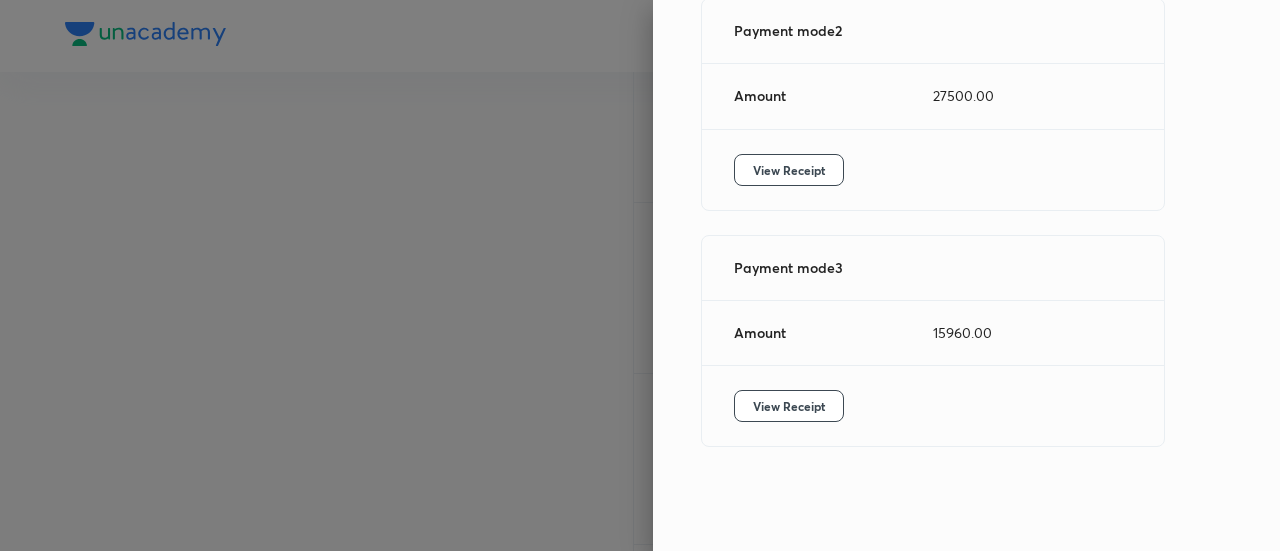 click at bounding box center [640, 275] 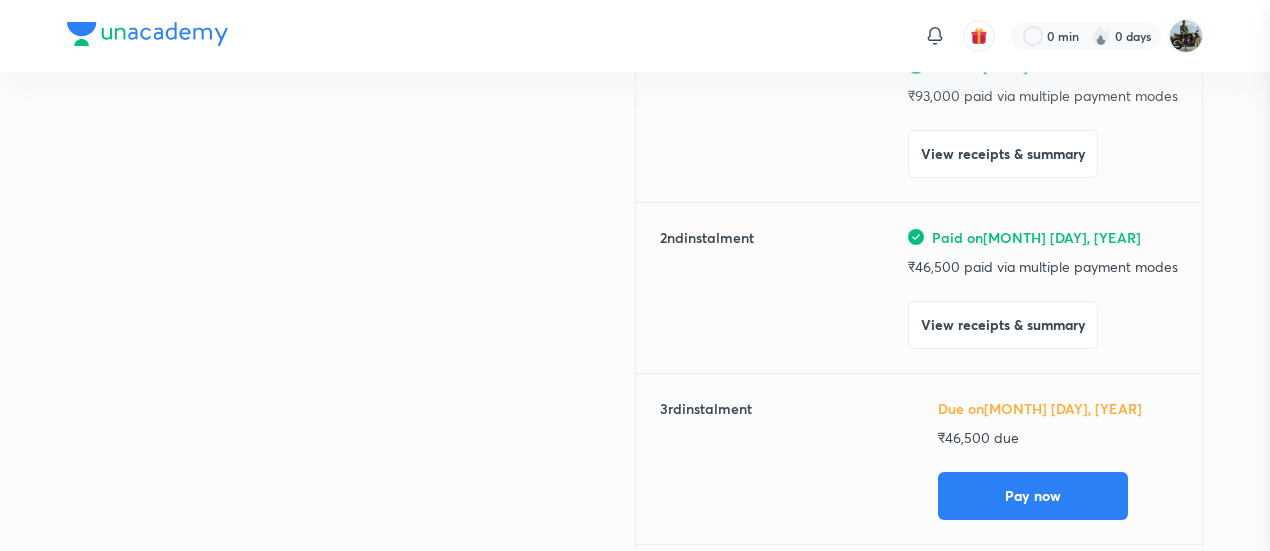 click at bounding box center [635, 275] 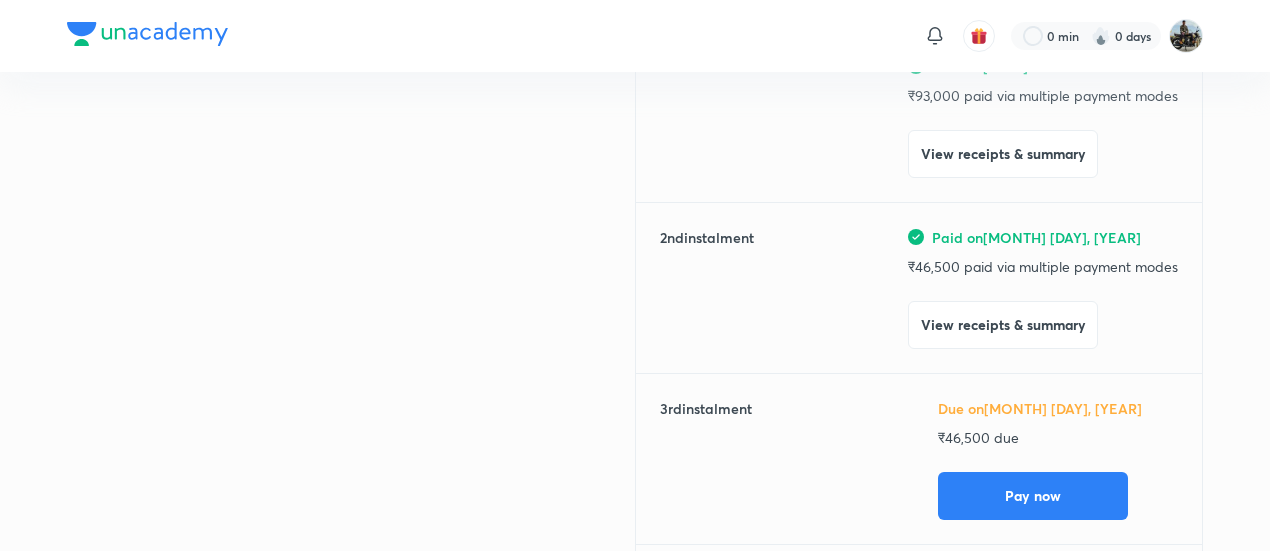 scroll, scrollTop: 0, scrollLeft: 0, axis: both 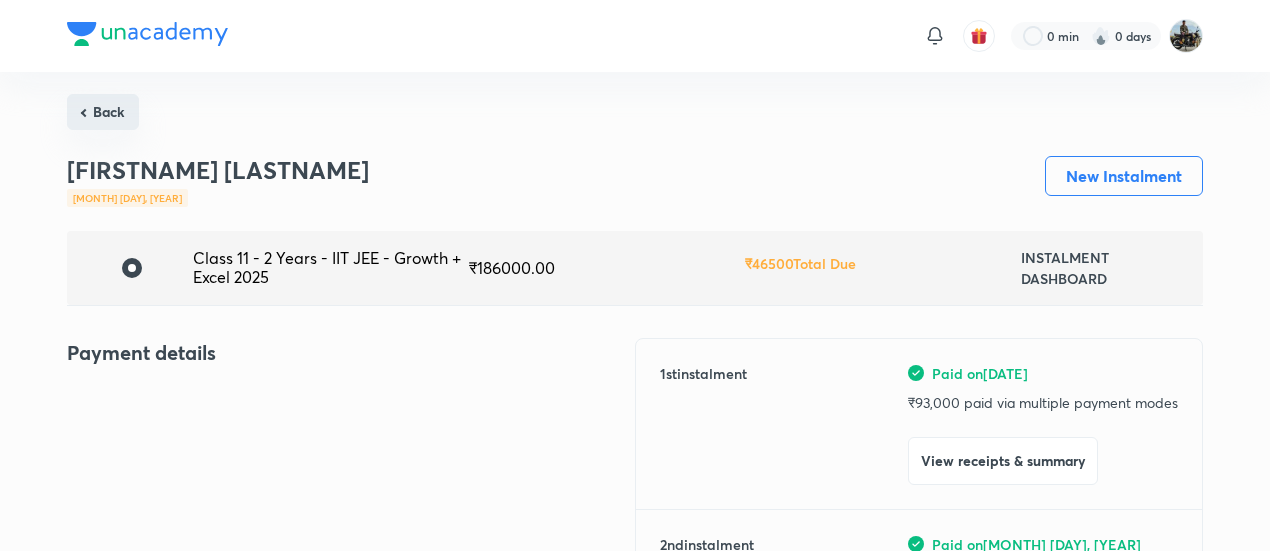 click on "Back" at bounding box center (103, 112) 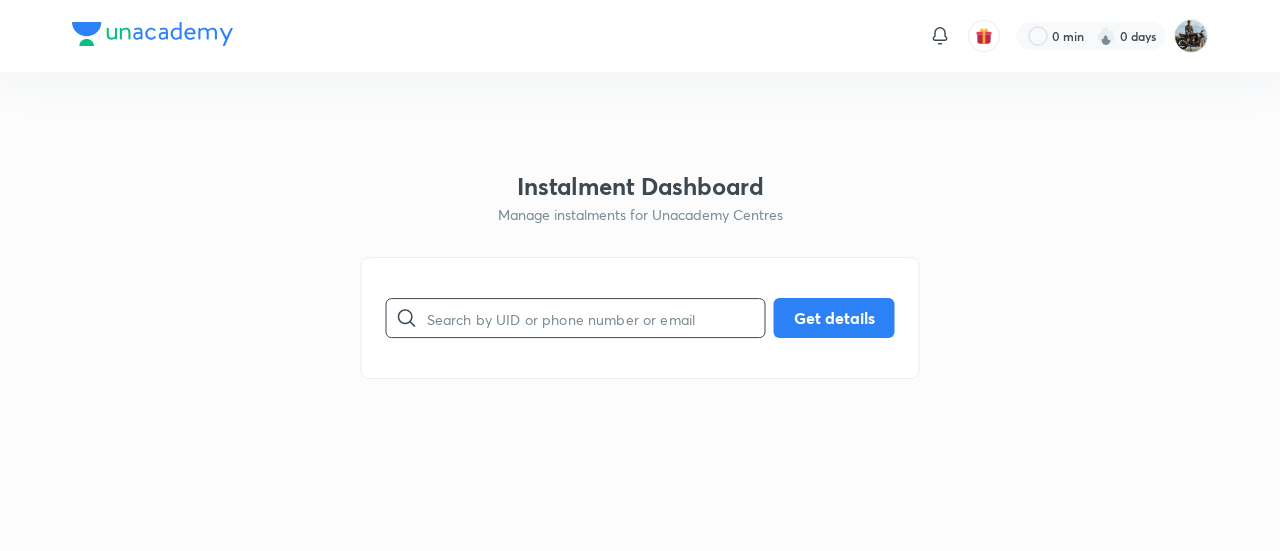 click at bounding box center [596, 318] 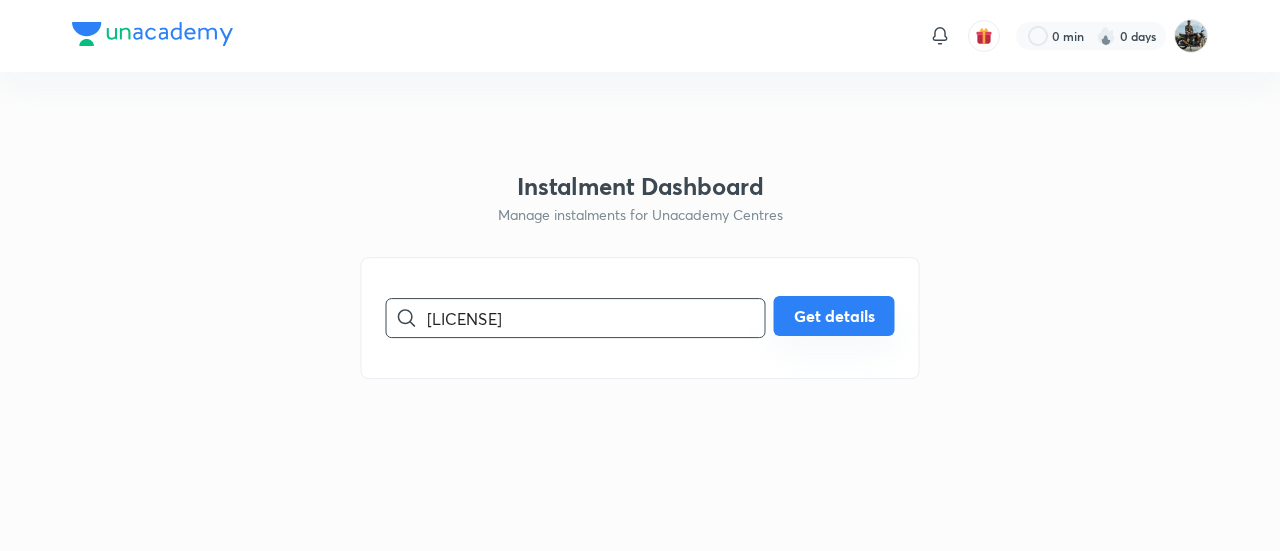 type on "[LICENSE]" 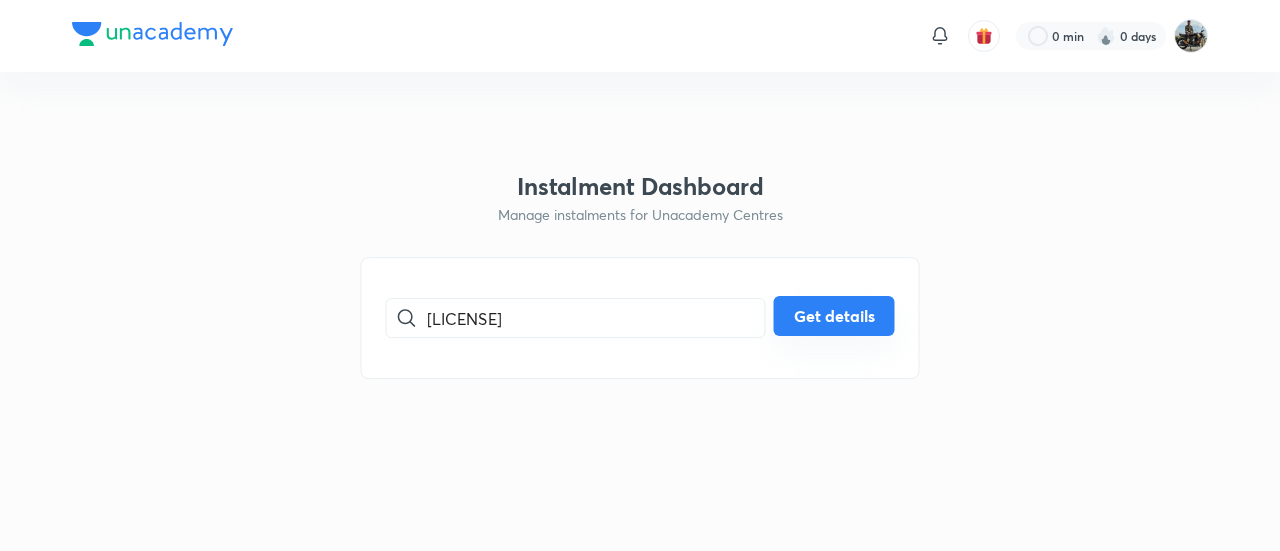 click on "Get details" at bounding box center [834, 316] 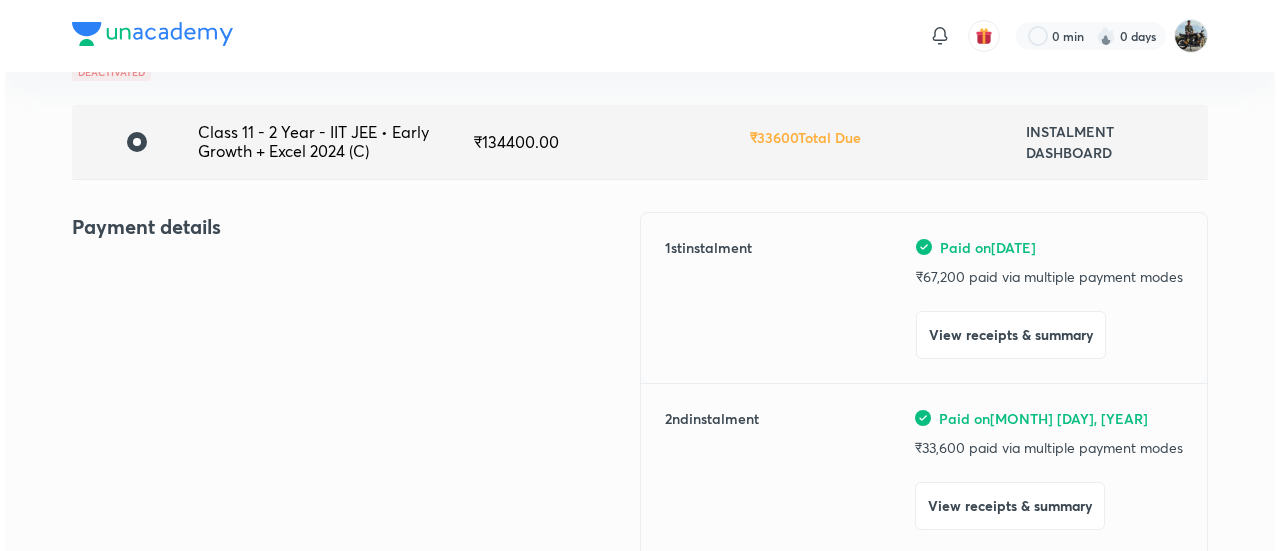 scroll, scrollTop: 192, scrollLeft: 0, axis: vertical 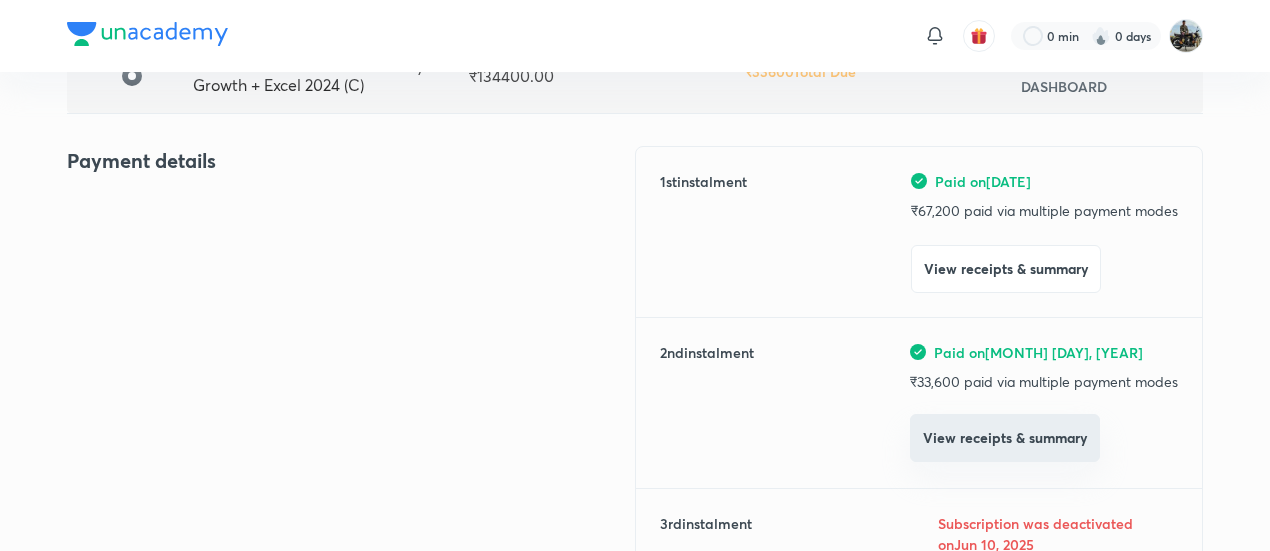 click on "View receipts & summary" at bounding box center (1005, 438) 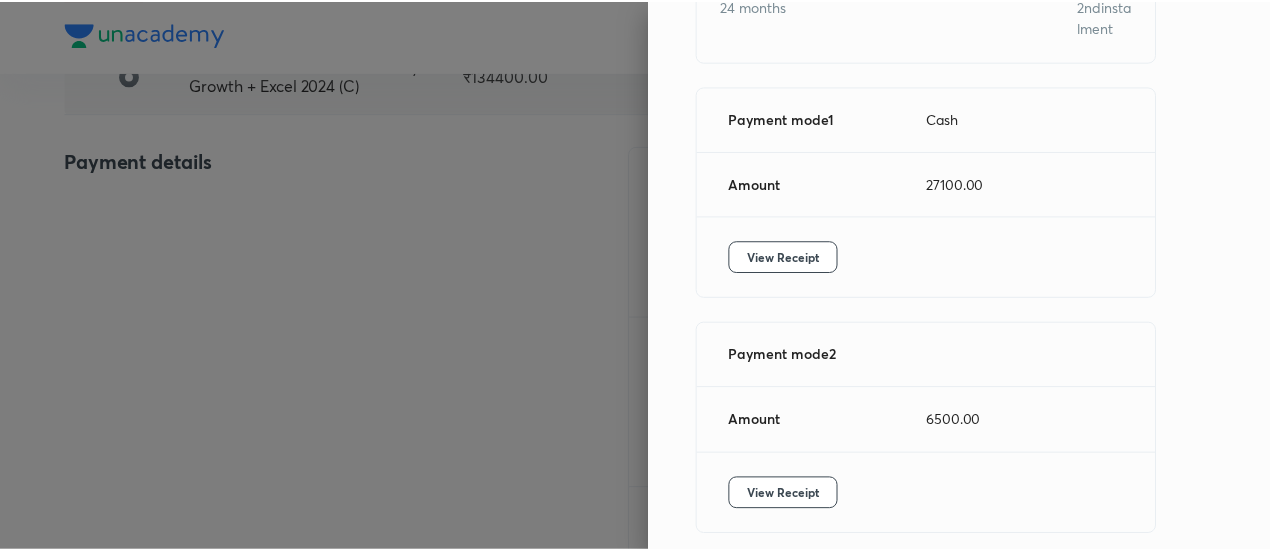 scroll, scrollTop: 344, scrollLeft: 0, axis: vertical 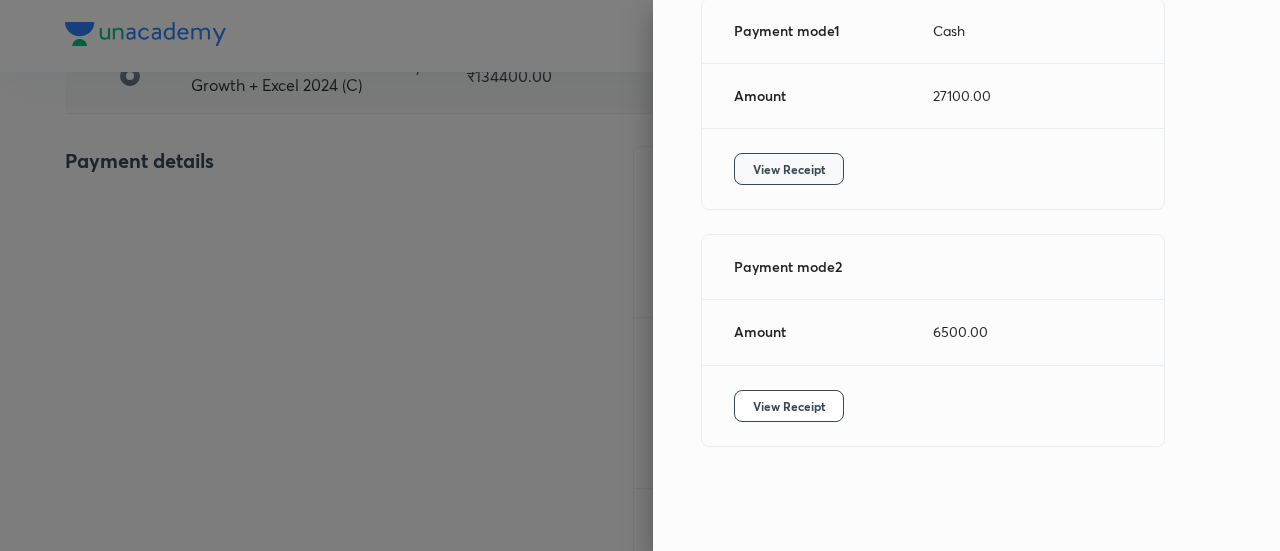 click on "View Receipt" at bounding box center (789, 169) 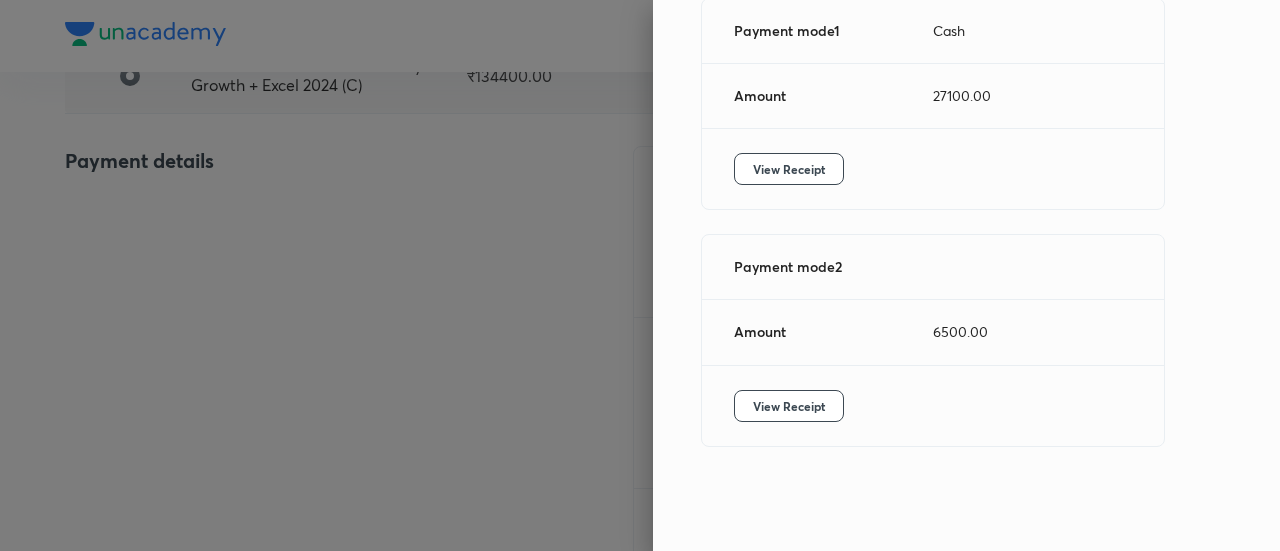 click at bounding box center (640, 275) 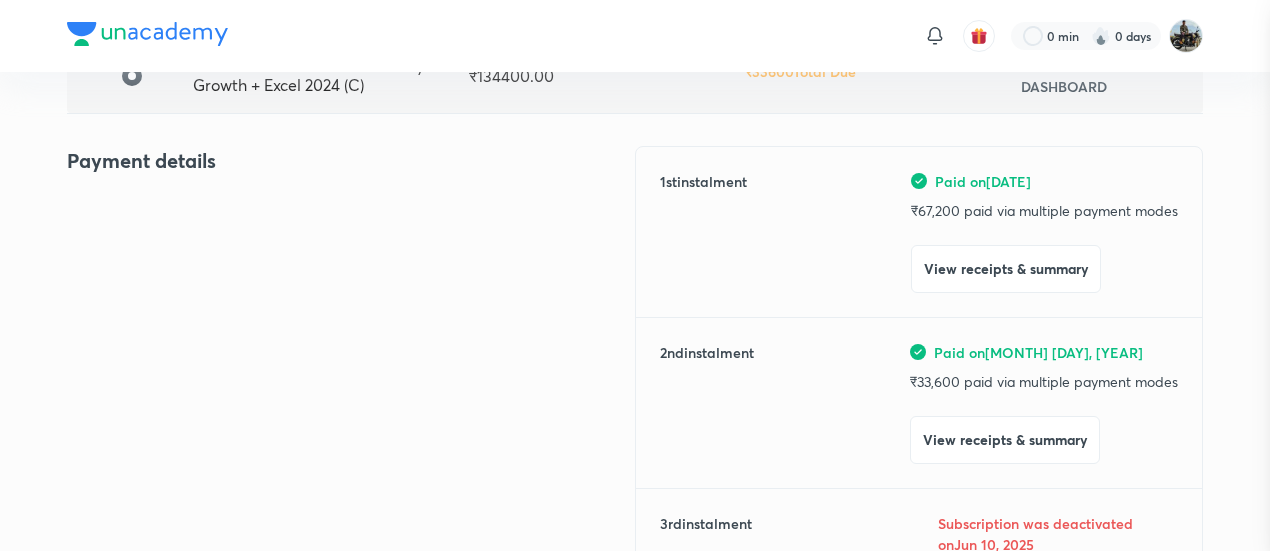 click at bounding box center [635, 275] 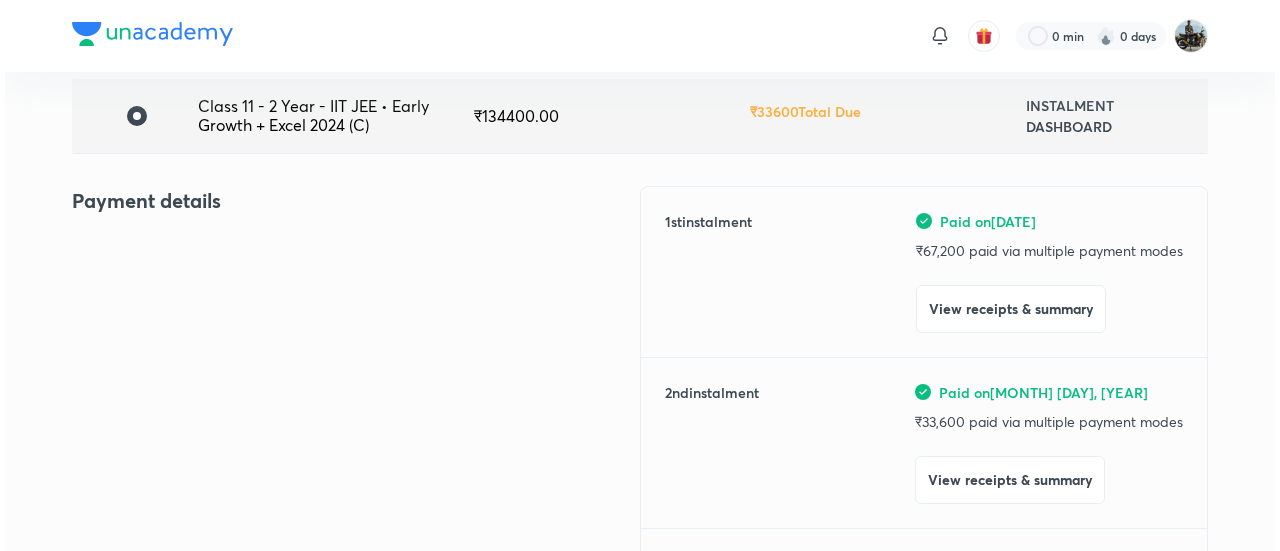 scroll, scrollTop: 153, scrollLeft: 0, axis: vertical 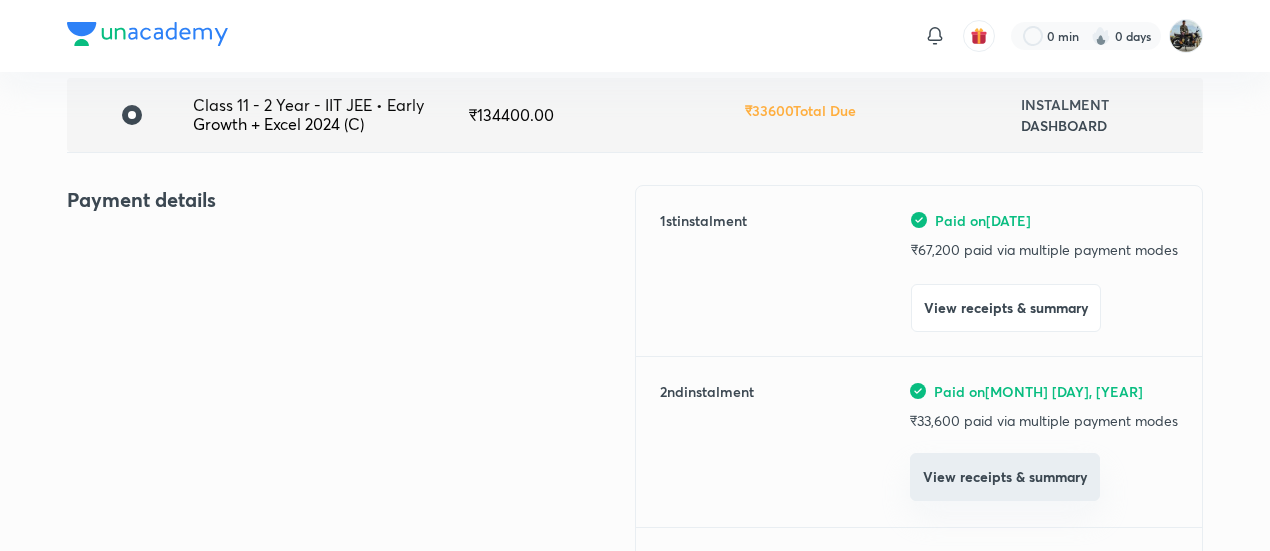 click on "View receipts & summary" at bounding box center (1005, 477) 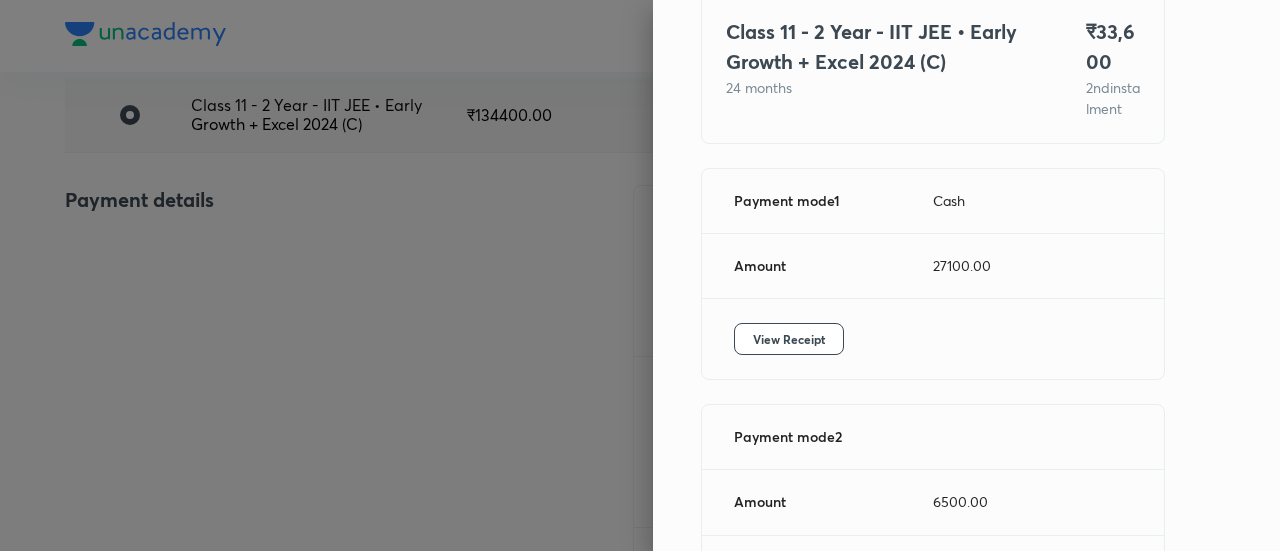 scroll, scrollTop: 161, scrollLeft: 0, axis: vertical 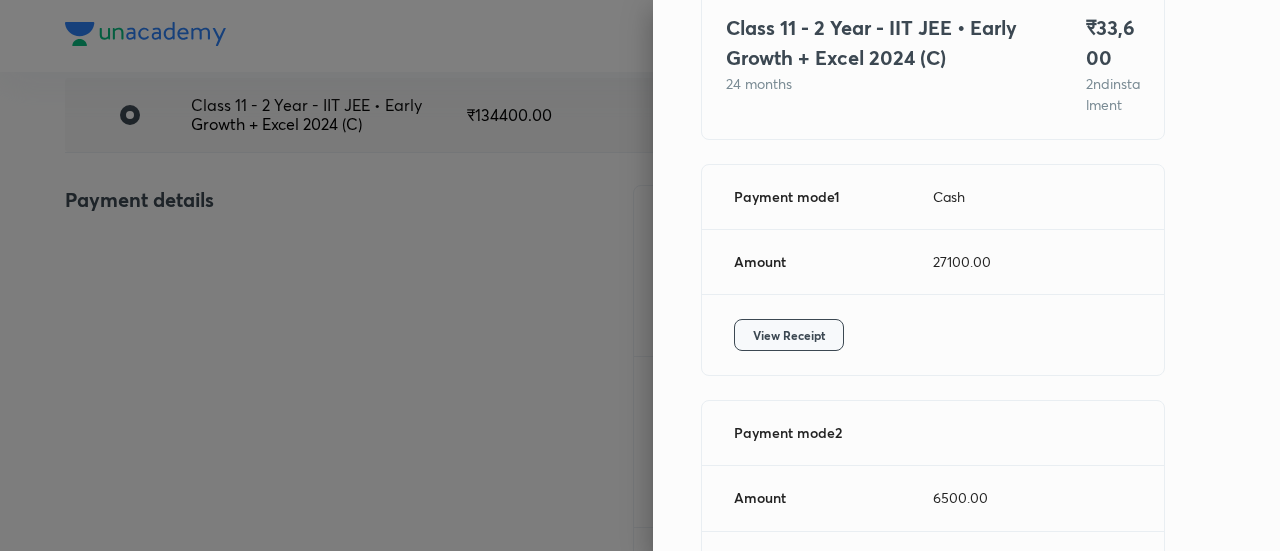 click on "View Receipt" at bounding box center (789, 335) 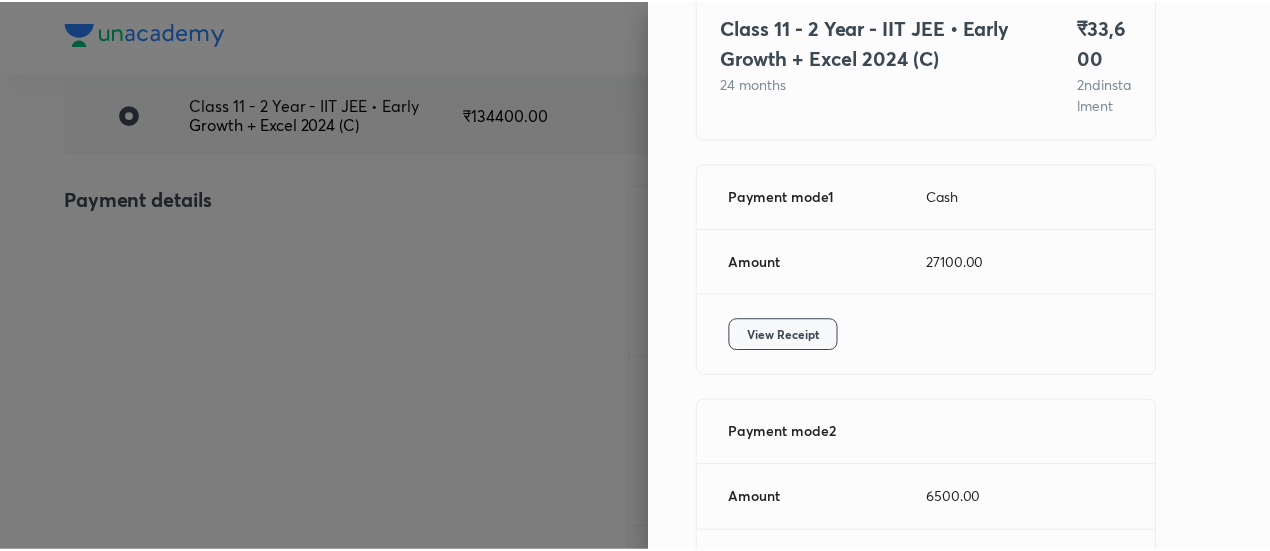 scroll, scrollTop: 344, scrollLeft: 0, axis: vertical 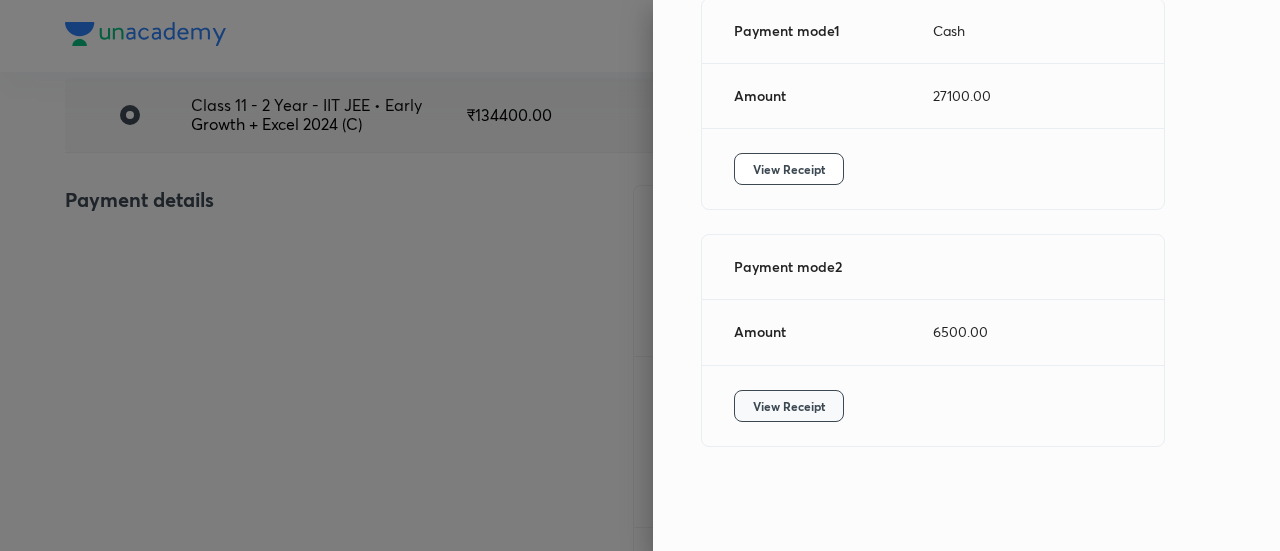 click on "View Receipt" at bounding box center (789, 406) 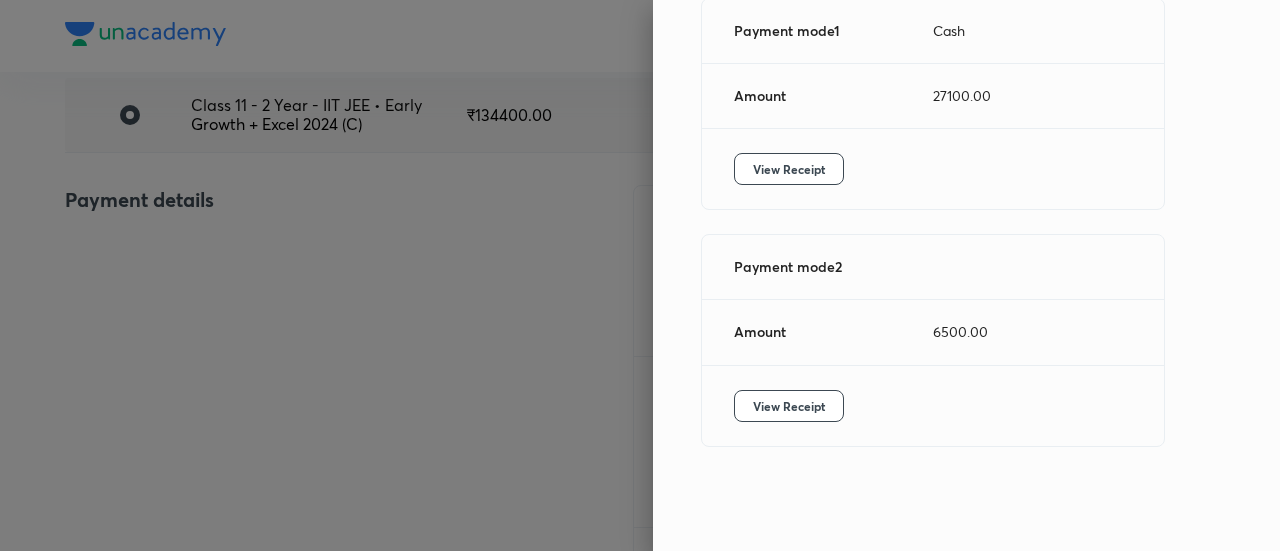 click at bounding box center [640, 275] 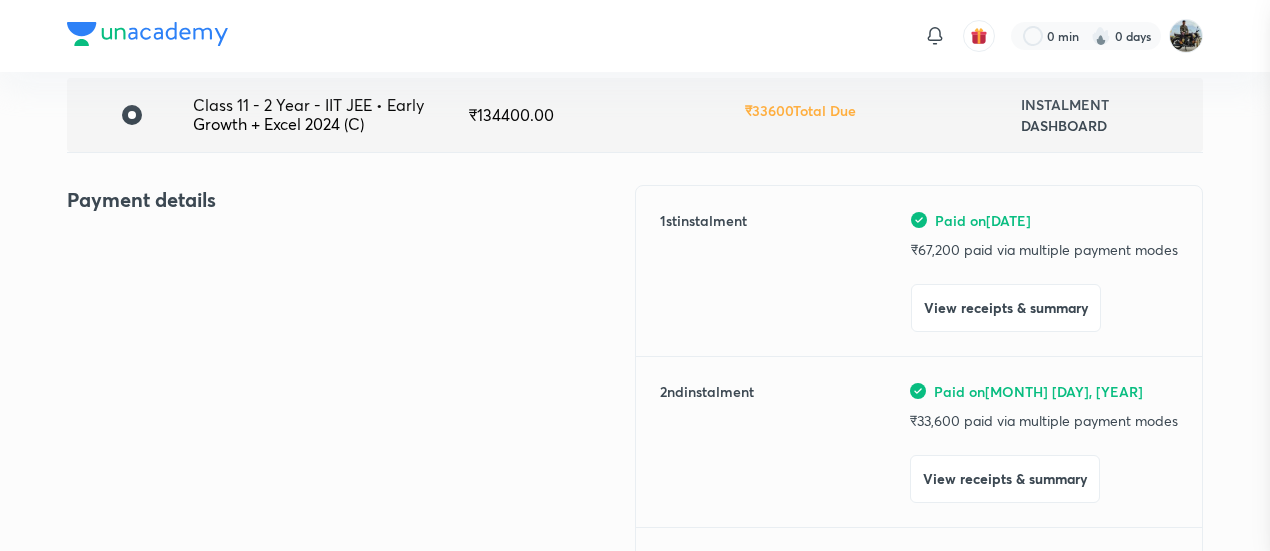 click at bounding box center [635, 275] 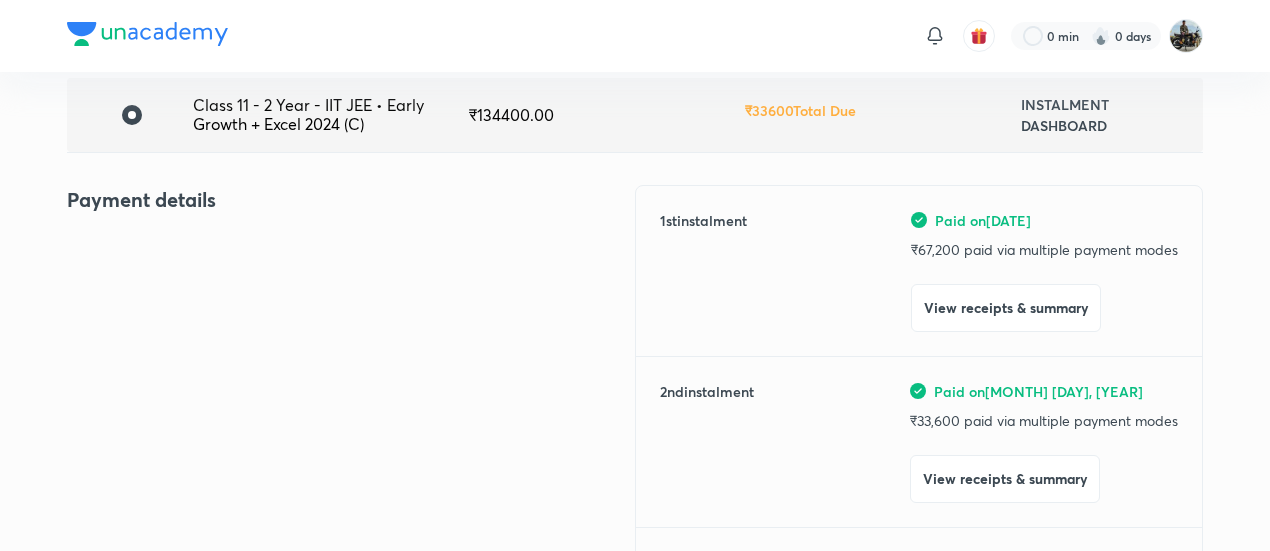 scroll, scrollTop: 0, scrollLeft: 0, axis: both 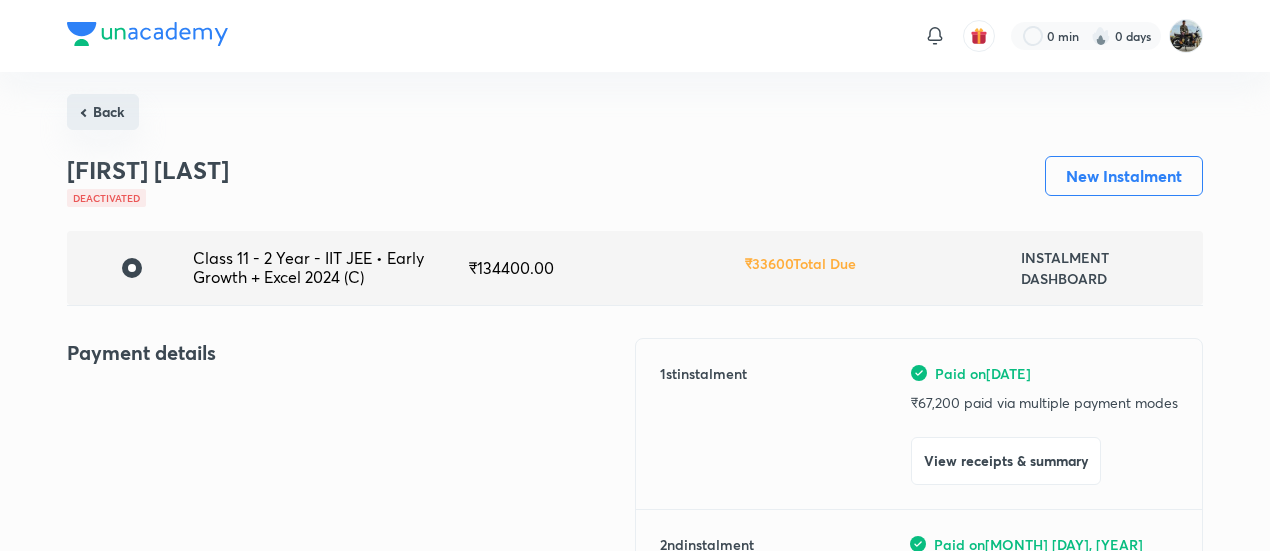 click on "Back" at bounding box center (103, 112) 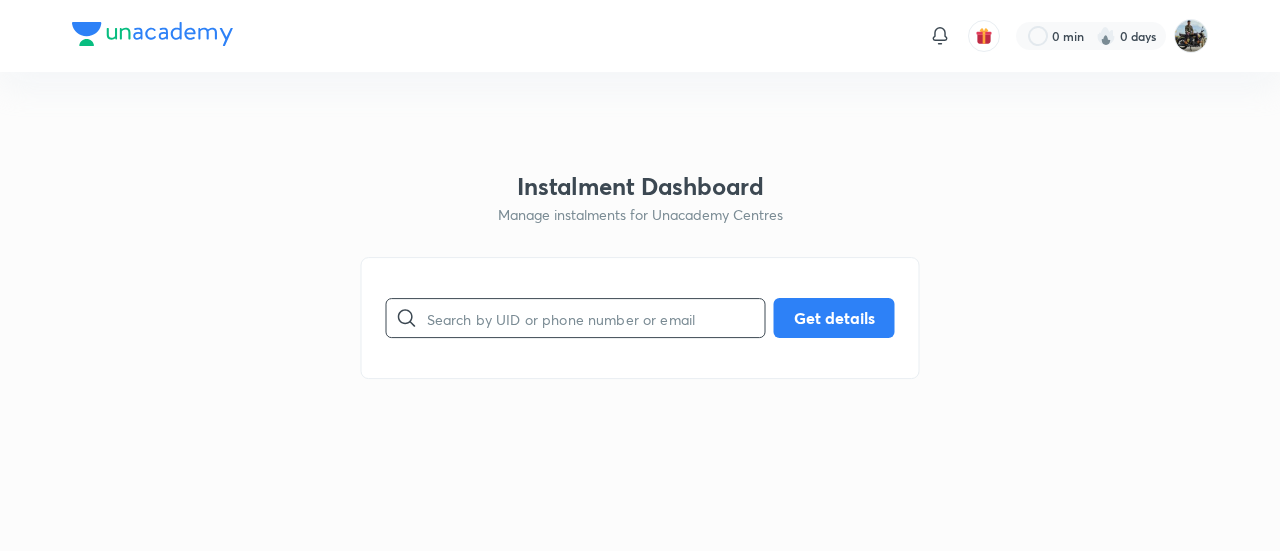 click at bounding box center (596, 318) 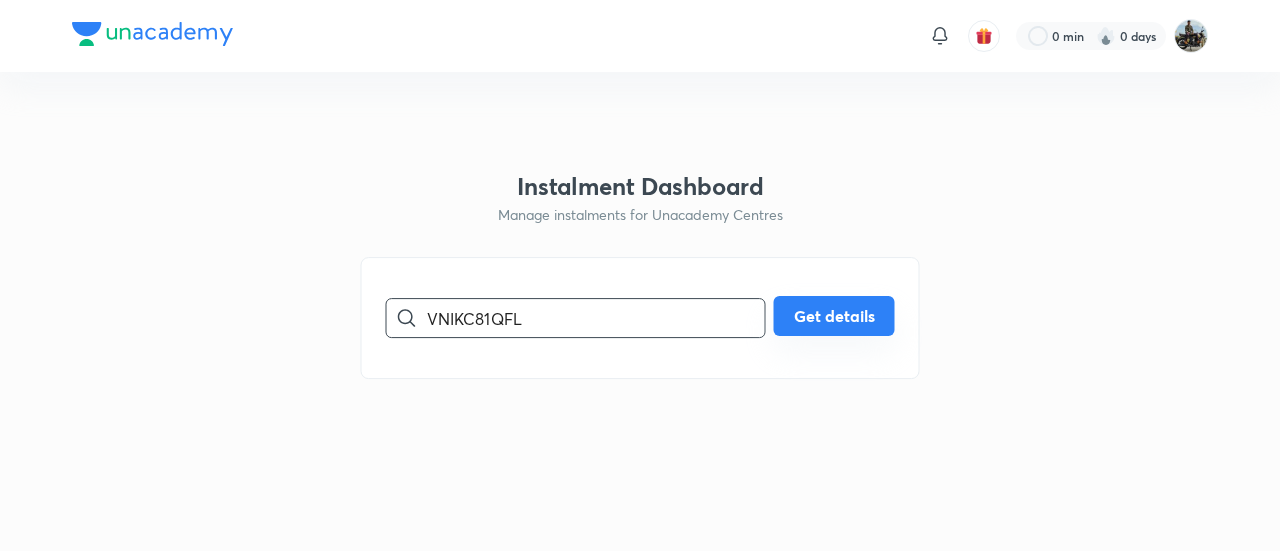 type on "VNIKC81QFL" 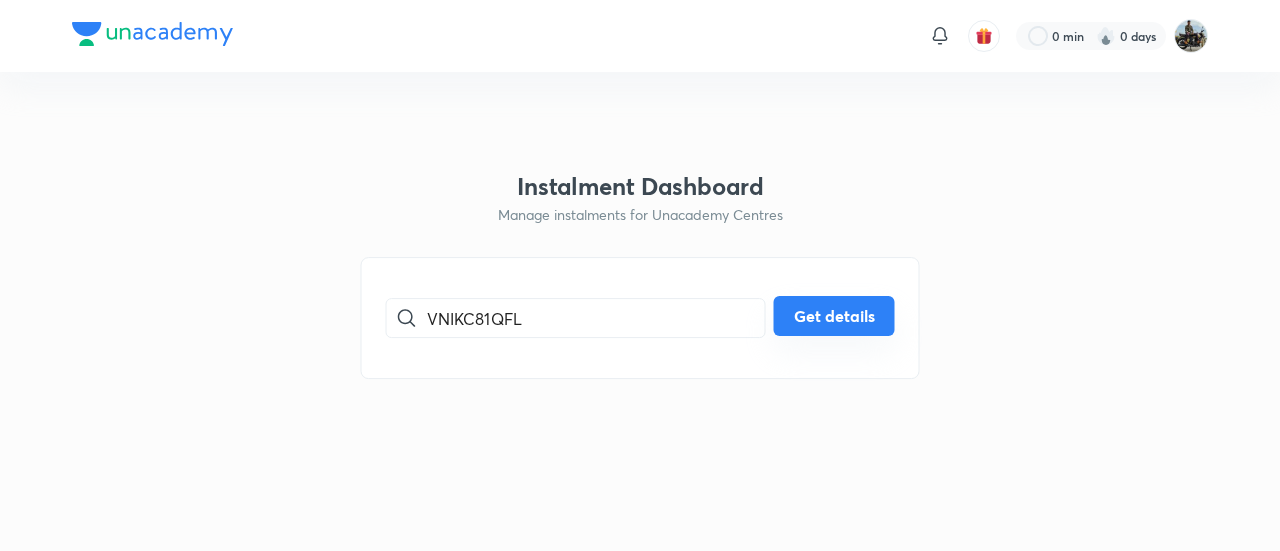 click on "Get details" at bounding box center [834, 316] 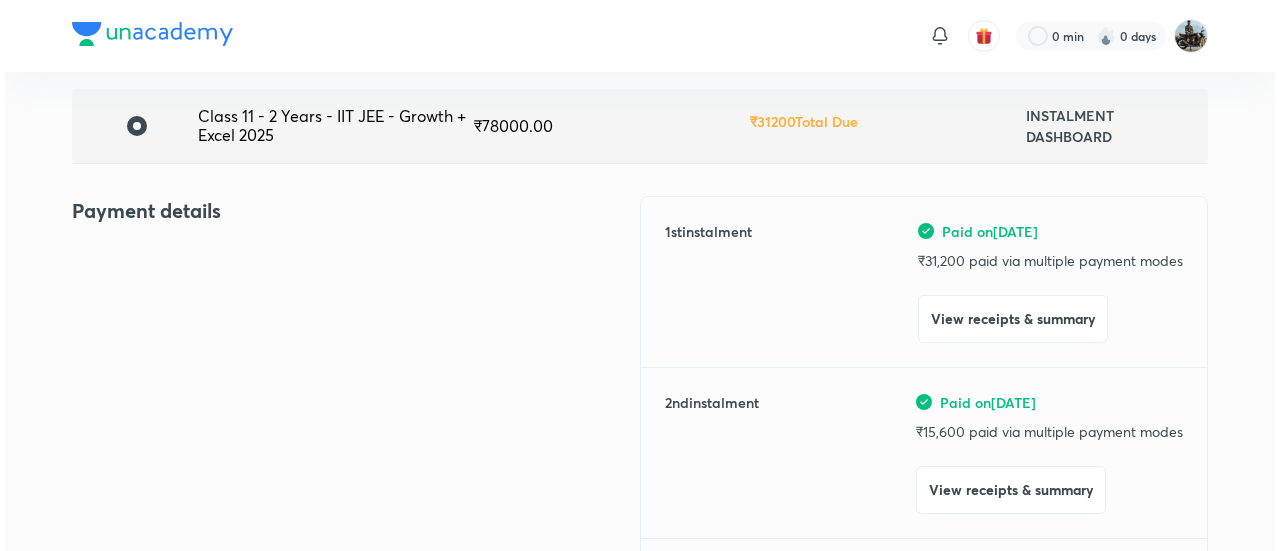 scroll, scrollTop: 147, scrollLeft: 0, axis: vertical 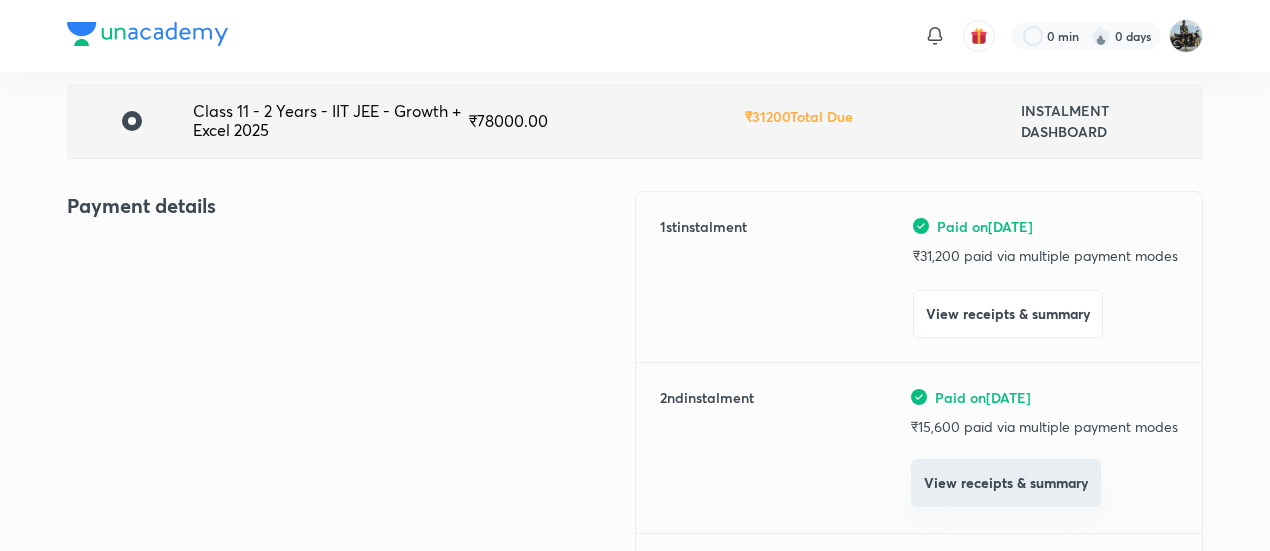 click on "View receipts & summary" at bounding box center [1006, 483] 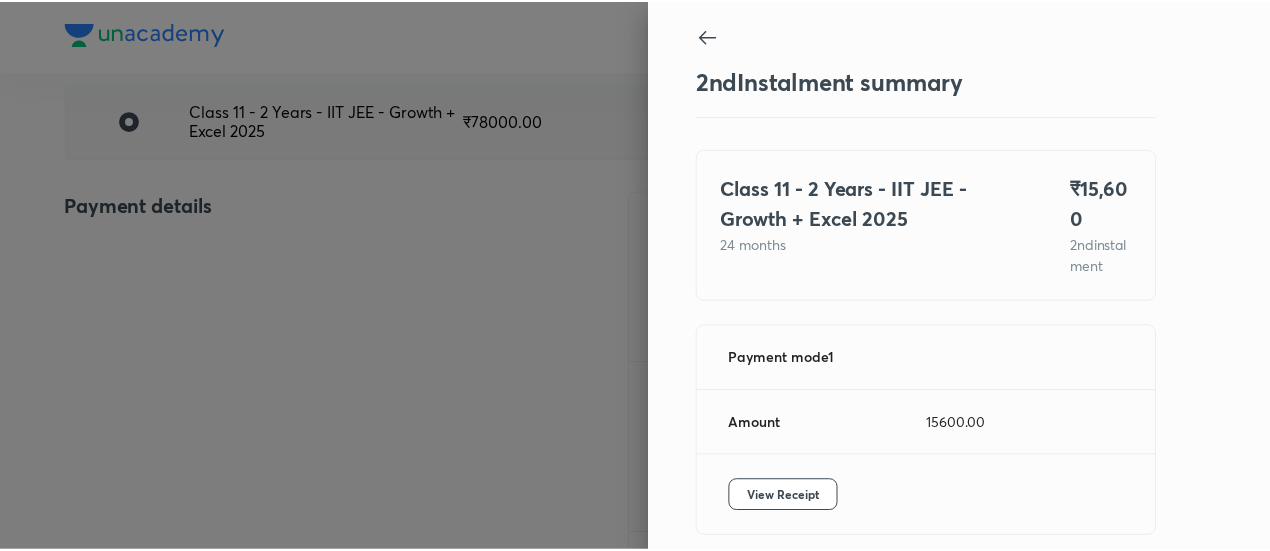 scroll, scrollTop: 109, scrollLeft: 0, axis: vertical 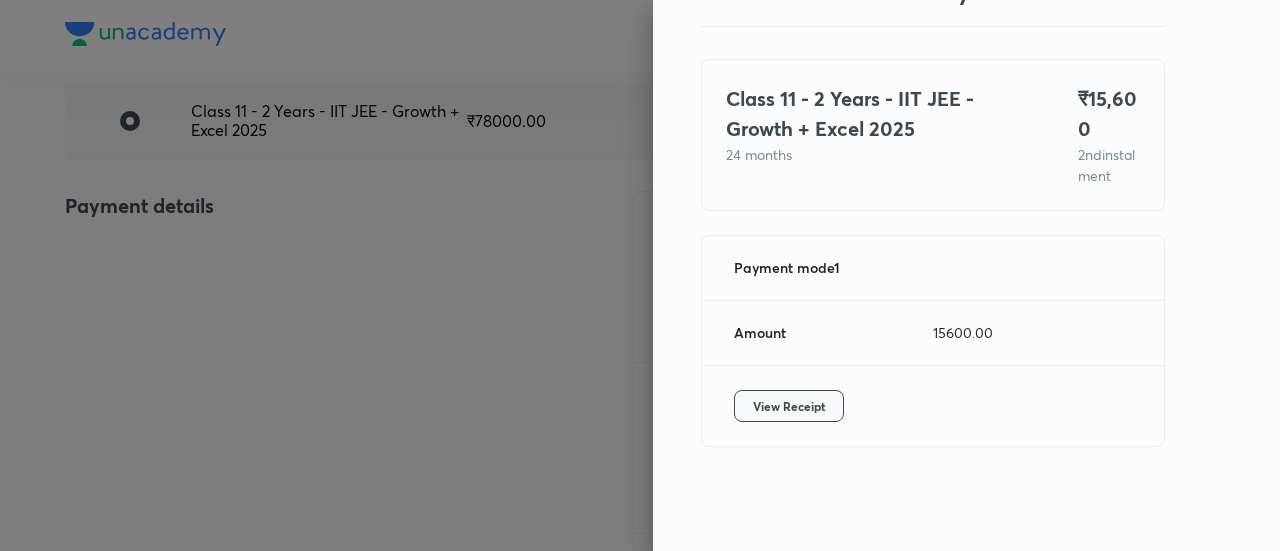 click on "View Receipt" at bounding box center [789, 406] 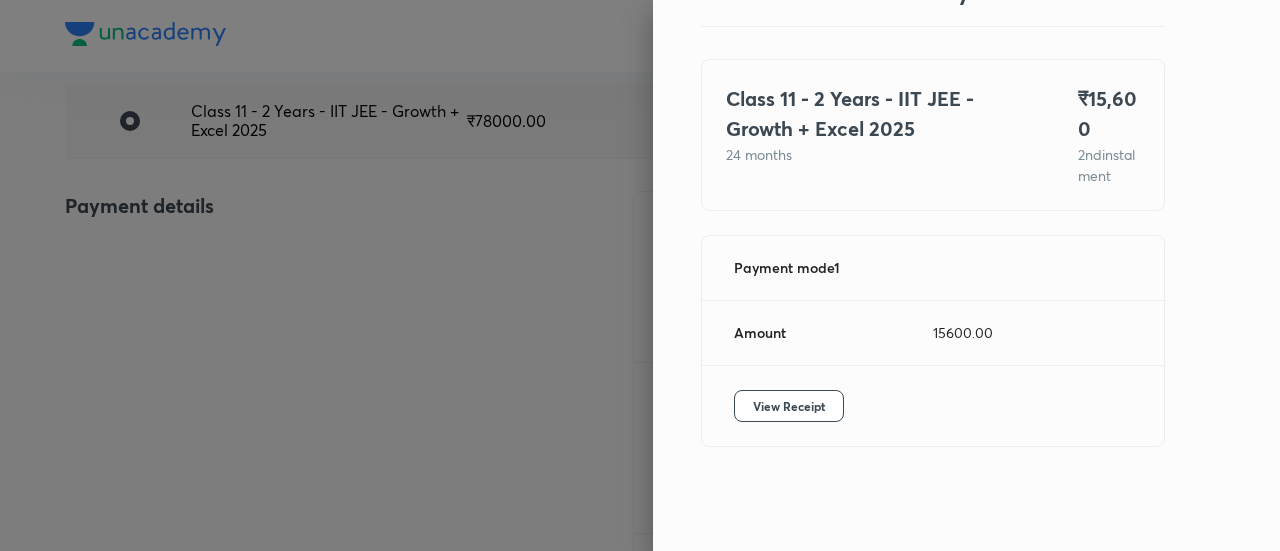click at bounding box center [640, 275] 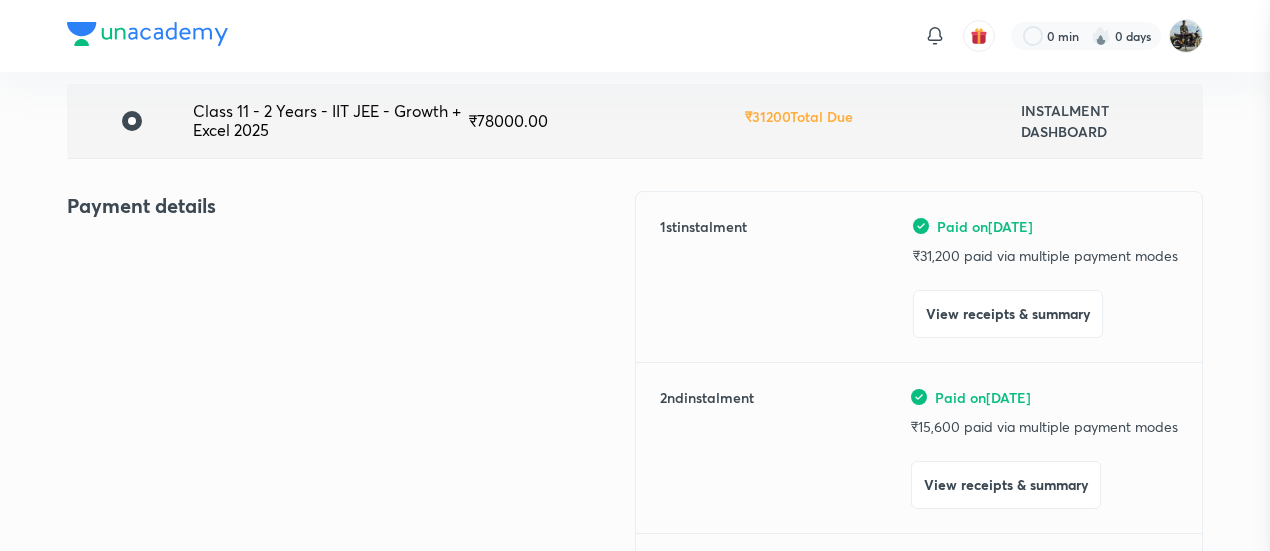 click at bounding box center (635, 275) 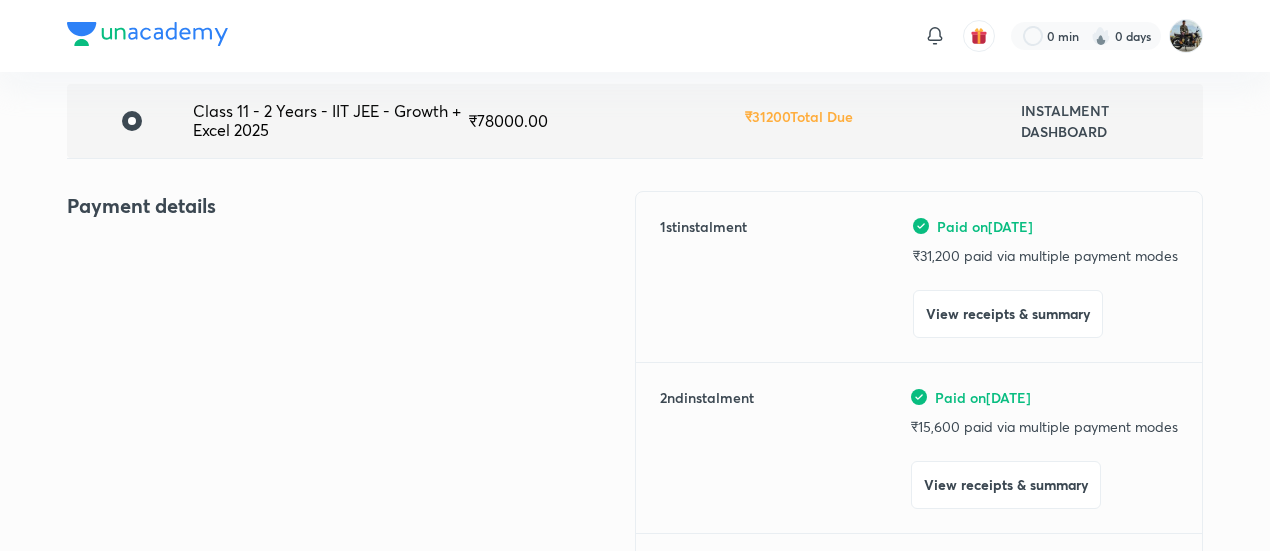 scroll, scrollTop: 0, scrollLeft: 0, axis: both 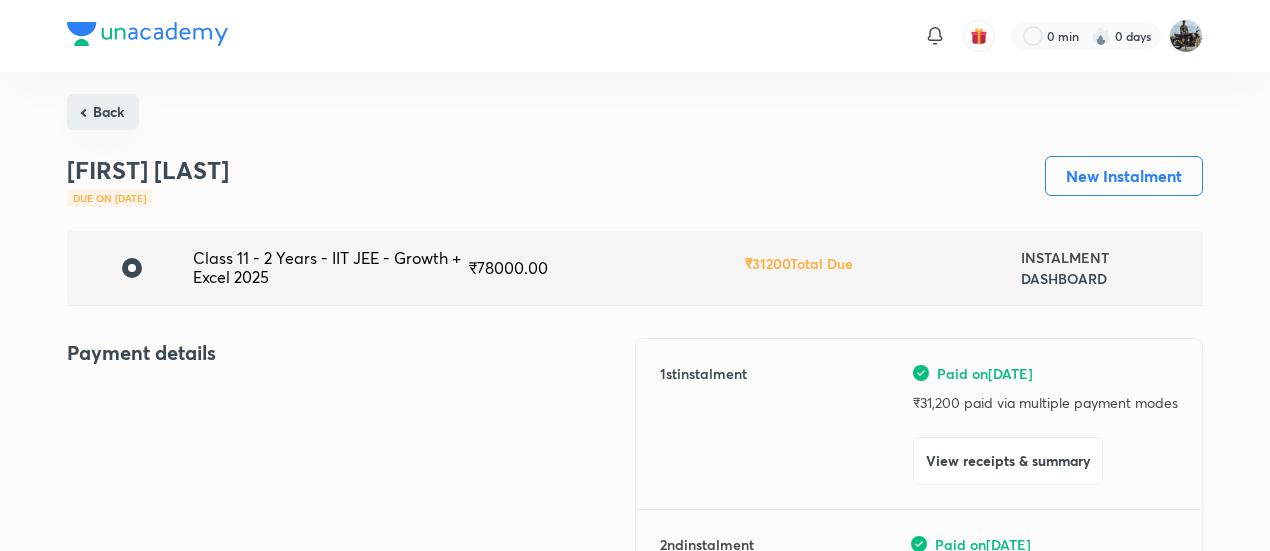 click on "Back ADRIJA SAHA Due on Aug 5, 2025 New Instalment   Class 11 - 2 Years - IIT JEE - Growth + Excel 2025  ₹ 78000.00  ₹ 31200  Total Due   INSTALMENT DASHBOARD Payment details 1 st  instalment Paid on  Feb 6, 2025 ₹ 31,200   paid via multiple payment modes View receipts & summary 2 nd  instalment Paid on  May 20, 2025 ₹ 15,600   paid via multiple payment modes View receipts & summary 3 rd  instalment Due on  Aug 5, 2025 ₹ 15,600   due Pay now 4 th  instalment Due on  Nov 3, 2025 ₹ 15,600   due Final cost ₹ 78,000  •   View breakup Student details Name ADRIJA SAHA UID VNIKC81QFL Email sangitasaha599@example.com Contact number [PHONE] Plan details Plan  Class 11 - 2 Years - IIT JEE - Growth + Excel 2025 Centre Agartala Duration 24 months Goal IIT JEE" at bounding box center [635, 967] 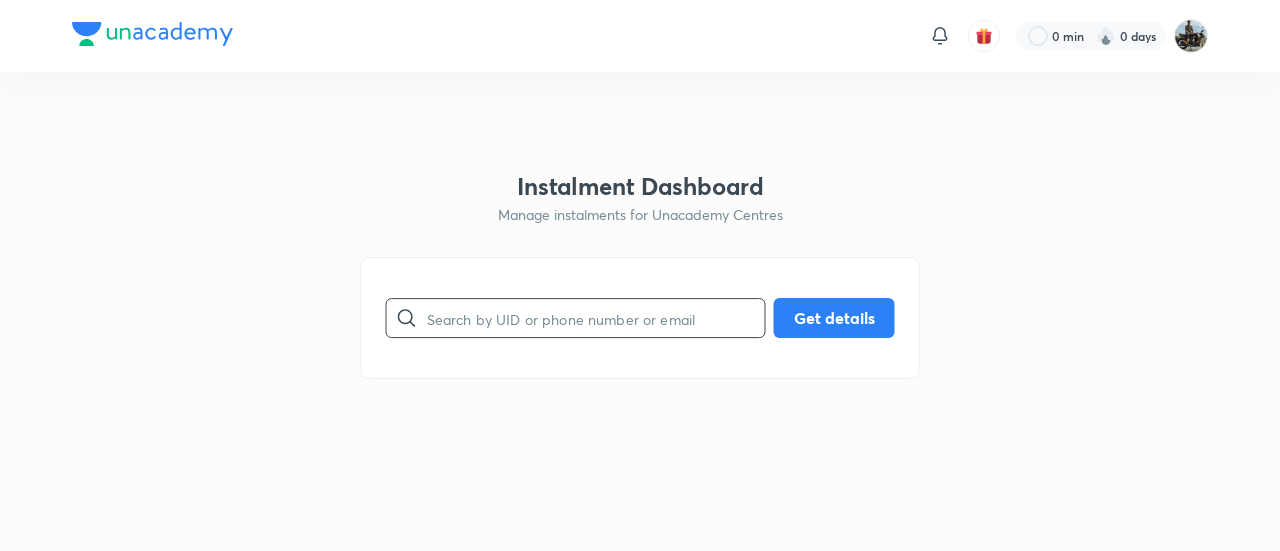 click at bounding box center [596, 318] 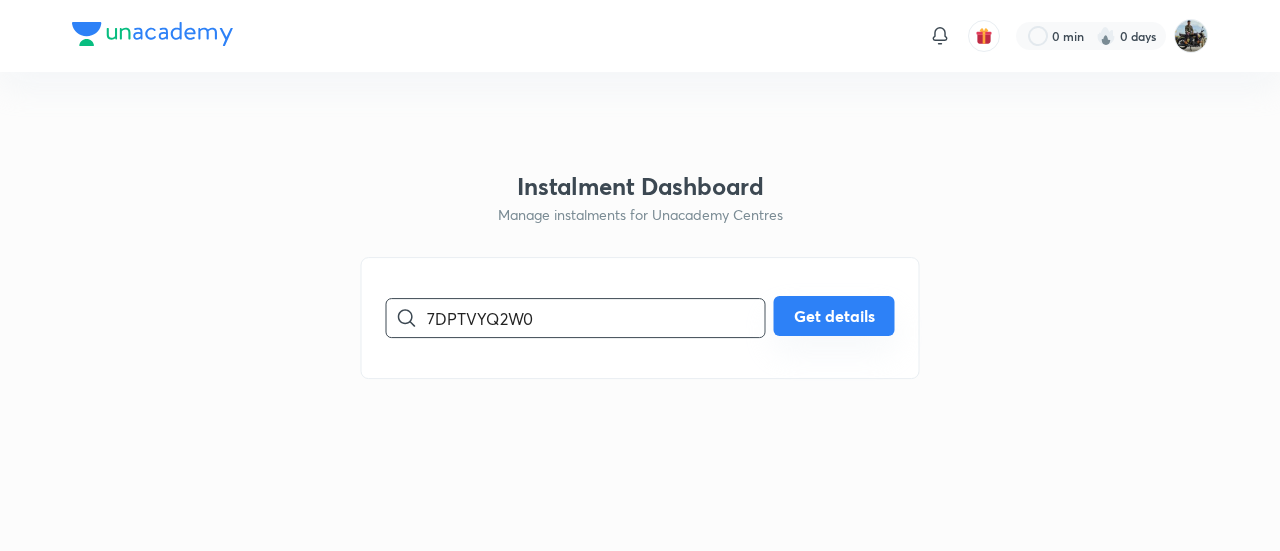 type on "7DPTVYQ2W0" 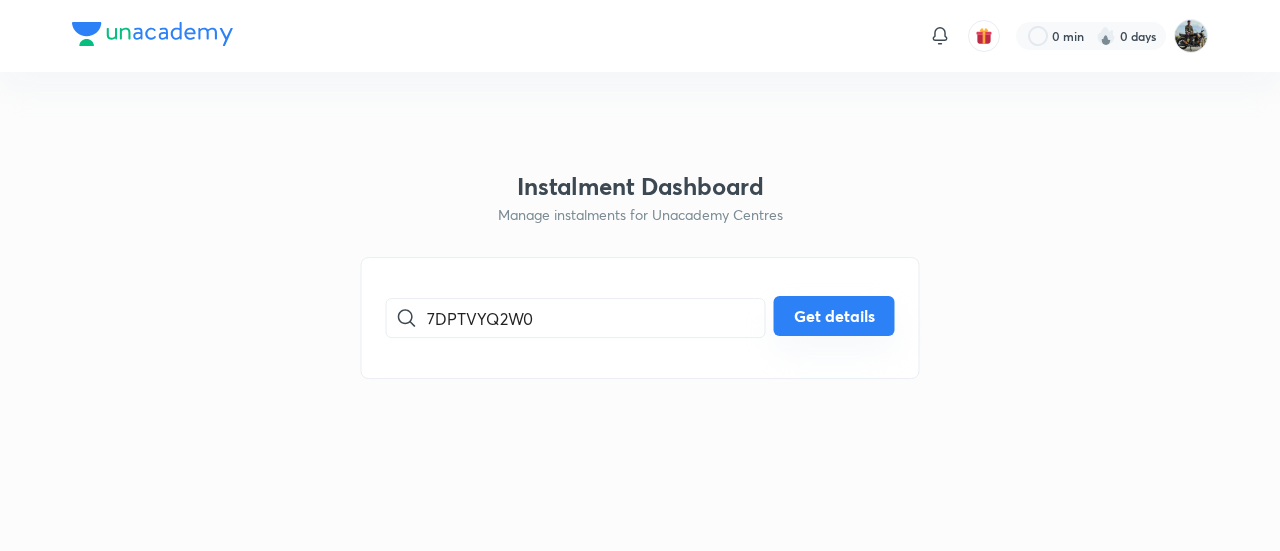 click on "Get details" at bounding box center (834, 316) 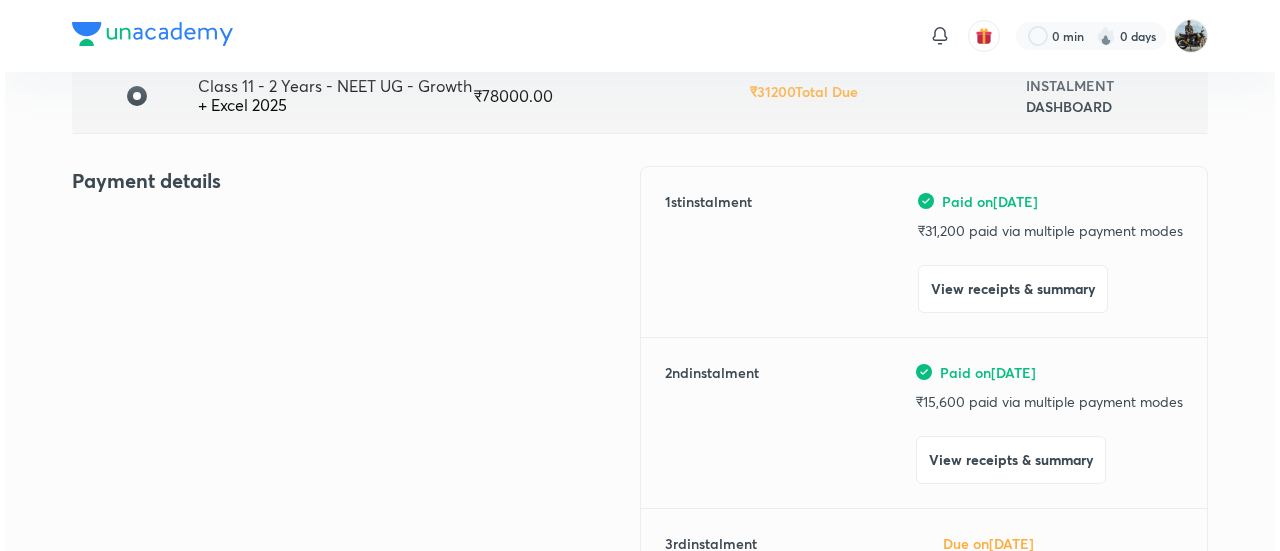 scroll, scrollTop: 183, scrollLeft: 0, axis: vertical 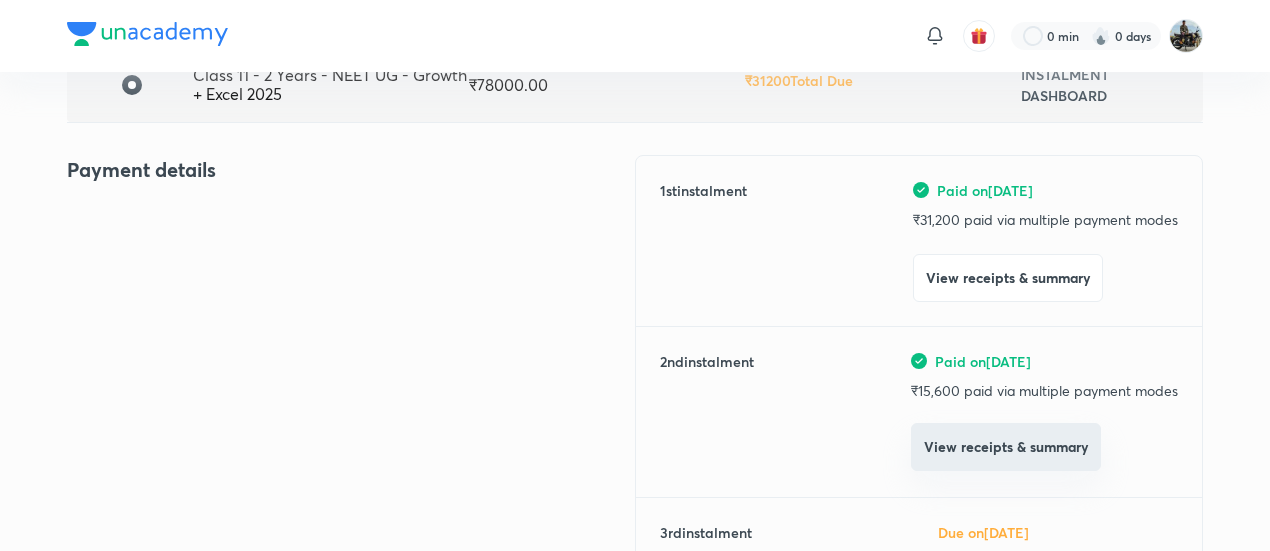 click on "View receipts & summary" at bounding box center [1006, 447] 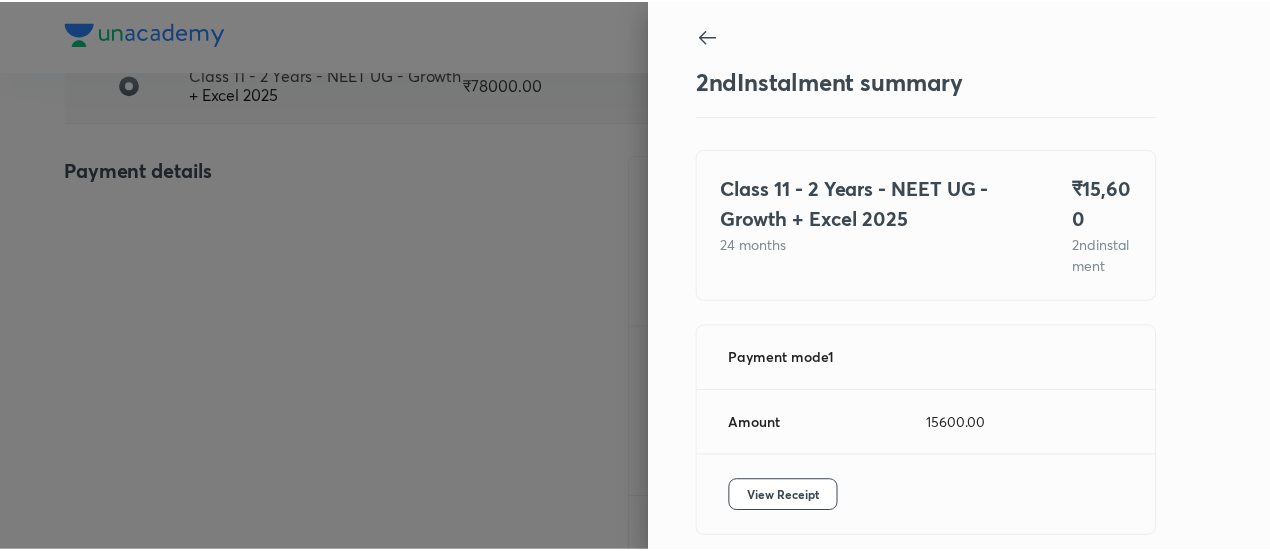scroll, scrollTop: 109, scrollLeft: 0, axis: vertical 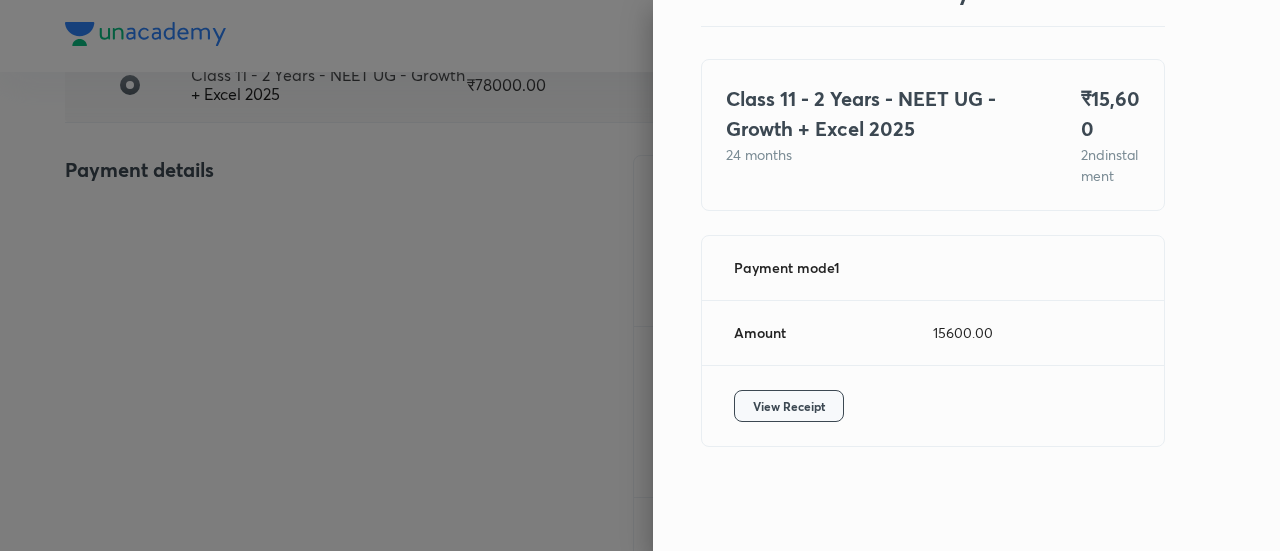 click on "View Receipt" at bounding box center (789, 406) 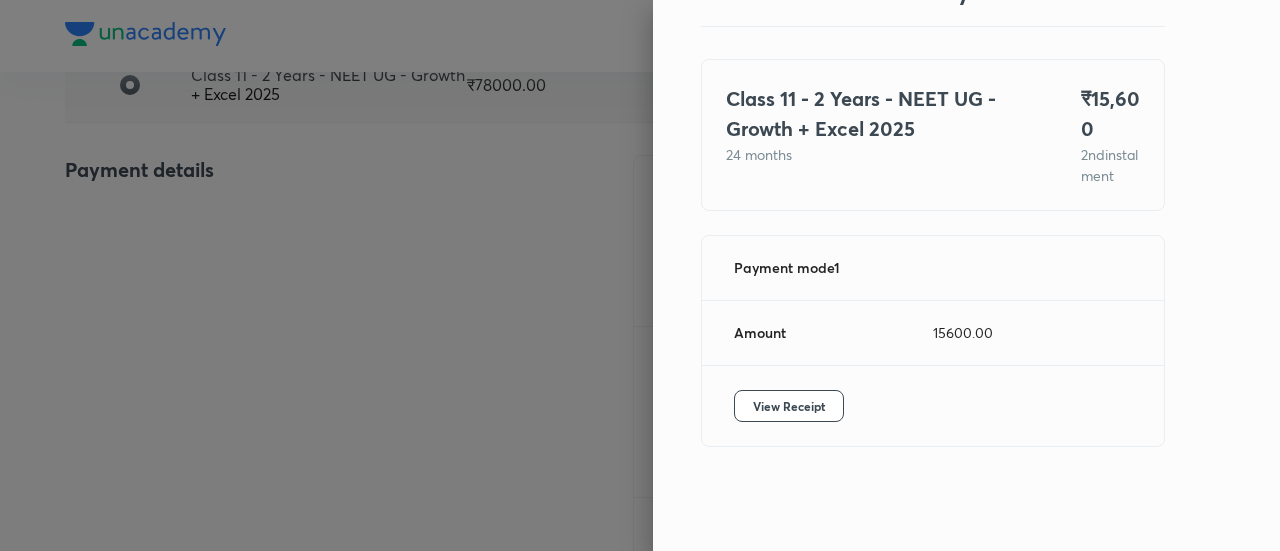 click at bounding box center (640, 275) 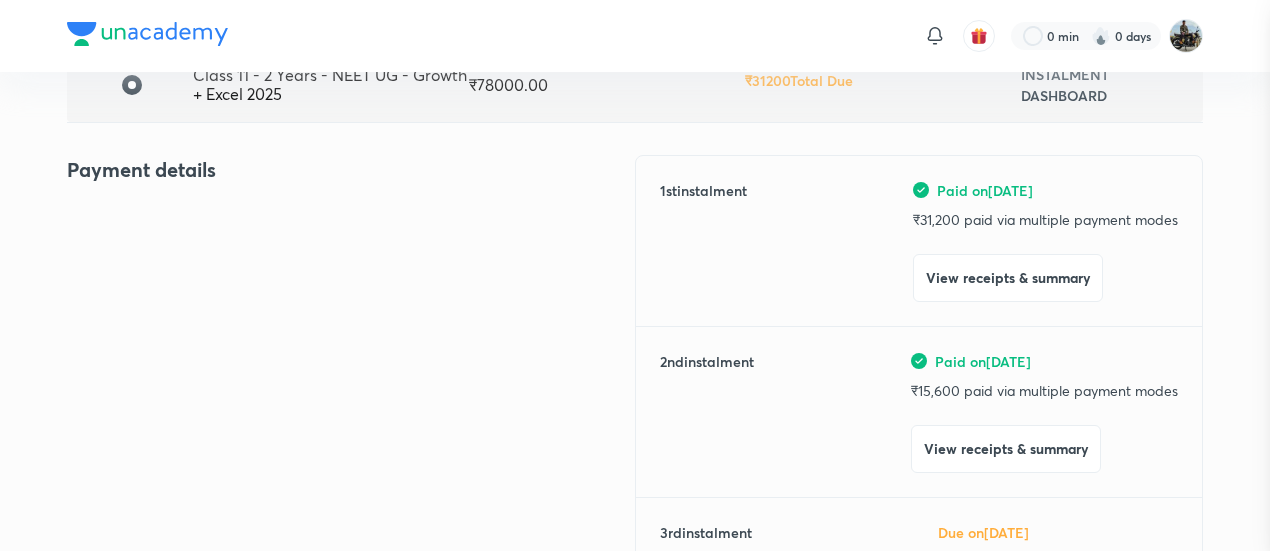 click at bounding box center [635, 275] 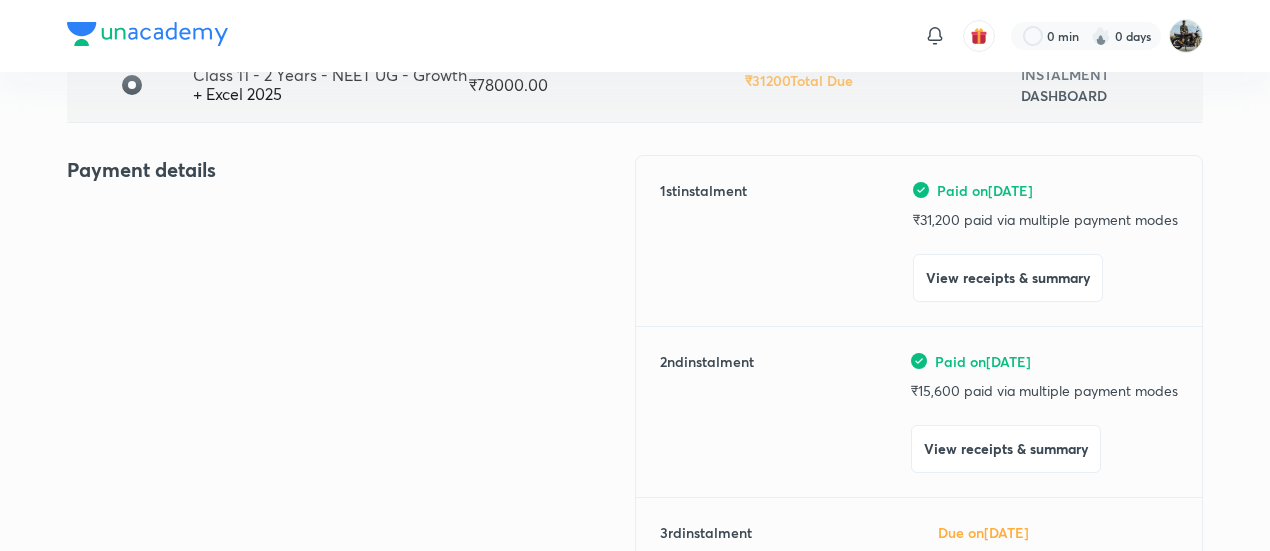 scroll, scrollTop: 0, scrollLeft: 0, axis: both 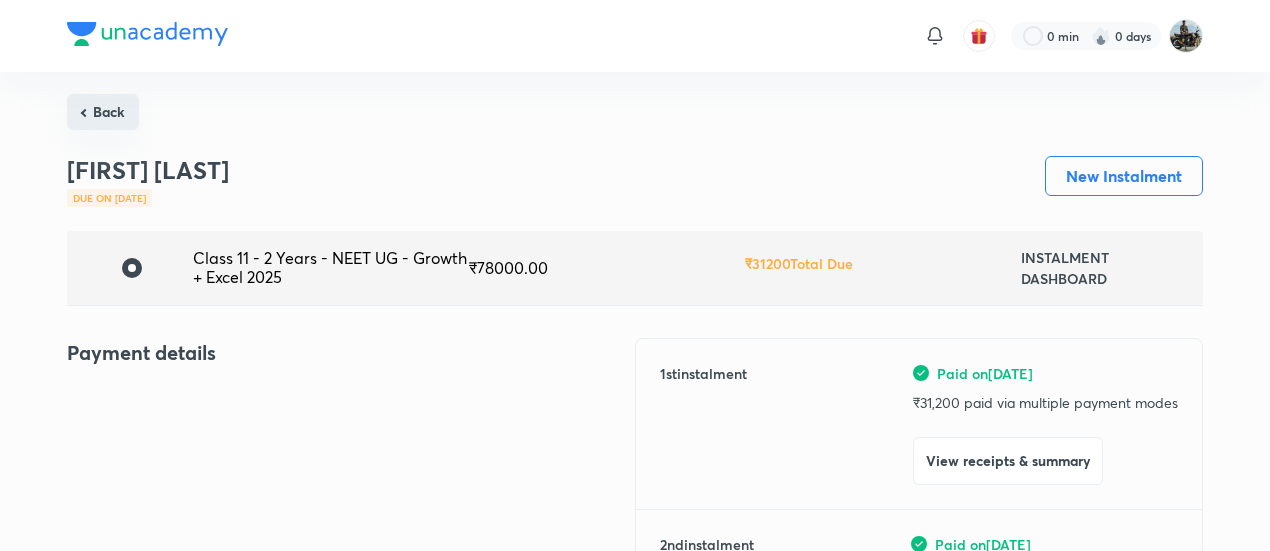 click on "Back" at bounding box center (103, 112) 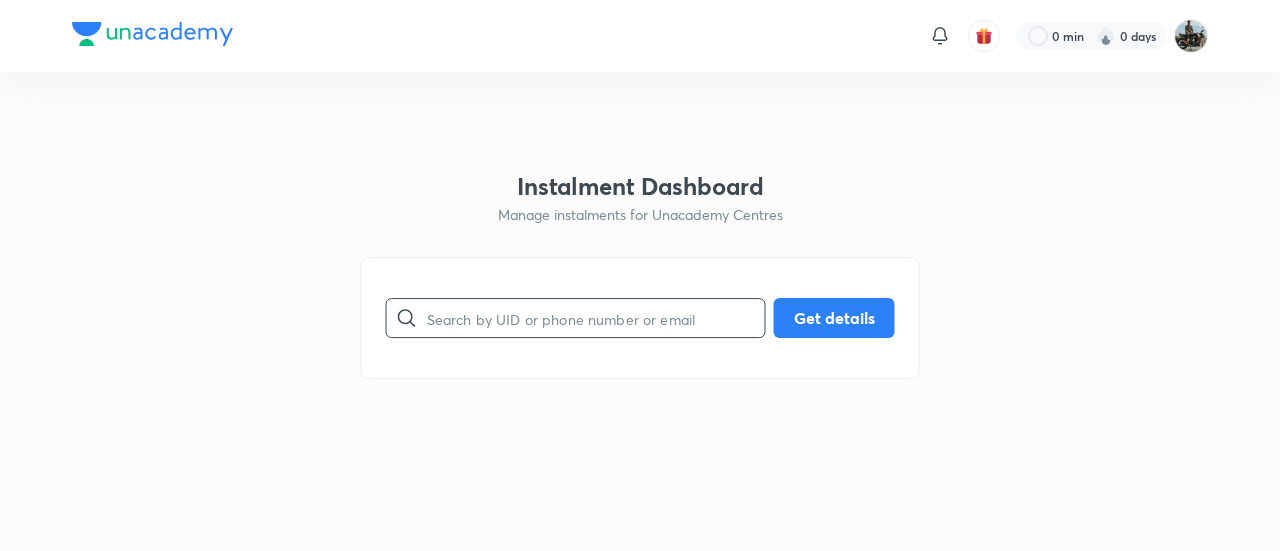 click at bounding box center (596, 318) 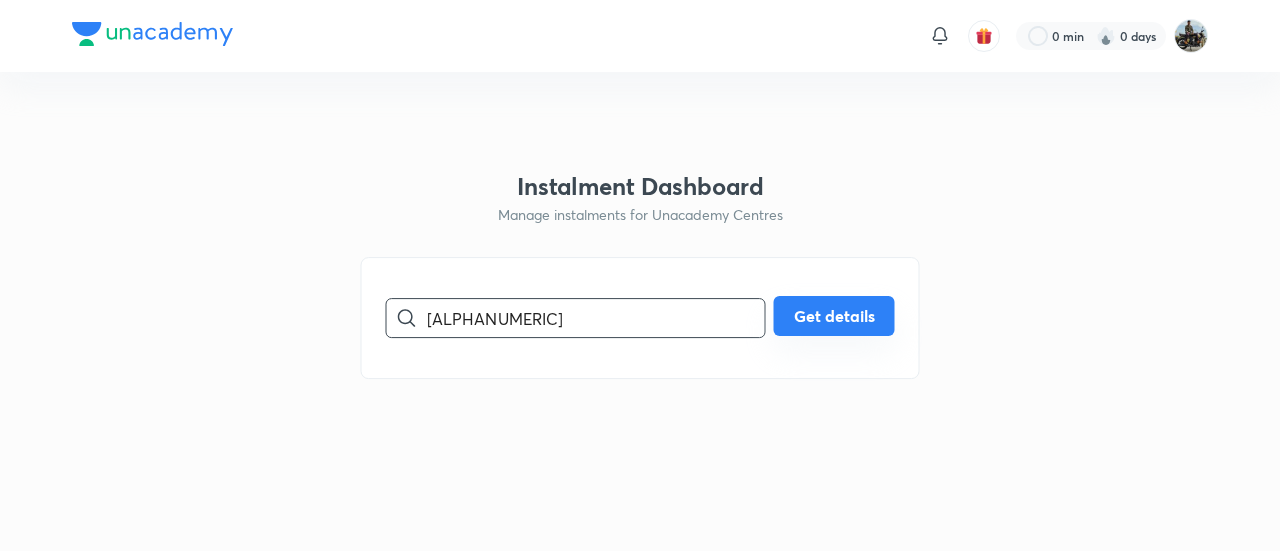 type on "[ALPHANUMERIC]" 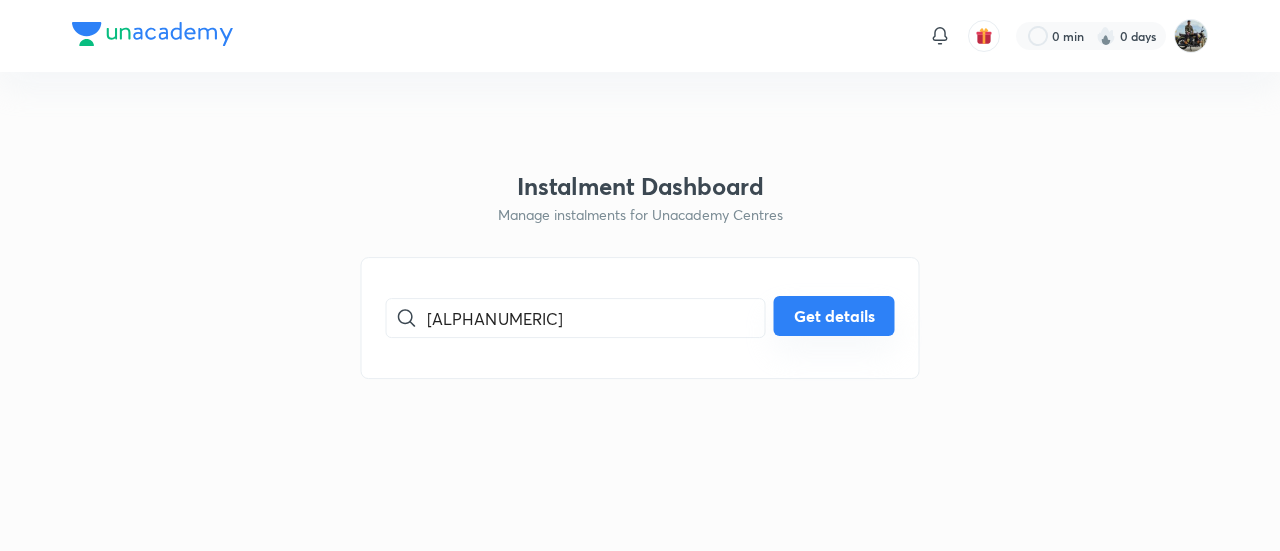 click on "Get details" at bounding box center [834, 316] 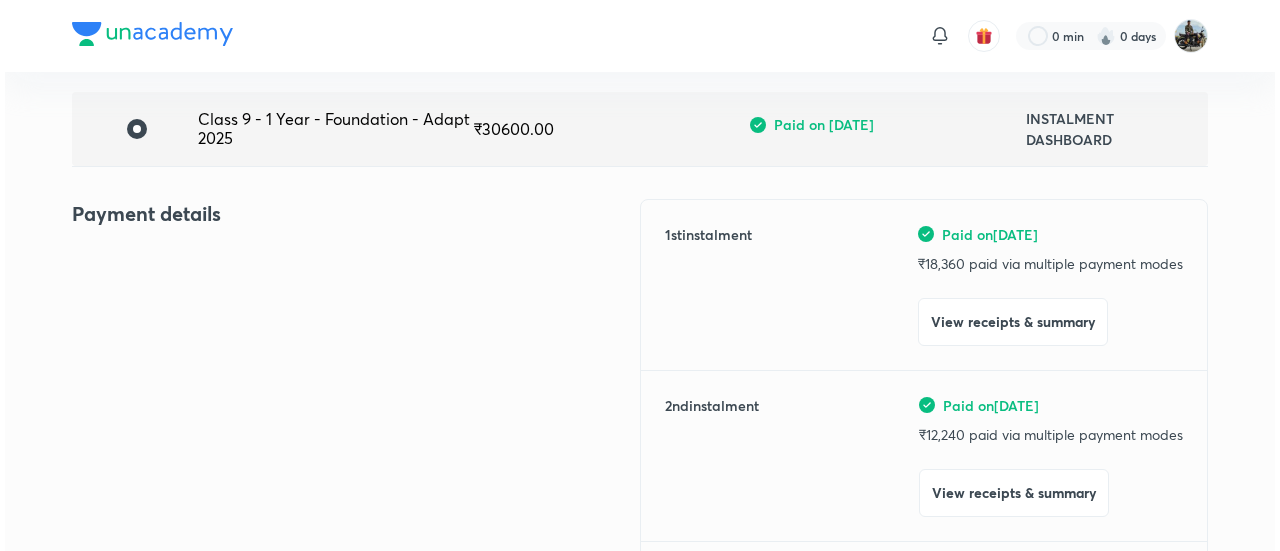 scroll, scrollTop: 143, scrollLeft: 0, axis: vertical 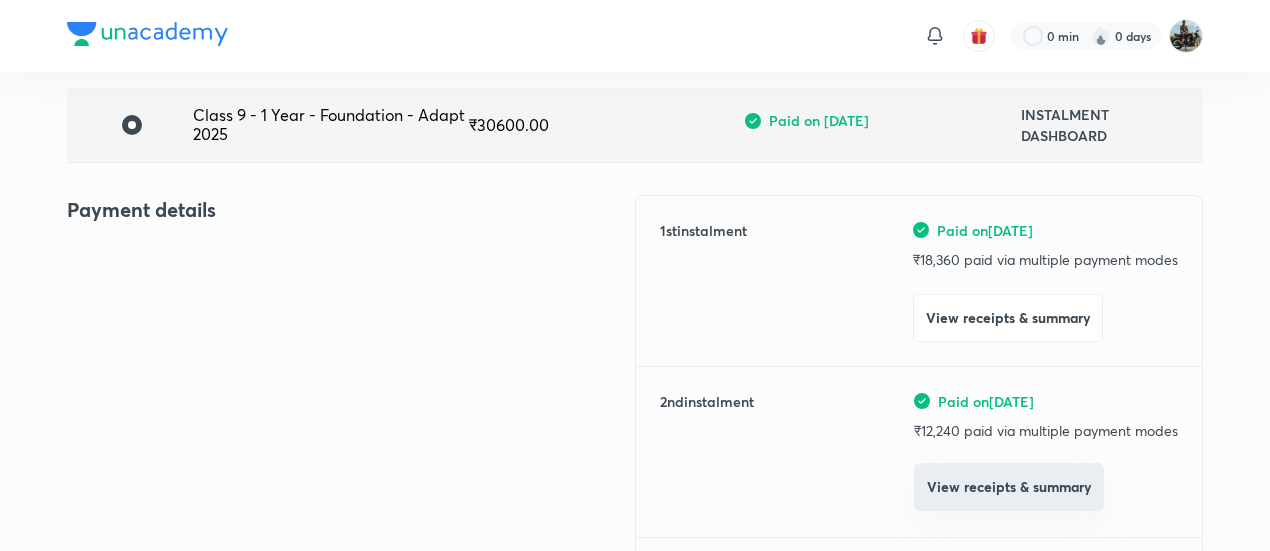 click on "View receipts & summary" at bounding box center (1009, 487) 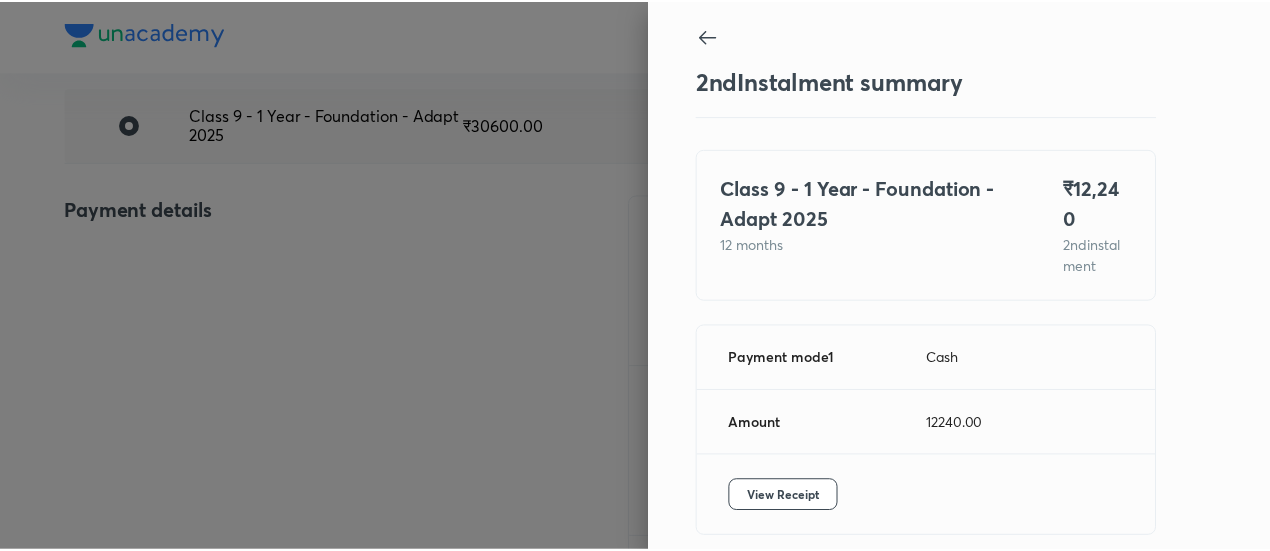 scroll, scrollTop: 67, scrollLeft: 0, axis: vertical 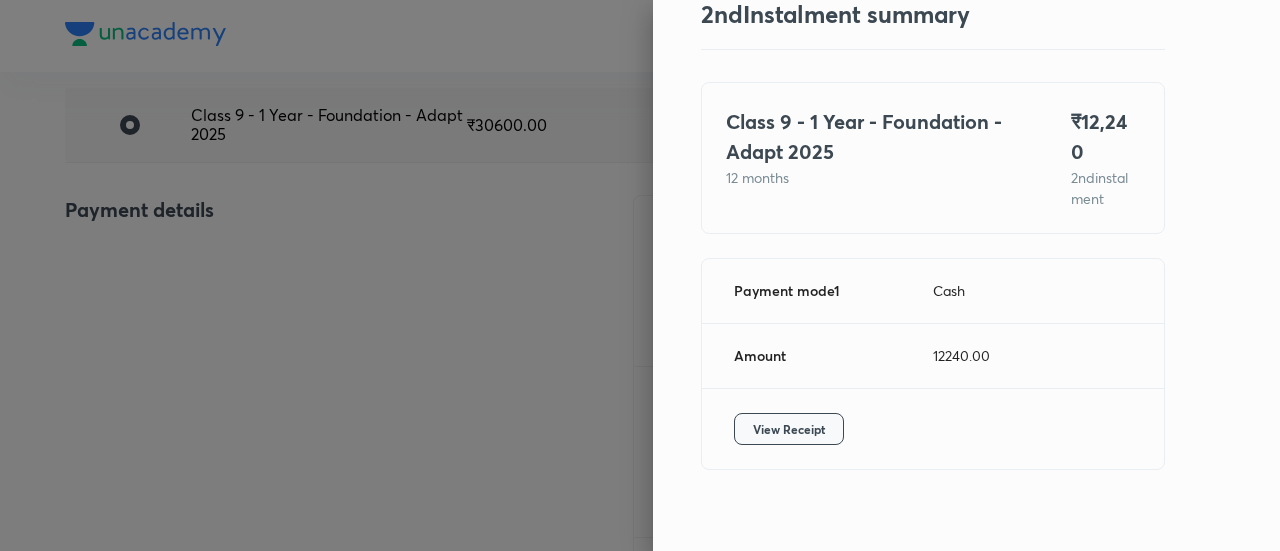 click on "View Receipt" at bounding box center [789, 429] 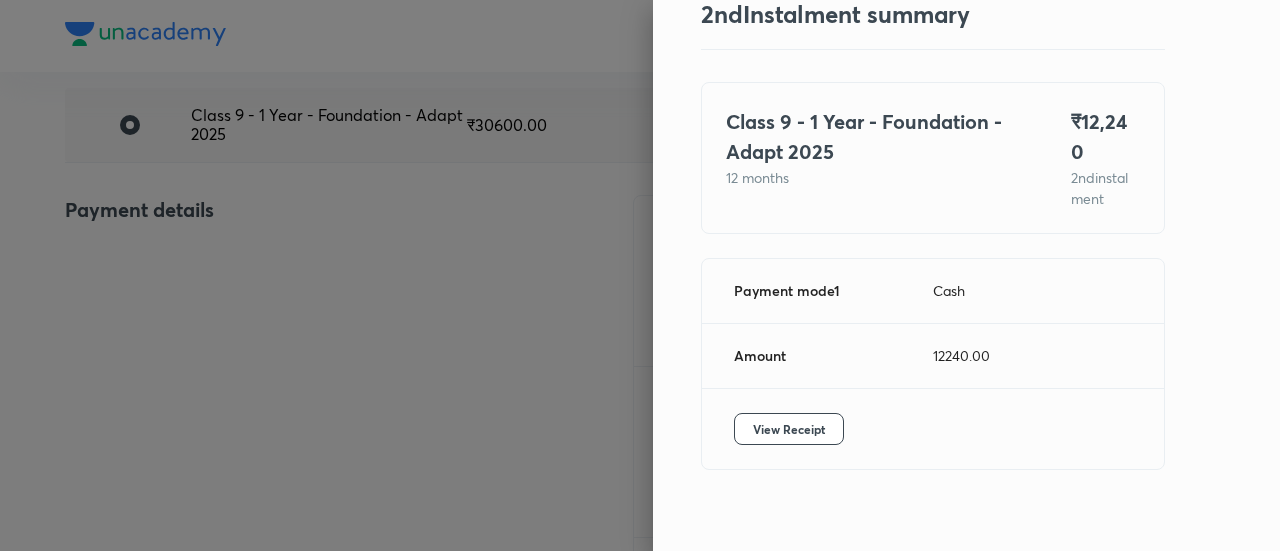click at bounding box center (640, 275) 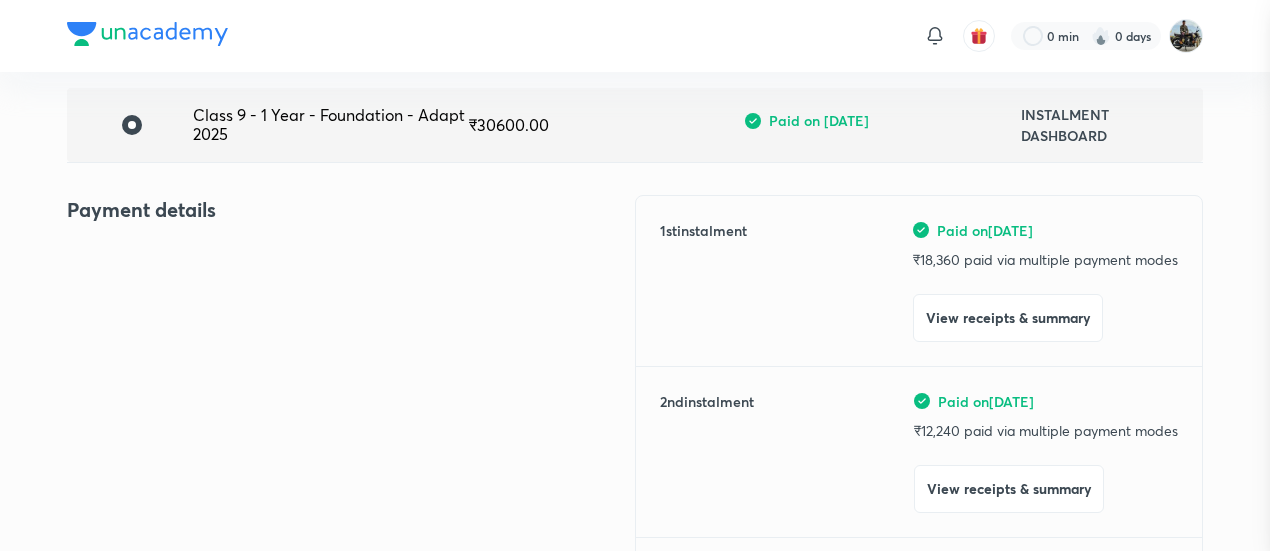 click at bounding box center [635, 275] 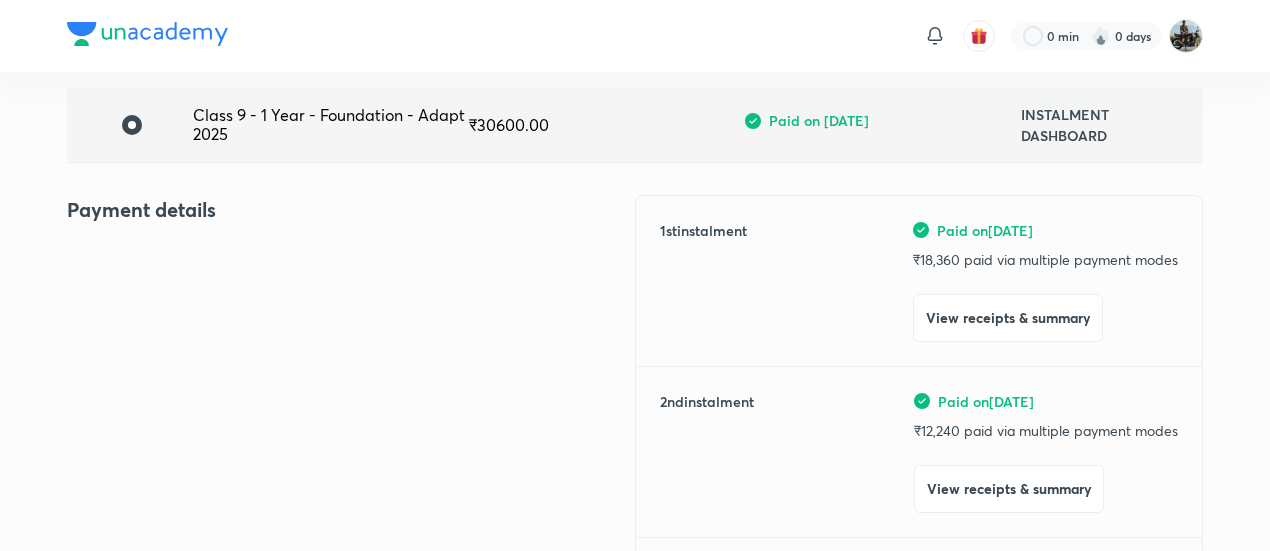 scroll, scrollTop: 0, scrollLeft: 0, axis: both 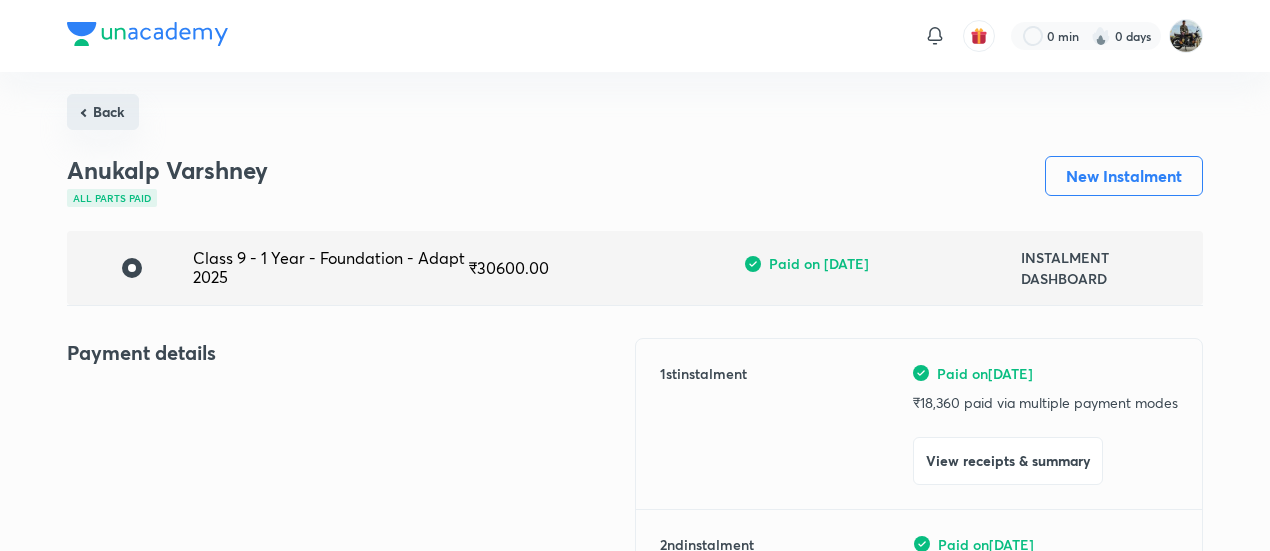 click on "[FIRST] [LAST] [FIRST] [LAST]" at bounding box center (635, 832) 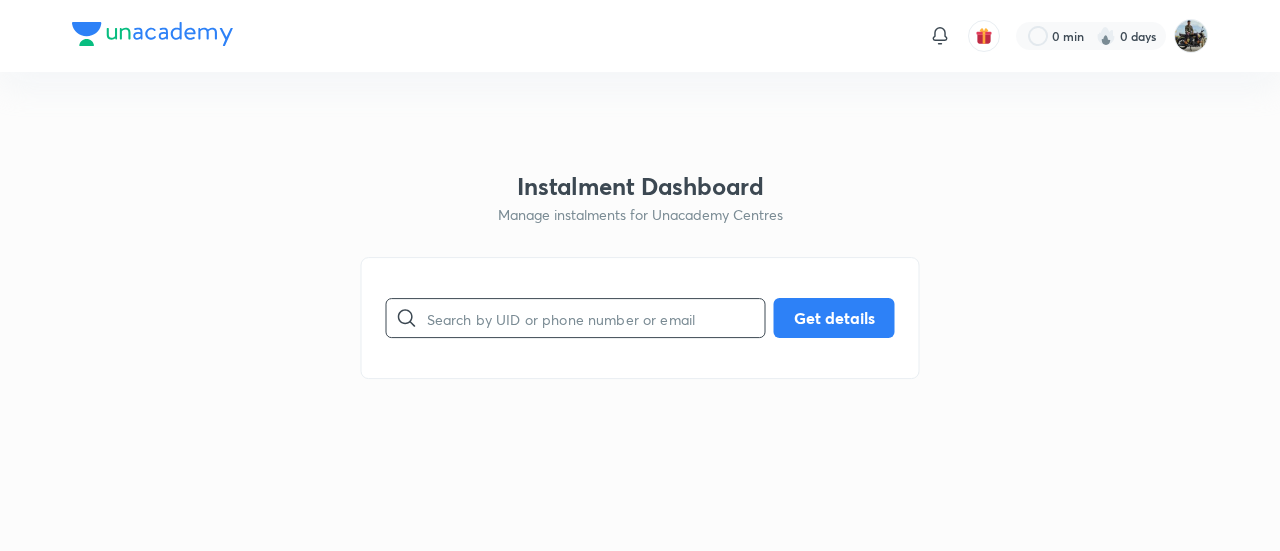 click at bounding box center (596, 318) 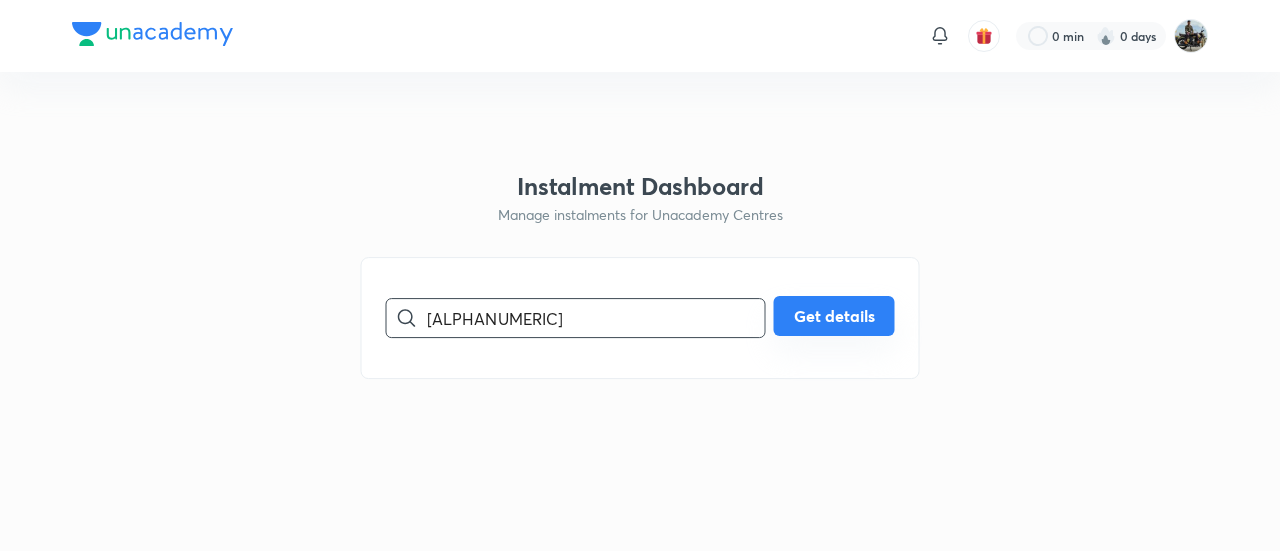 type on "[ALPHANUMERIC]" 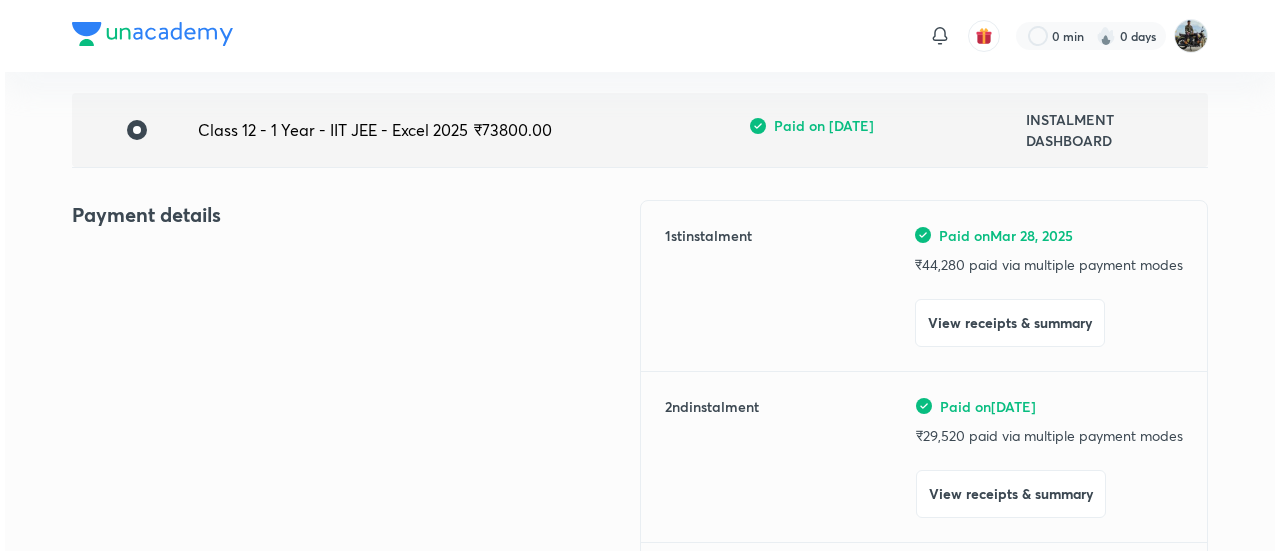 scroll, scrollTop: 194, scrollLeft: 0, axis: vertical 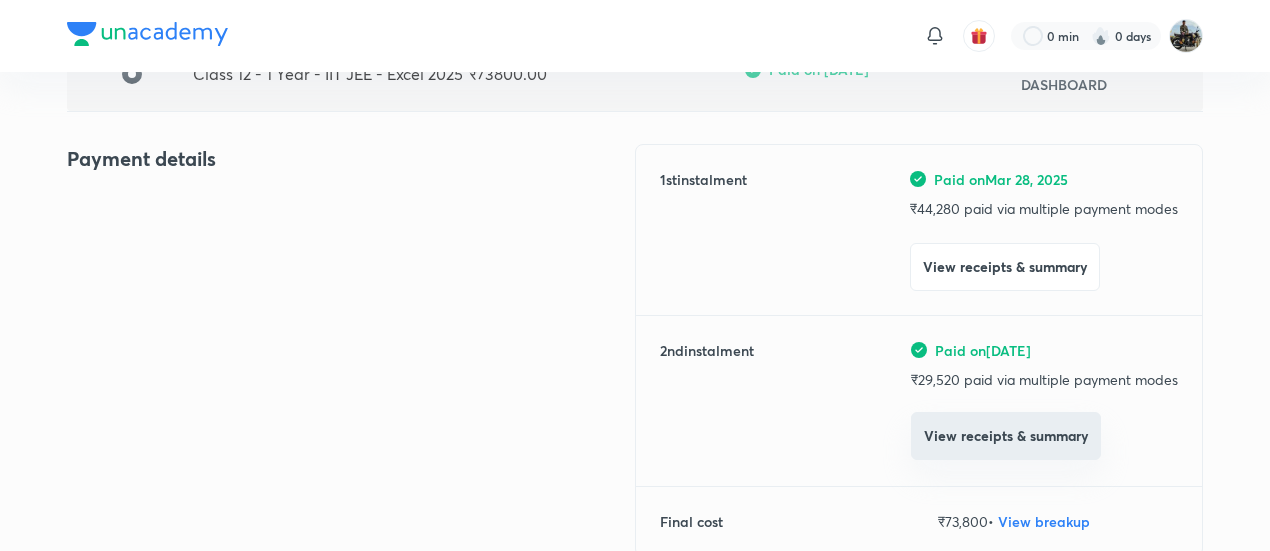 click on "View receipts & summary" at bounding box center [1006, 436] 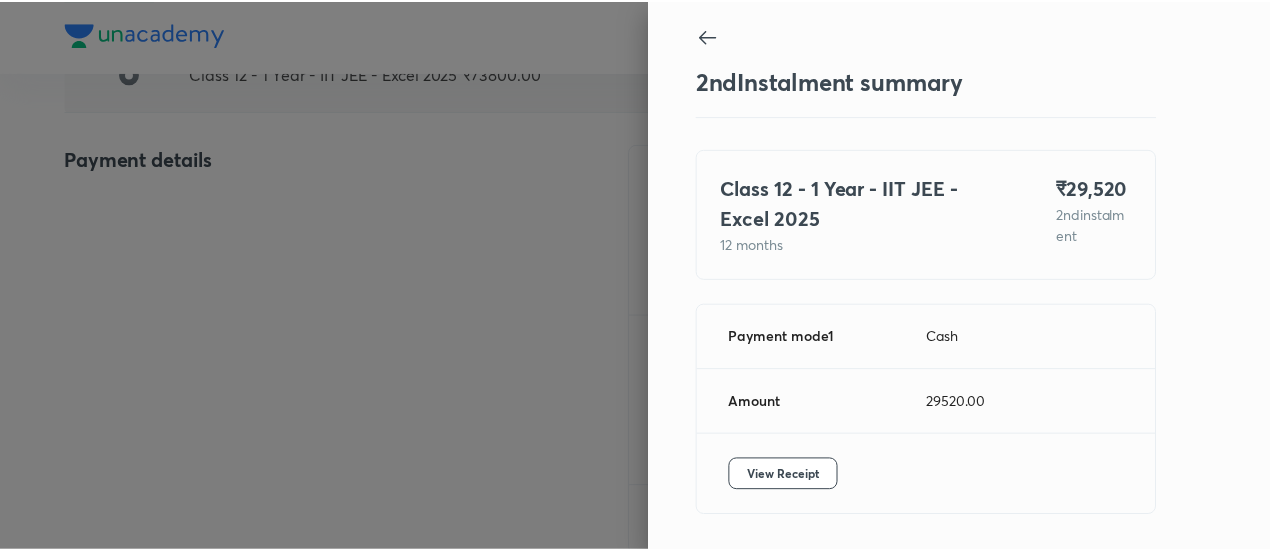 scroll, scrollTop: 67, scrollLeft: 0, axis: vertical 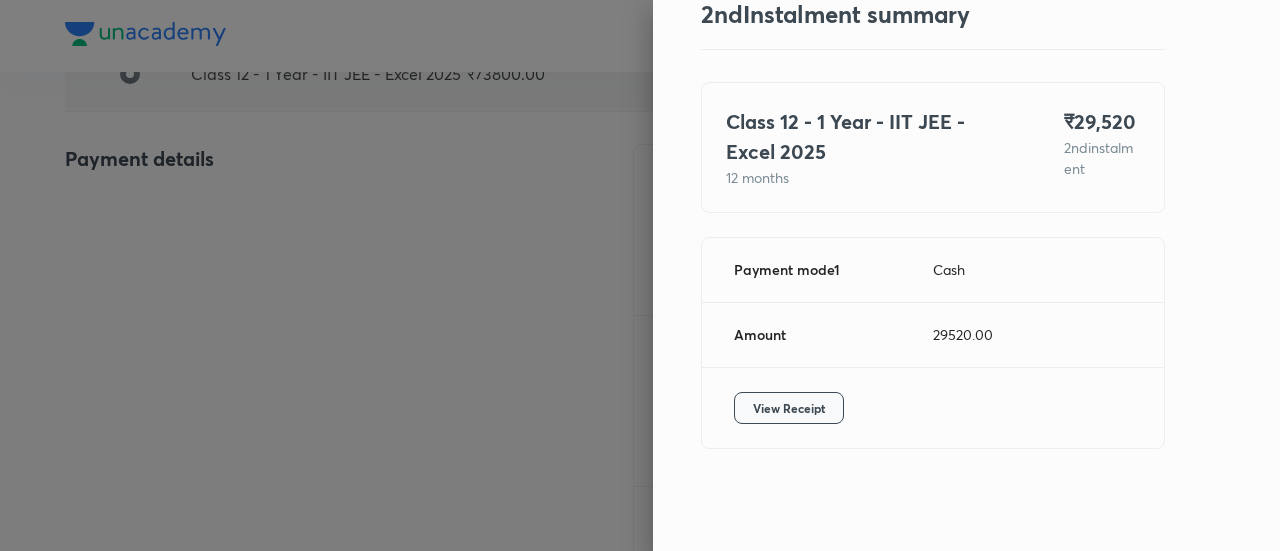click on "View Receipt" at bounding box center [789, 408] 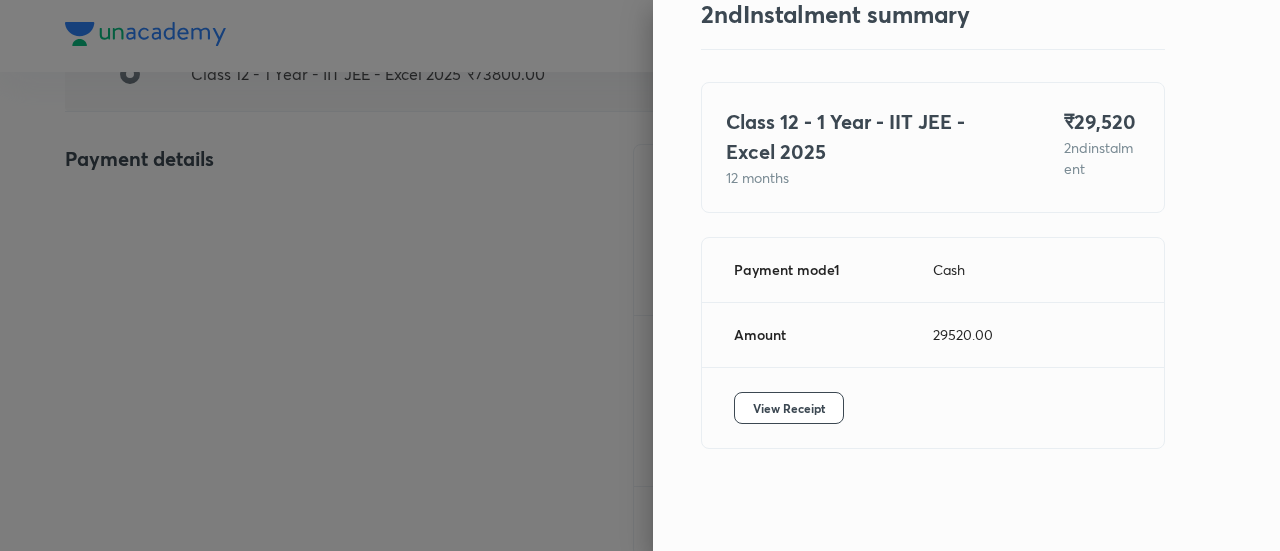 click at bounding box center (640, 275) 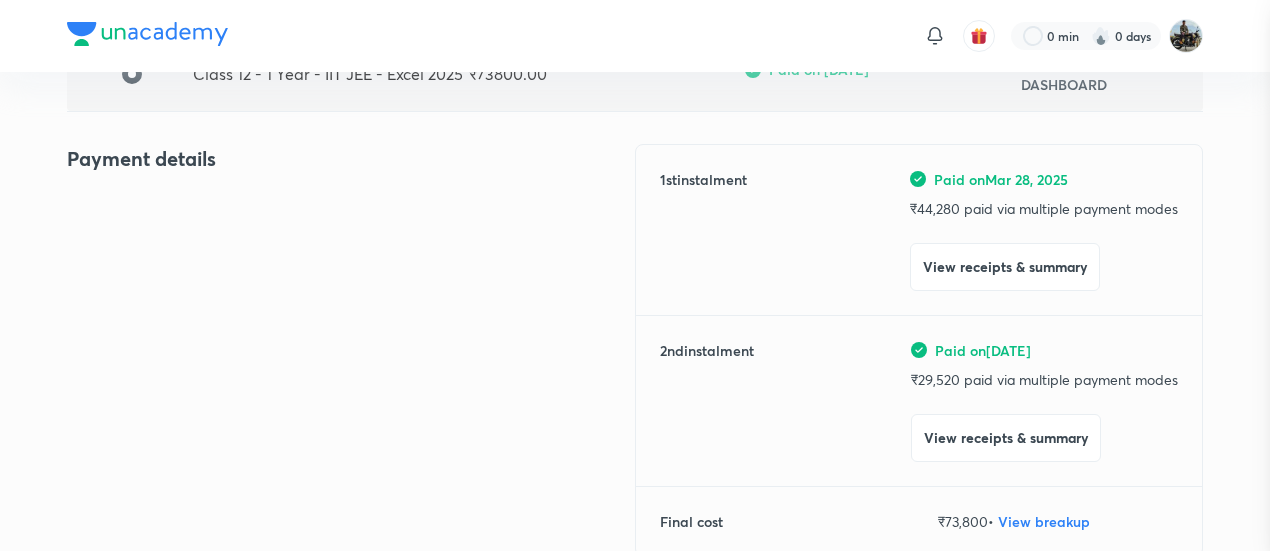 click at bounding box center [635, 275] 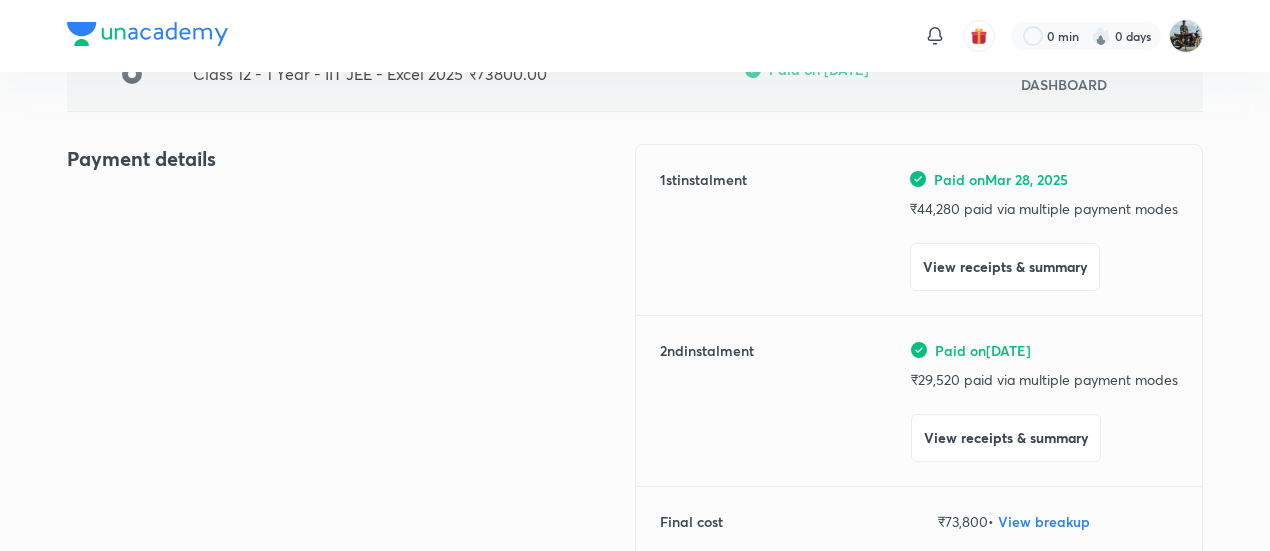 scroll, scrollTop: 0, scrollLeft: 0, axis: both 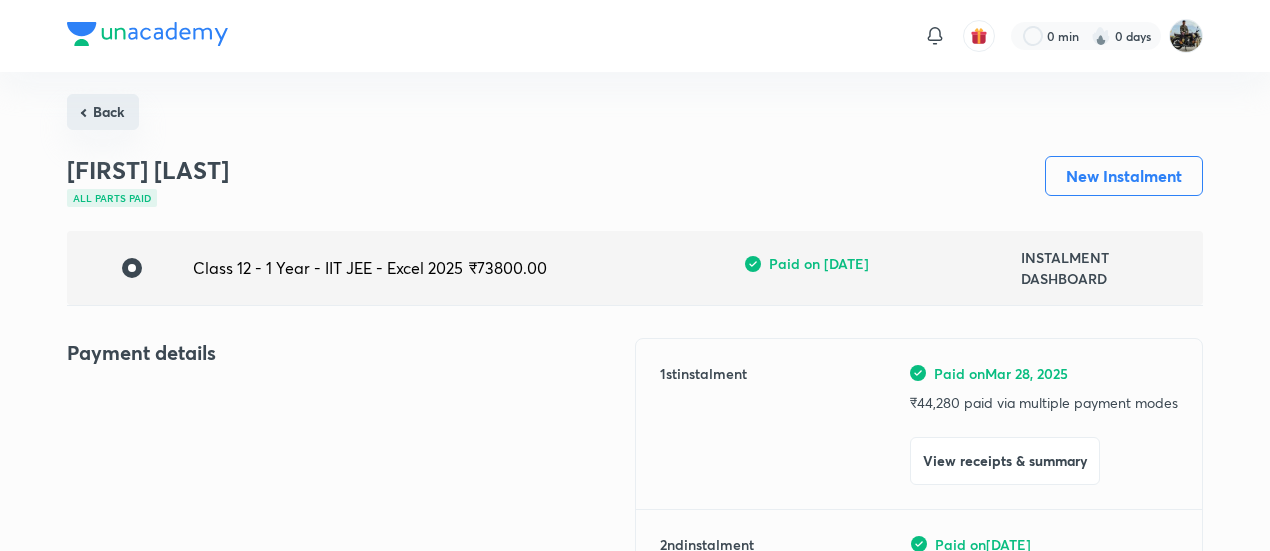 click on "Back" at bounding box center [103, 112] 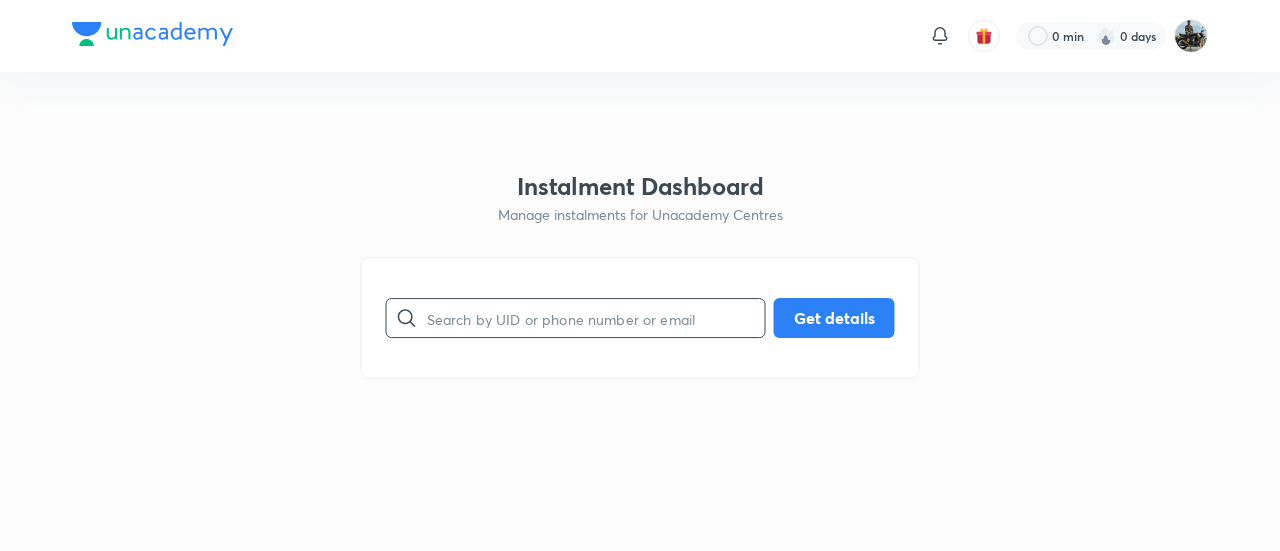 click at bounding box center [596, 318] 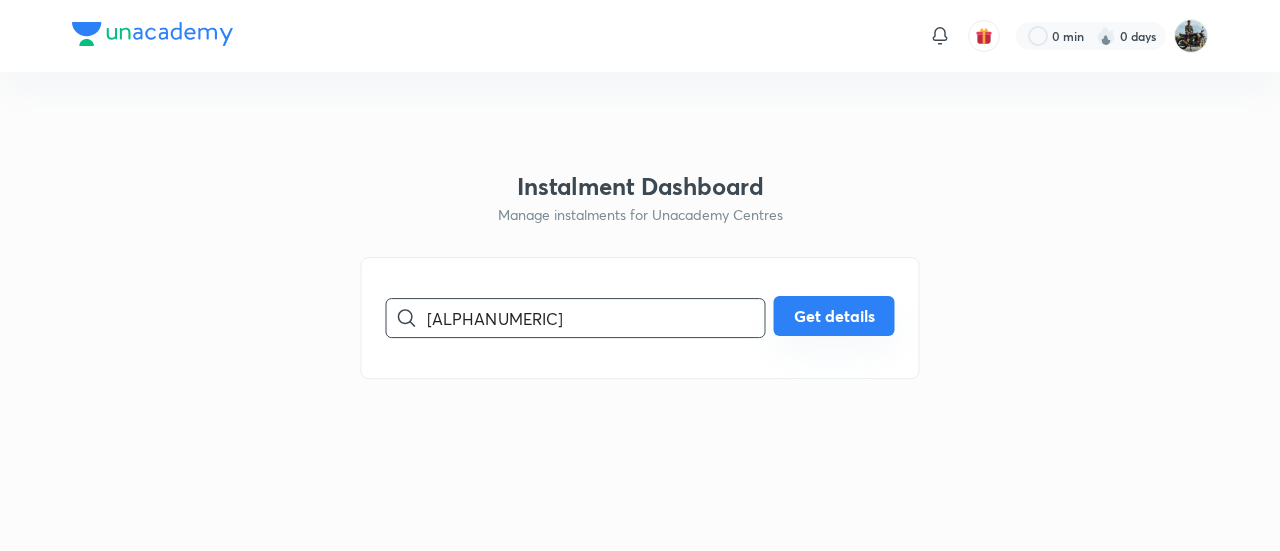 type on "[ALPHANUMERIC]" 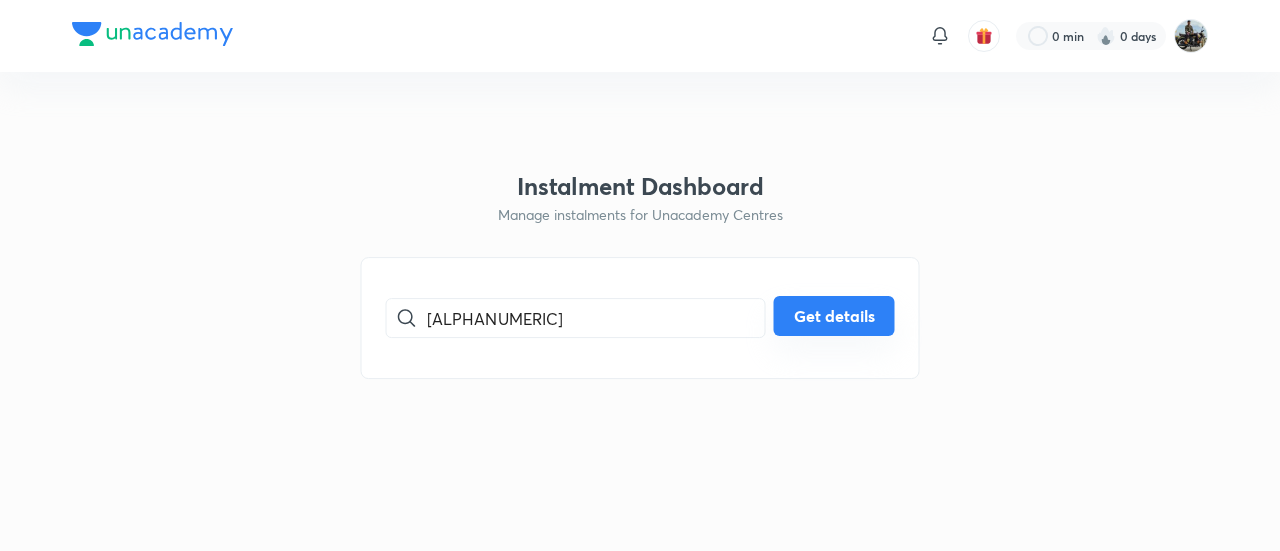 click on "Get details" at bounding box center [834, 316] 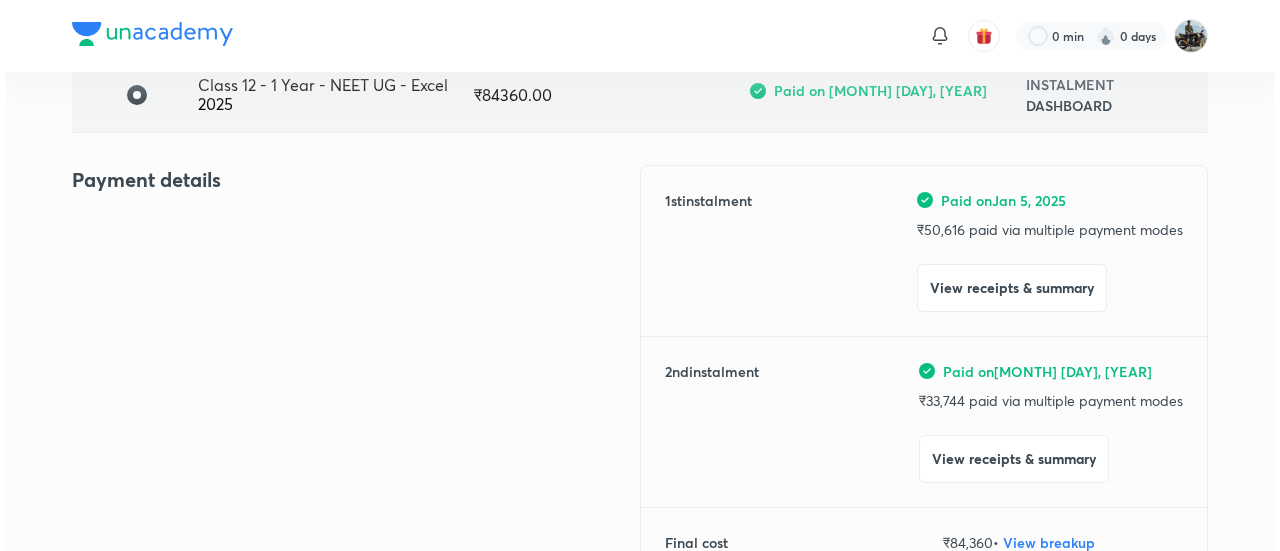 scroll, scrollTop: 174, scrollLeft: 0, axis: vertical 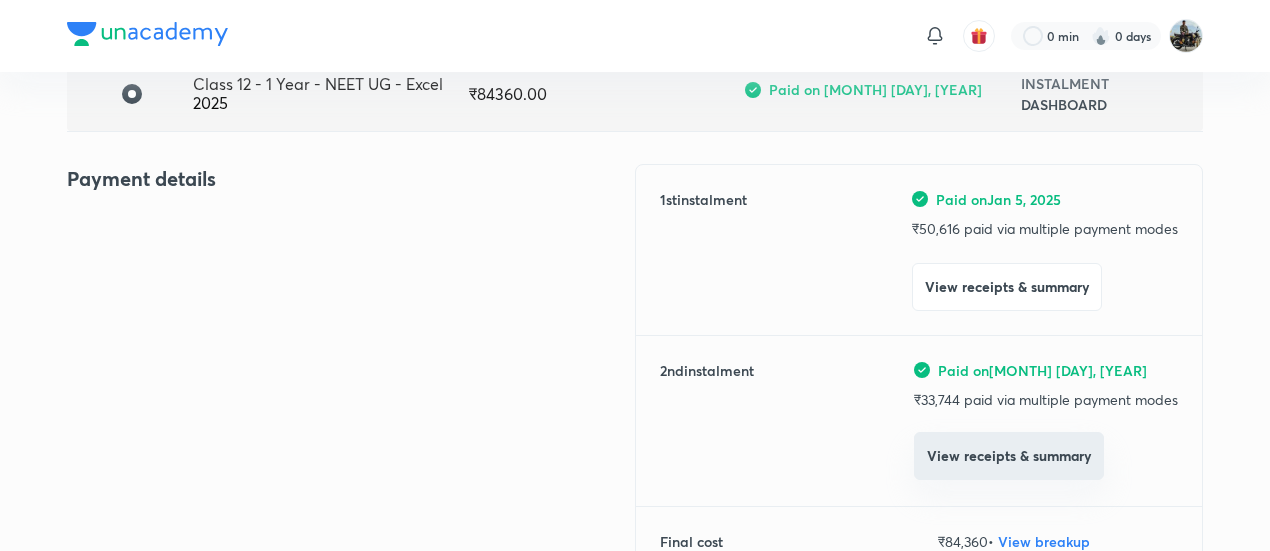 click on "View receipts & summary" at bounding box center [1009, 456] 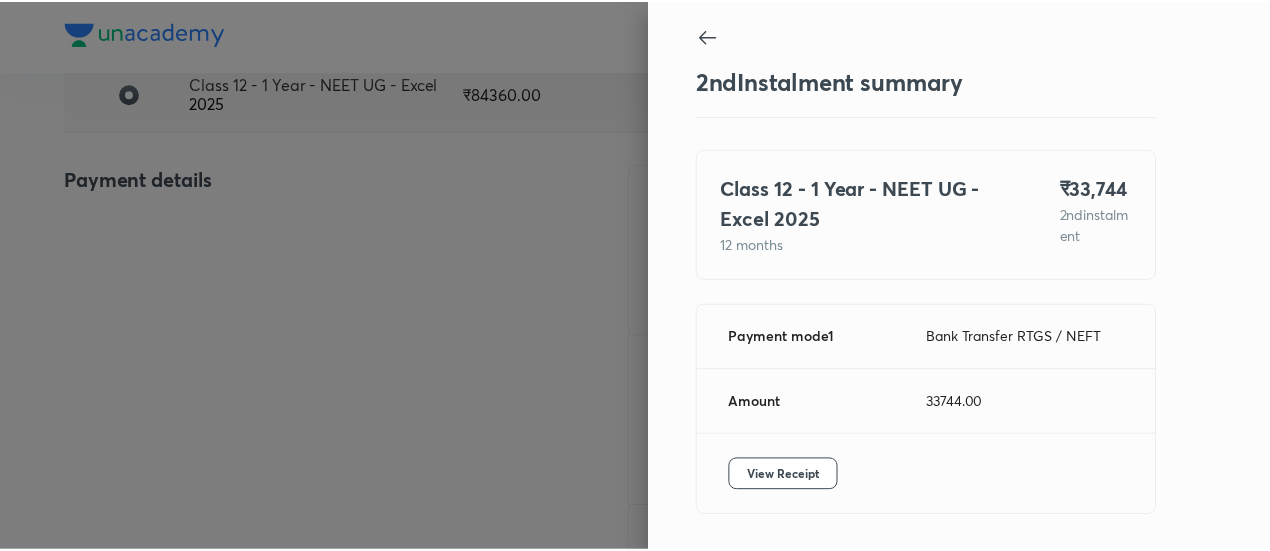scroll, scrollTop: 67, scrollLeft: 0, axis: vertical 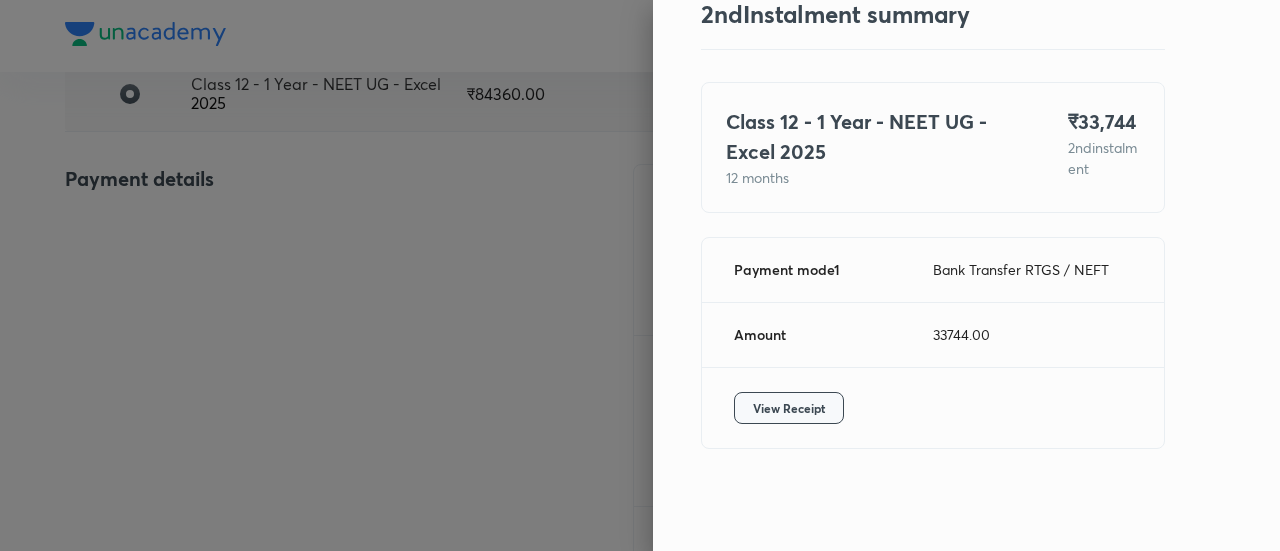 click on "View Receipt" at bounding box center (789, 408) 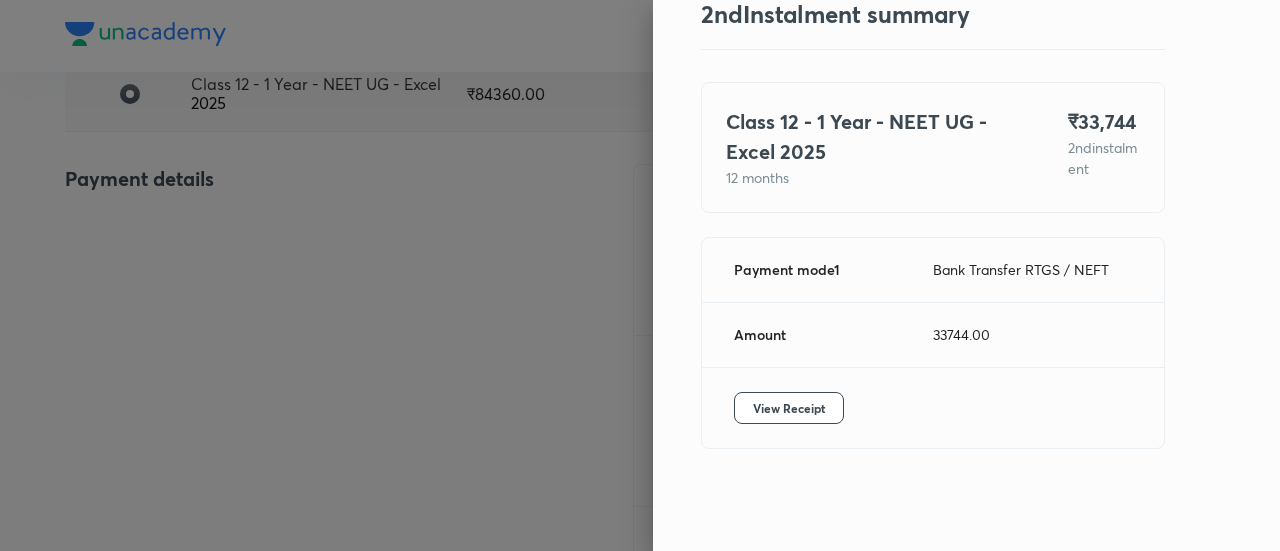 click at bounding box center [640, 275] 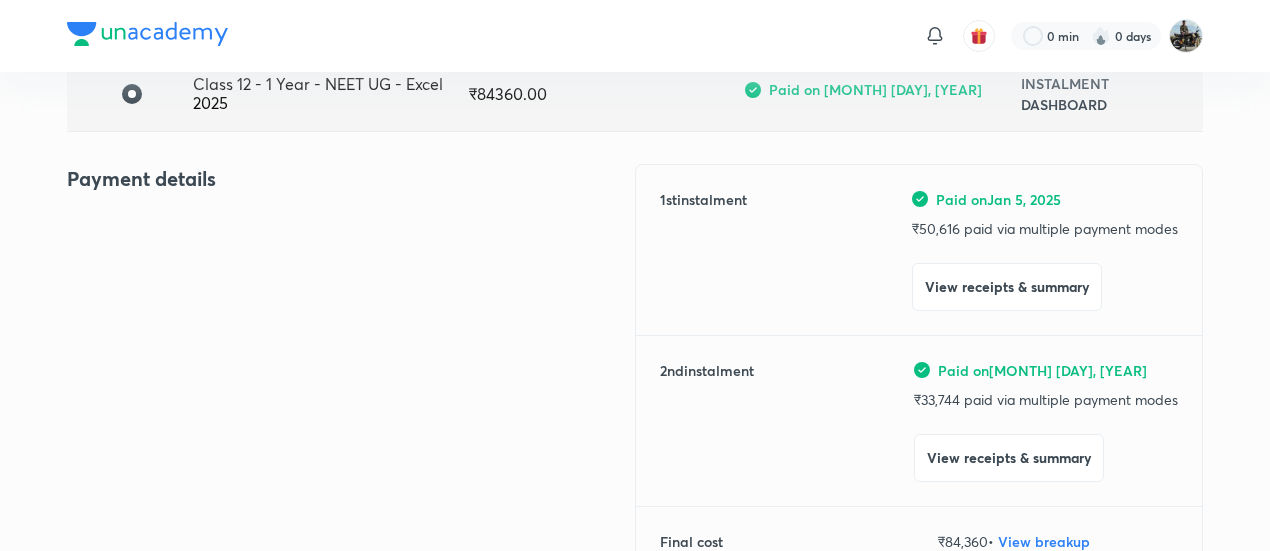 scroll, scrollTop: 0, scrollLeft: 0, axis: both 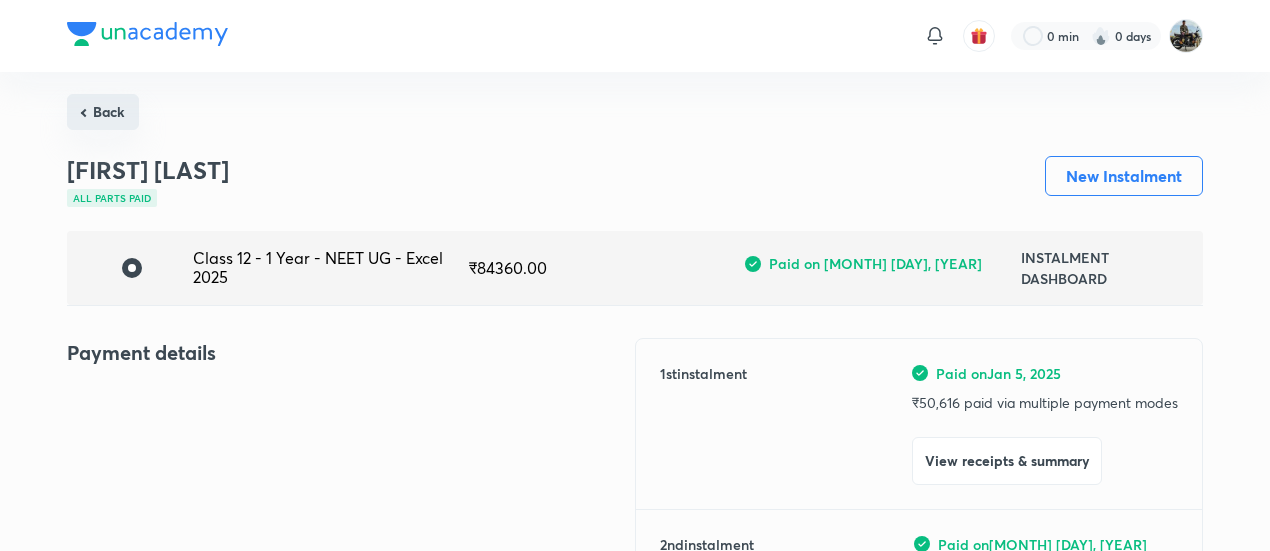click on "Back" at bounding box center (103, 112) 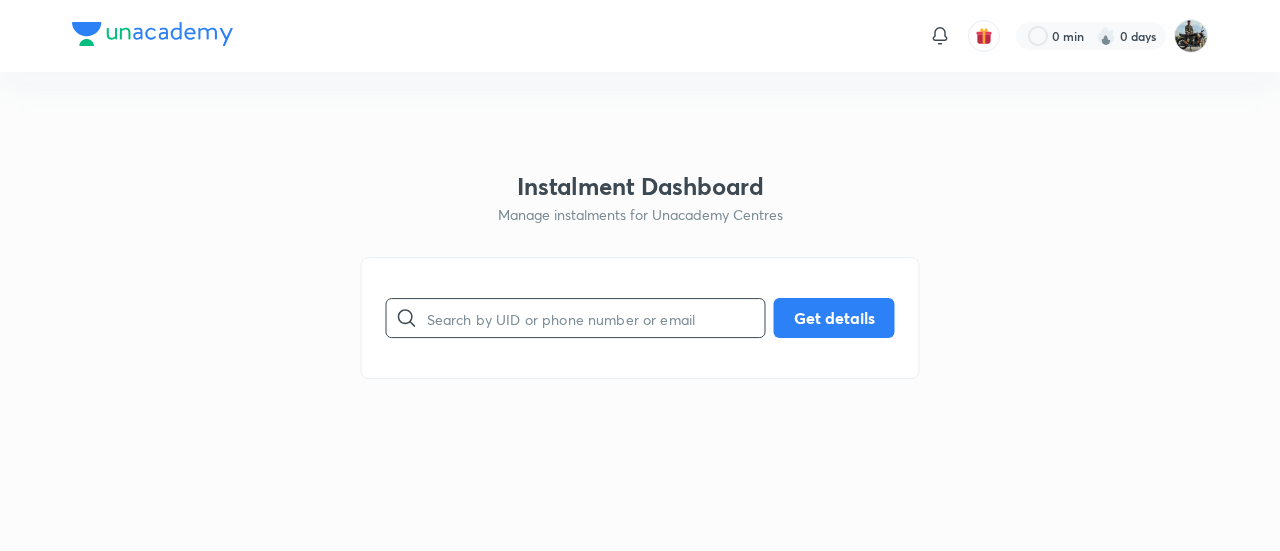 click at bounding box center [596, 318] 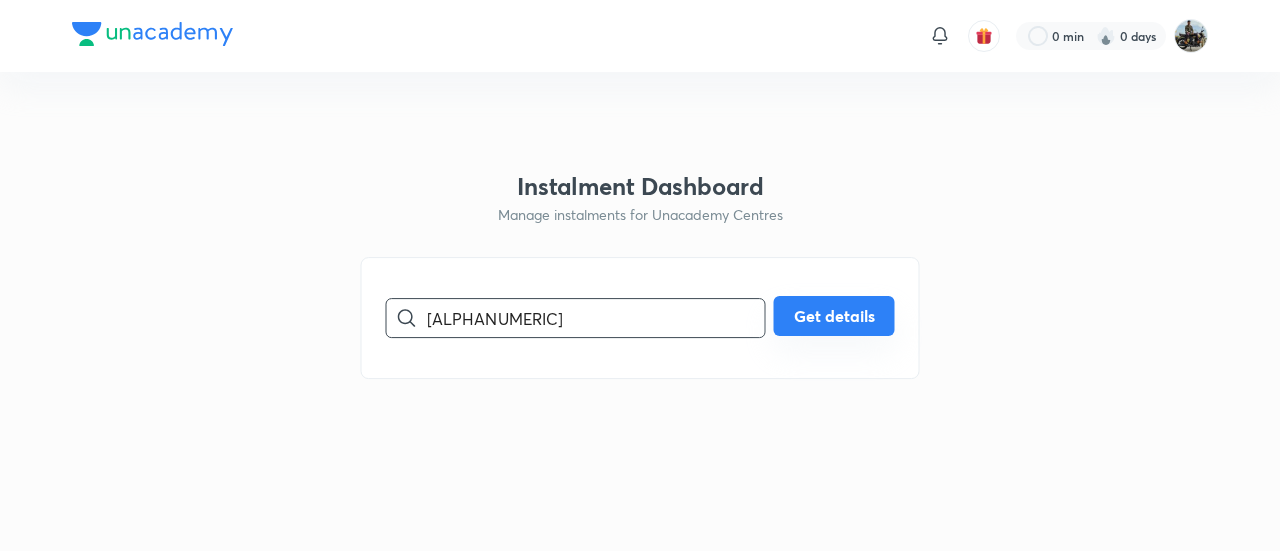 type on "[ALPHANUMERIC]" 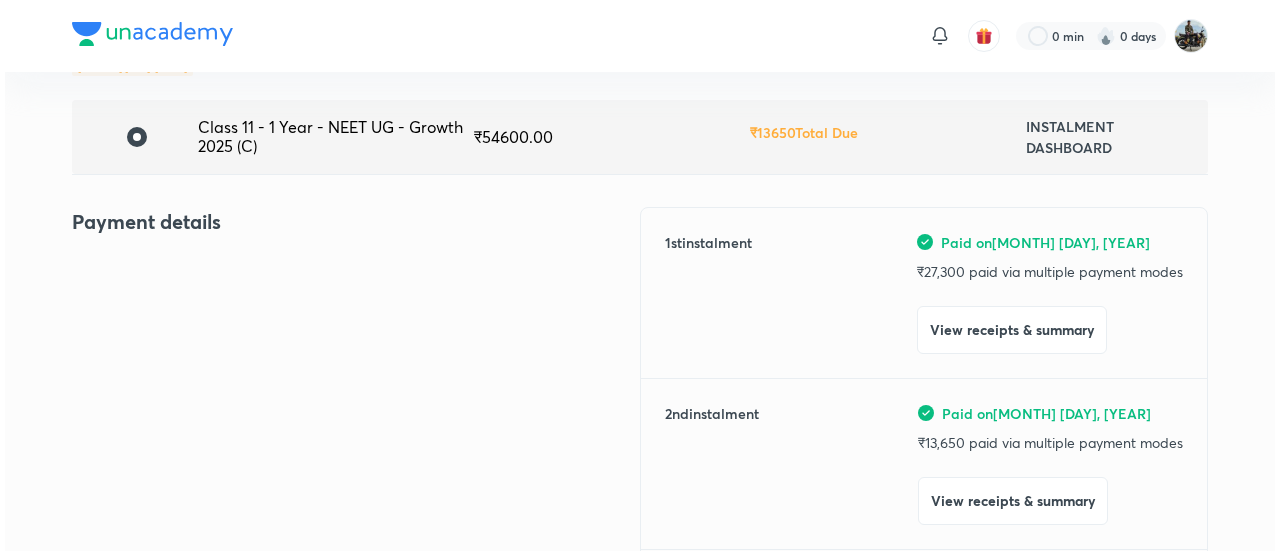 scroll, scrollTop: 138, scrollLeft: 0, axis: vertical 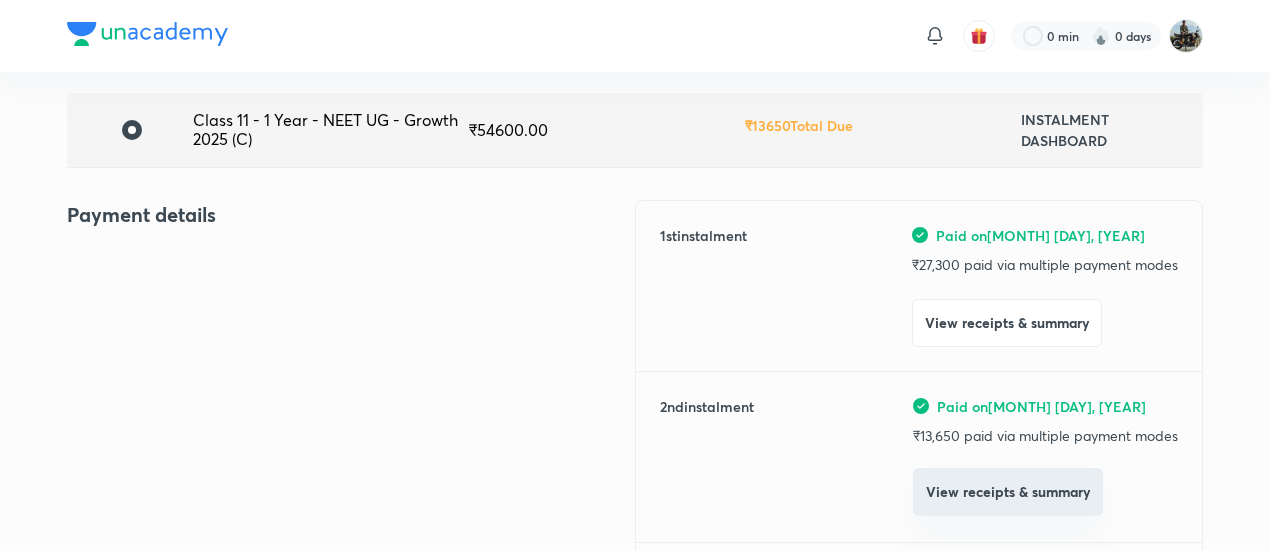 click on "View receipts & summary" at bounding box center [1008, 492] 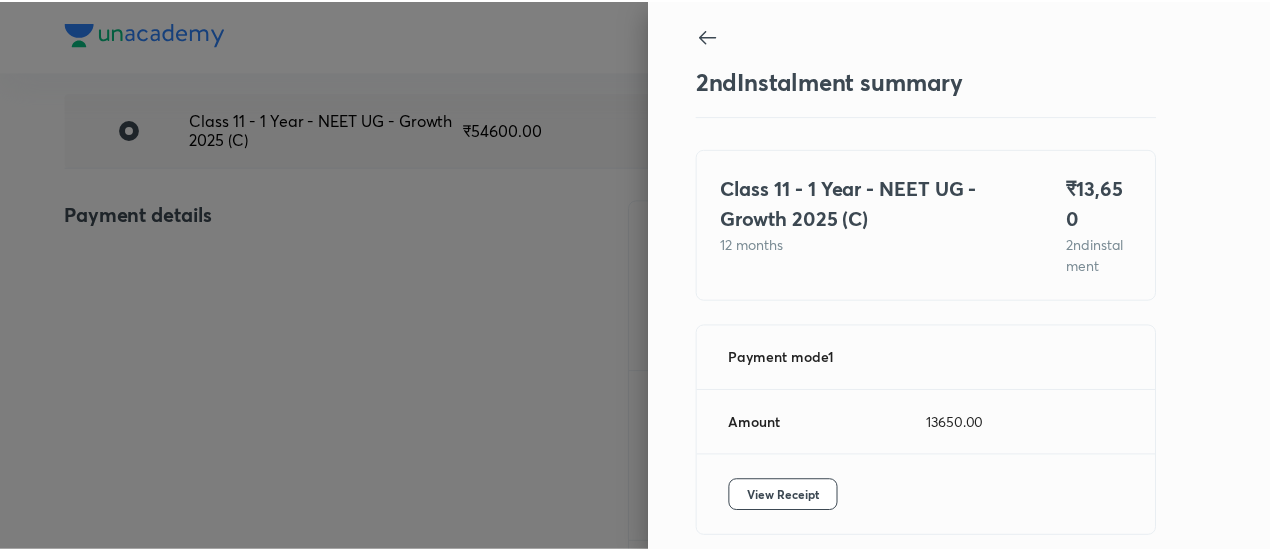 scroll, scrollTop: 88, scrollLeft: 0, axis: vertical 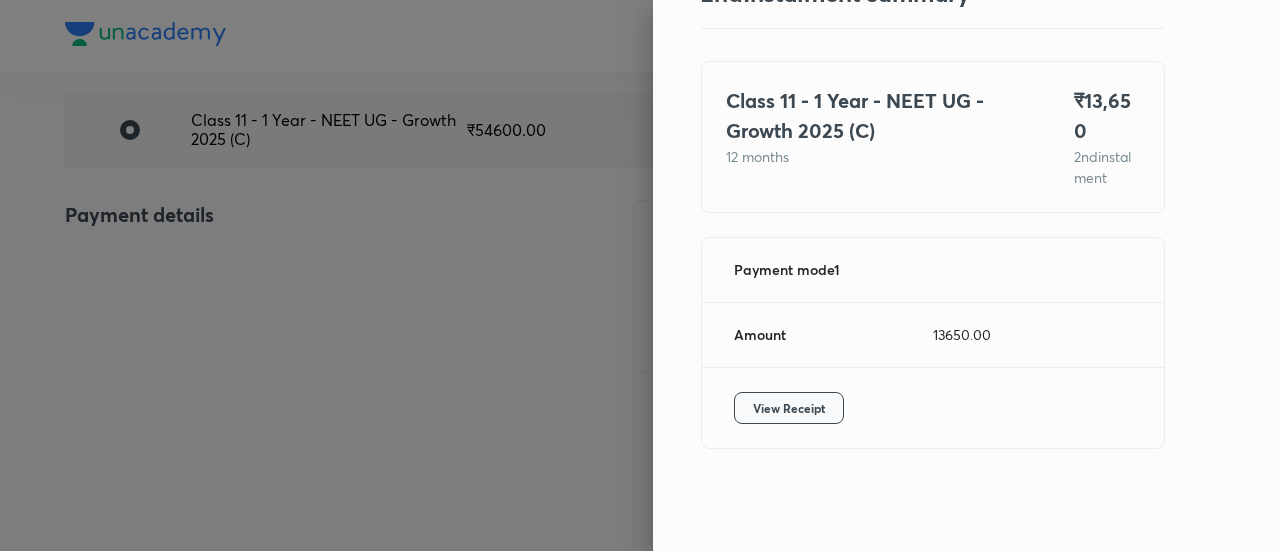 click on "View Receipt" at bounding box center (789, 408) 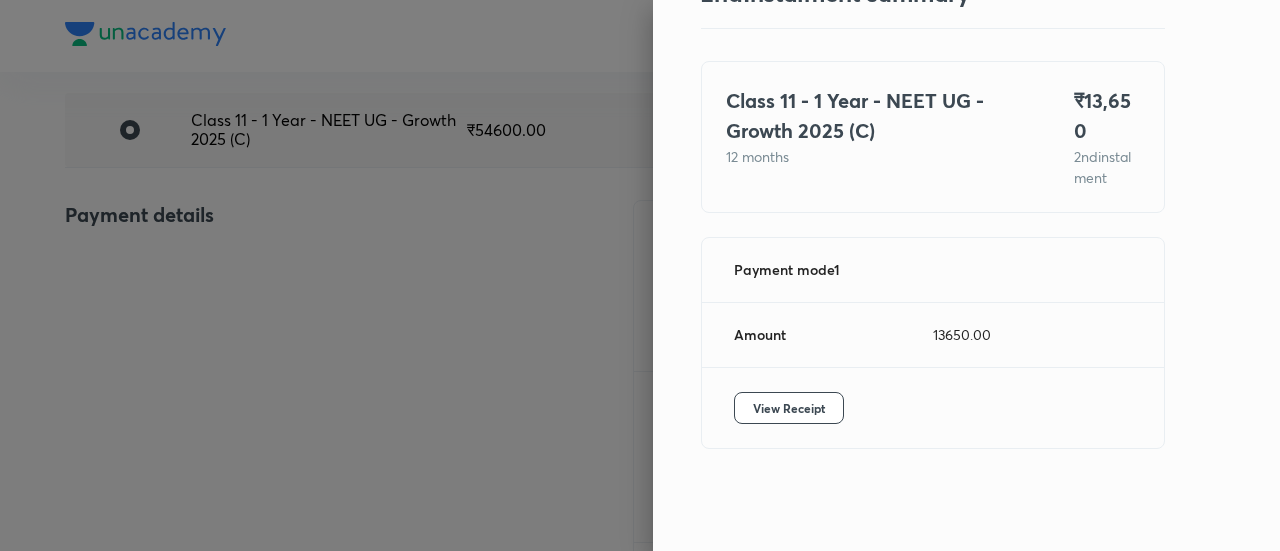 click at bounding box center [640, 275] 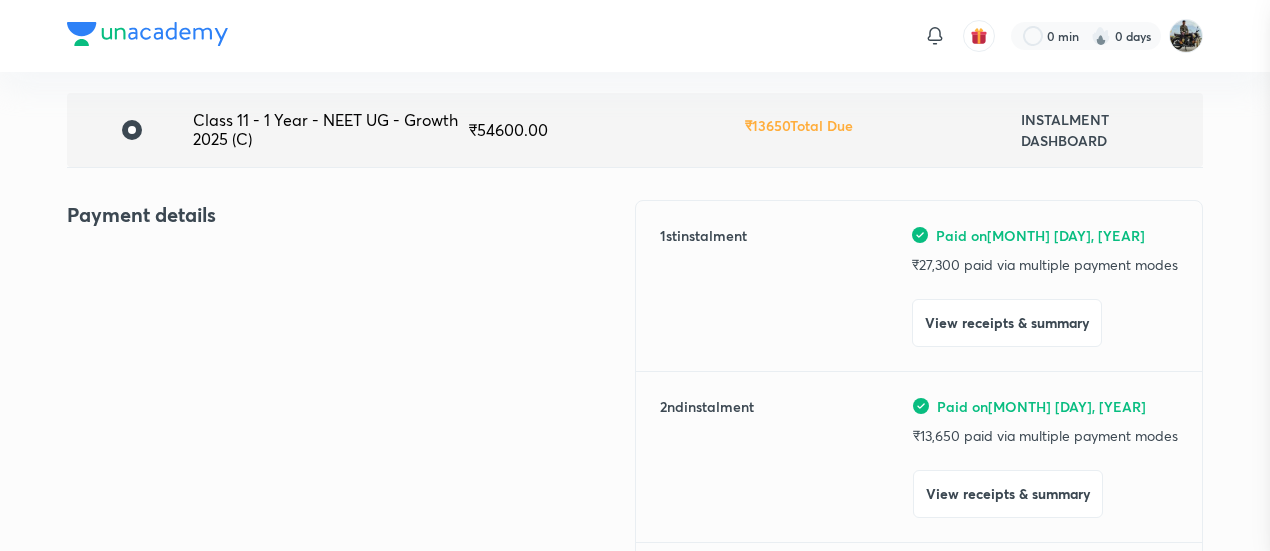 click at bounding box center [635, 275] 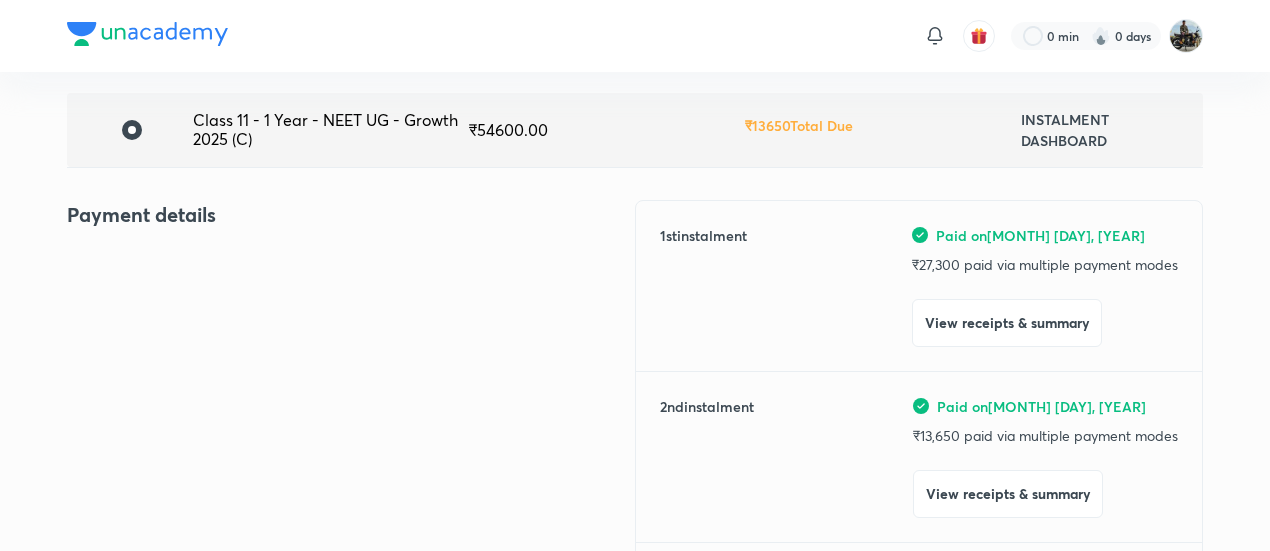scroll, scrollTop: 0, scrollLeft: 0, axis: both 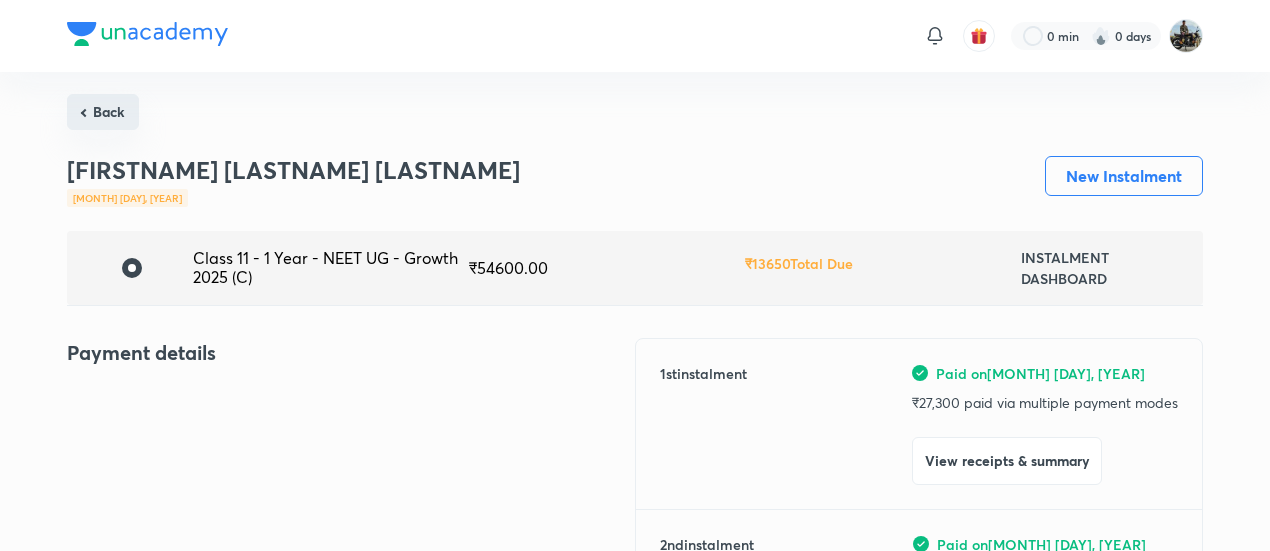 click on "Back" at bounding box center [103, 112] 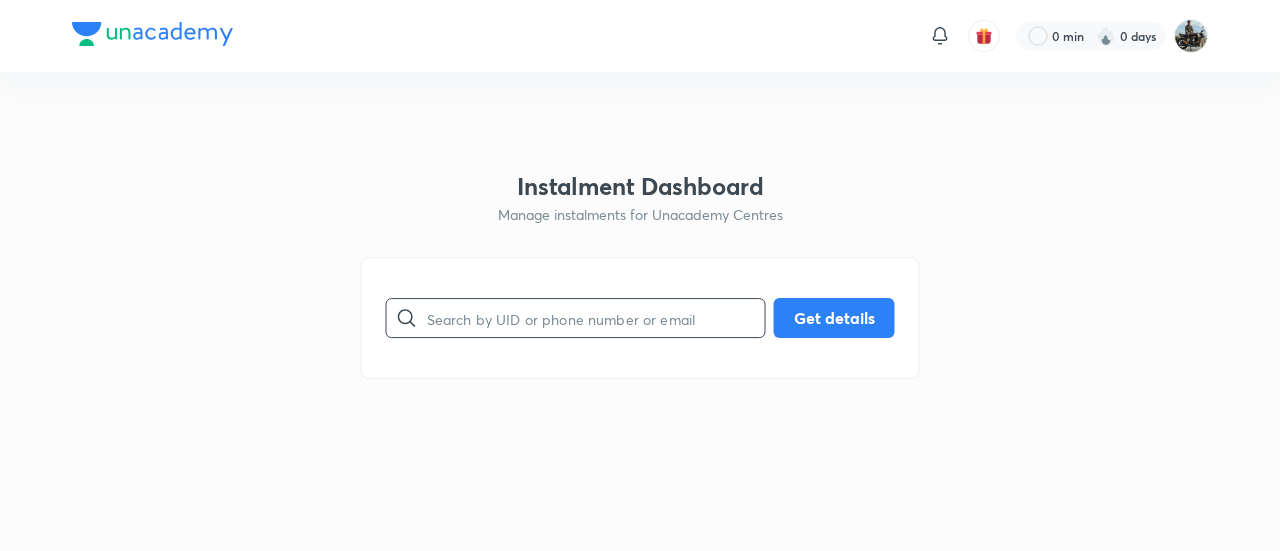 click at bounding box center (596, 318) 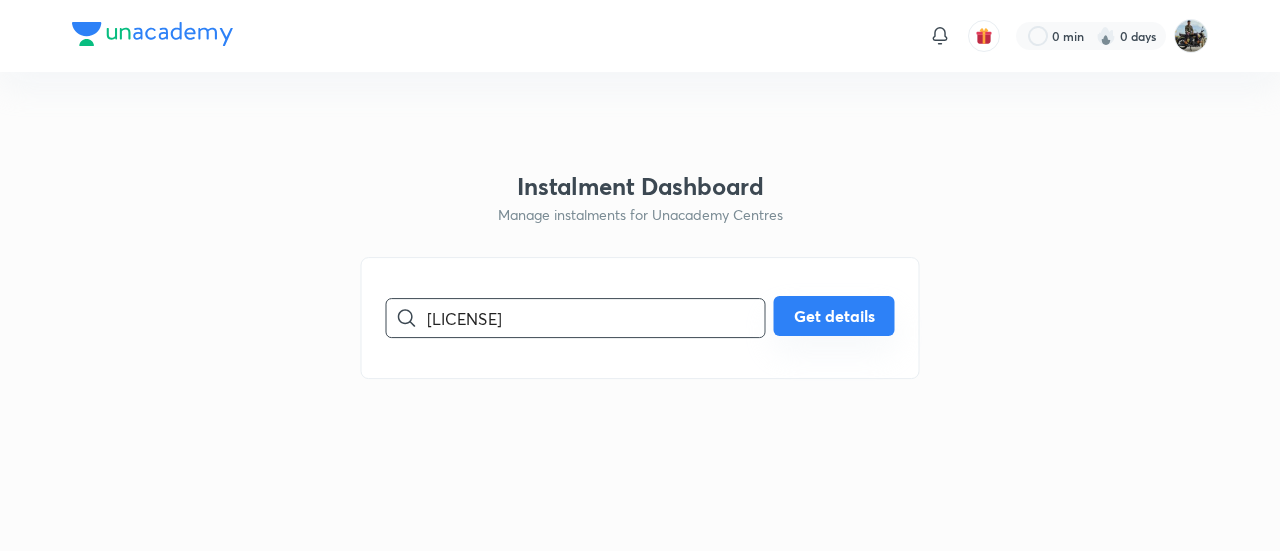 type on "[LICENSE]" 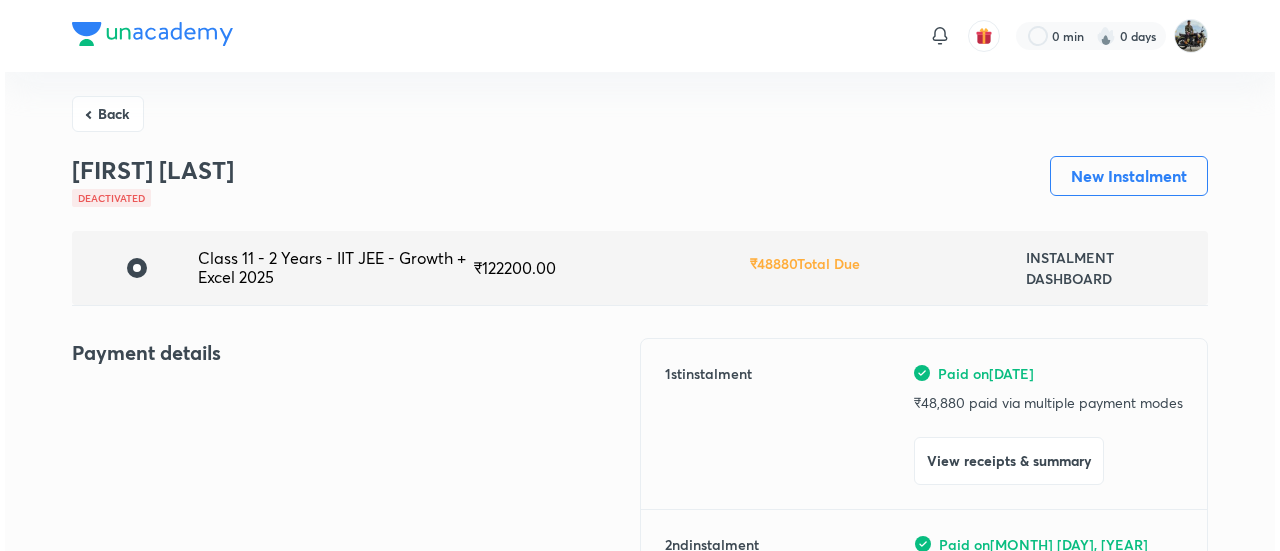 scroll, scrollTop: 120, scrollLeft: 0, axis: vertical 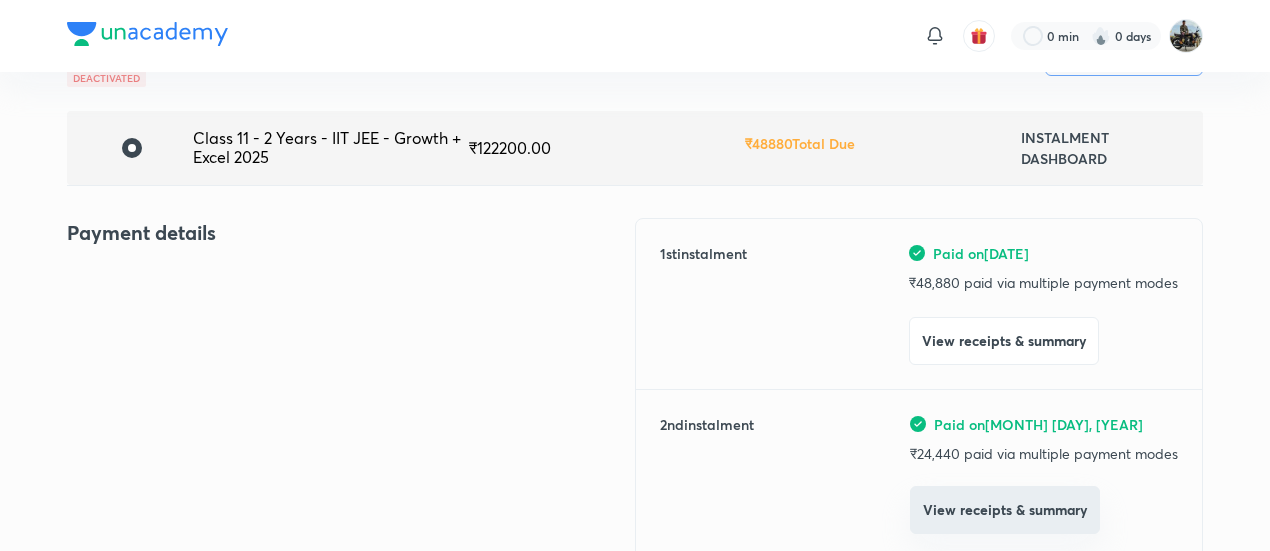 click on "View receipts & summary" at bounding box center [1005, 510] 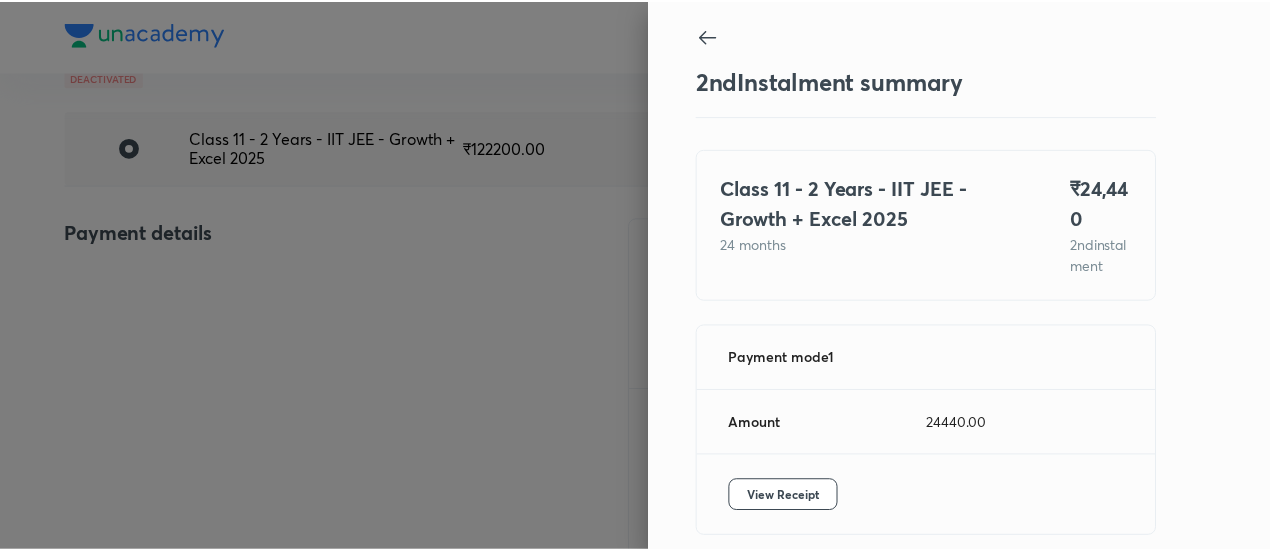 scroll, scrollTop: 109, scrollLeft: 0, axis: vertical 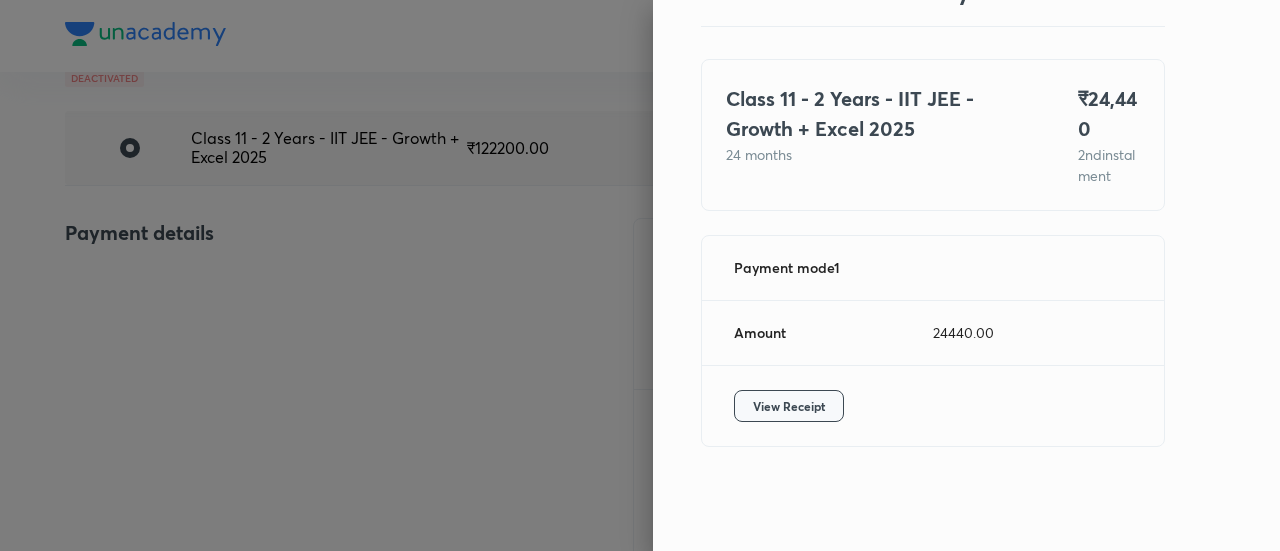 click on "View Receipt" at bounding box center (789, 406) 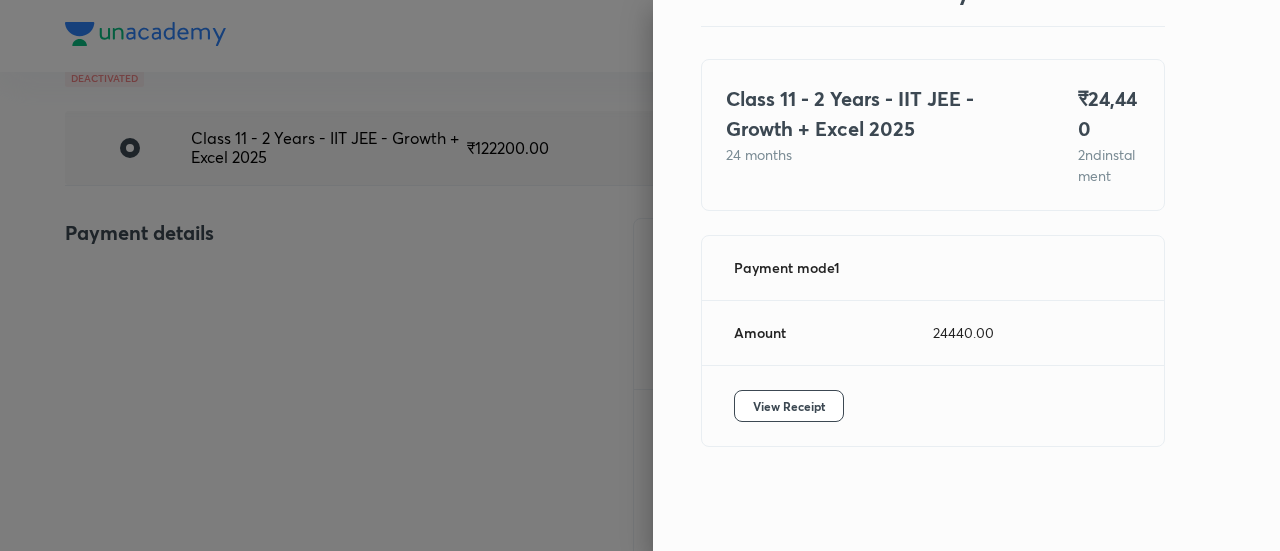 click at bounding box center [640, 275] 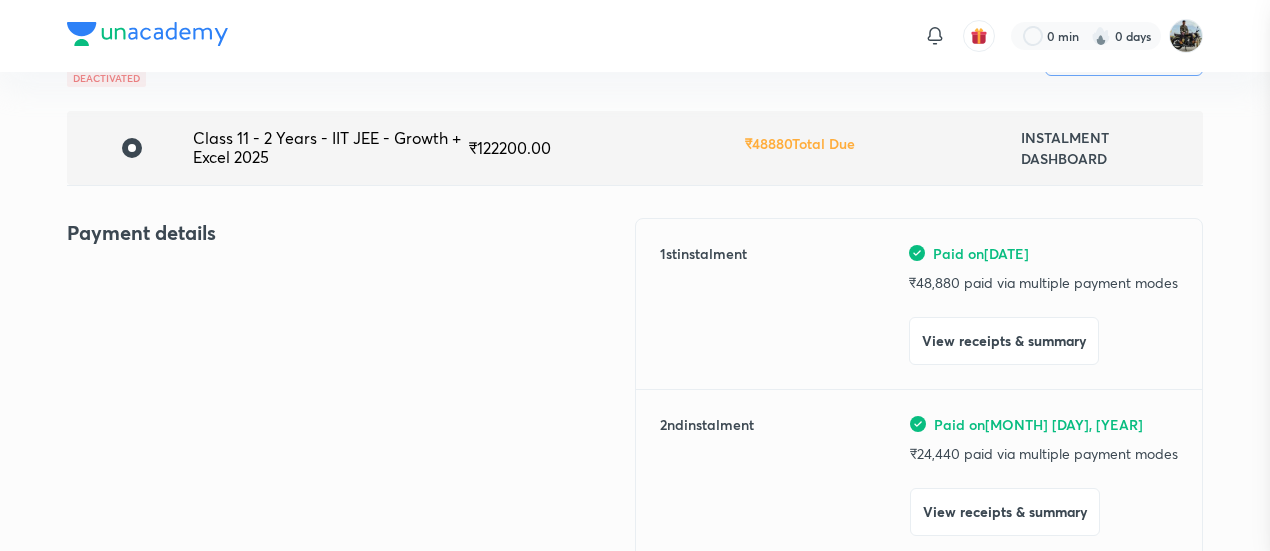click at bounding box center (635, 275) 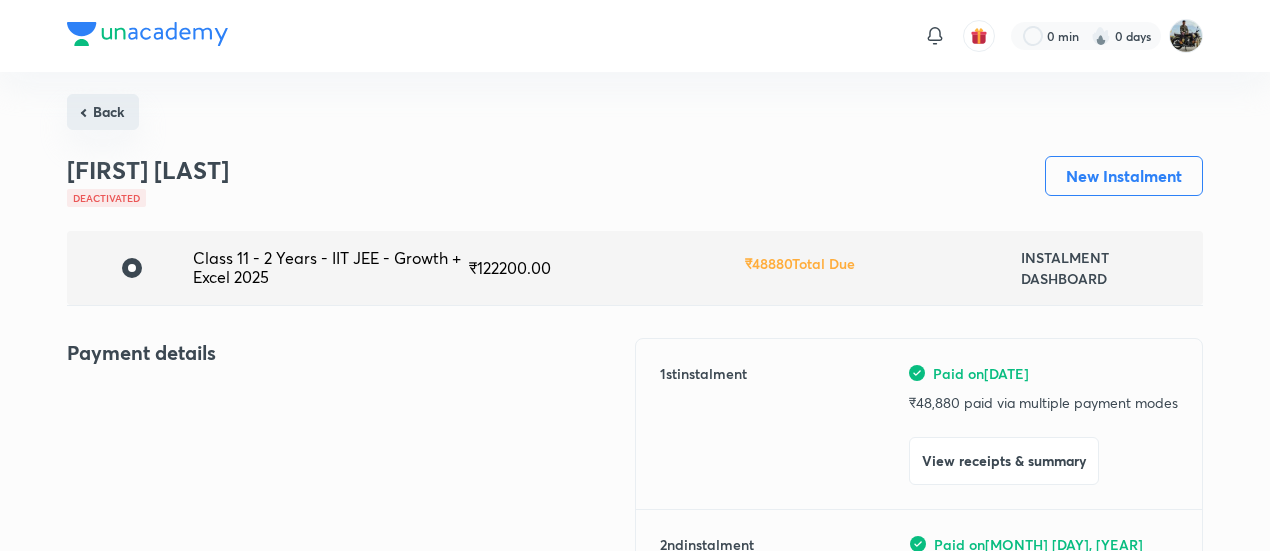 click on "Back" at bounding box center [103, 112] 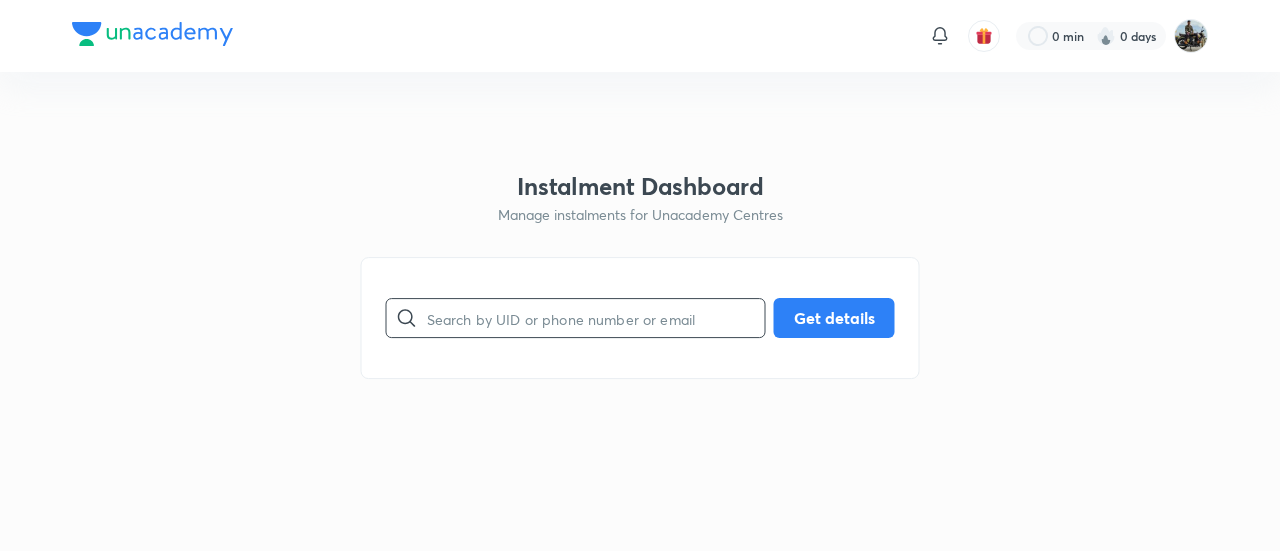click at bounding box center (596, 318) 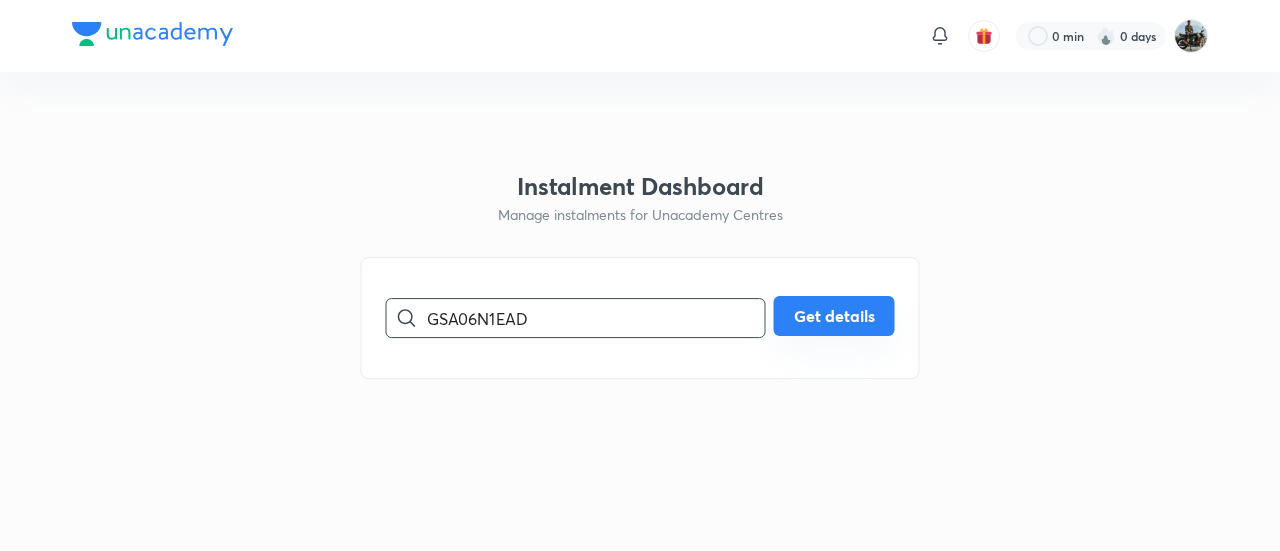 type on "GSA06N1EAD" 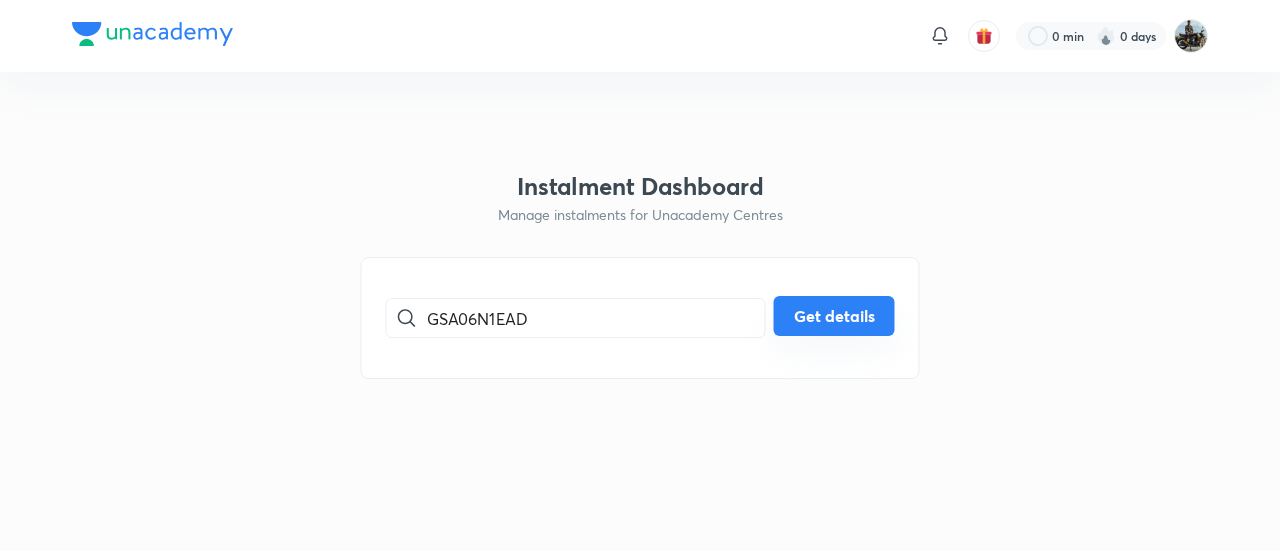 click on "Get details" at bounding box center (834, 316) 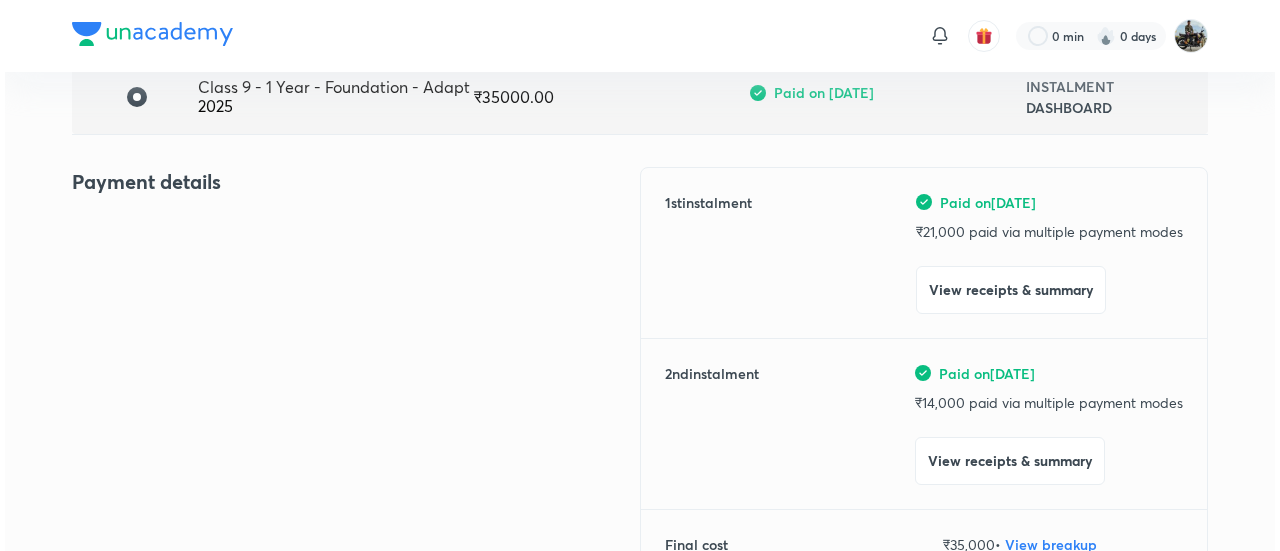 scroll, scrollTop: 175, scrollLeft: 0, axis: vertical 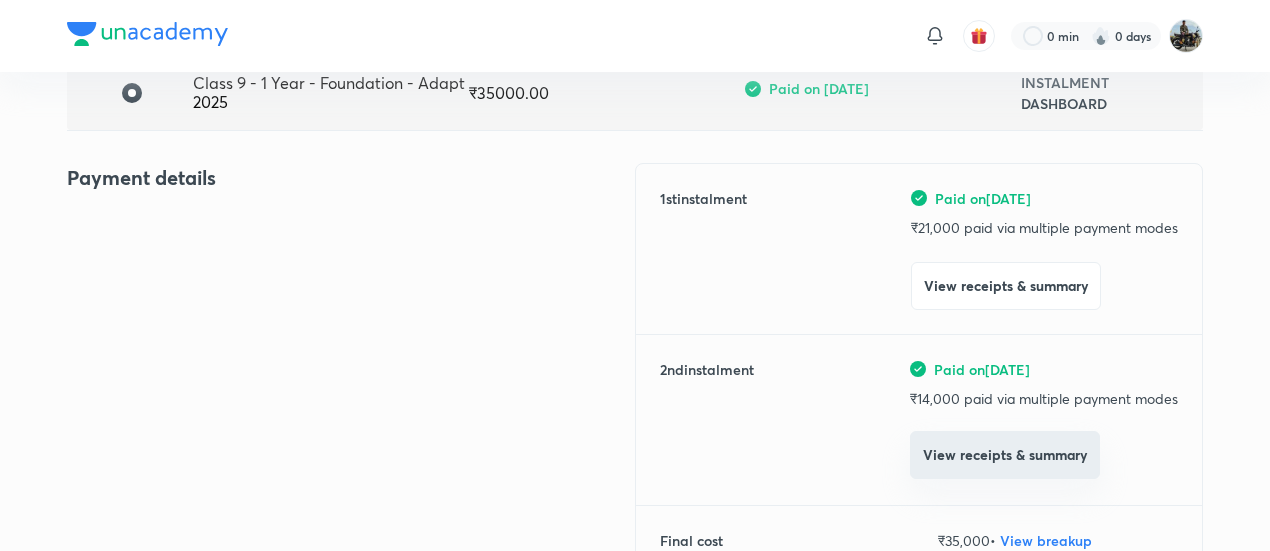 click on "View receipts & summary" at bounding box center (1005, 455) 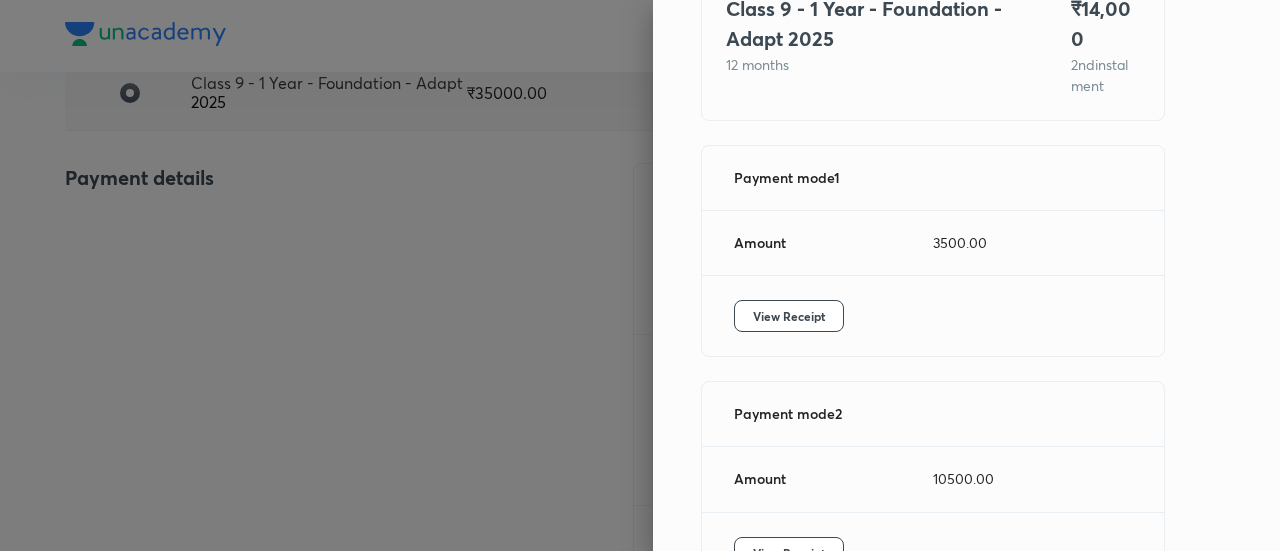 scroll, scrollTop: 183, scrollLeft: 0, axis: vertical 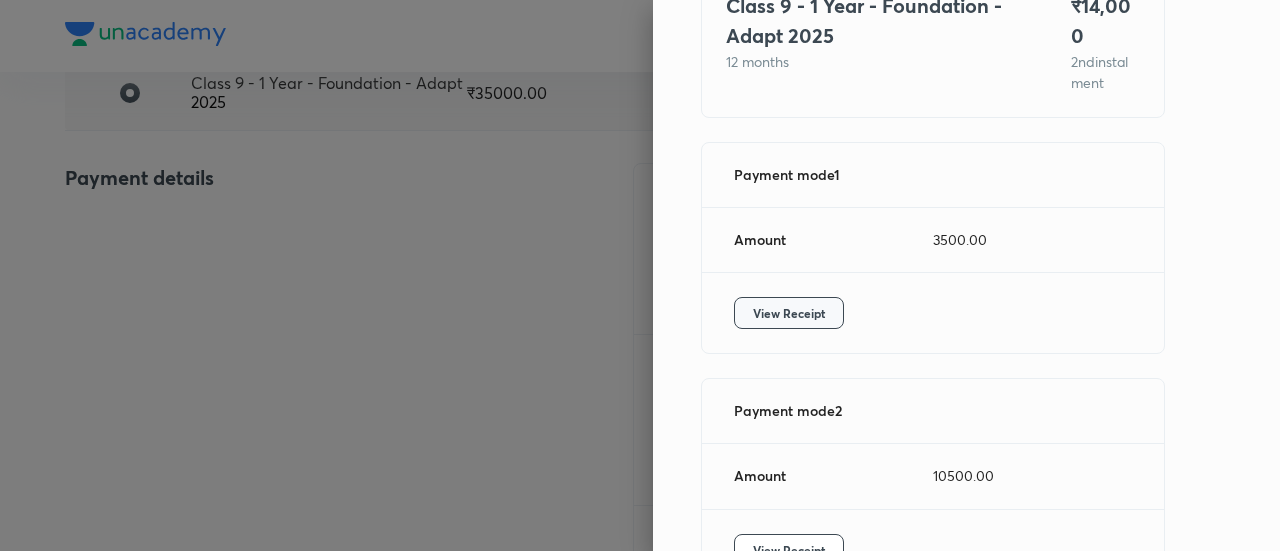 click on "View Receipt" at bounding box center (789, 313) 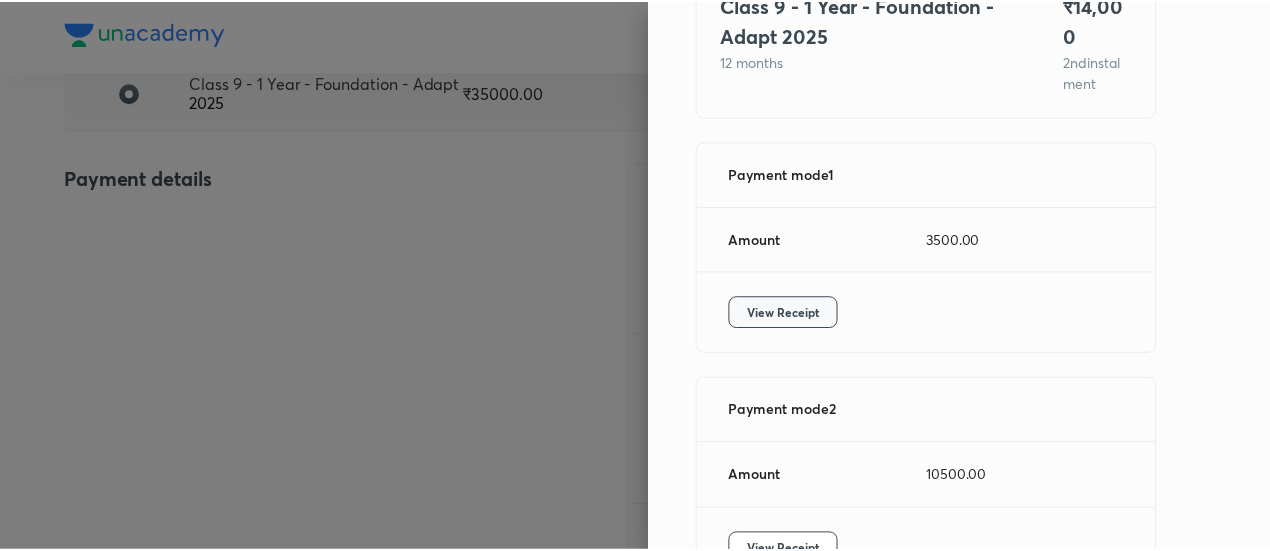 scroll, scrollTop: 323, scrollLeft: 0, axis: vertical 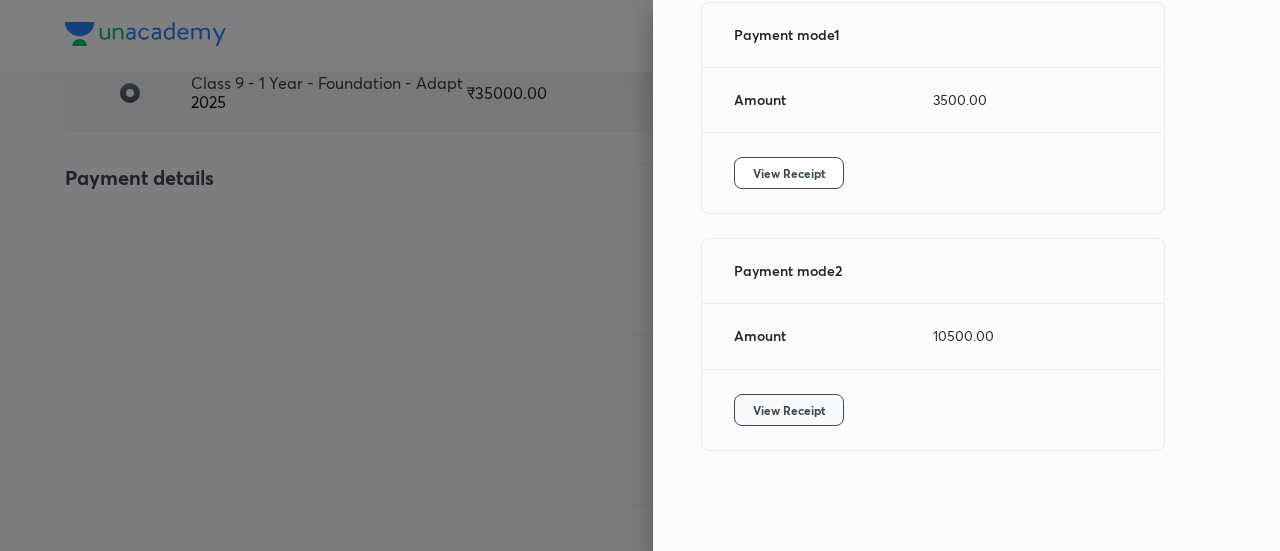 click on "View Receipt" at bounding box center [789, 410] 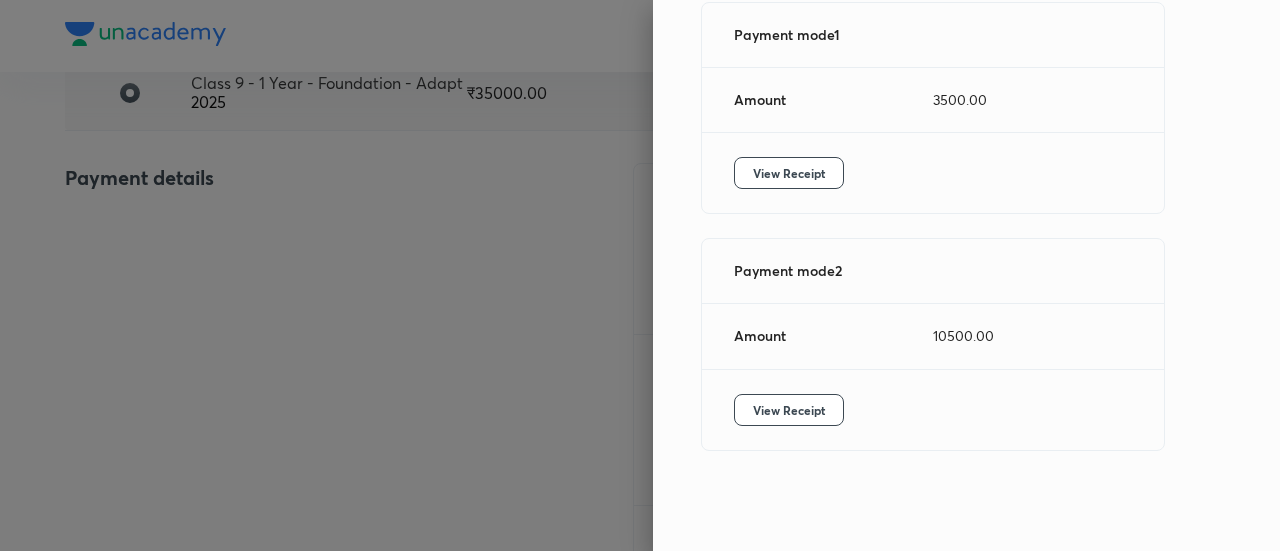 click at bounding box center (640, 275) 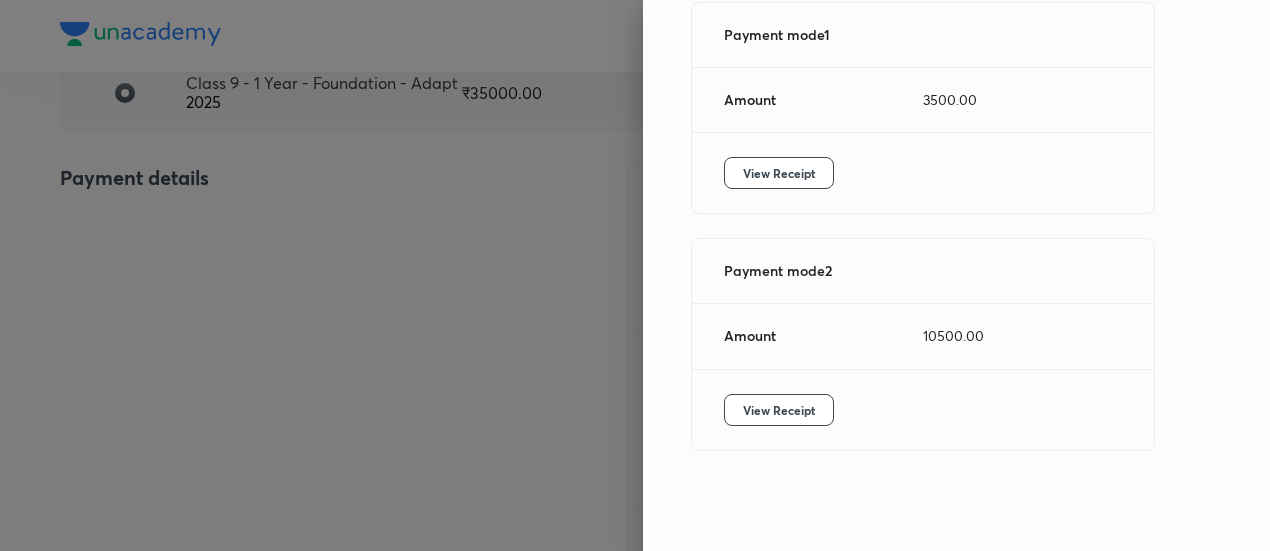 click at bounding box center [635, 275] 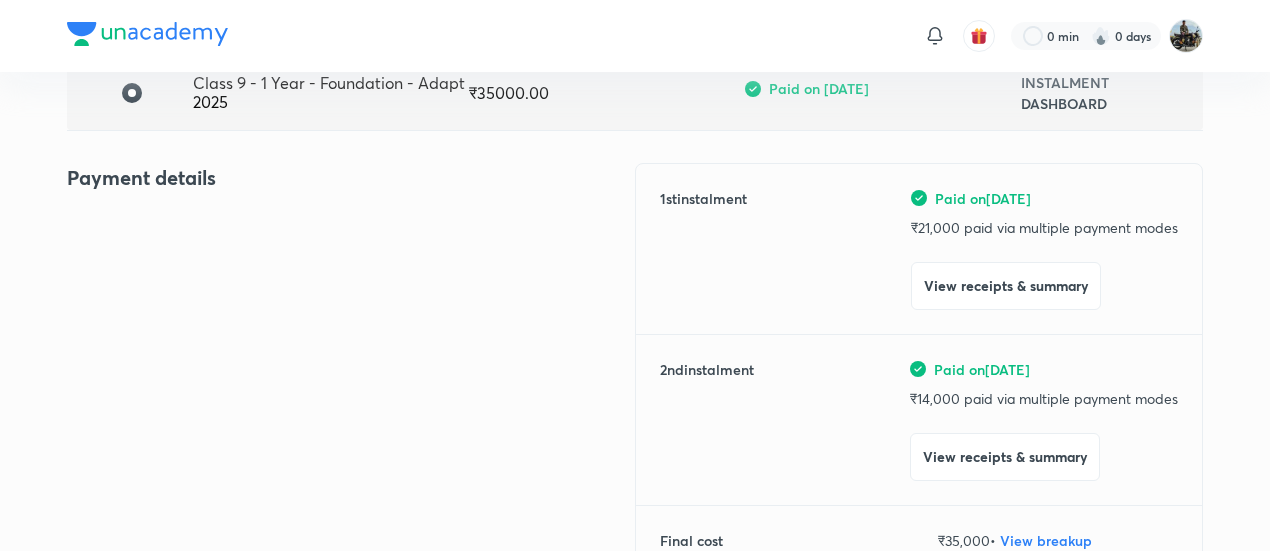 scroll, scrollTop: 0, scrollLeft: 0, axis: both 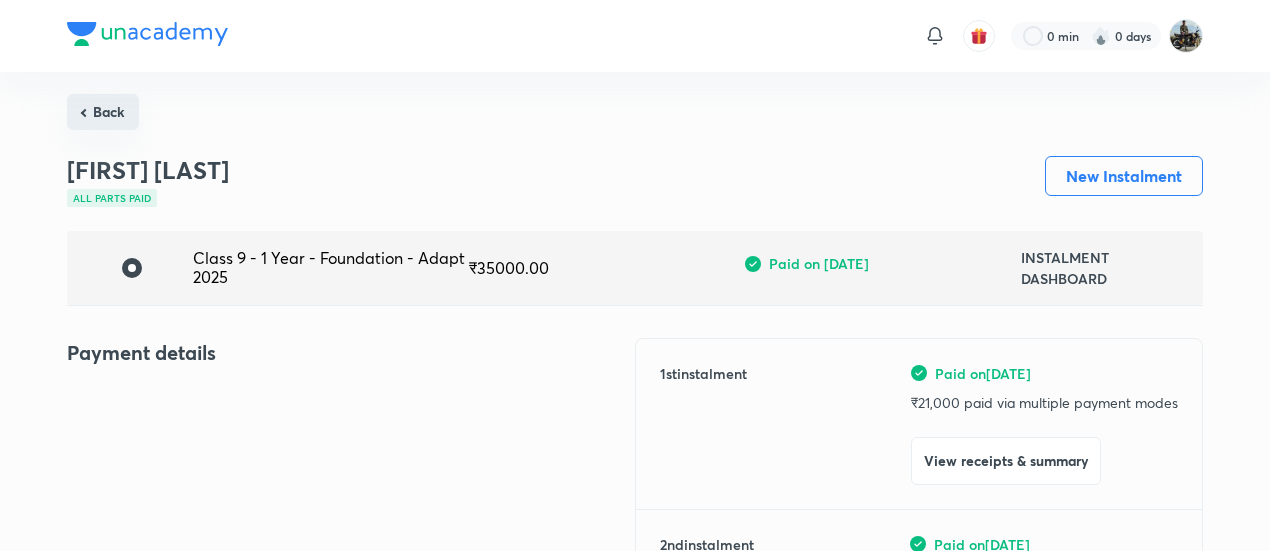 click on "Back" at bounding box center [103, 112] 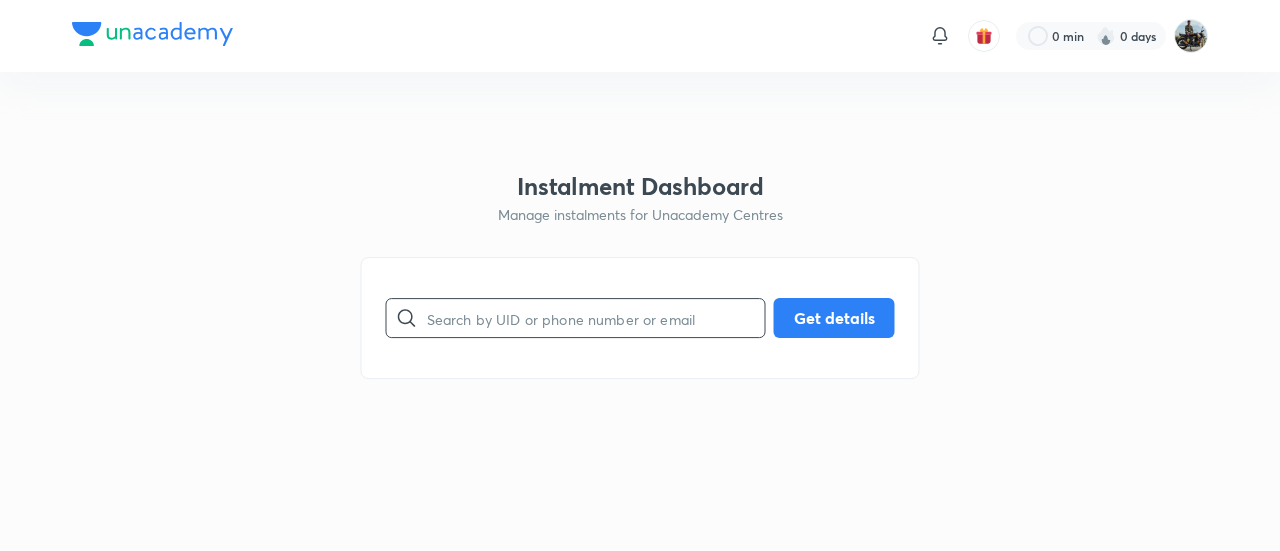 click at bounding box center (596, 318) 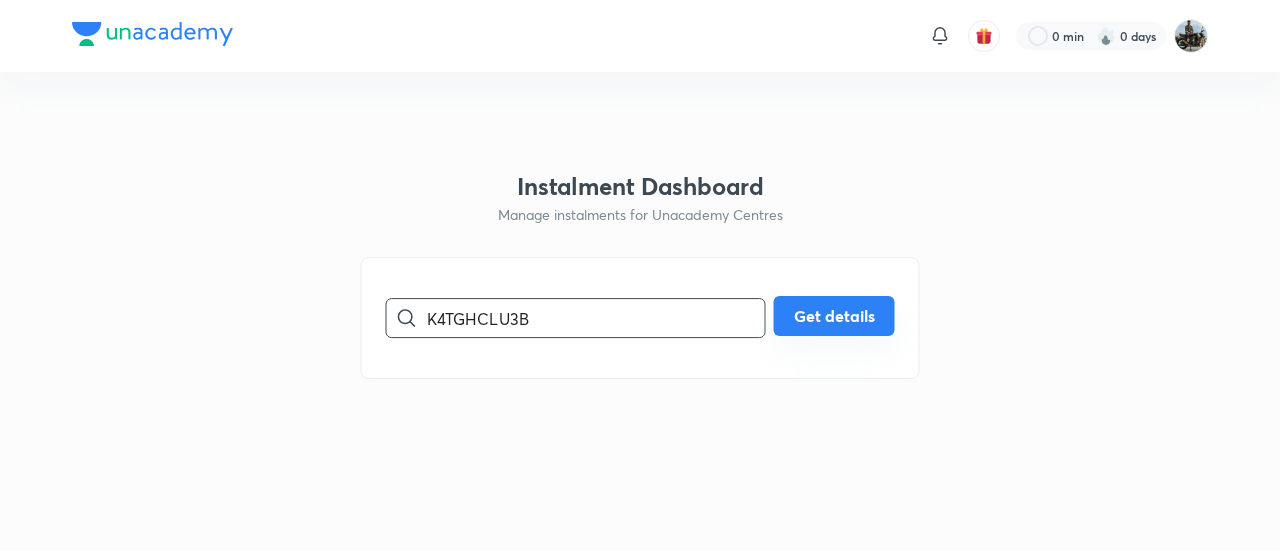 type on "K4TGHCLU3B" 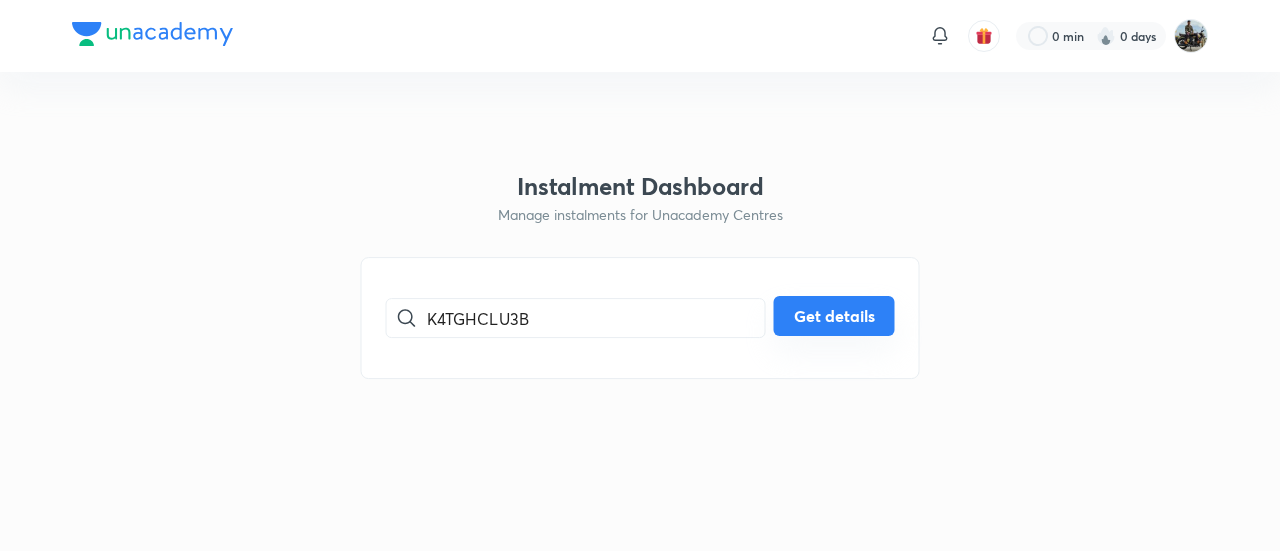 click on "Get details" at bounding box center [834, 316] 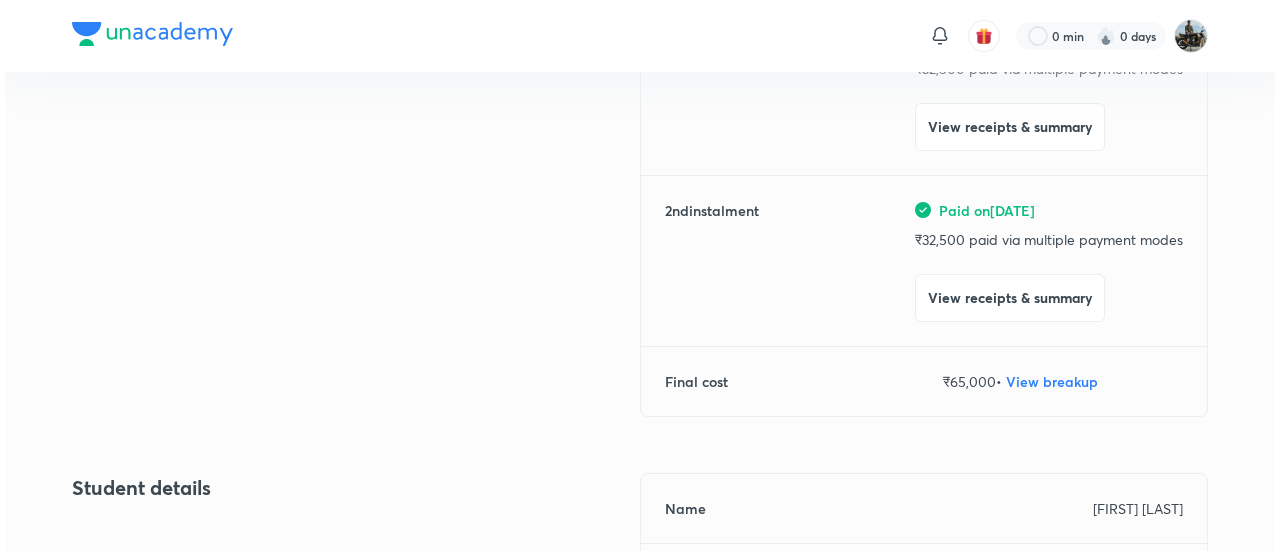 scroll, scrollTop: 340, scrollLeft: 0, axis: vertical 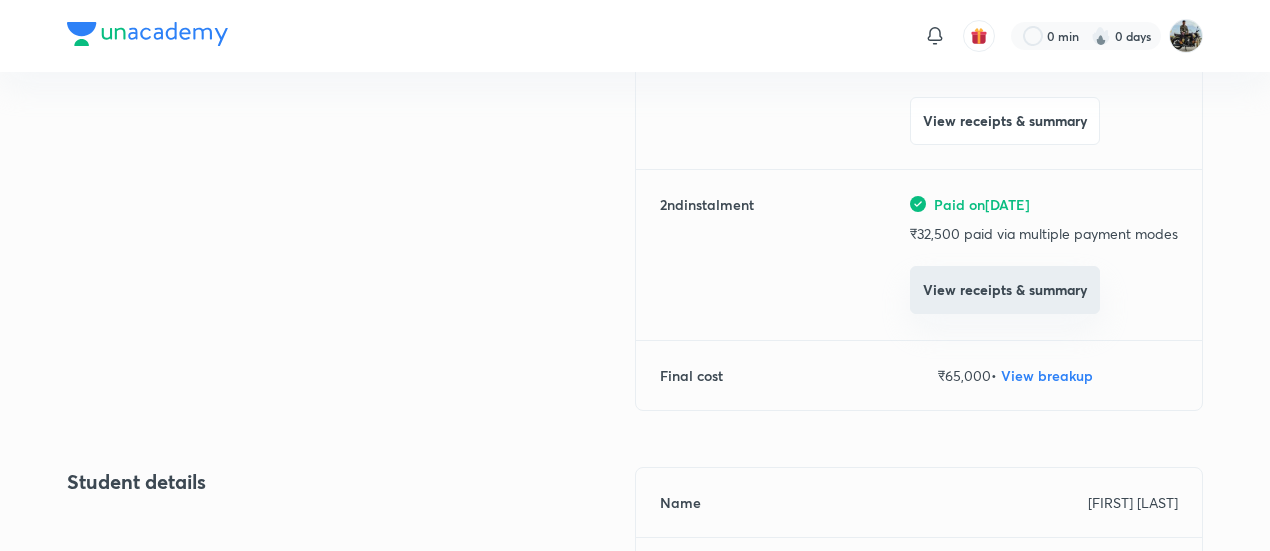 click on "View receipts & summary" at bounding box center (1005, 290) 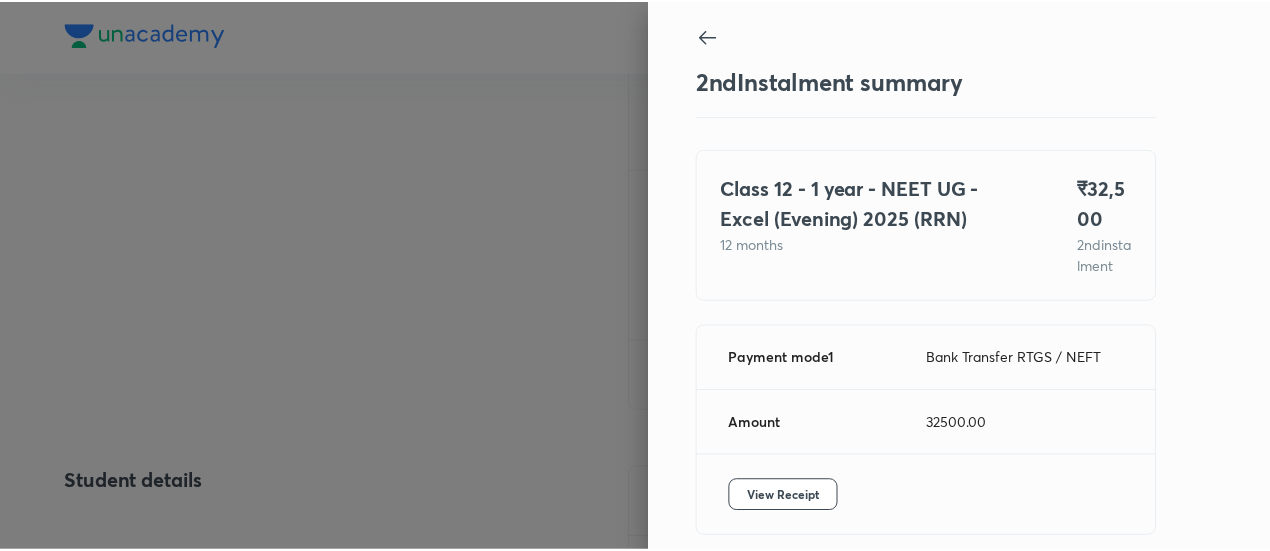scroll, scrollTop: 109, scrollLeft: 0, axis: vertical 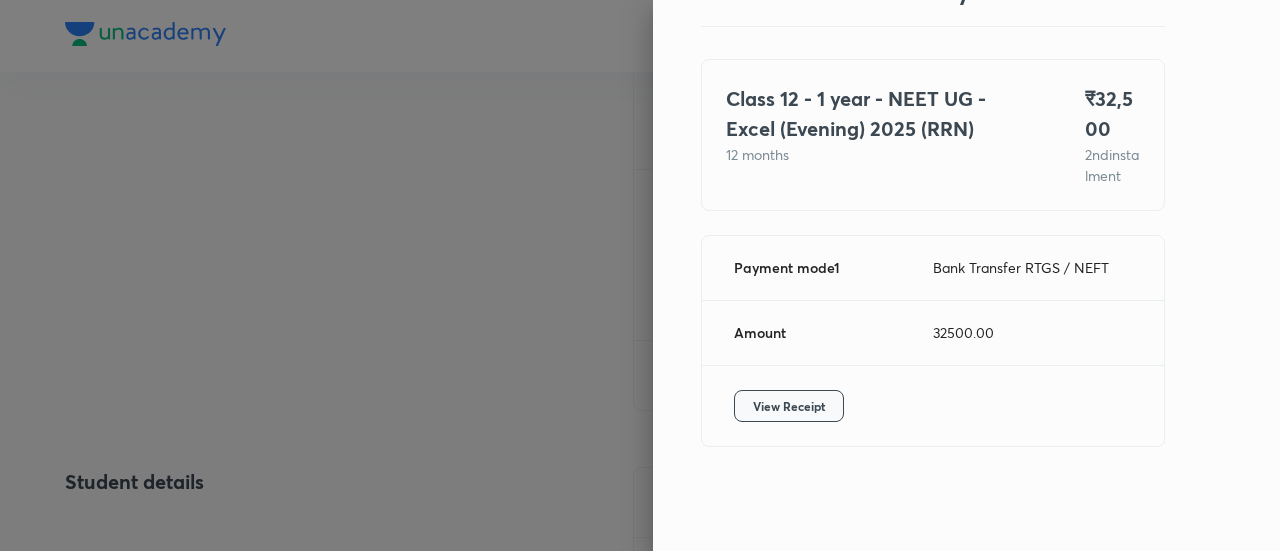 click on "View Receipt" at bounding box center (789, 406) 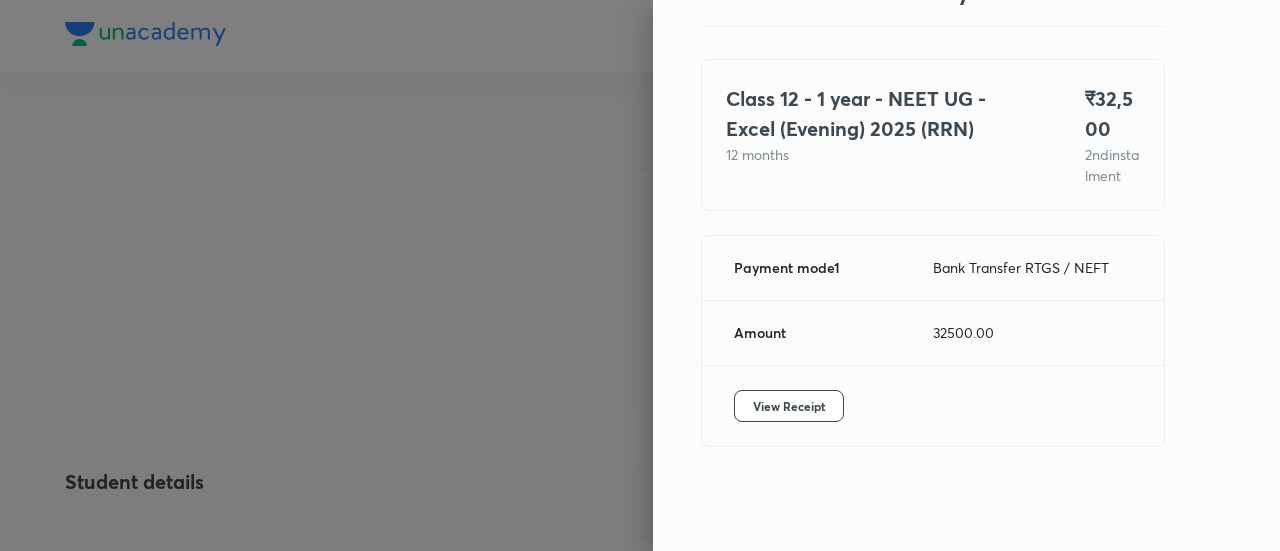 click at bounding box center [640, 275] 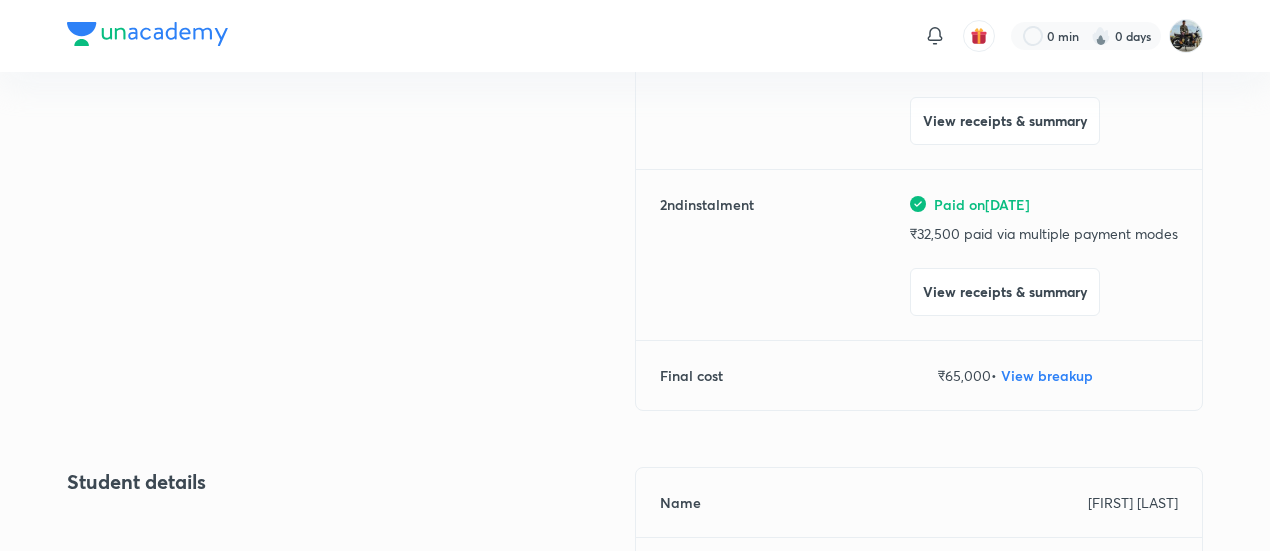 scroll, scrollTop: 0, scrollLeft: 0, axis: both 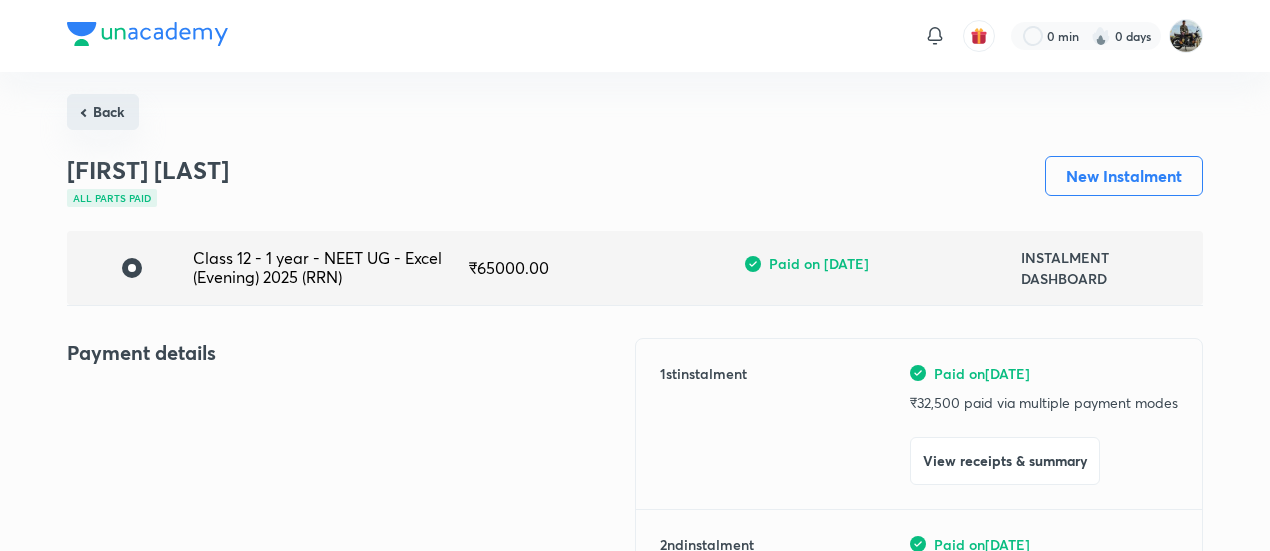 click on "Back" at bounding box center (103, 112) 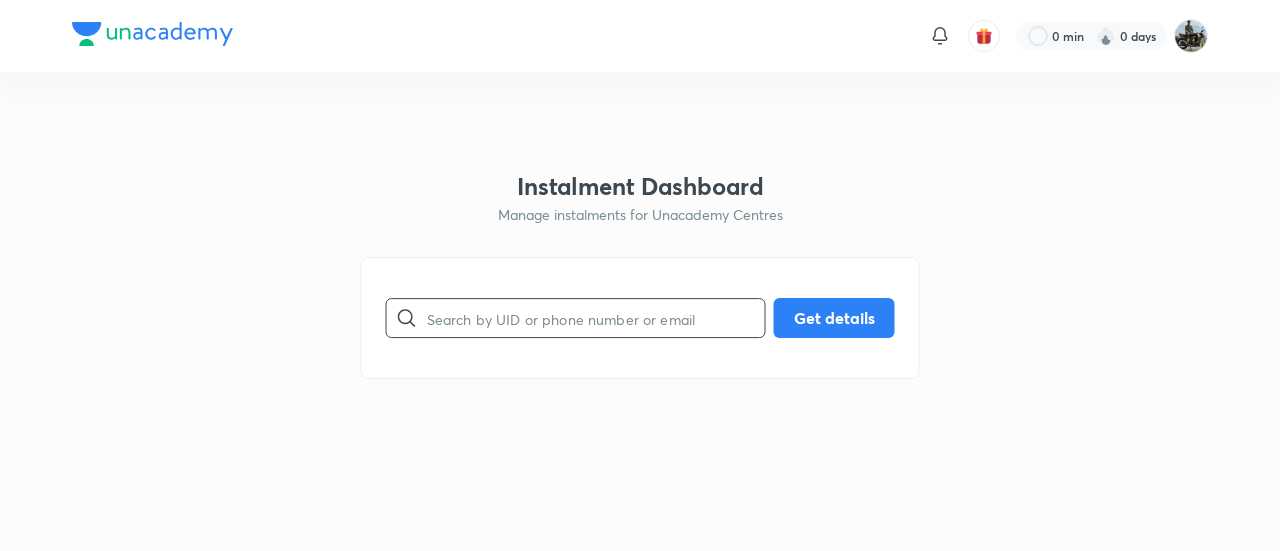 click at bounding box center (596, 318) 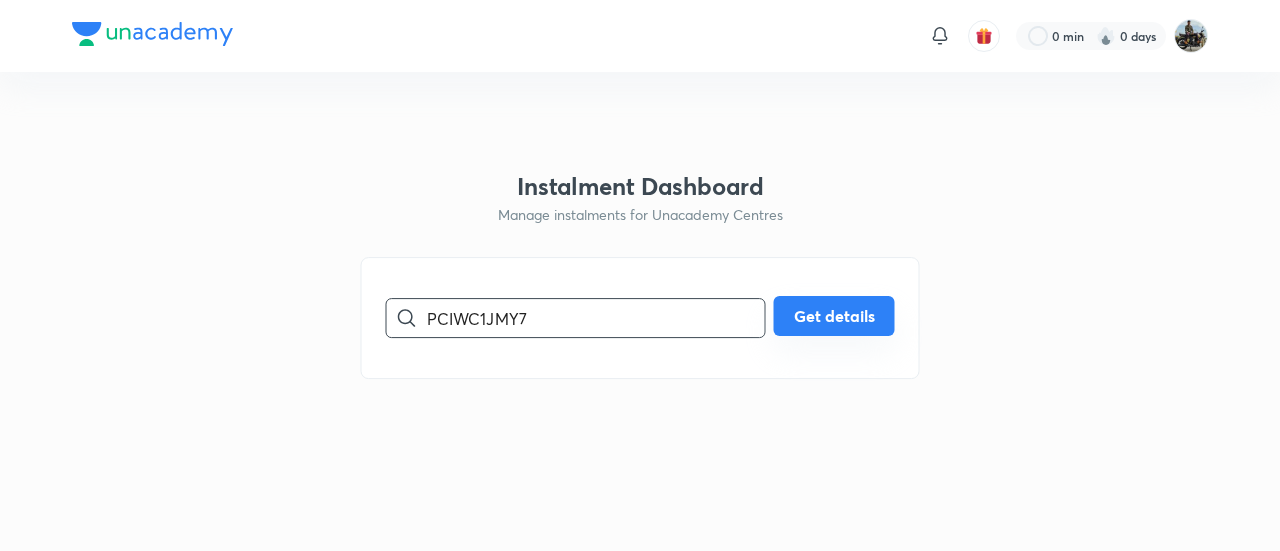 type on "PCIWC1JMY7" 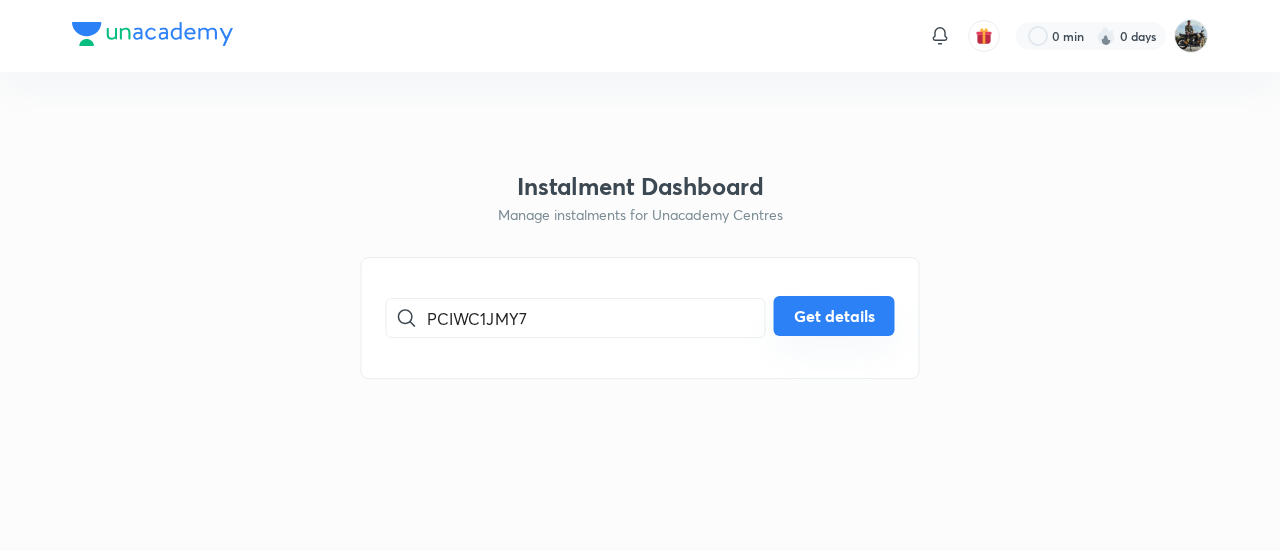 click on "Get details" at bounding box center (834, 316) 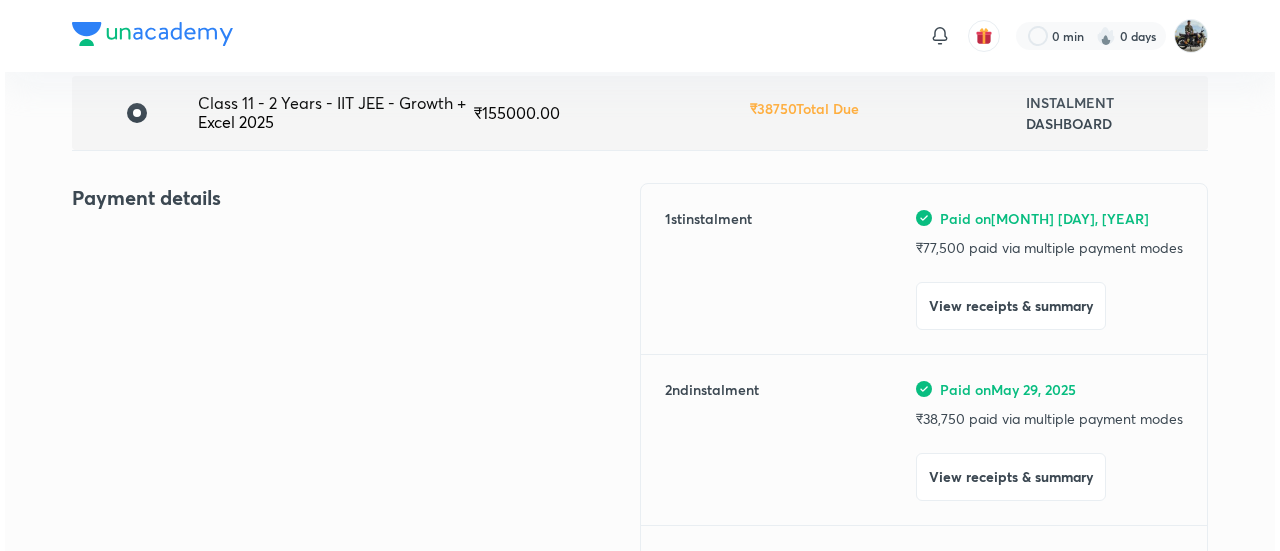 scroll, scrollTop: 156, scrollLeft: 0, axis: vertical 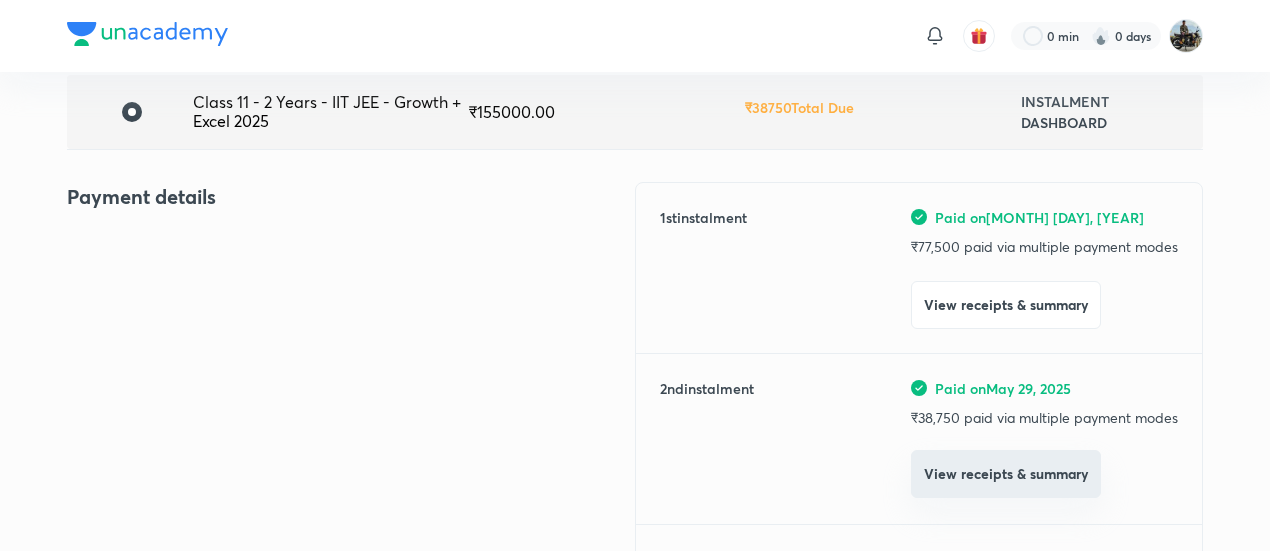 click on "View receipts & summary" at bounding box center [1006, 474] 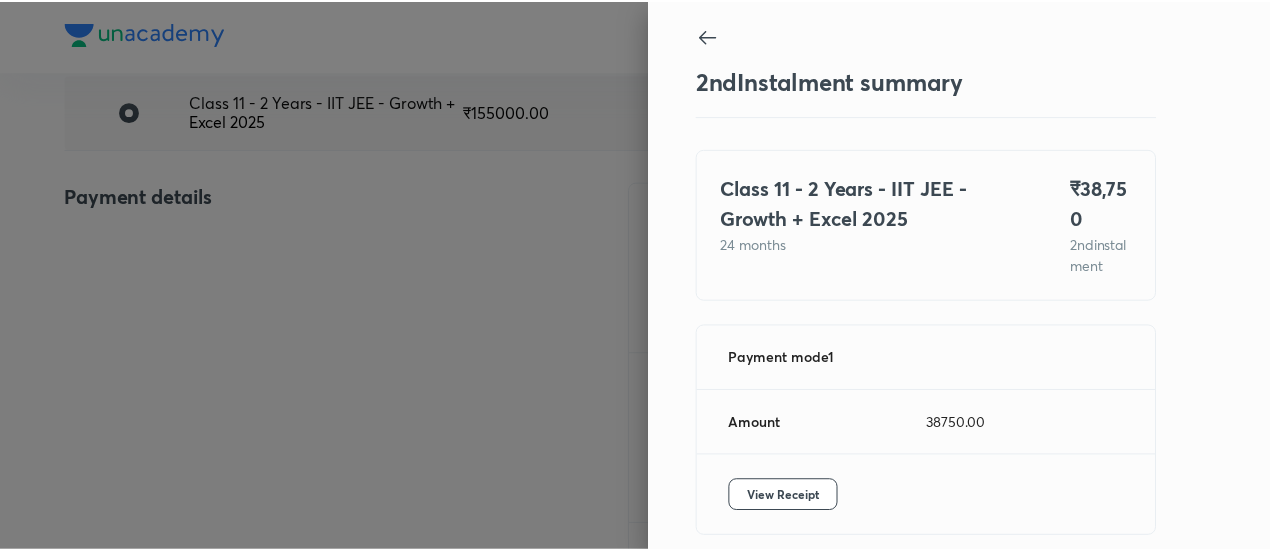 scroll, scrollTop: 109, scrollLeft: 0, axis: vertical 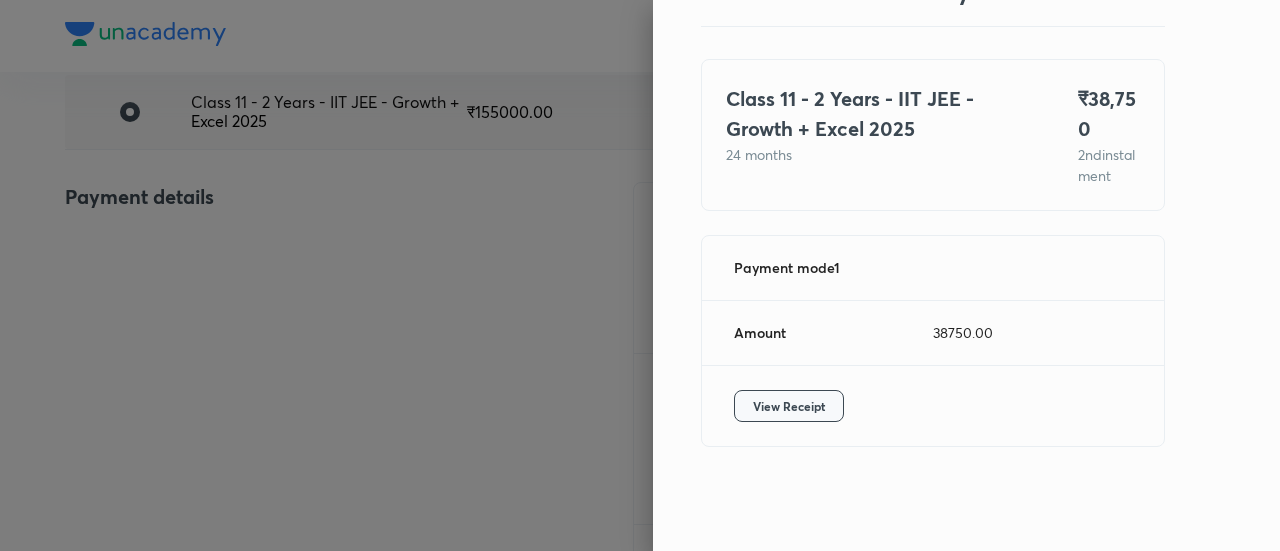 click on "View Receipt" at bounding box center [789, 406] 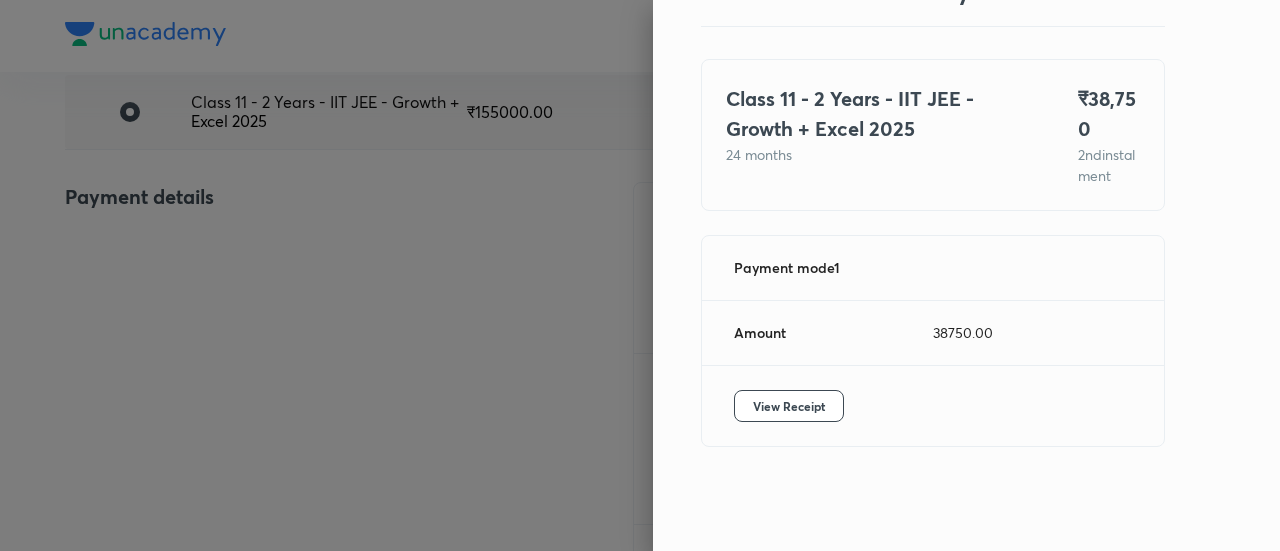 click at bounding box center [640, 275] 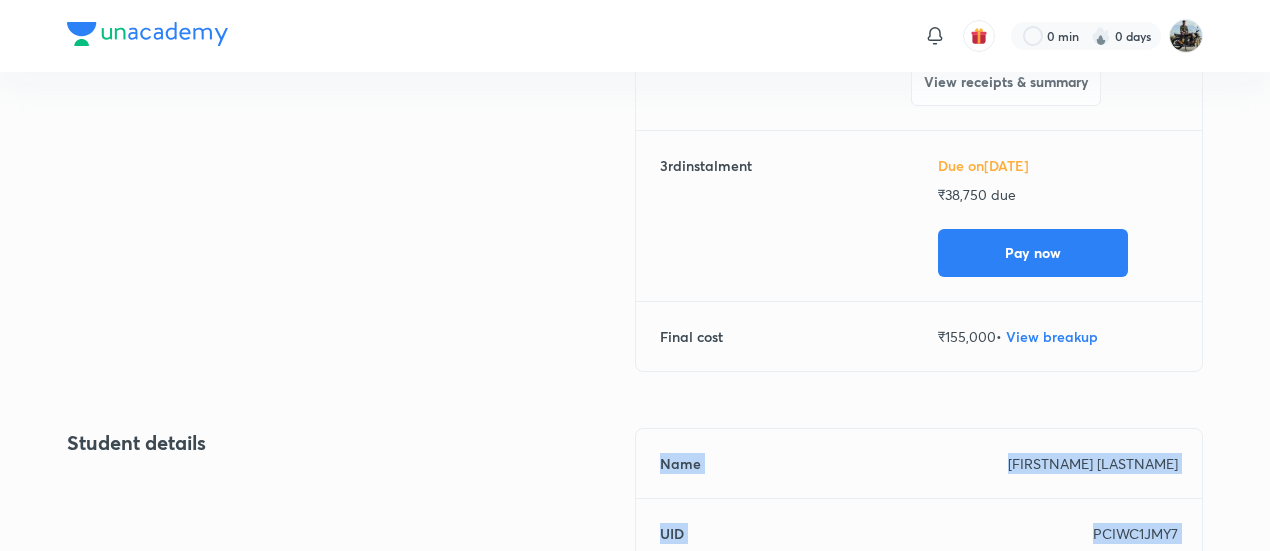 drag, startPoint x: 143, startPoint y: 267, endPoint x: 344, endPoint y: 598, distance: 387.24927 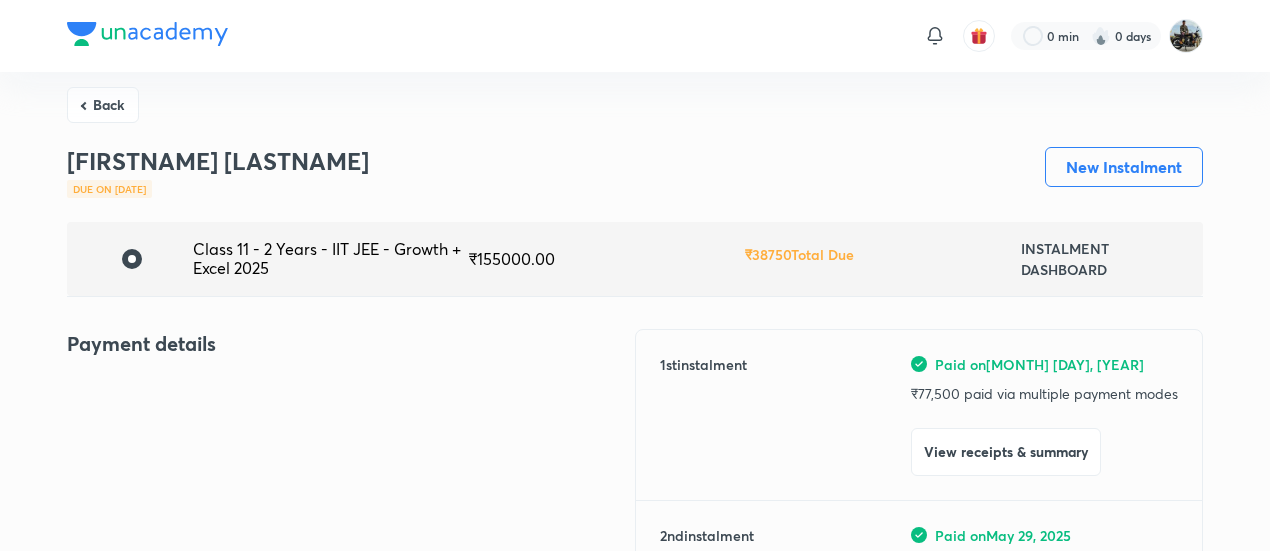 scroll, scrollTop: 0, scrollLeft: 0, axis: both 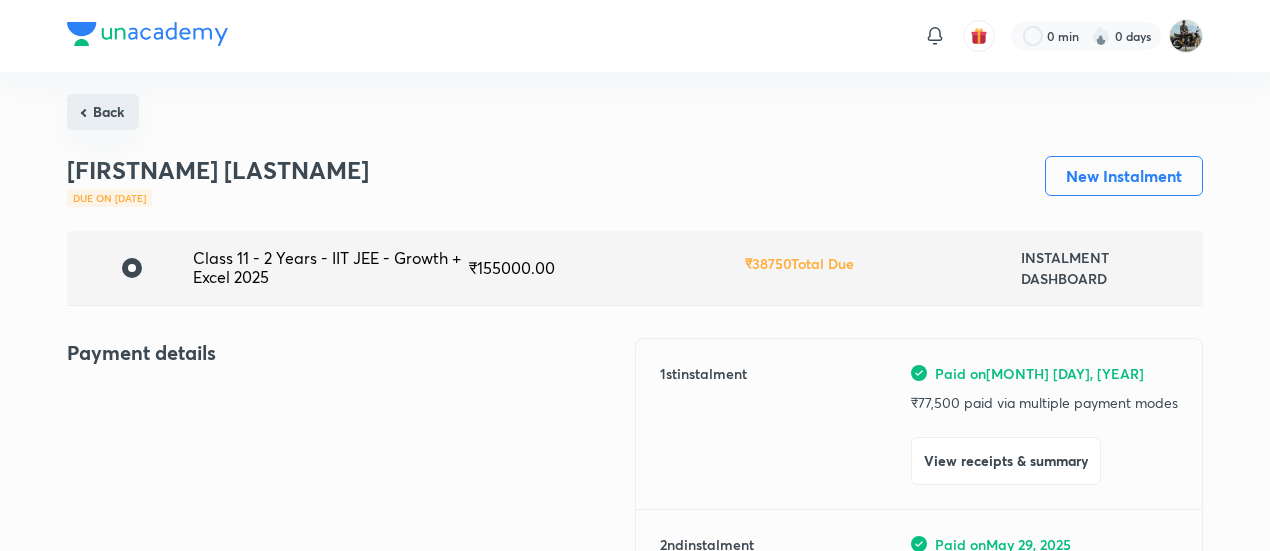 click on "Back" at bounding box center [103, 112] 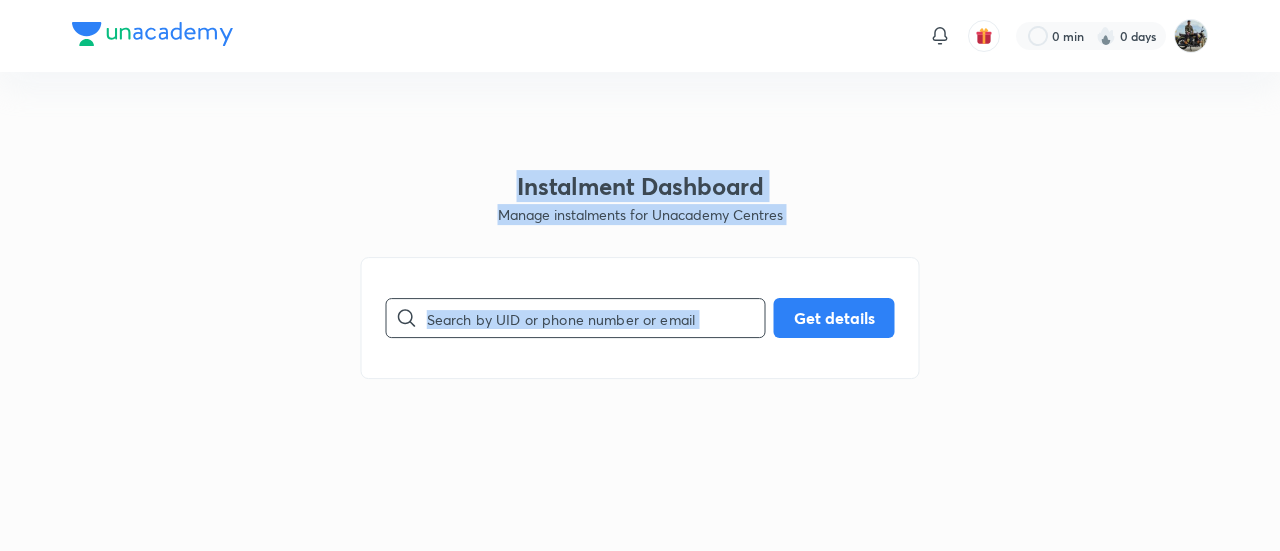 click at bounding box center [596, 318] 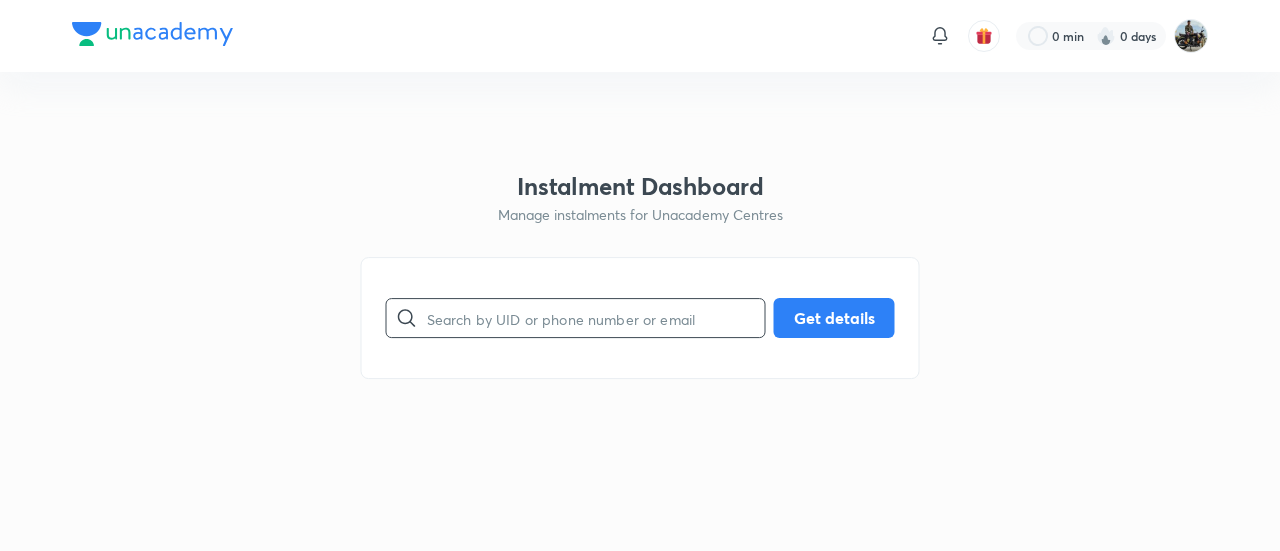 paste on "[LICENSE]" 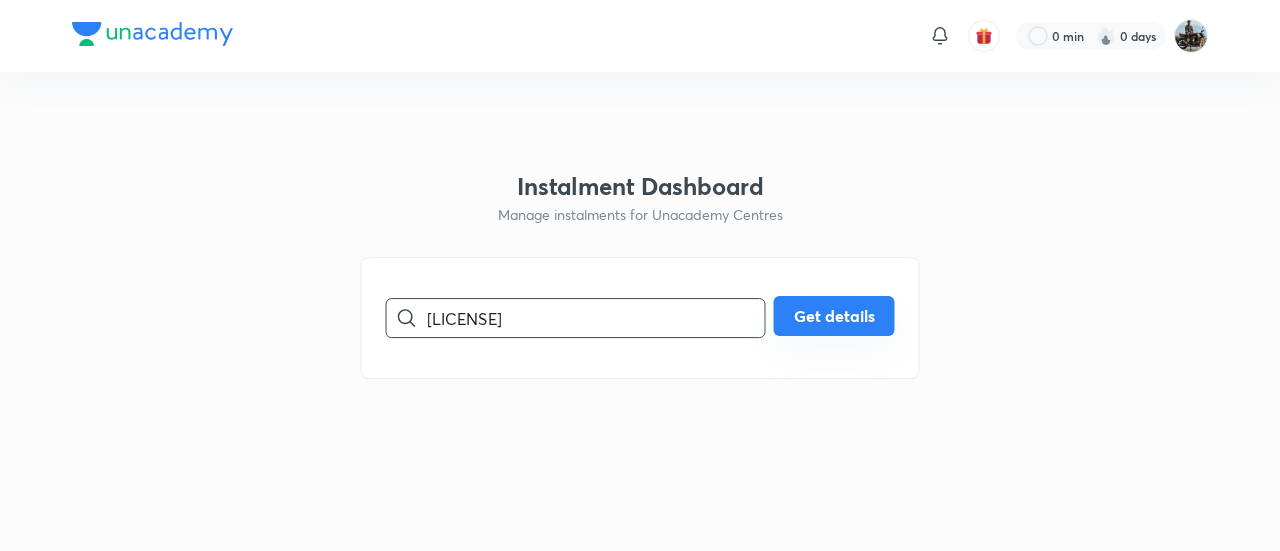 type on "[LICENSE]" 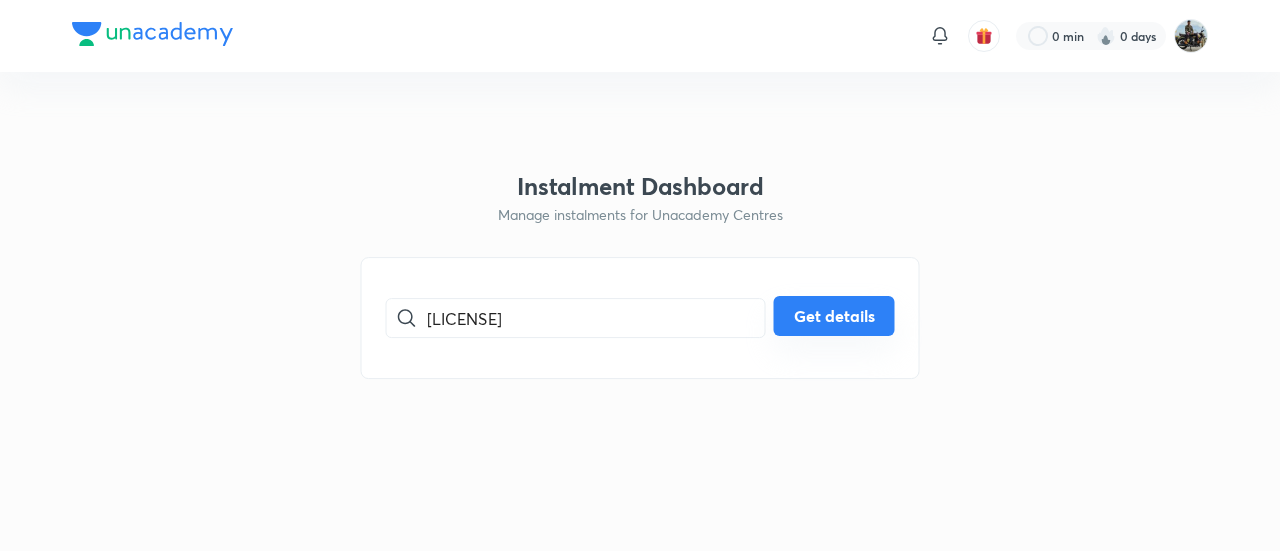 click on "Get details" at bounding box center (834, 316) 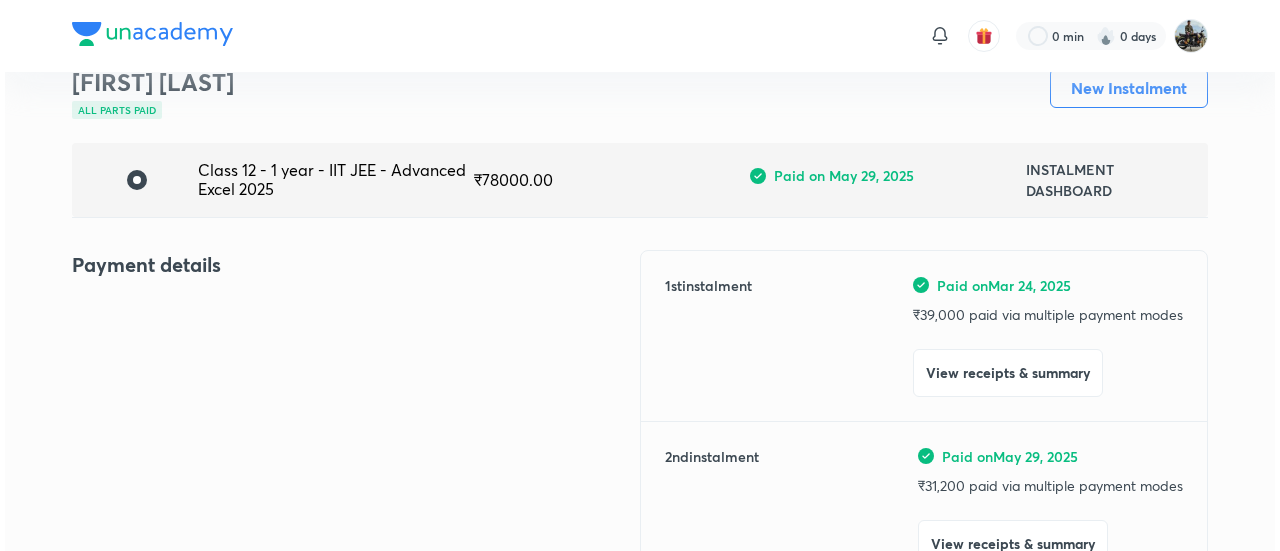 scroll, scrollTop: 89, scrollLeft: 0, axis: vertical 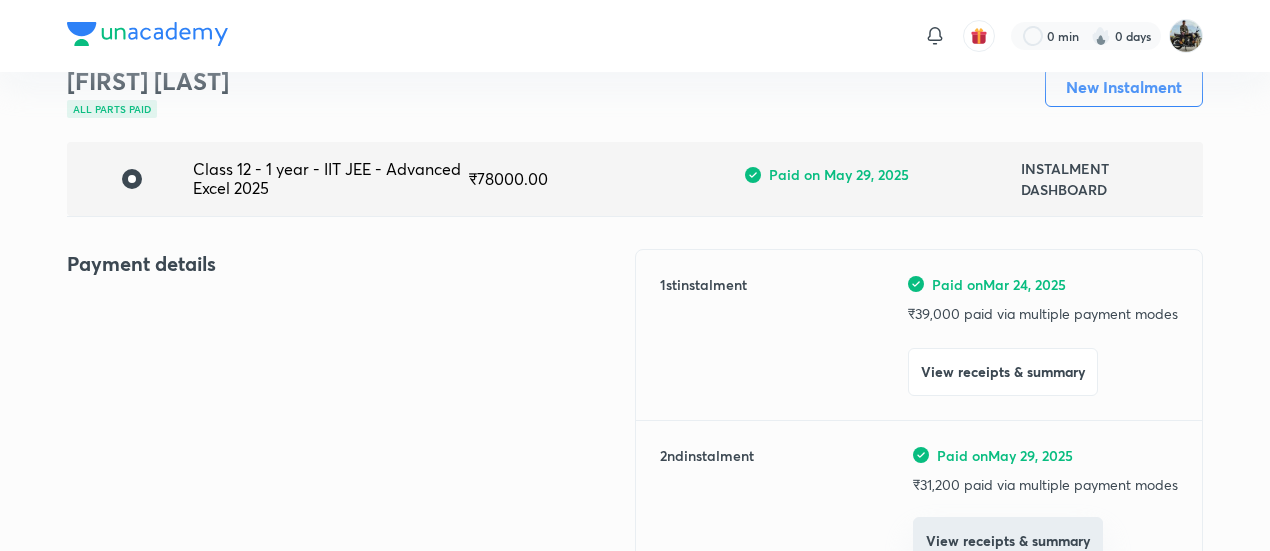 click on "View receipts & summary" at bounding box center (1008, 541) 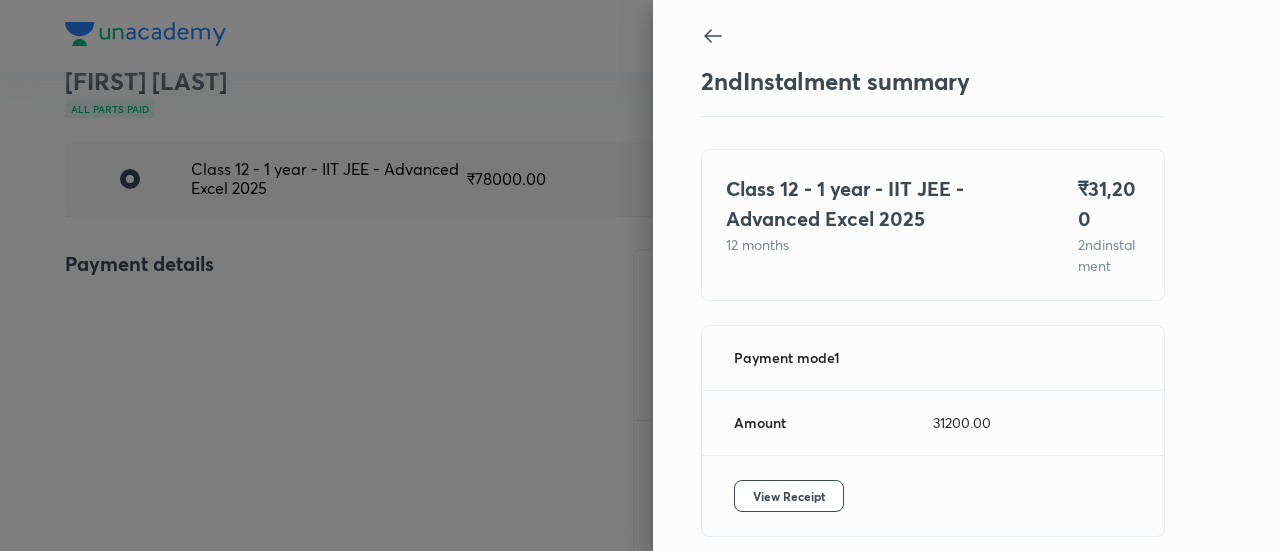 scroll, scrollTop: 109, scrollLeft: 0, axis: vertical 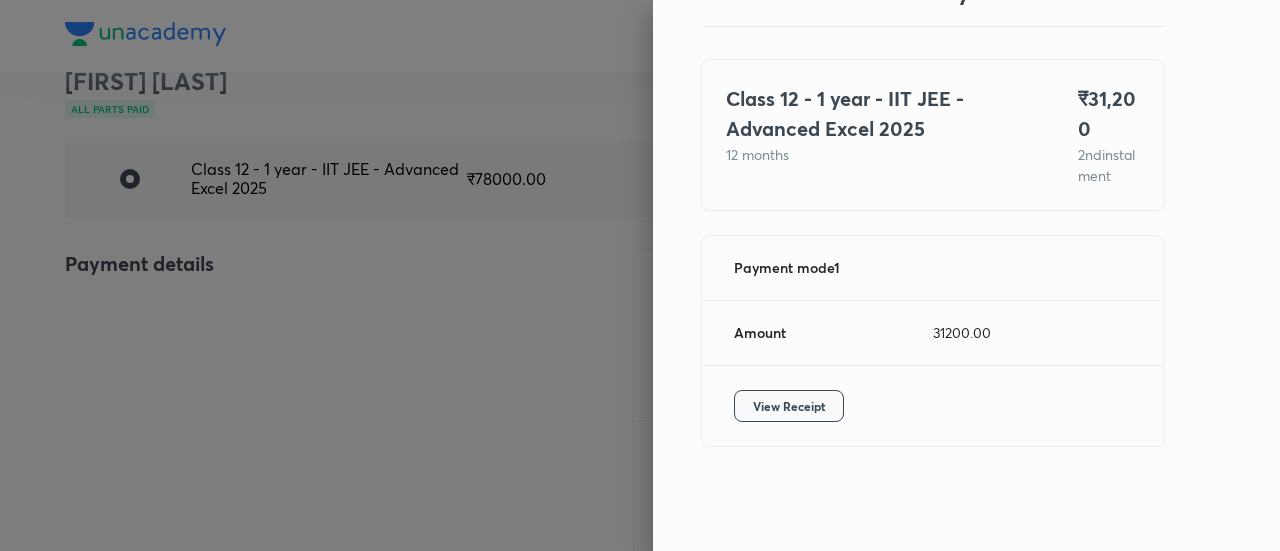 click on "View Receipt" at bounding box center (789, 406) 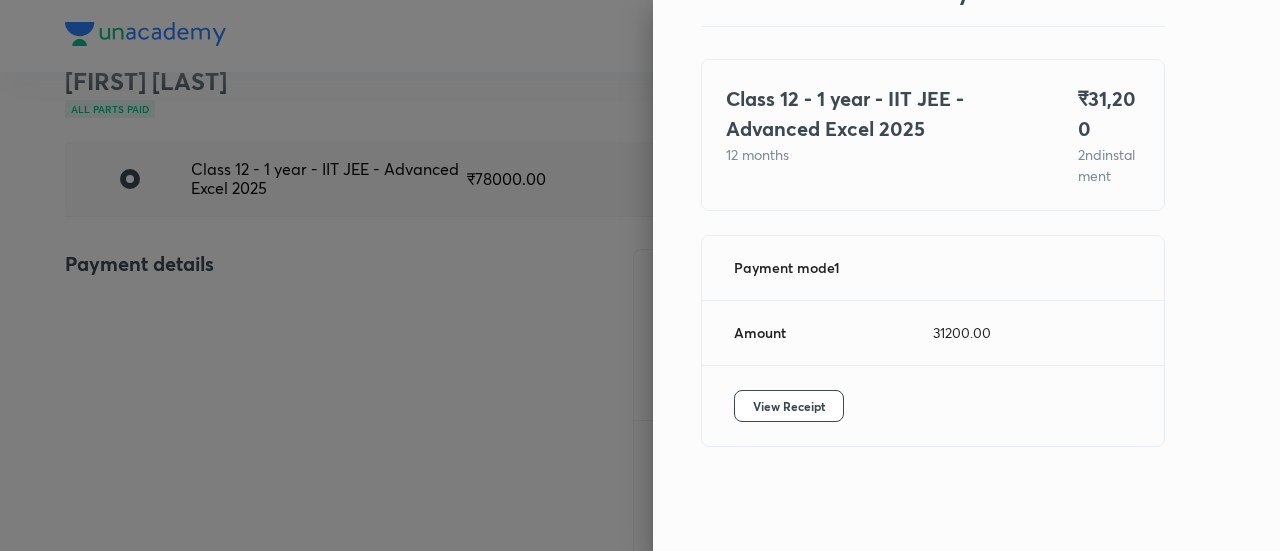 click at bounding box center (640, 275) 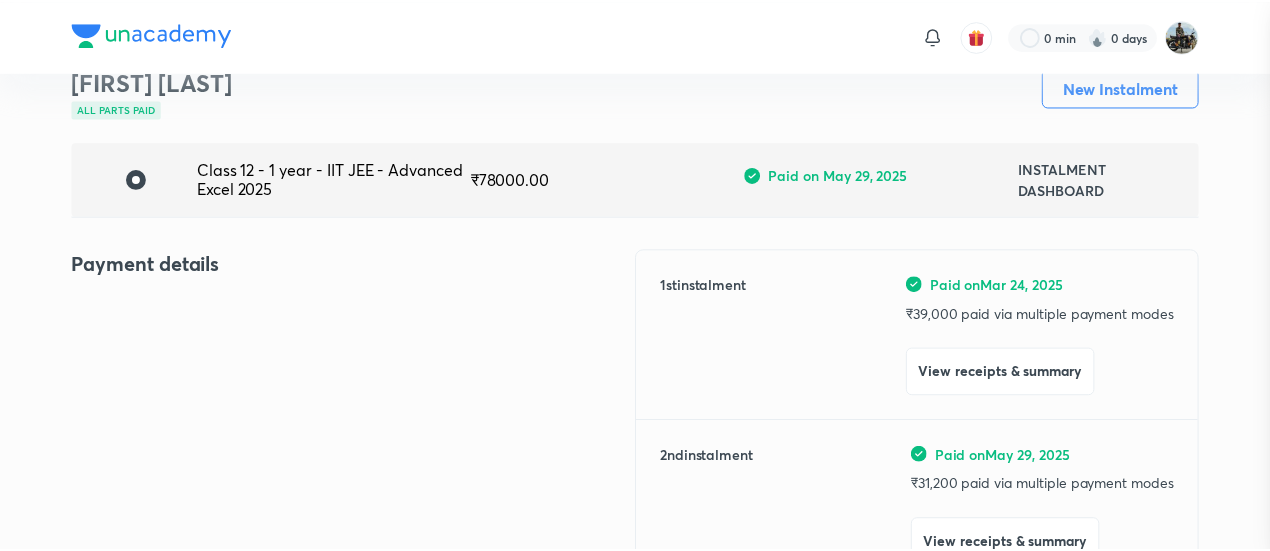 scroll, scrollTop: 104, scrollLeft: 0, axis: vertical 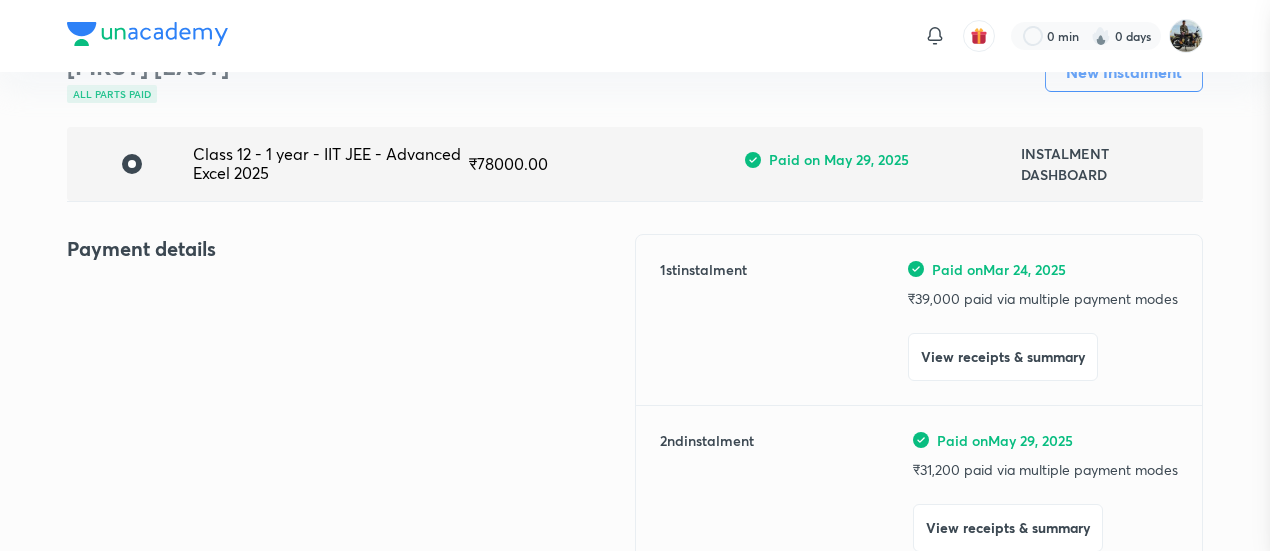 click at bounding box center [635, 275] 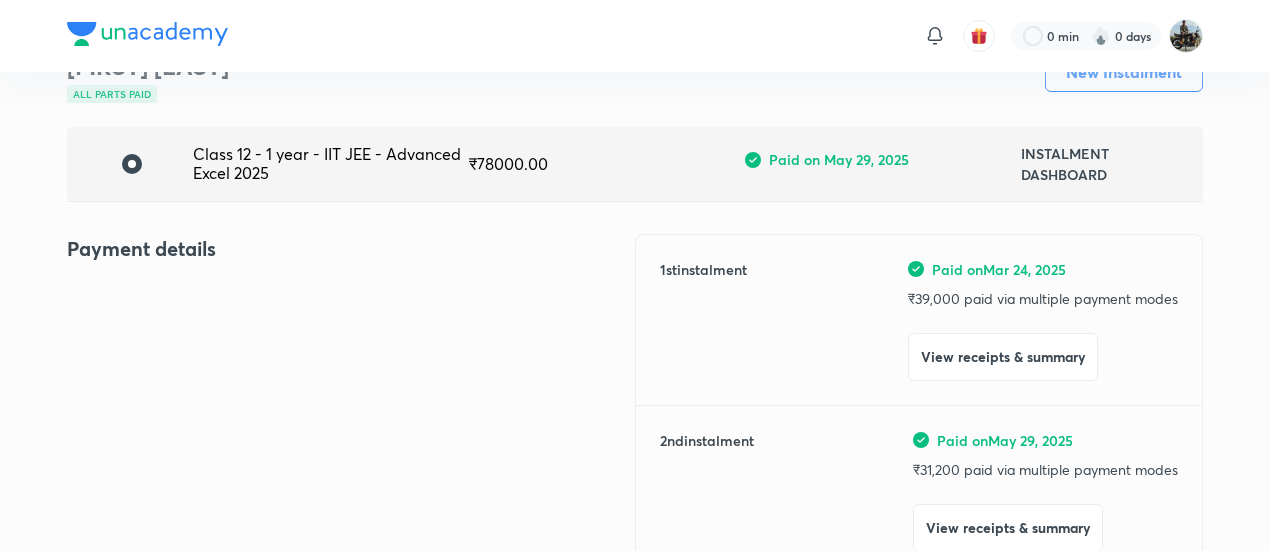 scroll, scrollTop: 0, scrollLeft: 0, axis: both 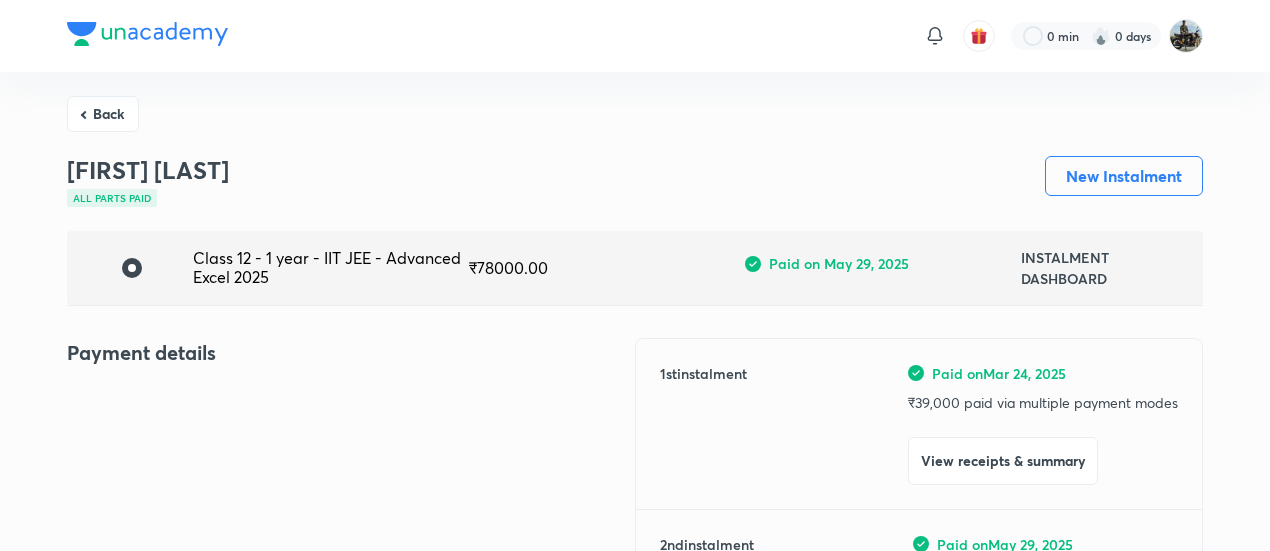 drag, startPoint x: 106, startPoint y: 95, endPoint x: 99, endPoint y: 103, distance: 10.630146 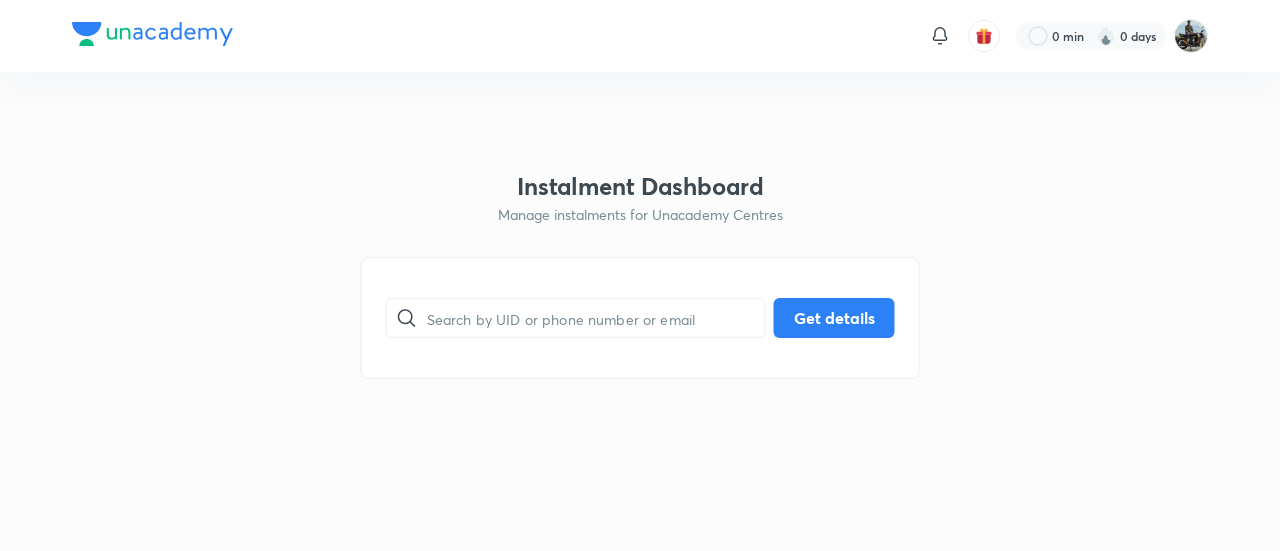 click on "0 min 0 days Instalment Dashboard Manage instalments for Unacademy Centres ​ Get details No internet connection" at bounding box center [640, 36] 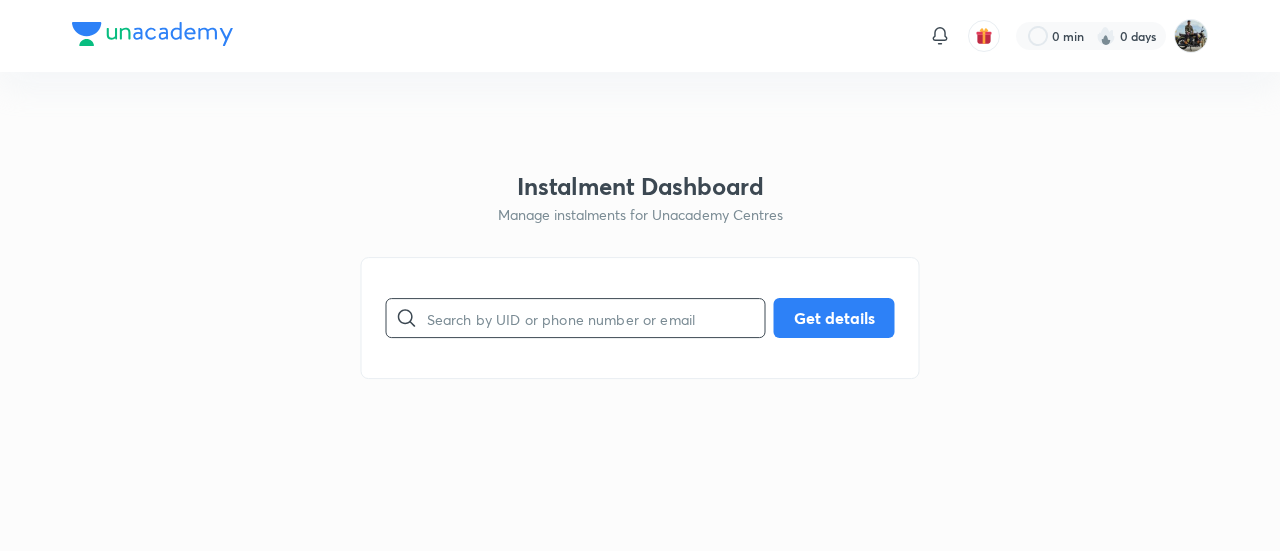 click at bounding box center [596, 318] 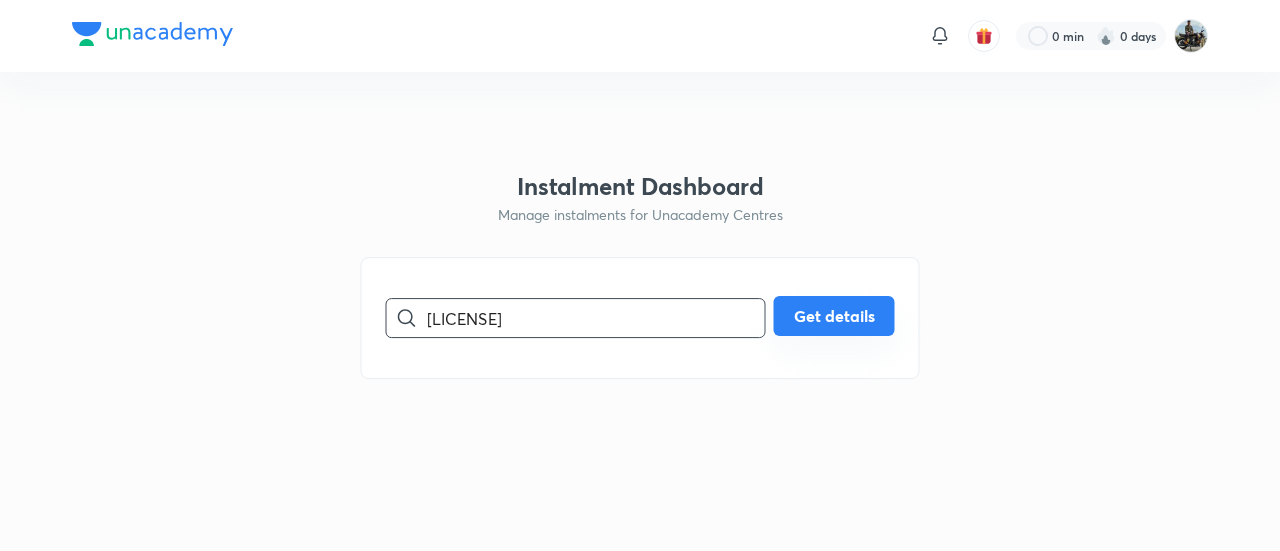 type on "[LICENSE]" 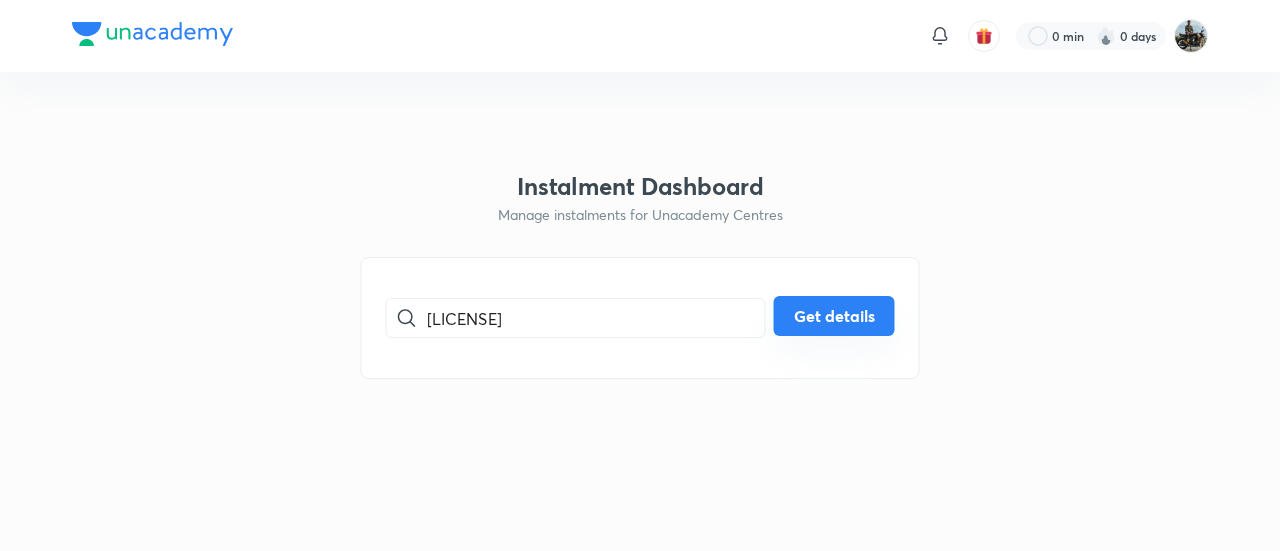 click on "Get details" at bounding box center [834, 316] 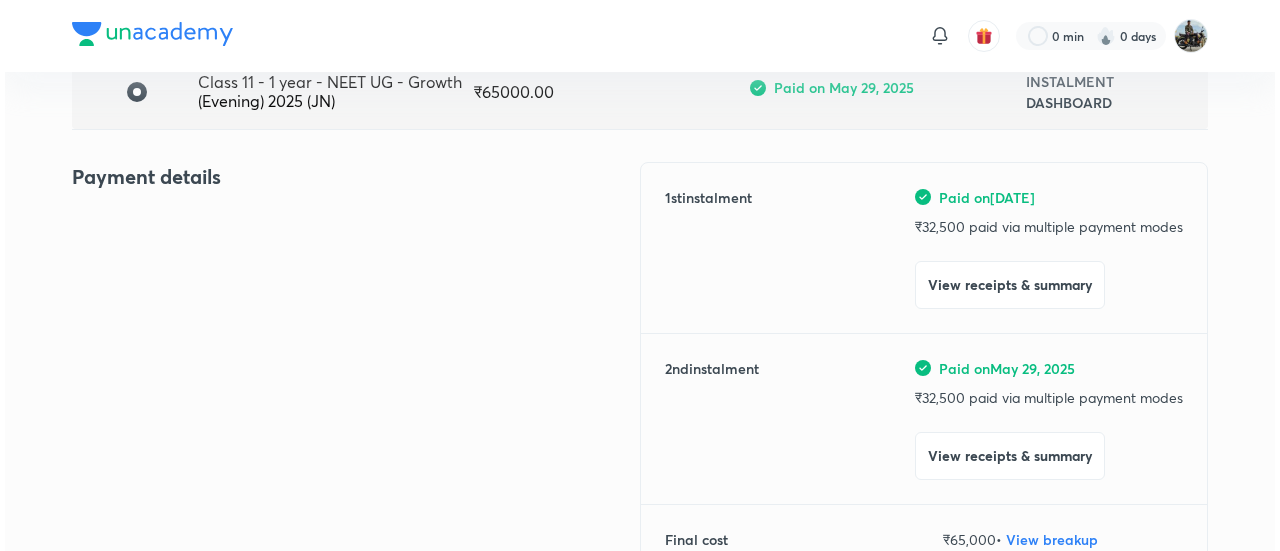 scroll, scrollTop: 178, scrollLeft: 0, axis: vertical 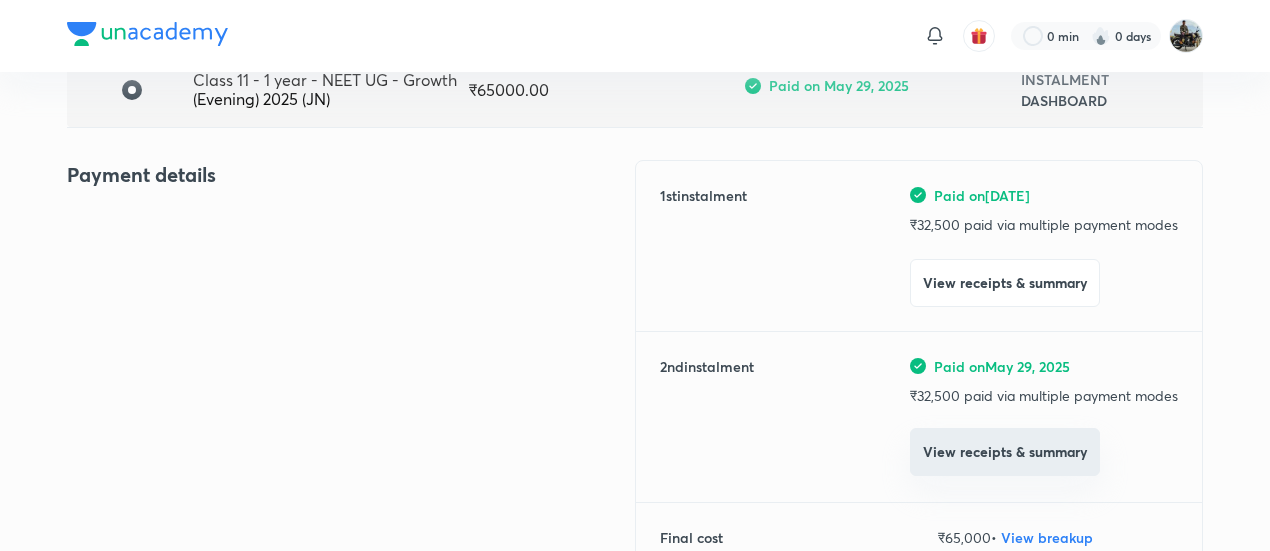 click on "View receipts & summary" at bounding box center [1005, 452] 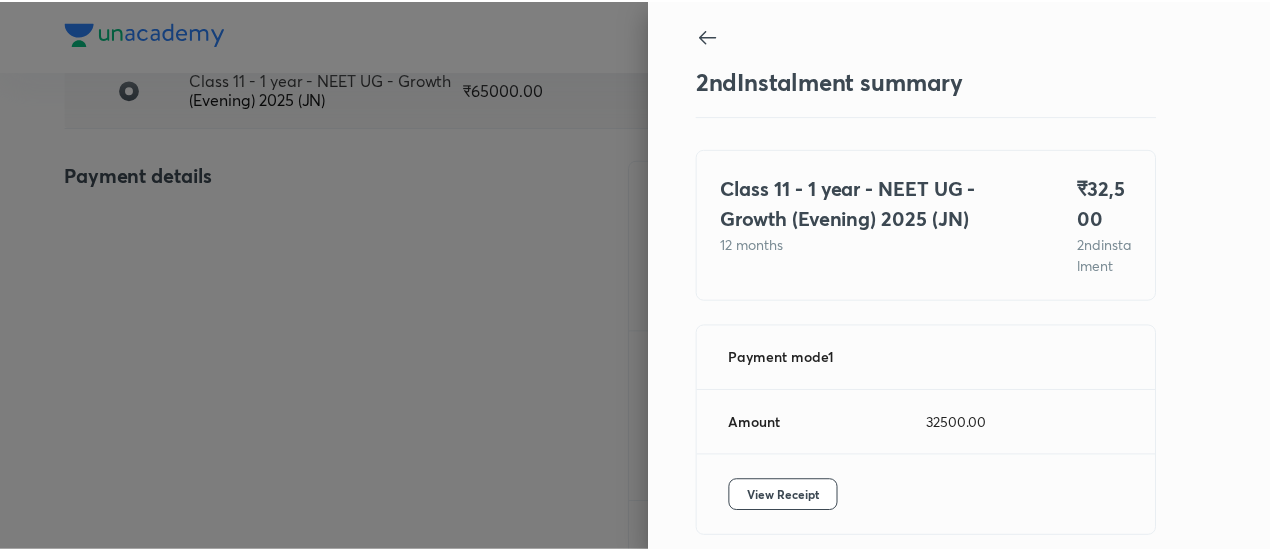 scroll, scrollTop: 109, scrollLeft: 0, axis: vertical 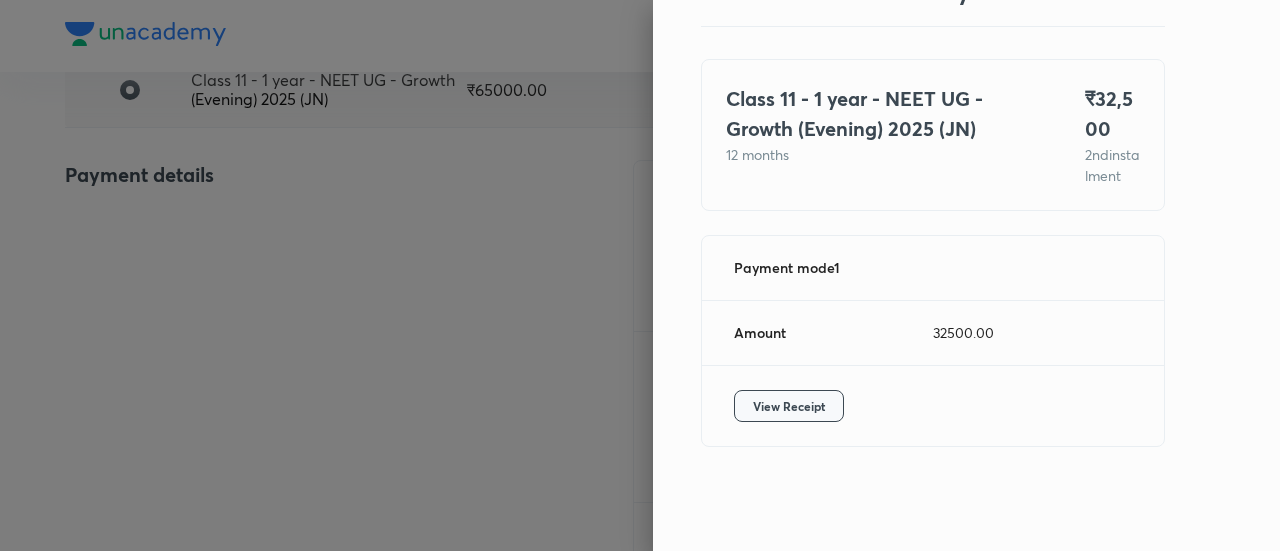 click on "View Receipt" at bounding box center (789, 406) 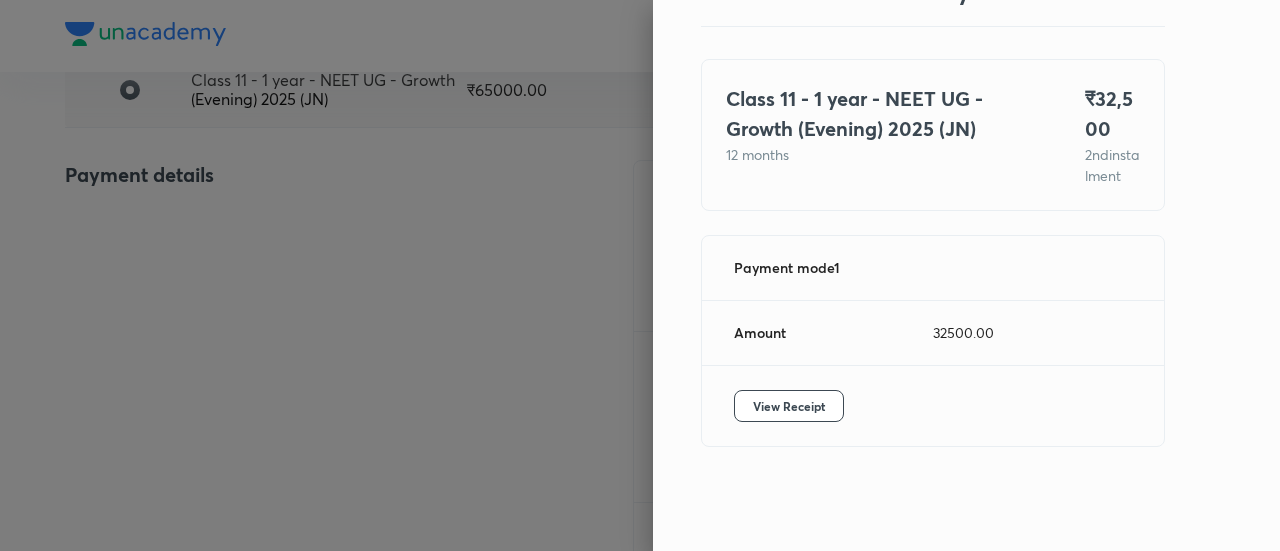 click at bounding box center (640, 275) 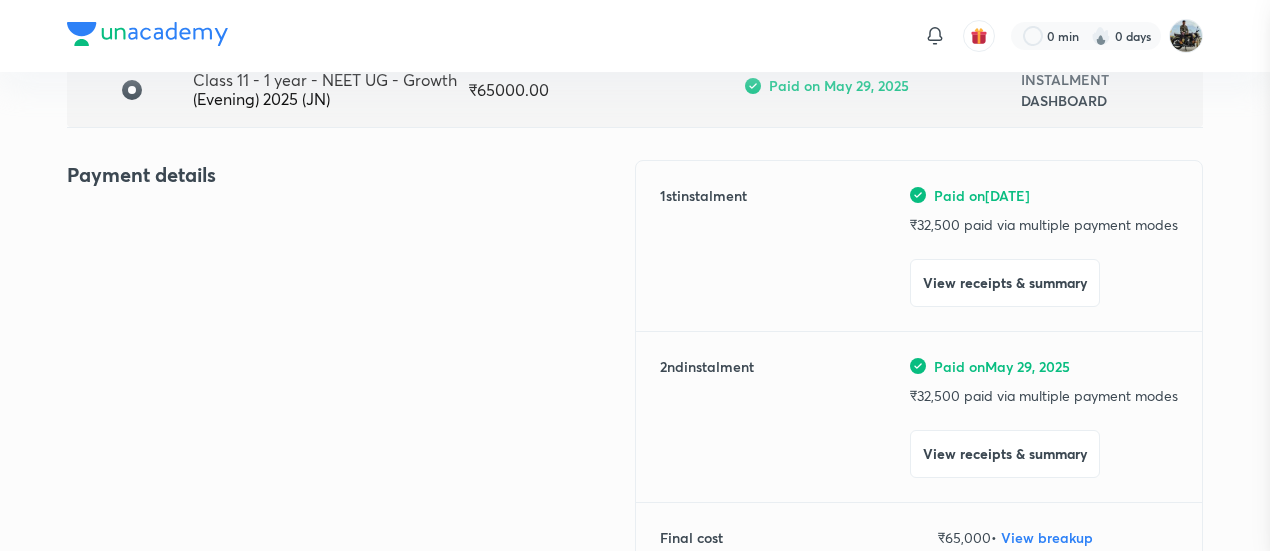 click at bounding box center (635, 275) 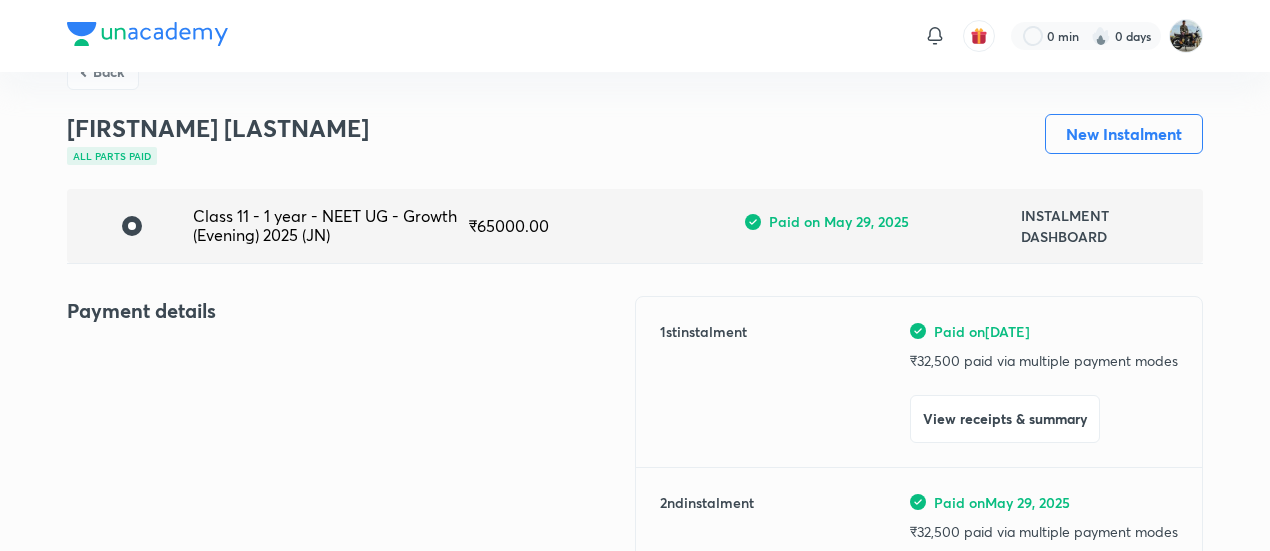 scroll, scrollTop: 0, scrollLeft: 0, axis: both 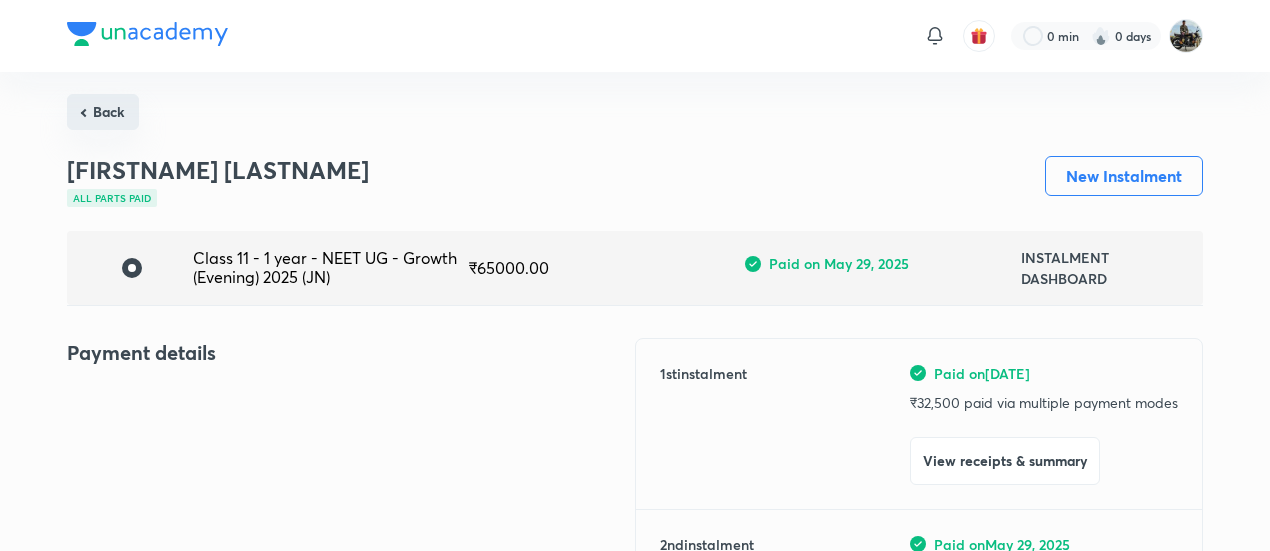 click on "Back" at bounding box center (103, 112) 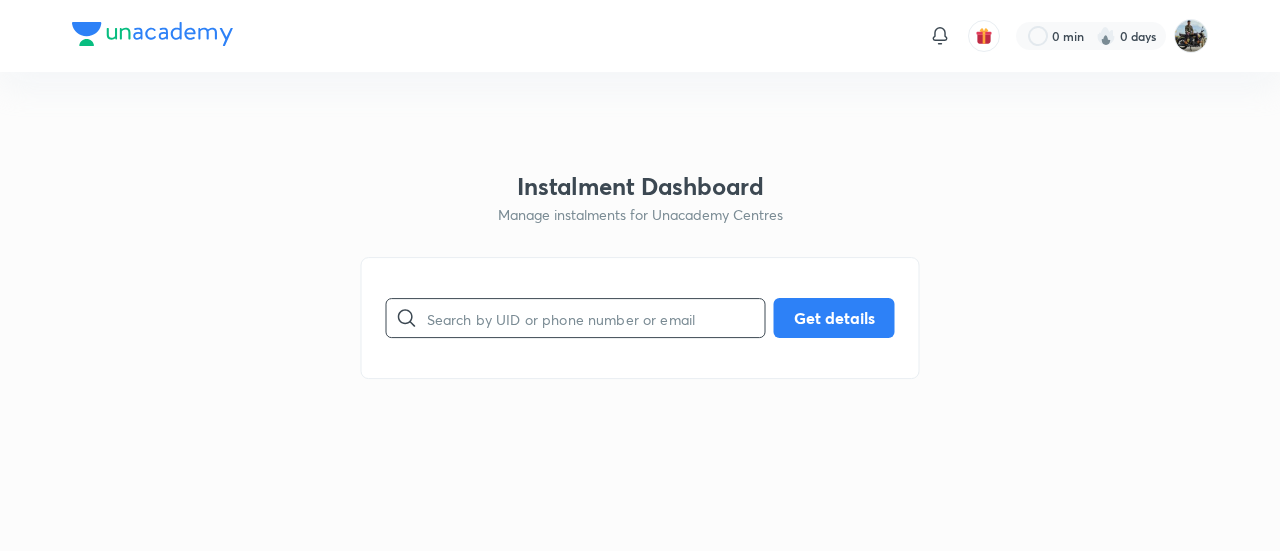 click at bounding box center (596, 318) 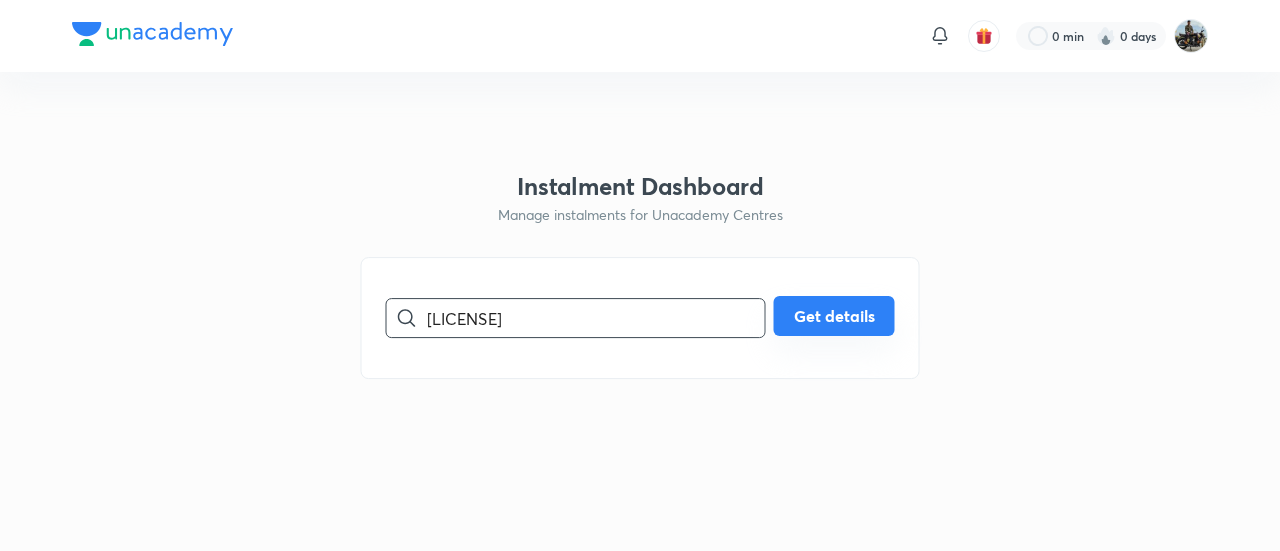 type on "[LICENSE]" 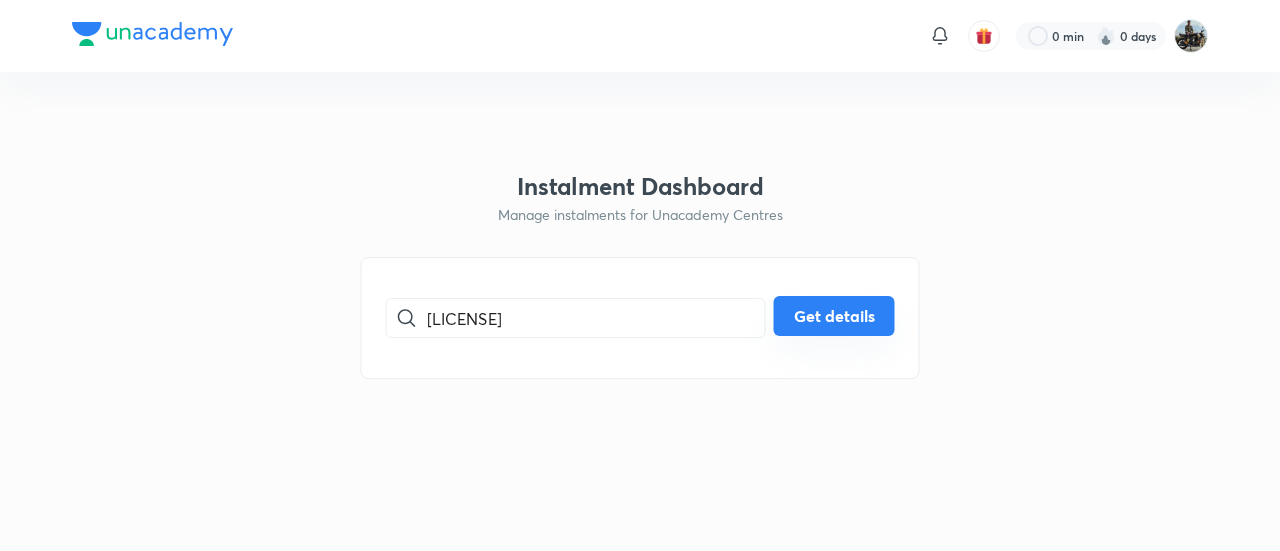 click on "Get details" at bounding box center [834, 316] 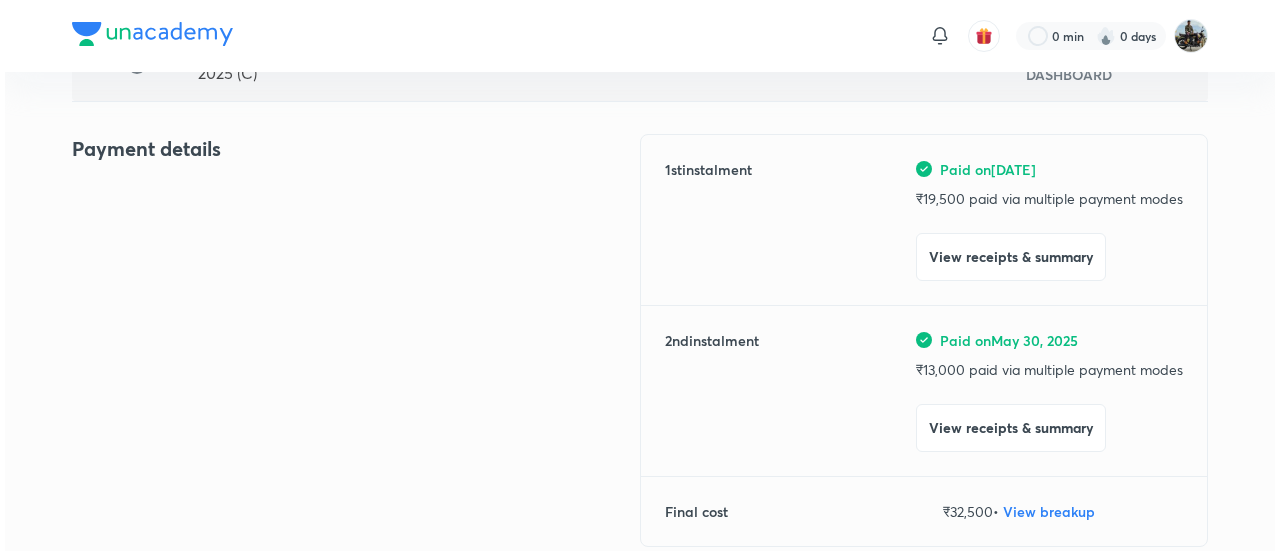 scroll, scrollTop: 216, scrollLeft: 0, axis: vertical 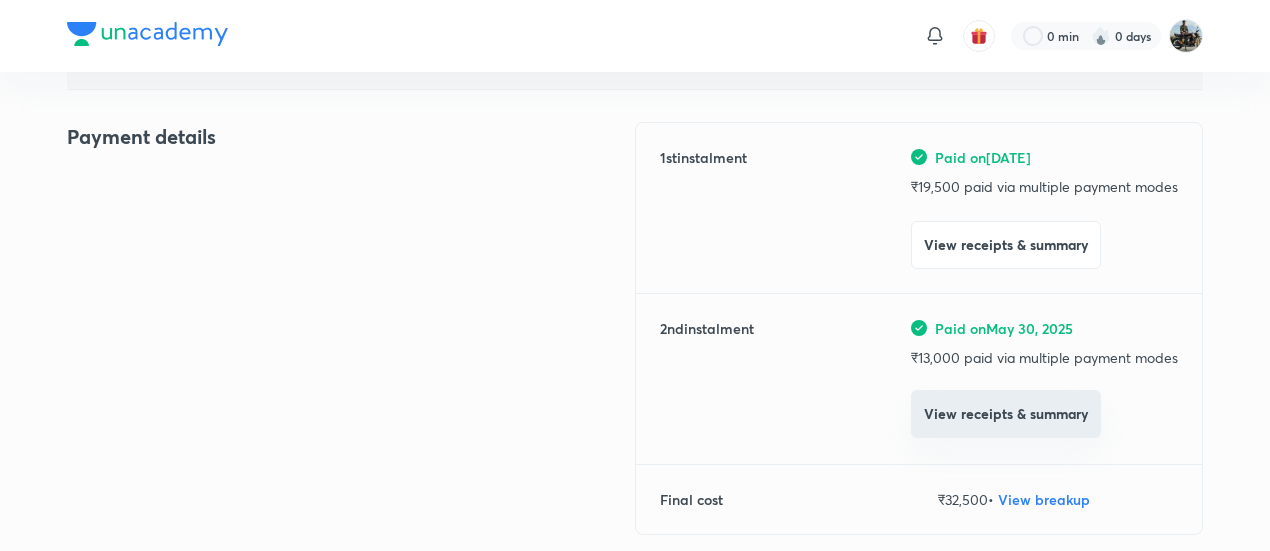 click on "View receipts & summary" at bounding box center [1006, 414] 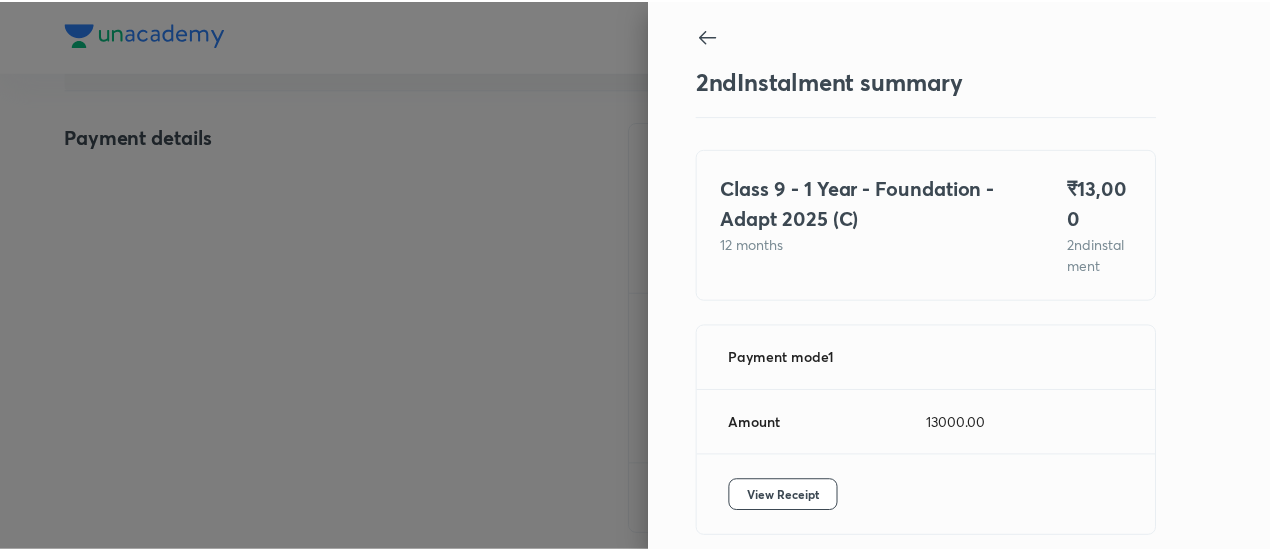 scroll, scrollTop: 88, scrollLeft: 0, axis: vertical 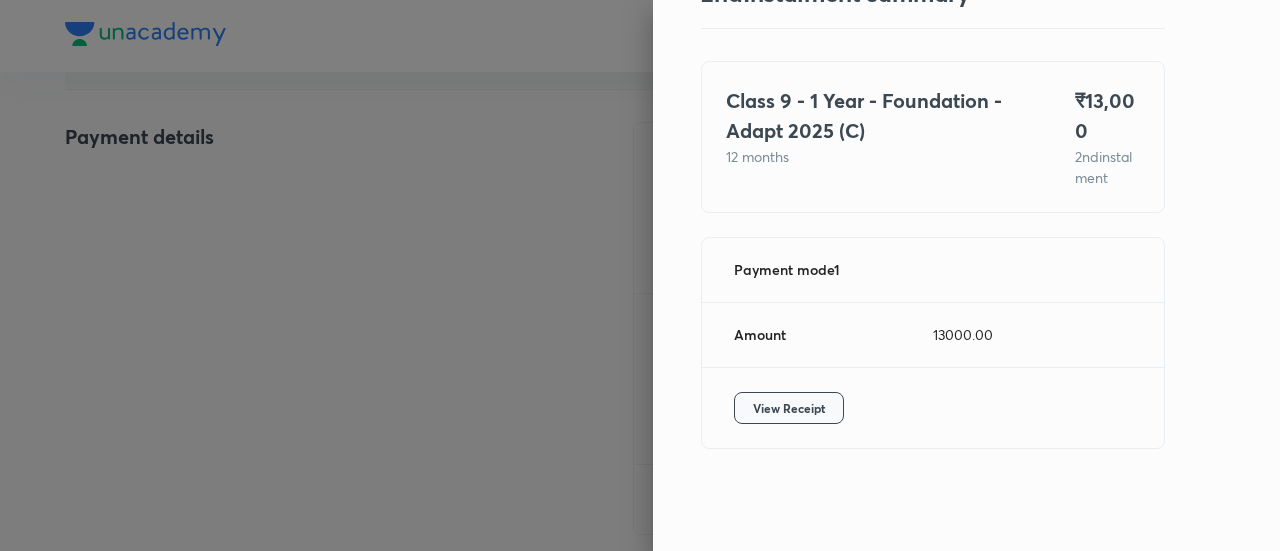 click on "View Receipt" at bounding box center (789, 408) 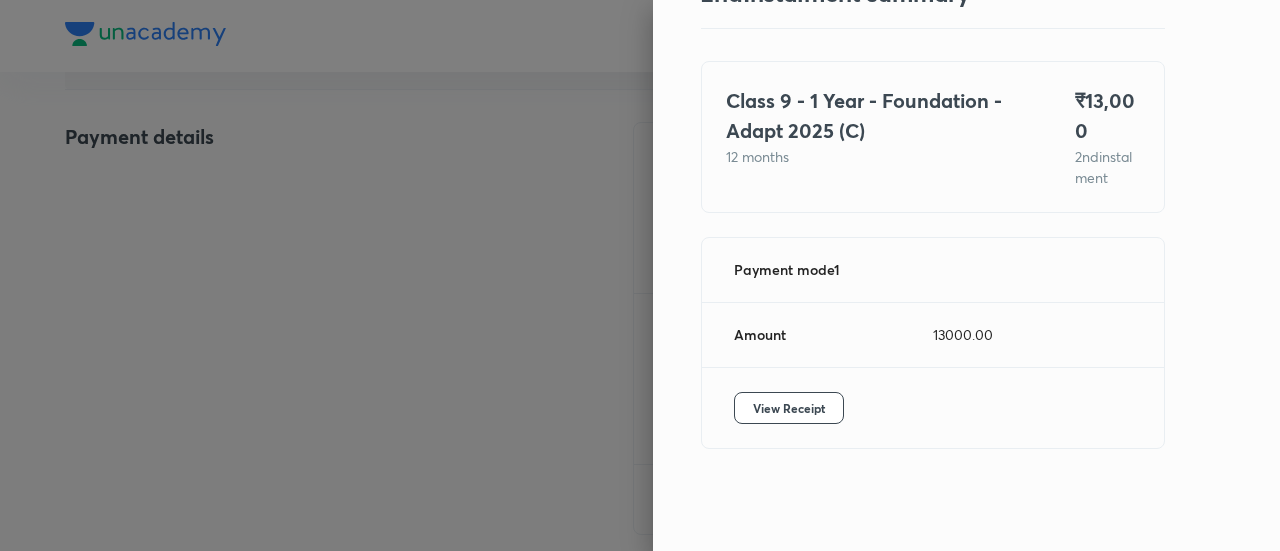 click at bounding box center [640, 275] 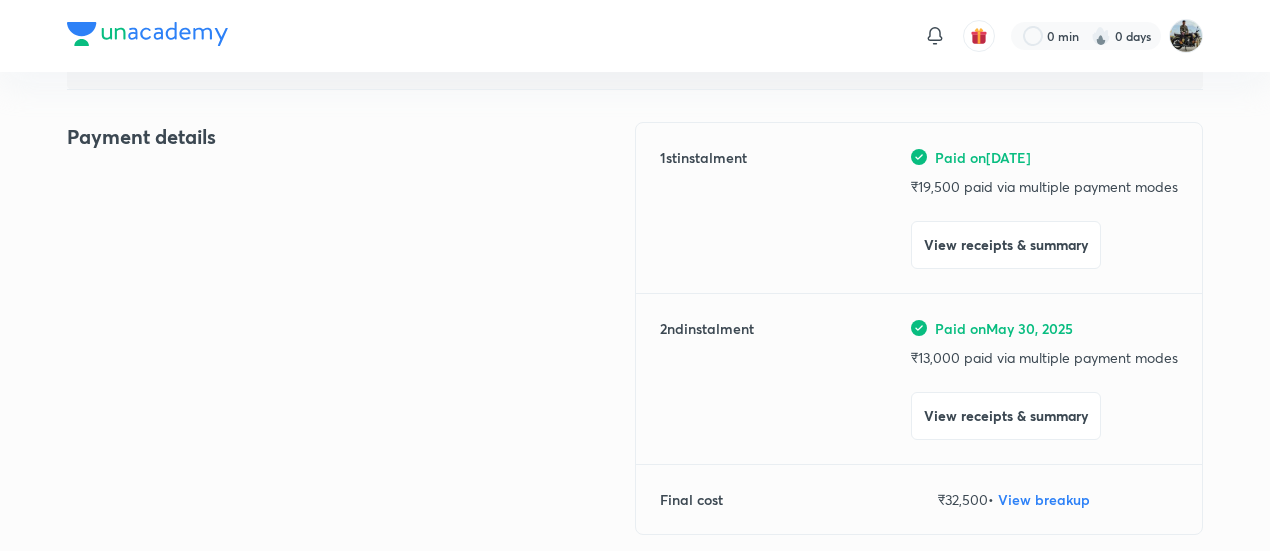 scroll, scrollTop: 0, scrollLeft: 0, axis: both 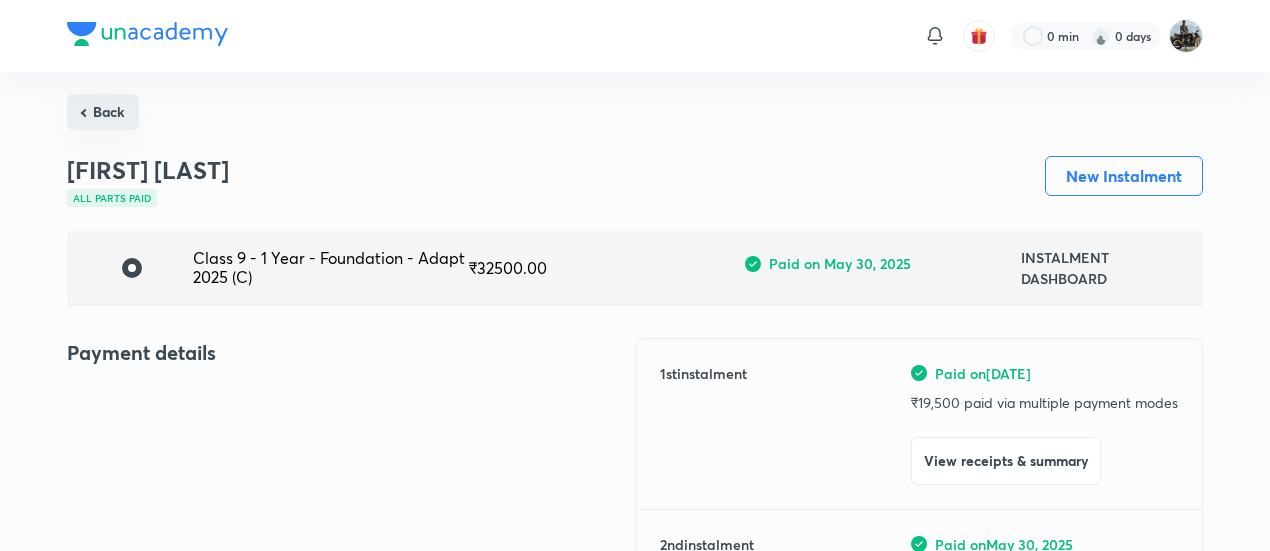 click on "Back" at bounding box center (103, 112) 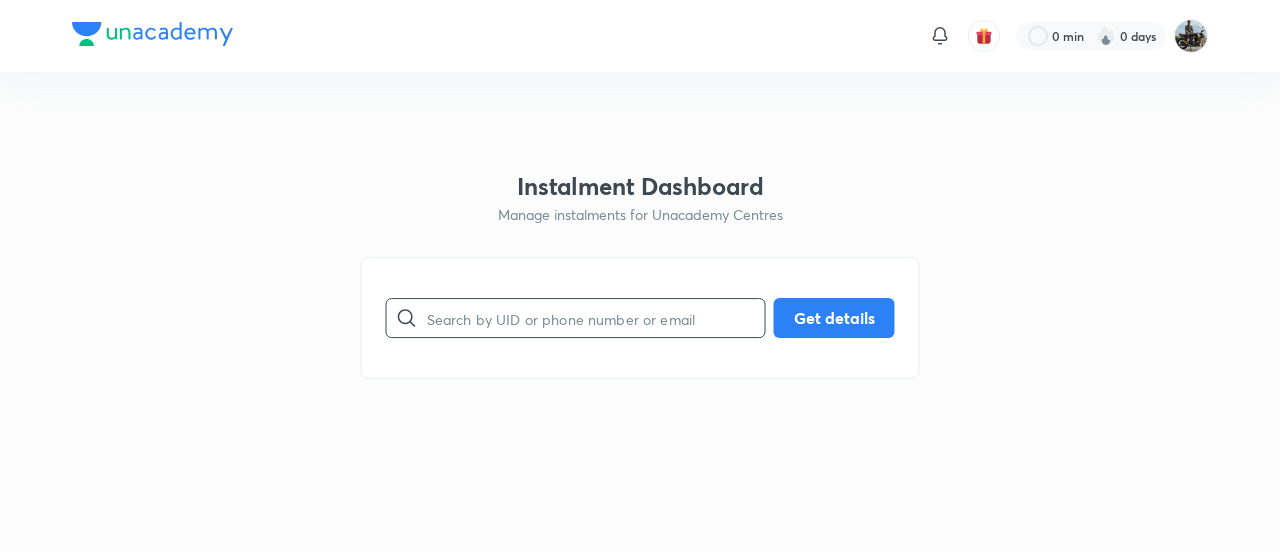 click at bounding box center (596, 318) 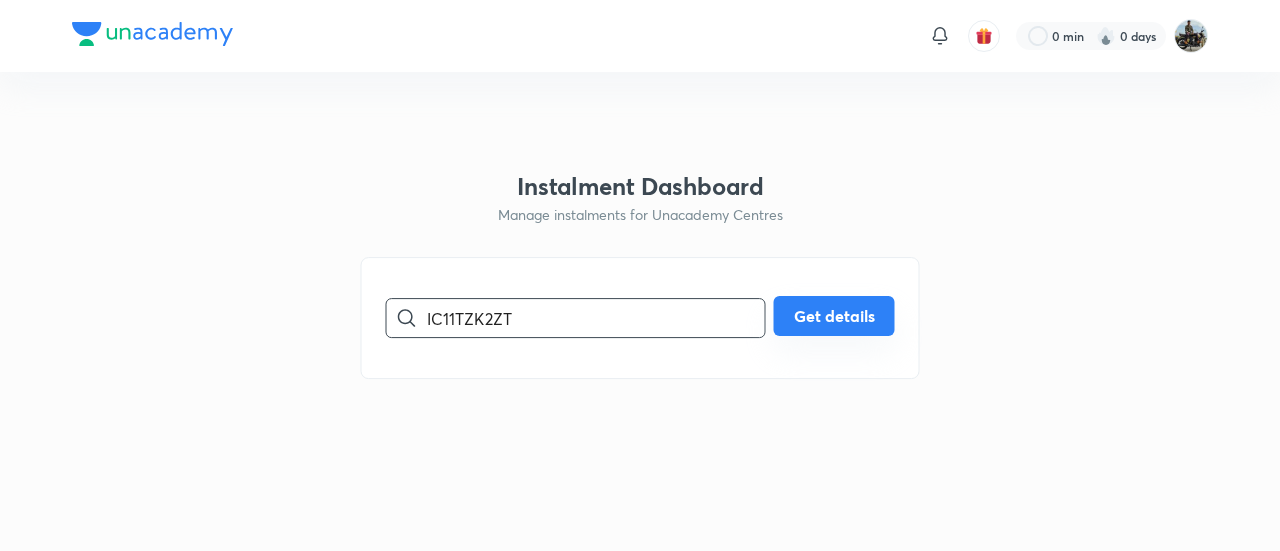 type on "IC11TZK2ZT" 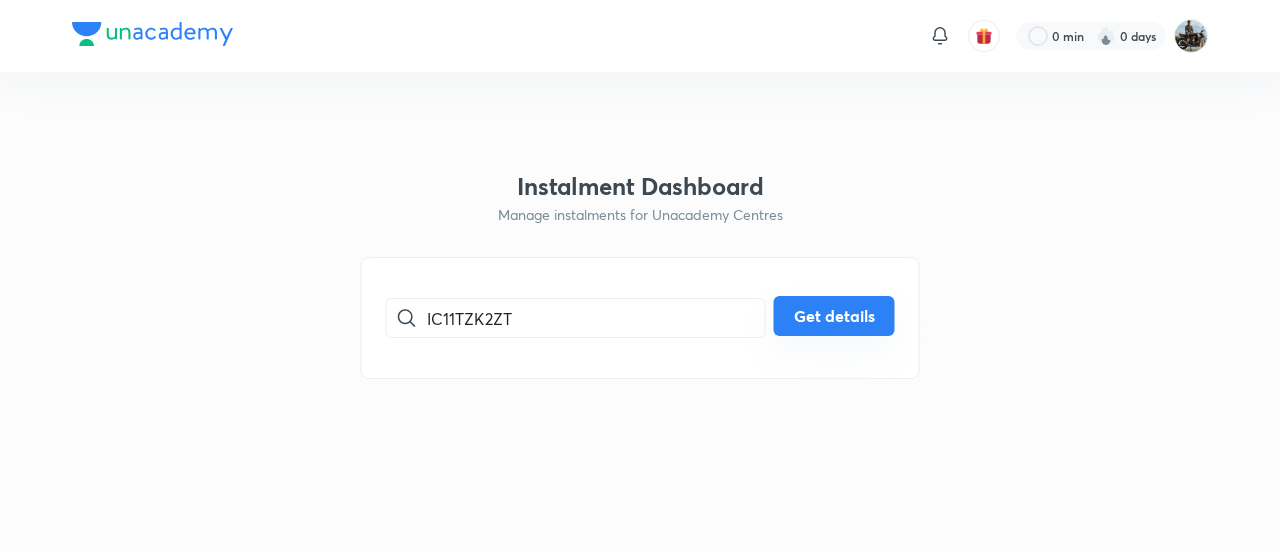 click on "Get details" at bounding box center (834, 316) 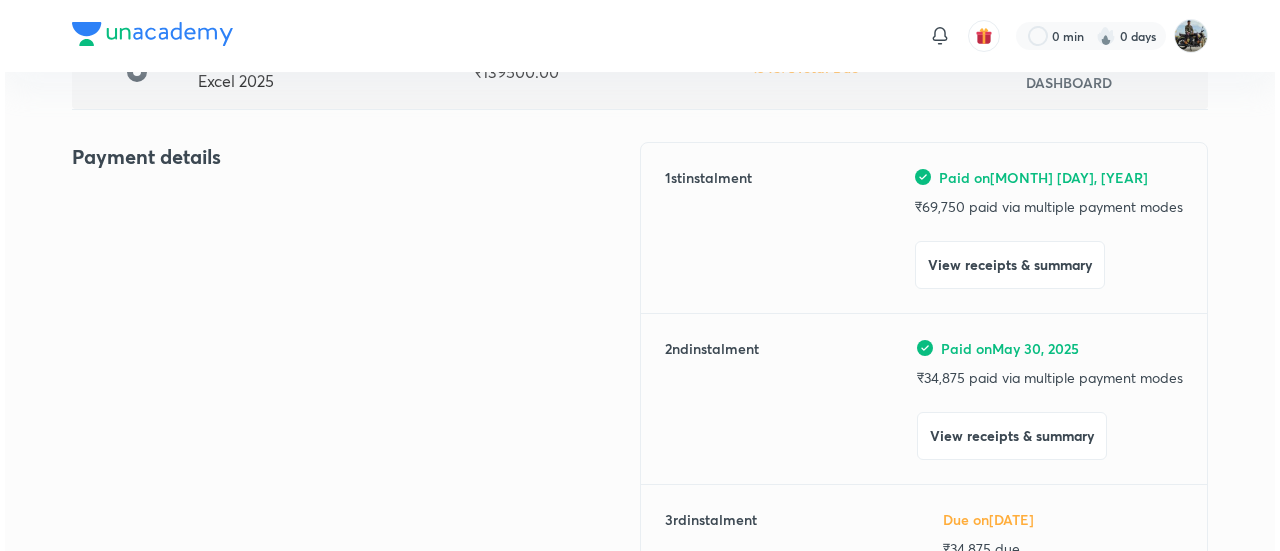 scroll, scrollTop: 197, scrollLeft: 0, axis: vertical 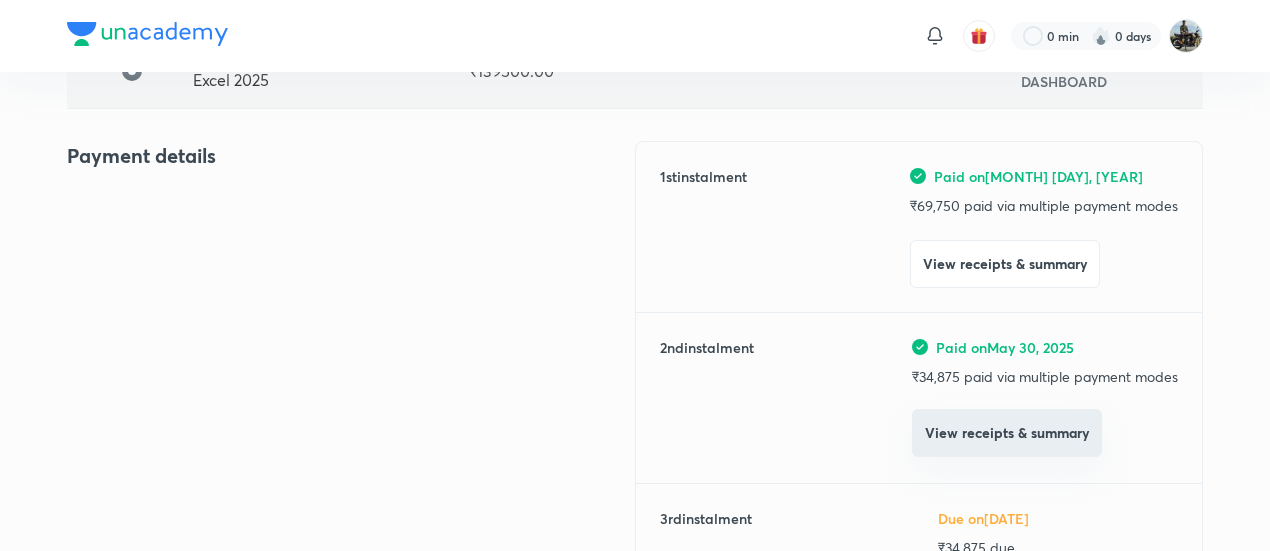 click on "View receipts & summary" at bounding box center [1007, 433] 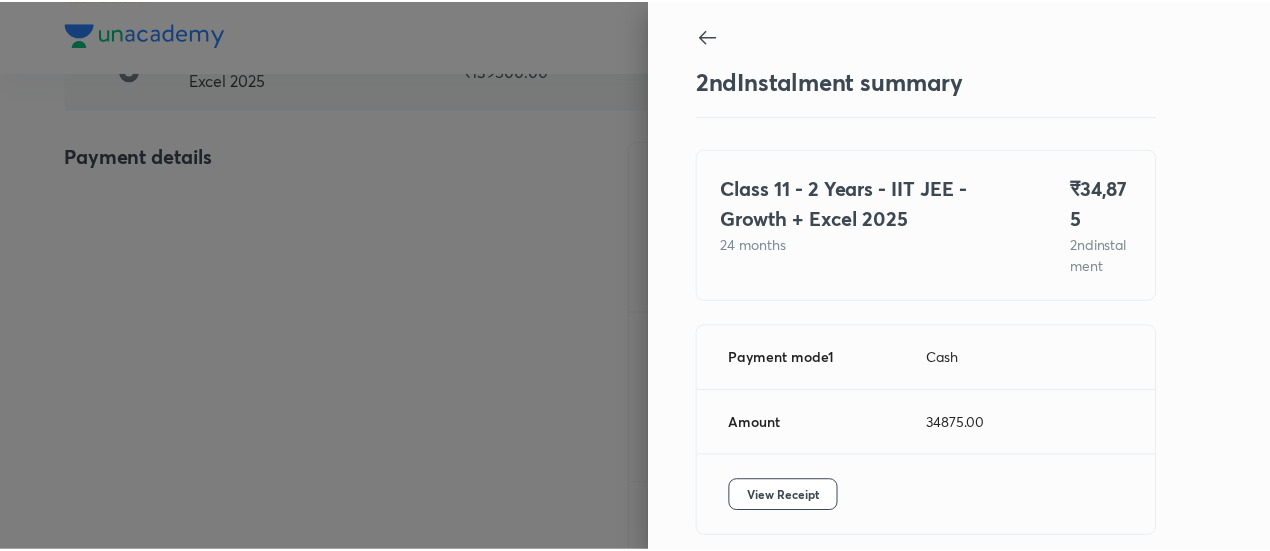 scroll, scrollTop: 109, scrollLeft: 0, axis: vertical 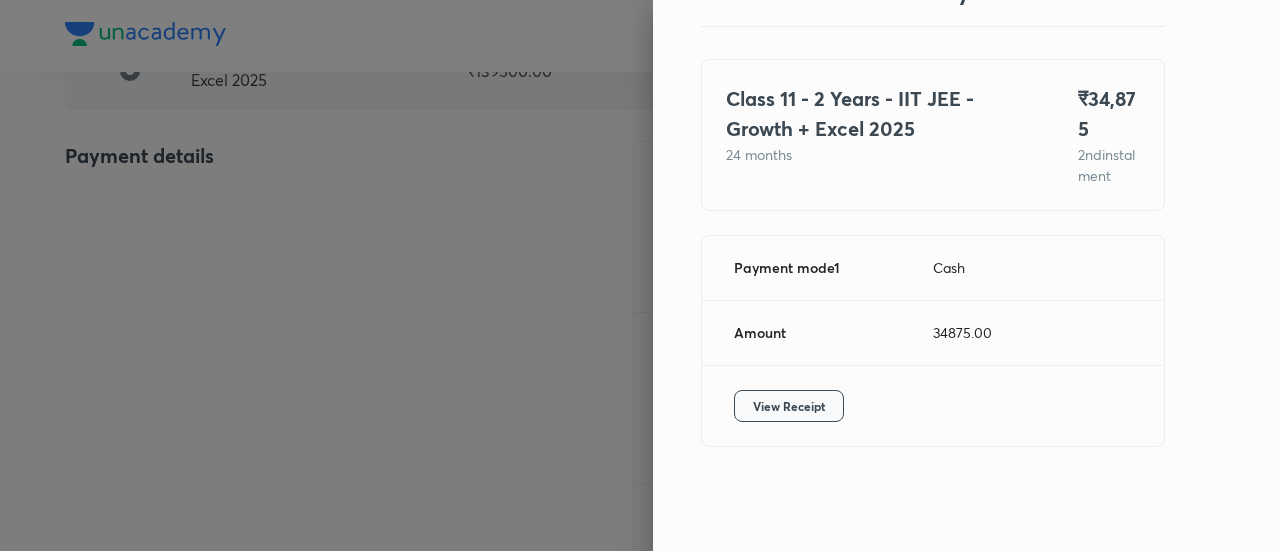 click on "View Receipt" at bounding box center [789, 406] 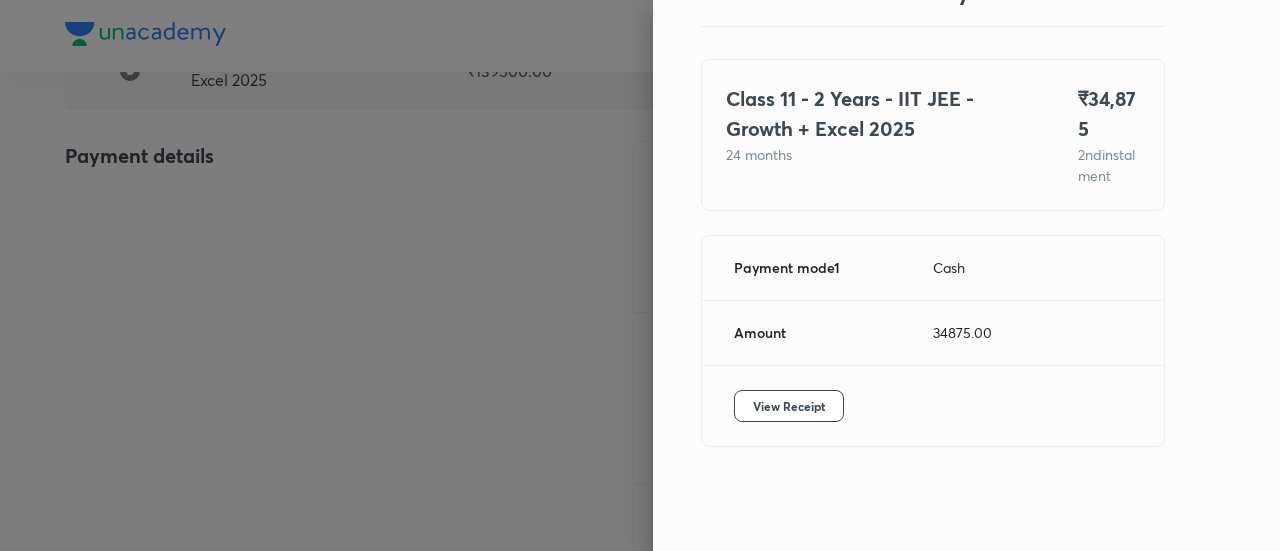 click at bounding box center (640, 275) 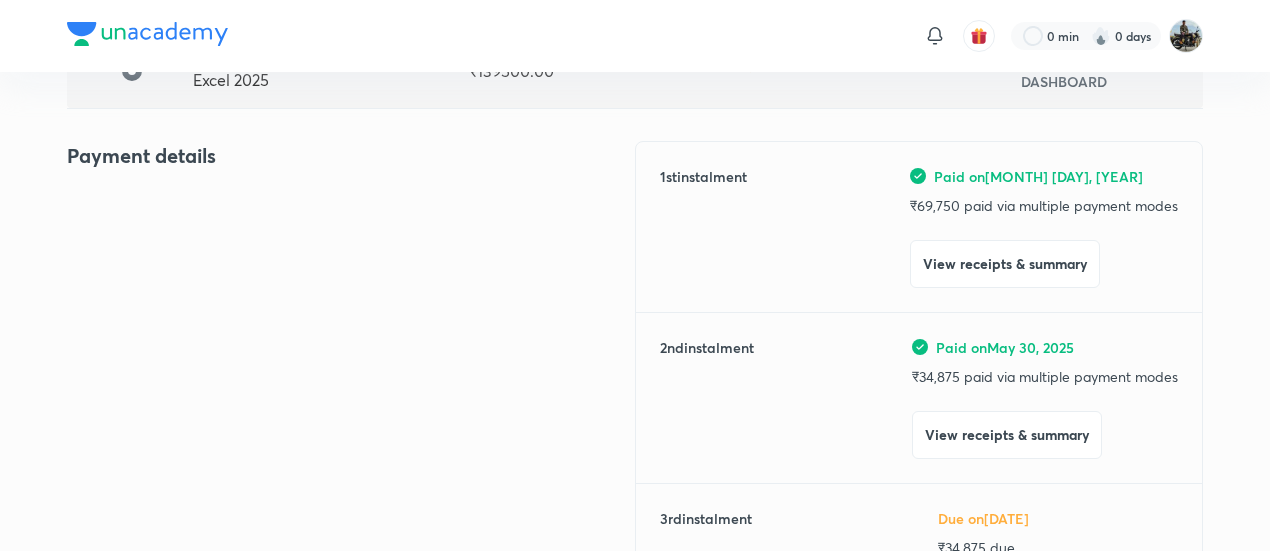 scroll, scrollTop: 0, scrollLeft: 0, axis: both 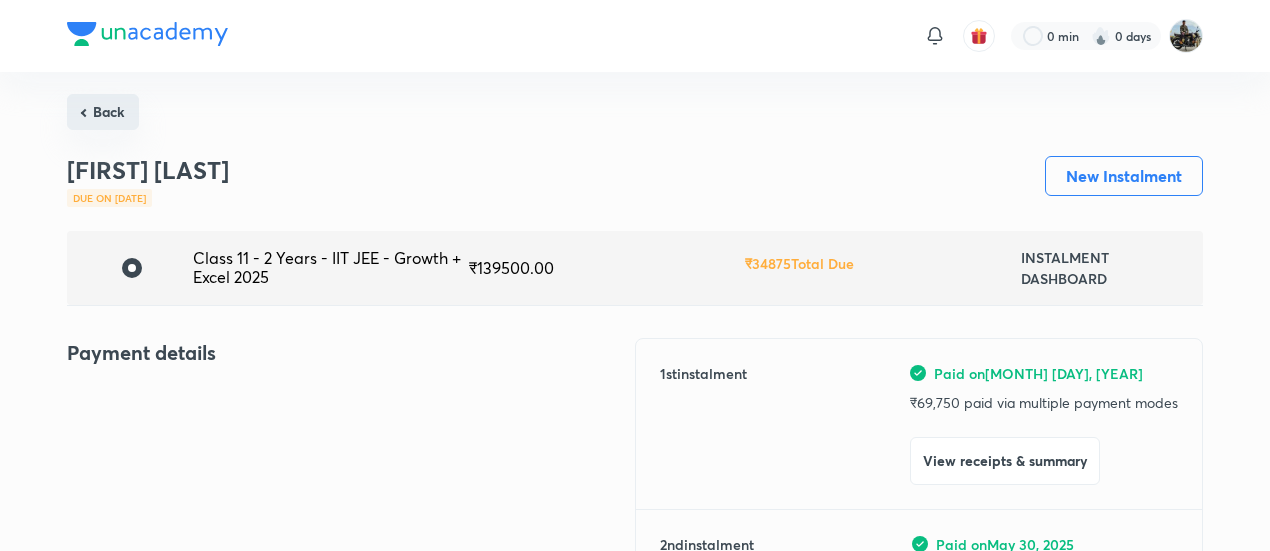 click on "Back" at bounding box center (103, 112) 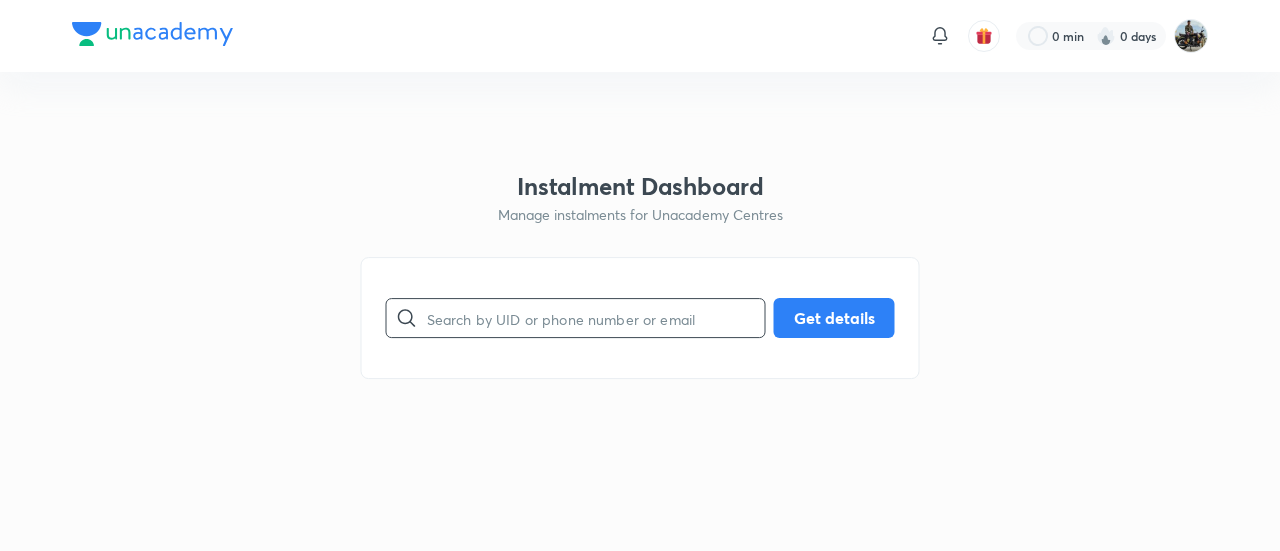 click at bounding box center (596, 318) 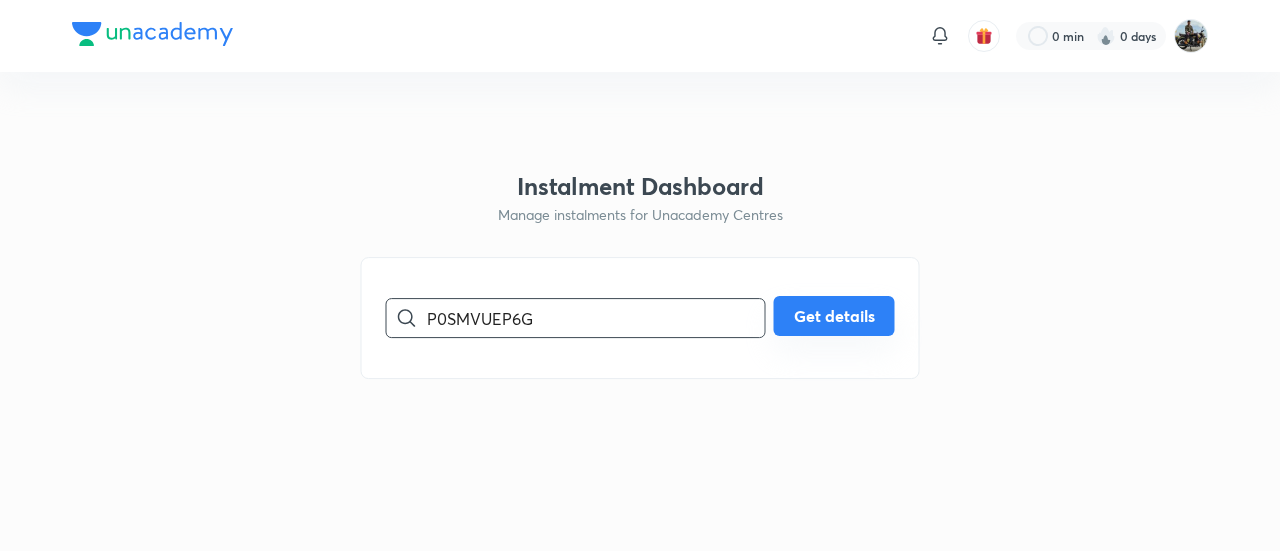 type on "P0SMVUEP6G" 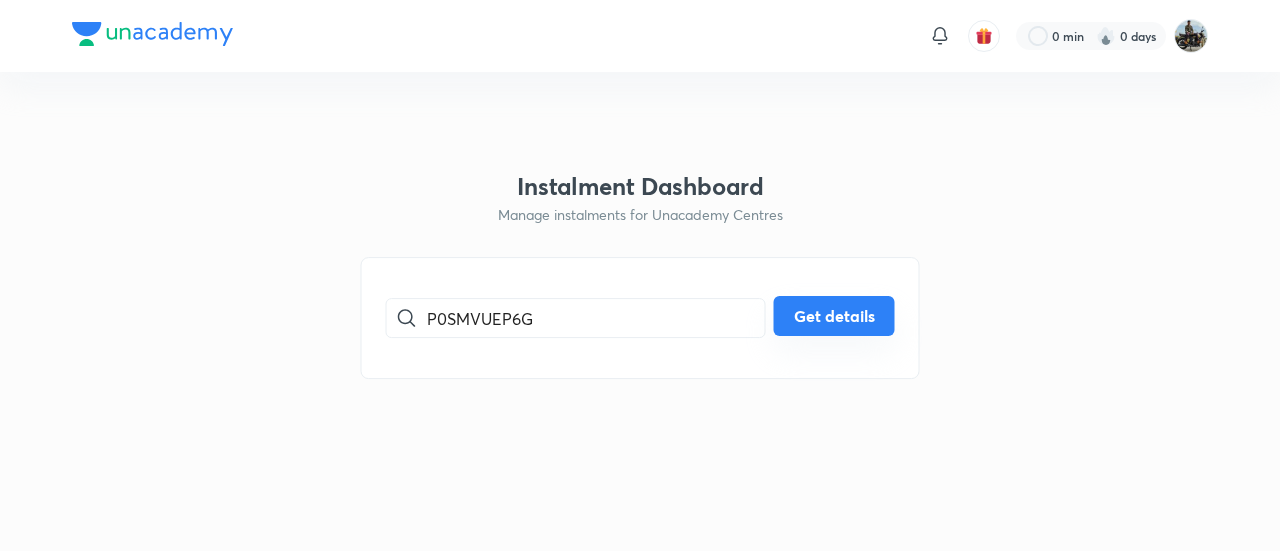 click on "Get details" at bounding box center [834, 316] 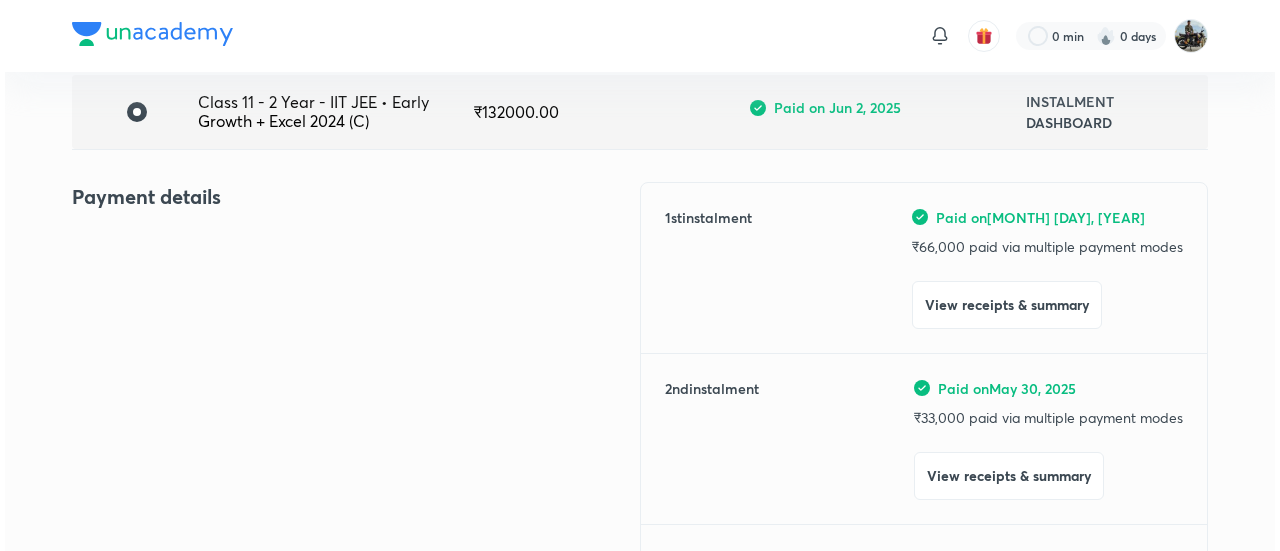 scroll, scrollTop: 164, scrollLeft: 0, axis: vertical 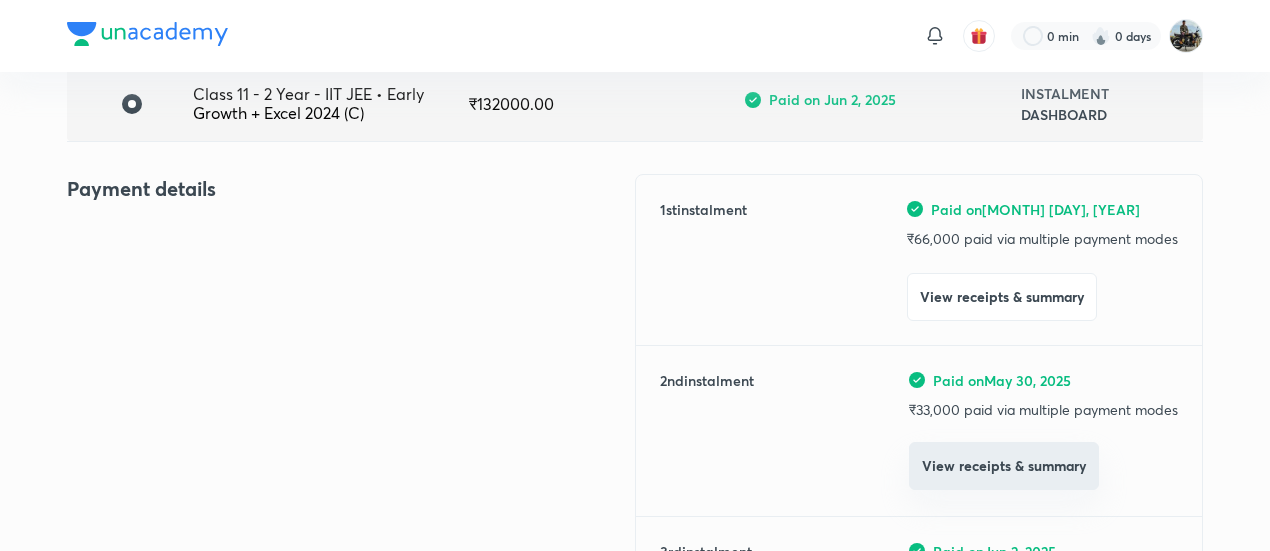 click on "View receipts & summary" at bounding box center (1004, 466) 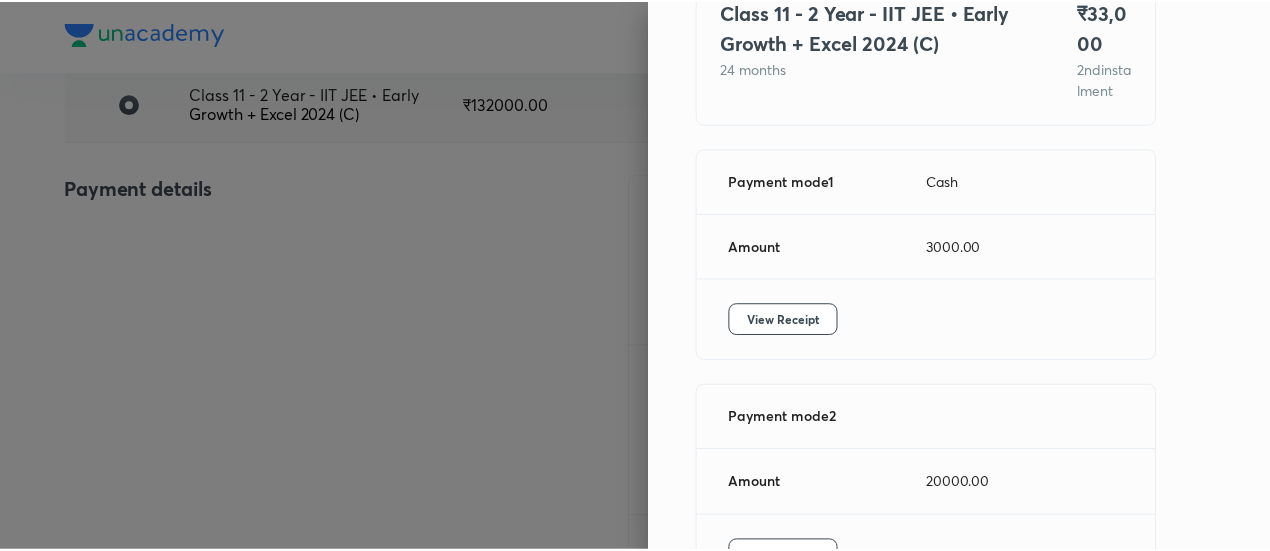 scroll, scrollTop: 190, scrollLeft: 0, axis: vertical 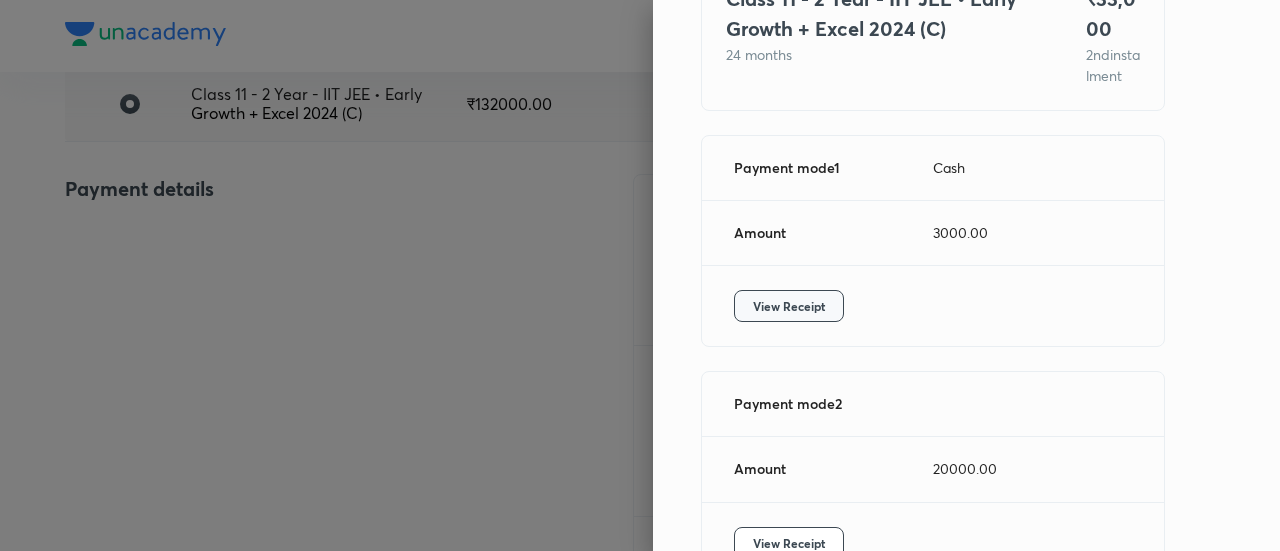 click on "View Receipt" at bounding box center [789, 306] 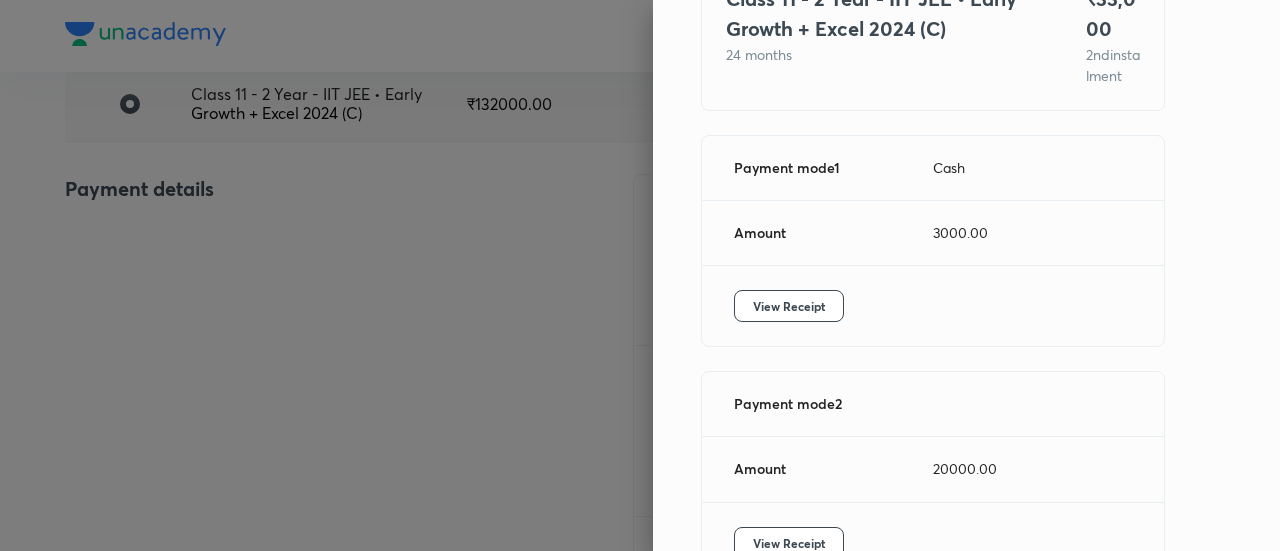 click at bounding box center (640, 275) 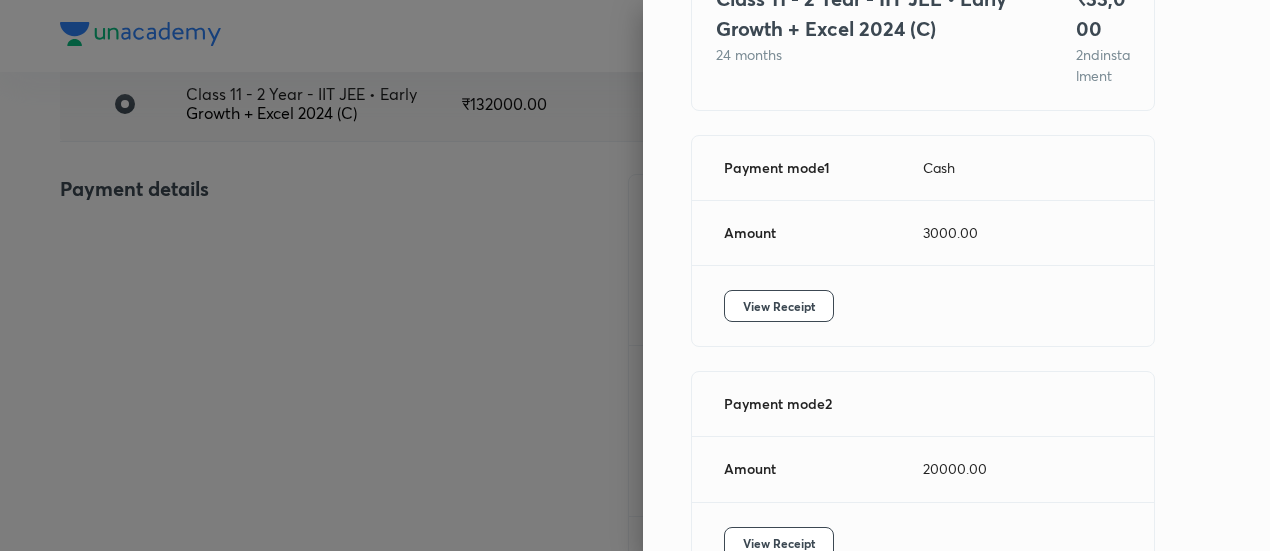 click at bounding box center (635, 275) 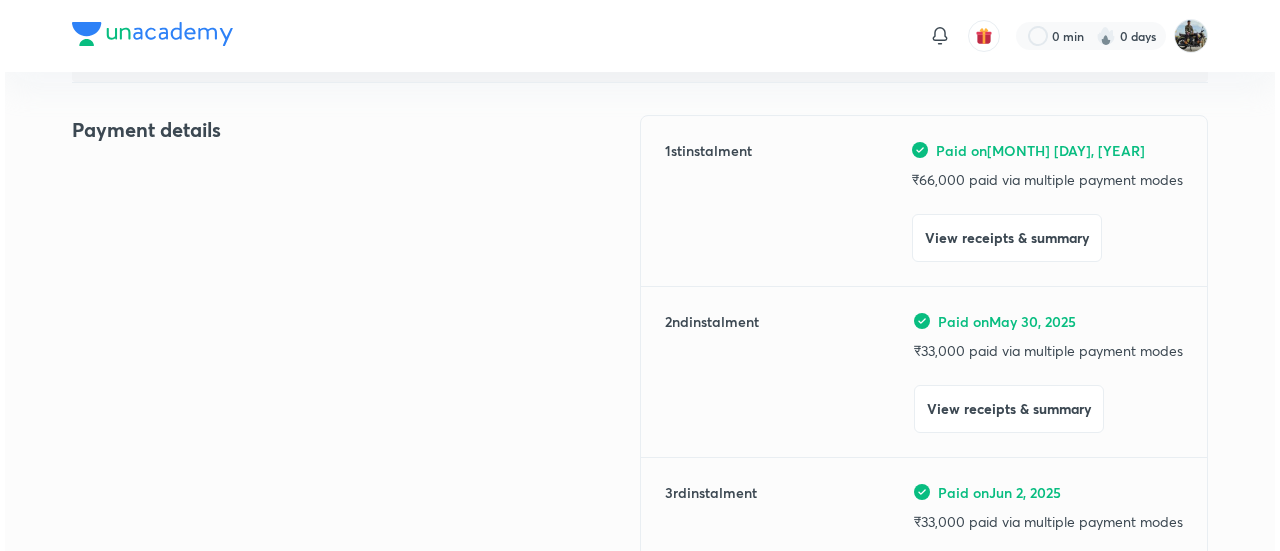 scroll, scrollTop: 237, scrollLeft: 0, axis: vertical 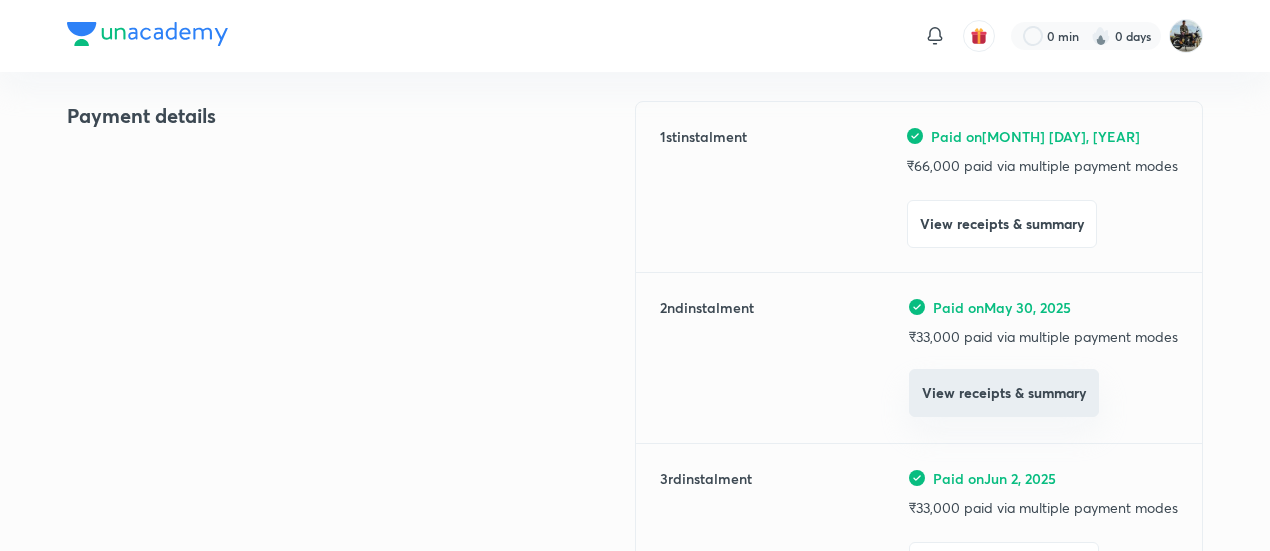 click on "View receipts & summary" at bounding box center (1004, 393) 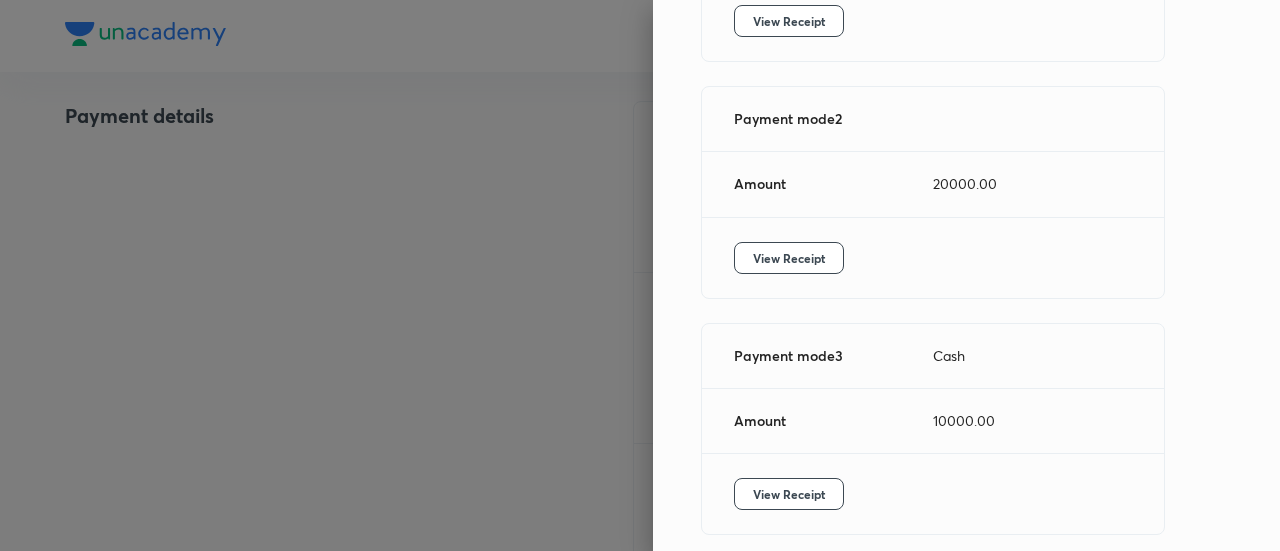 scroll, scrollTop: 460, scrollLeft: 0, axis: vertical 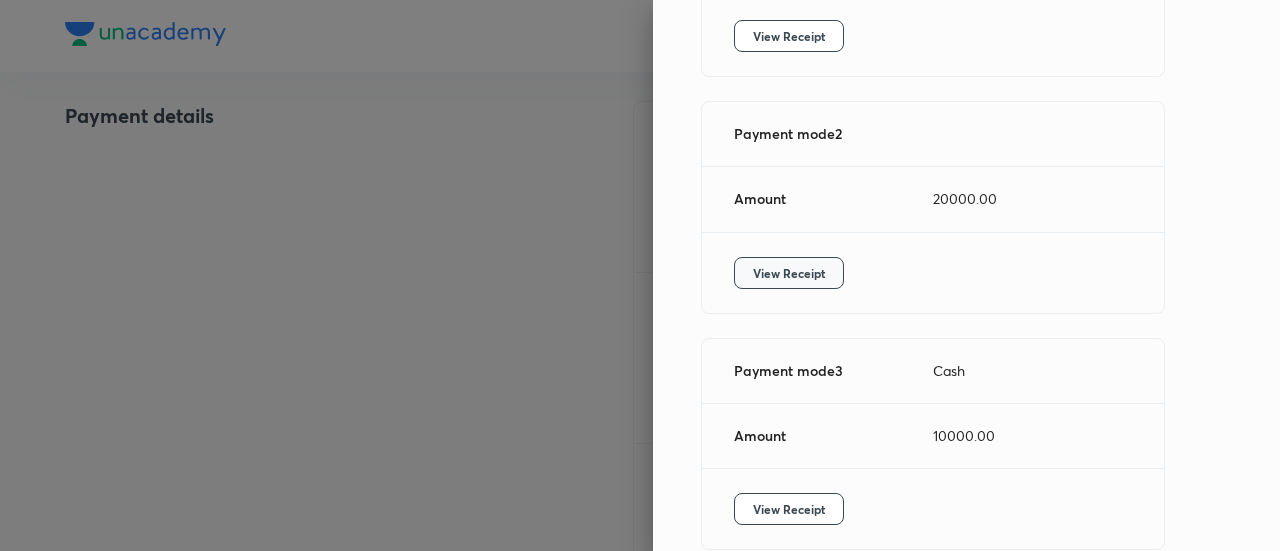 click on "View Receipt" at bounding box center (789, 273) 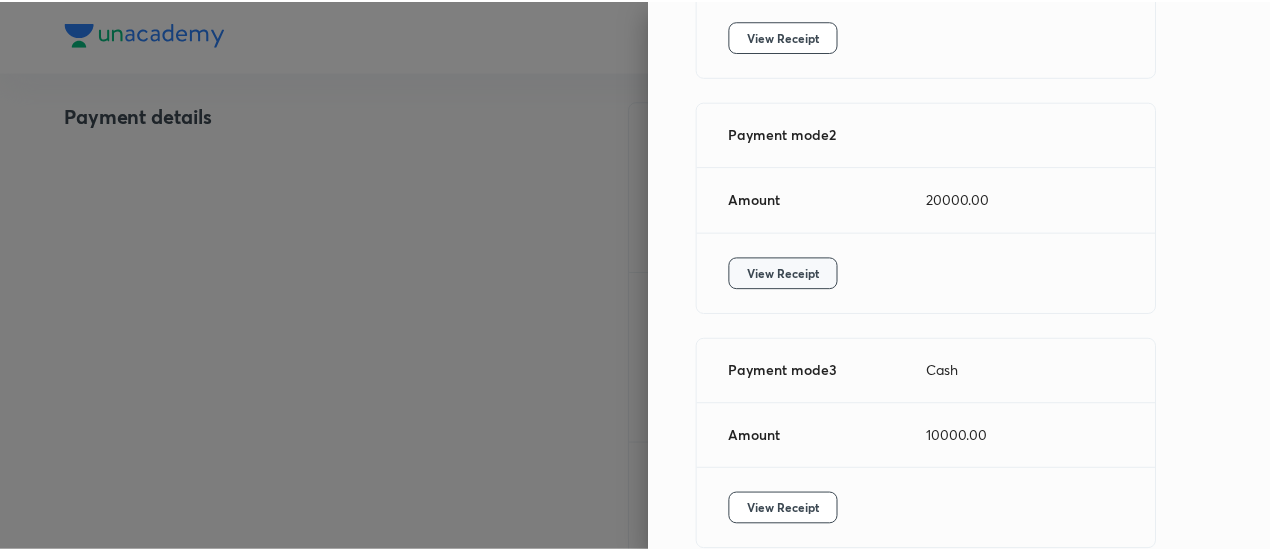 scroll, scrollTop: 579, scrollLeft: 0, axis: vertical 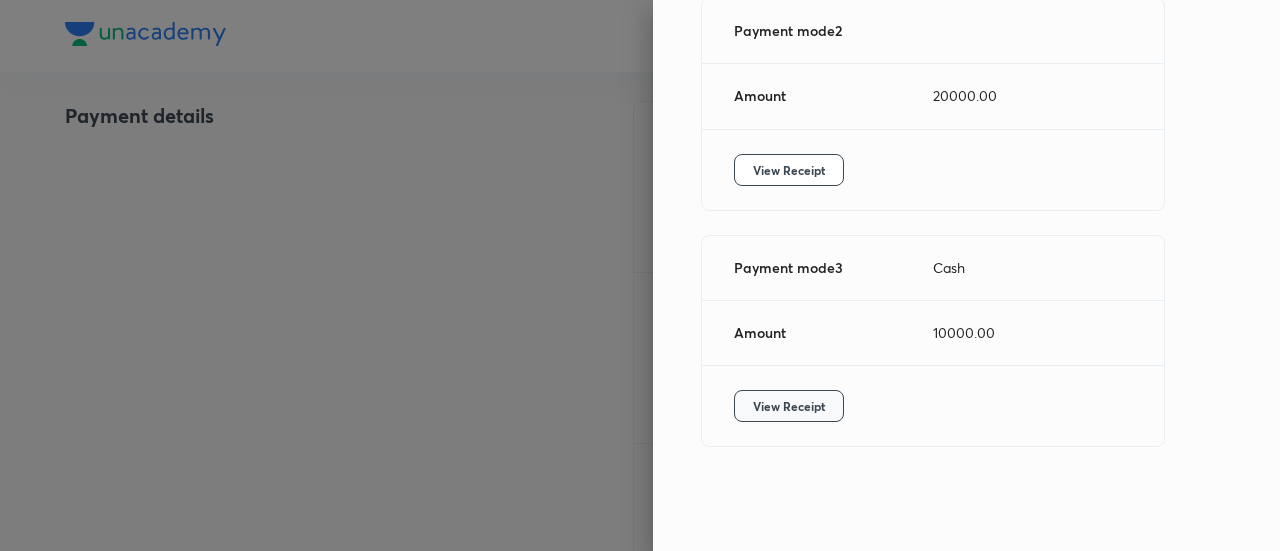 click on "View Receipt" at bounding box center (789, 406) 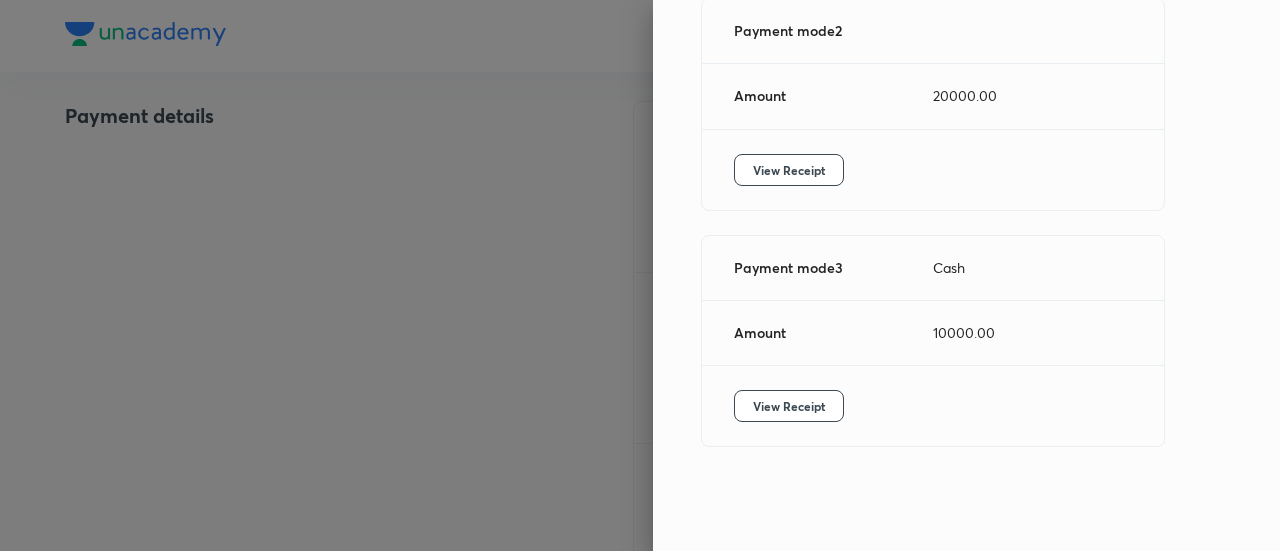 click at bounding box center (640, 275) 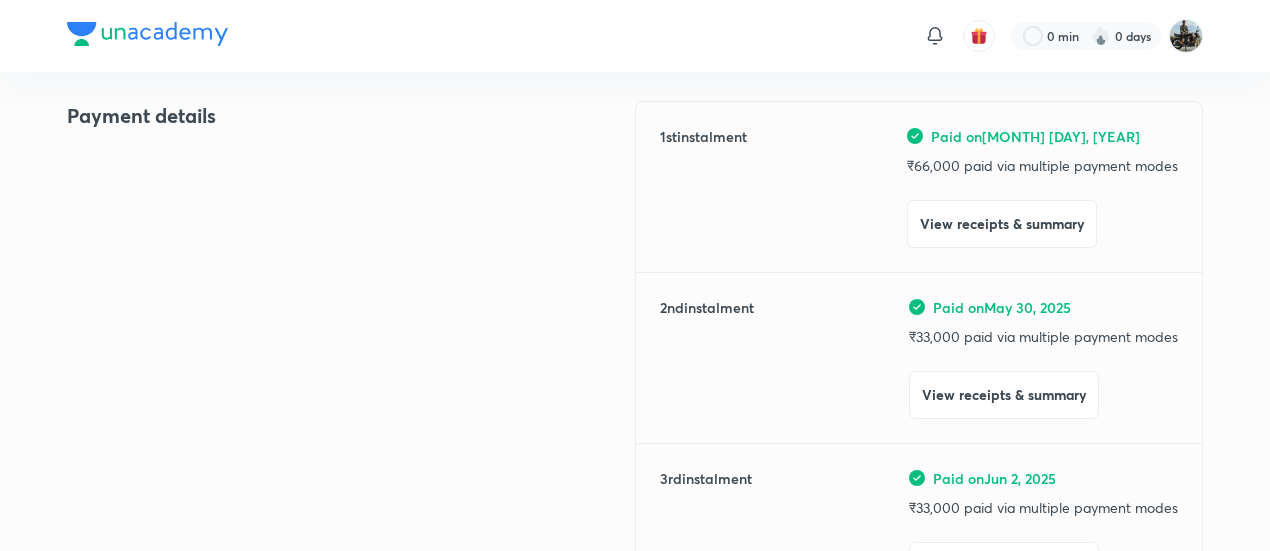 scroll, scrollTop: 0, scrollLeft: 0, axis: both 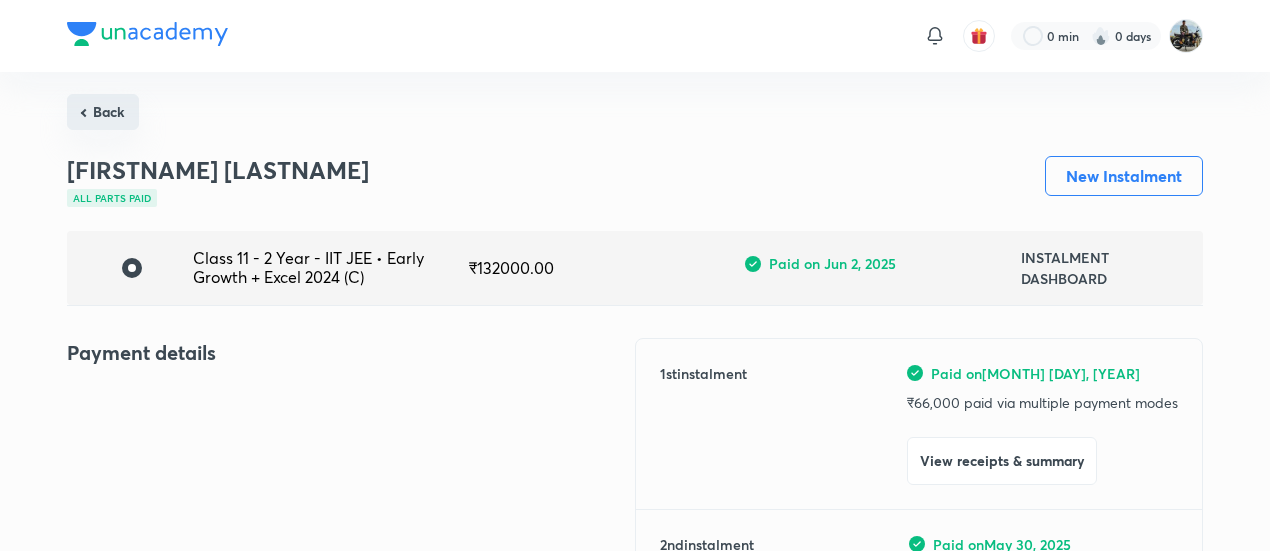 click on "Back" at bounding box center [103, 112] 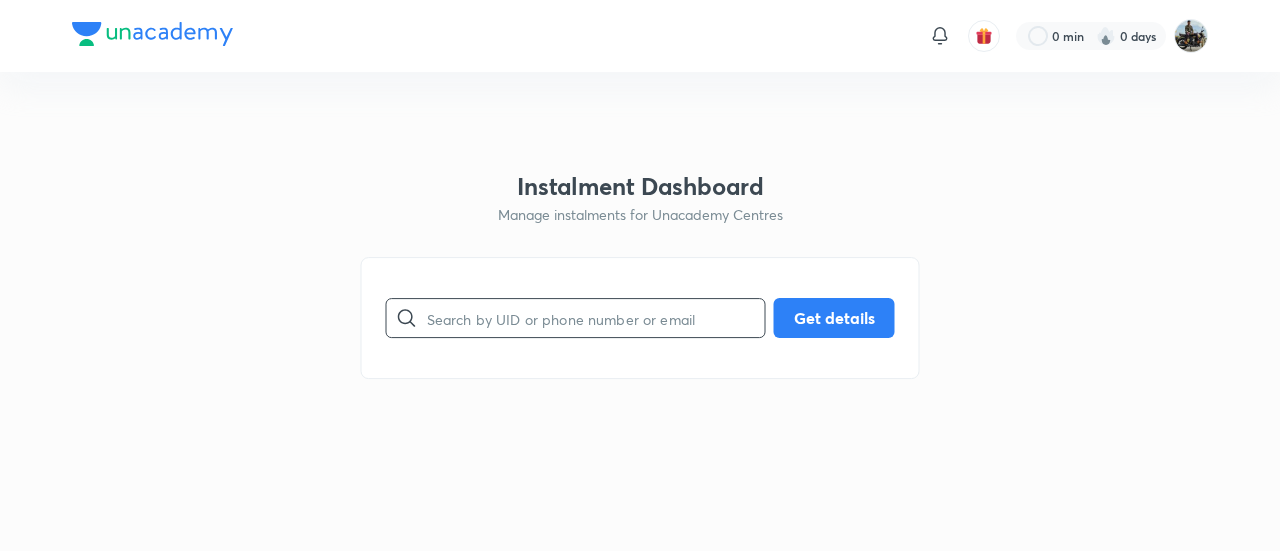 click at bounding box center [596, 318] 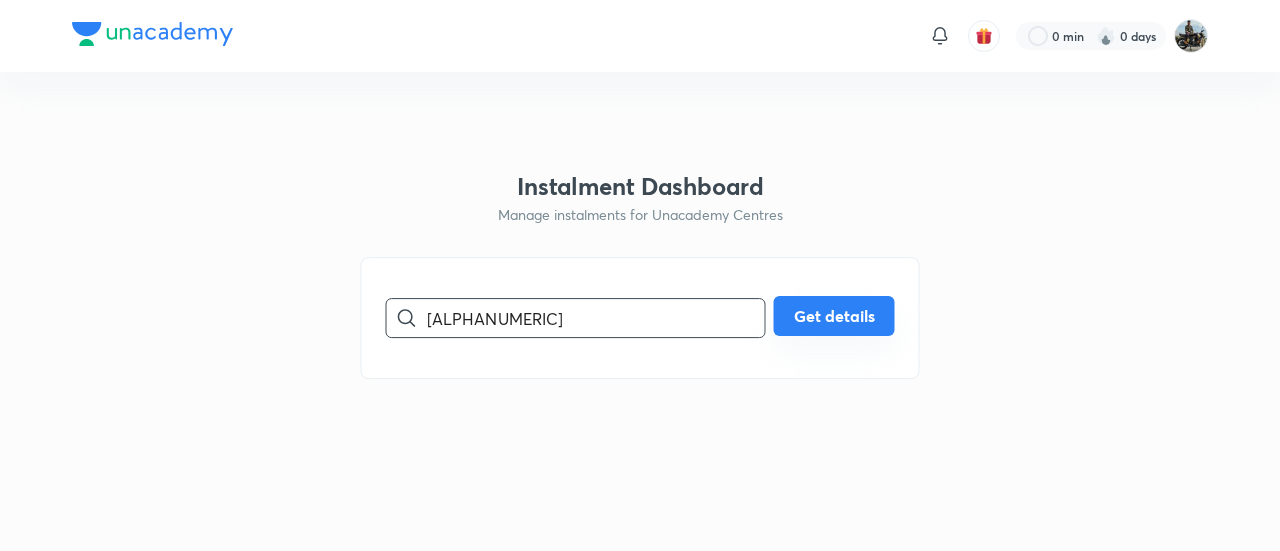 type on "[ALPHANUMERIC]" 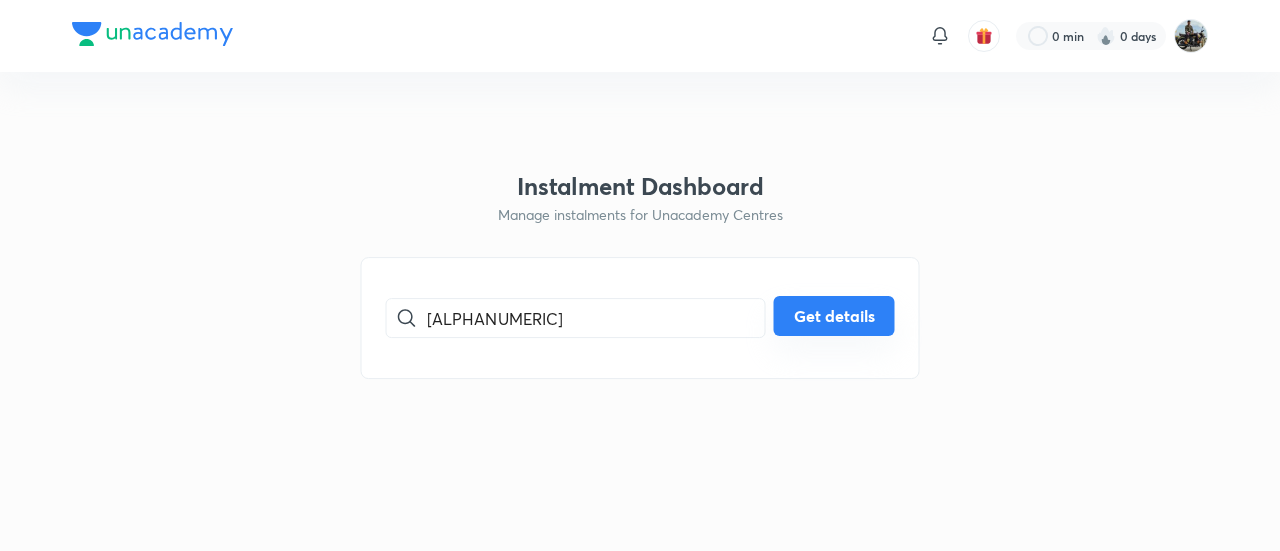 click on "Get details" at bounding box center [834, 316] 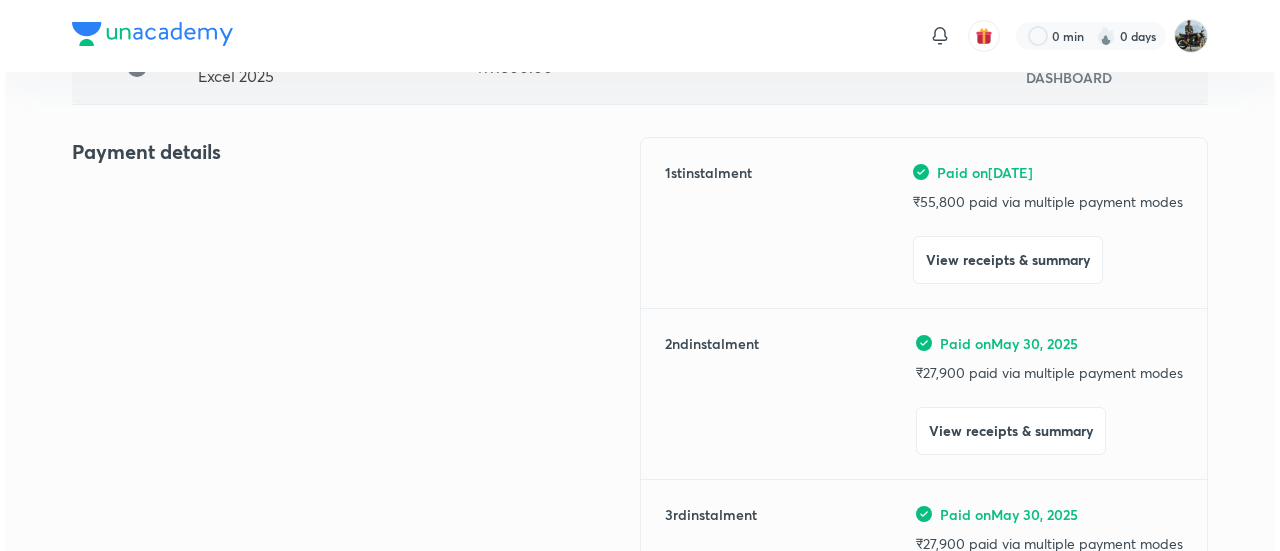 scroll, scrollTop: 202, scrollLeft: 0, axis: vertical 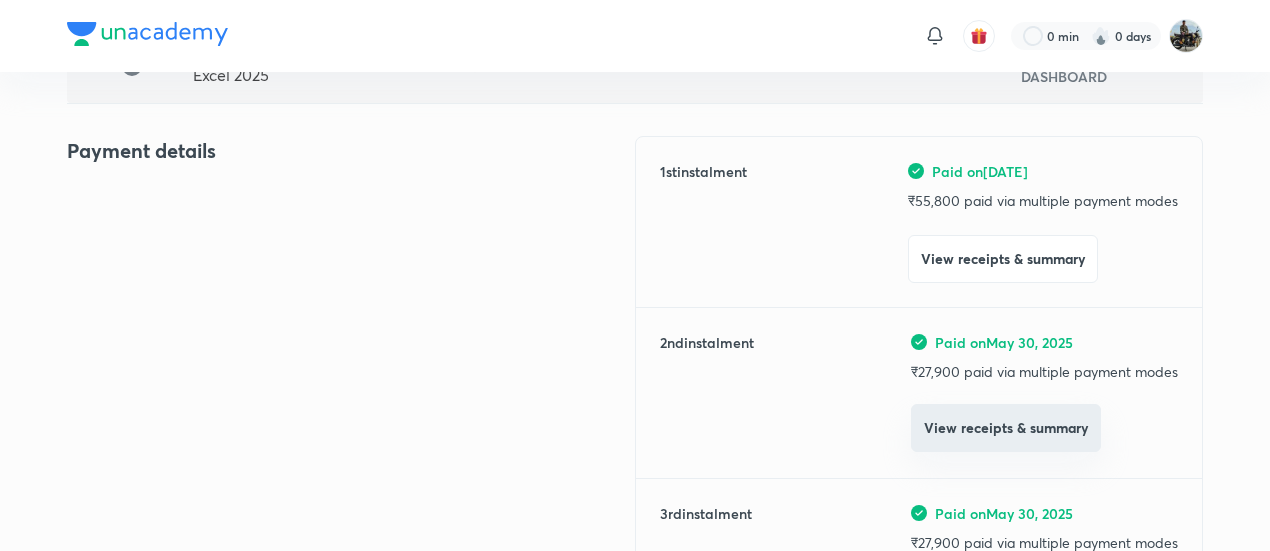 click on "View receipts & summary" at bounding box center [1006, 428] 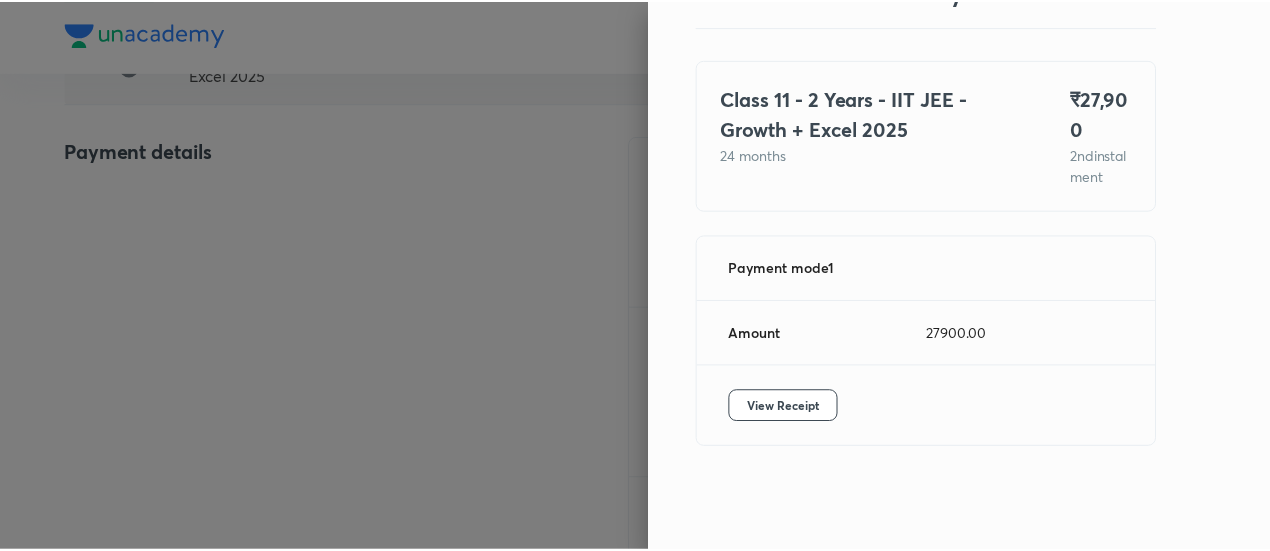 scroll, scrollTop: 109, scrollLeft: 0, axis: vertical 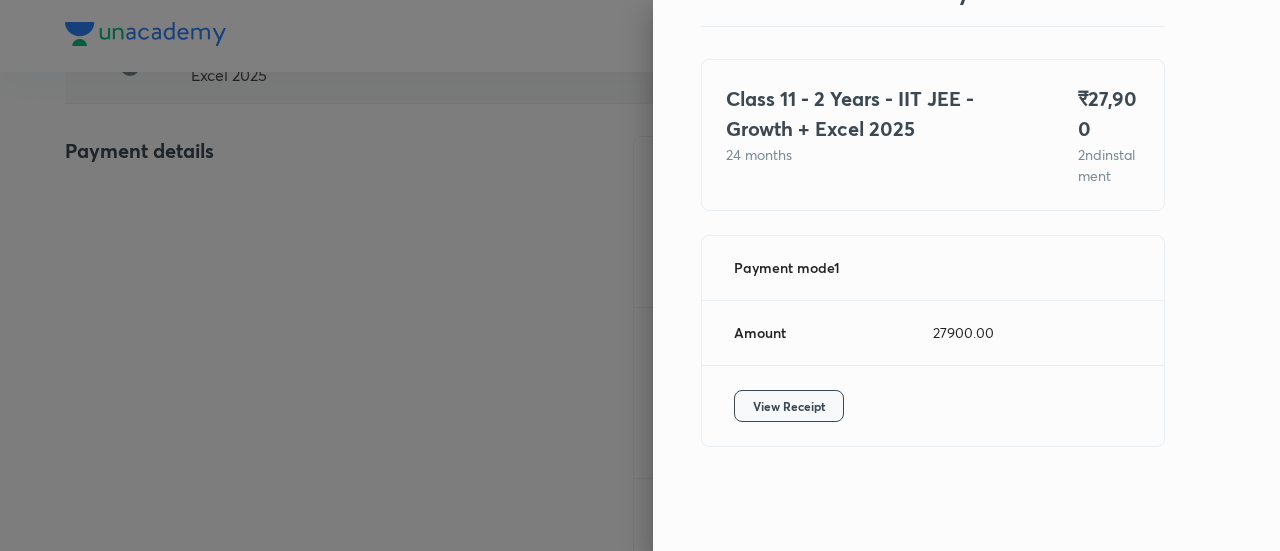 click on "View Receipt" at bounding box center (789, 406) 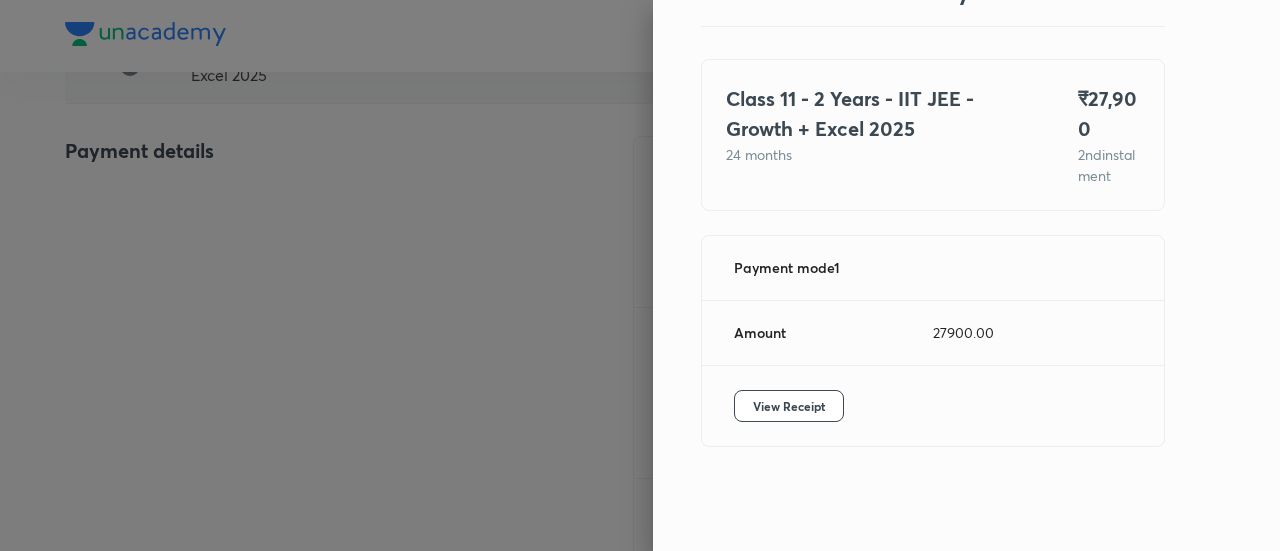 click at bounding box center [640, 275] 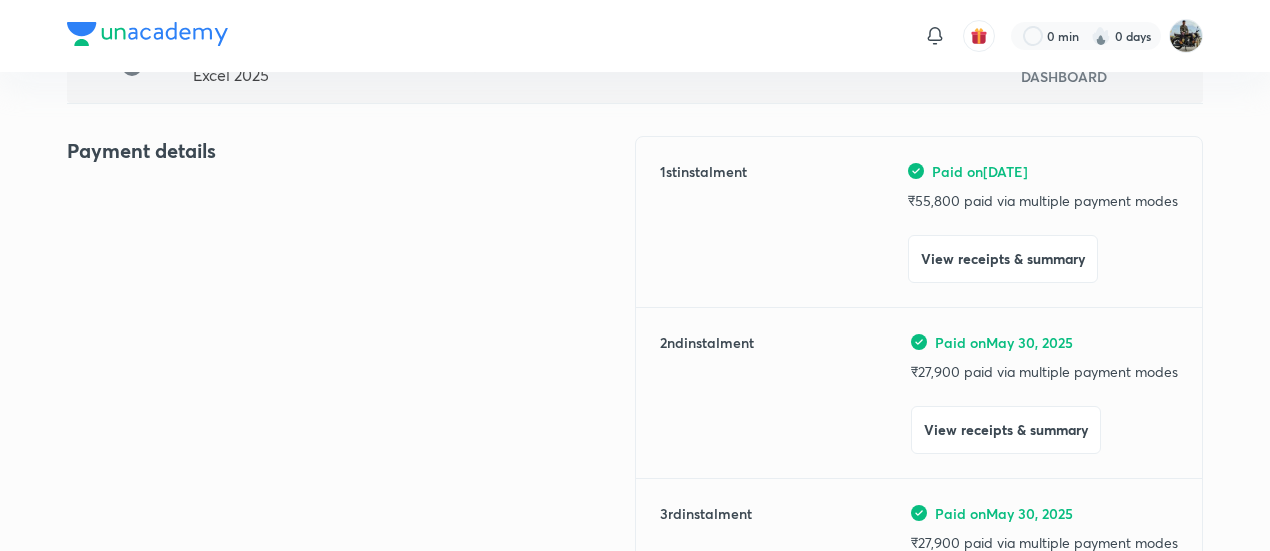 scroll, scrollTop: 0, scrollLeft: 0, axis: both 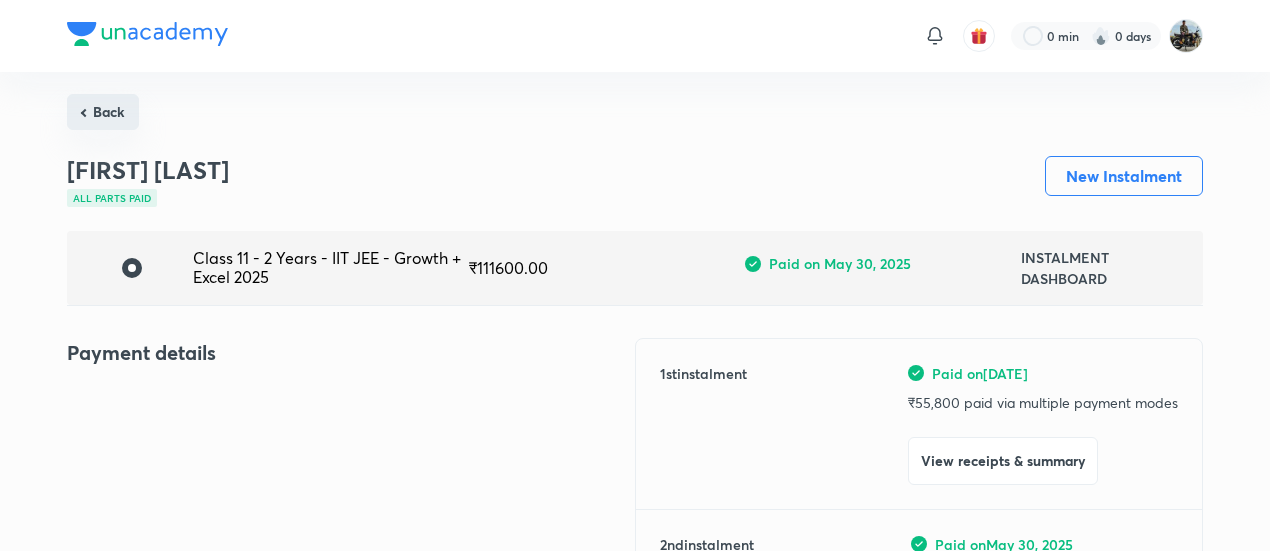 click on "Back" at bounding box center [103, 112] 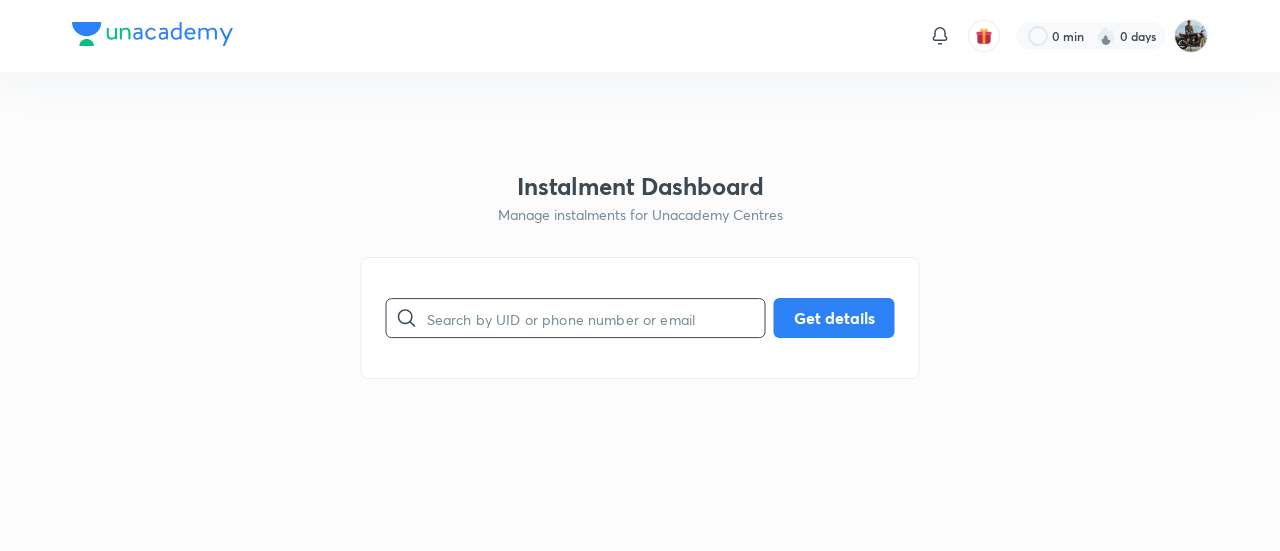 click at bounding box center [596, 318] 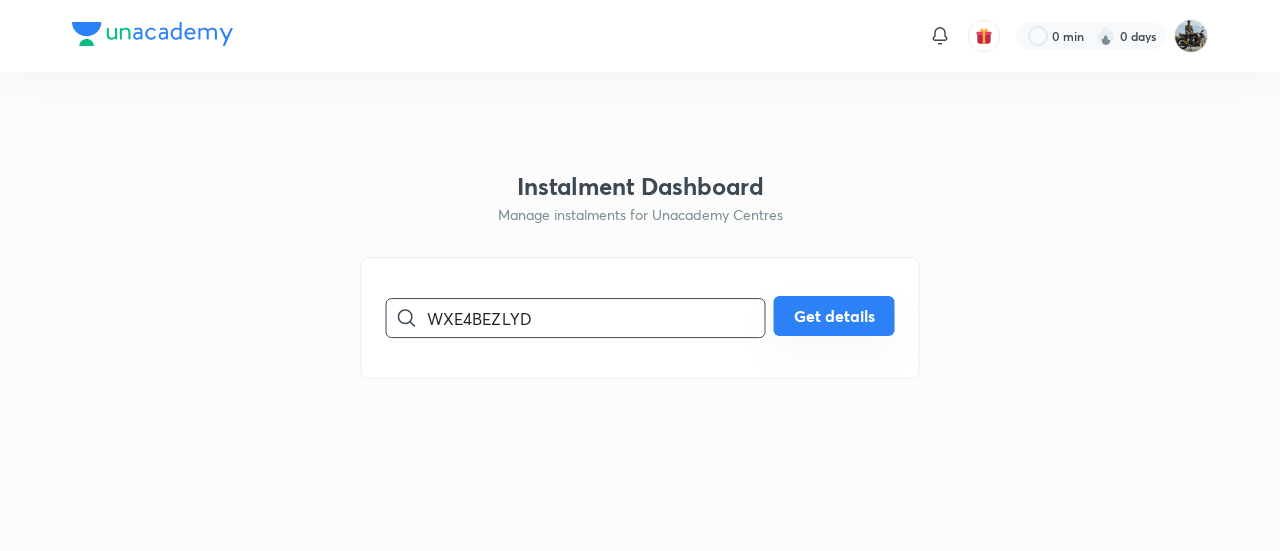 type on "WXE4BEZLYD" 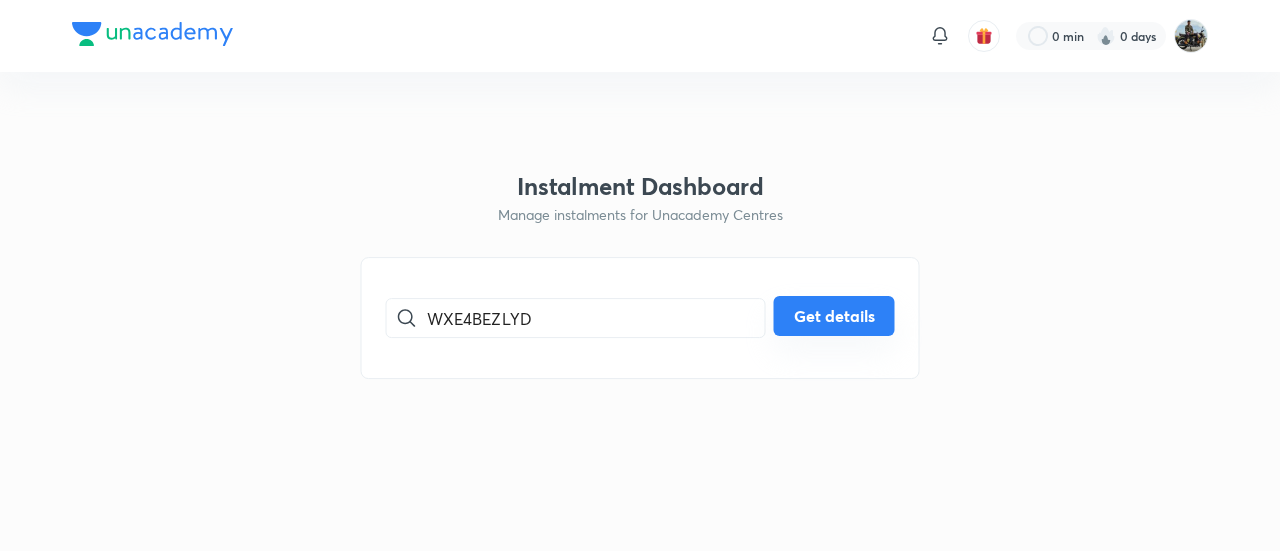 click on "Get details" at bounding box center [834, 316] 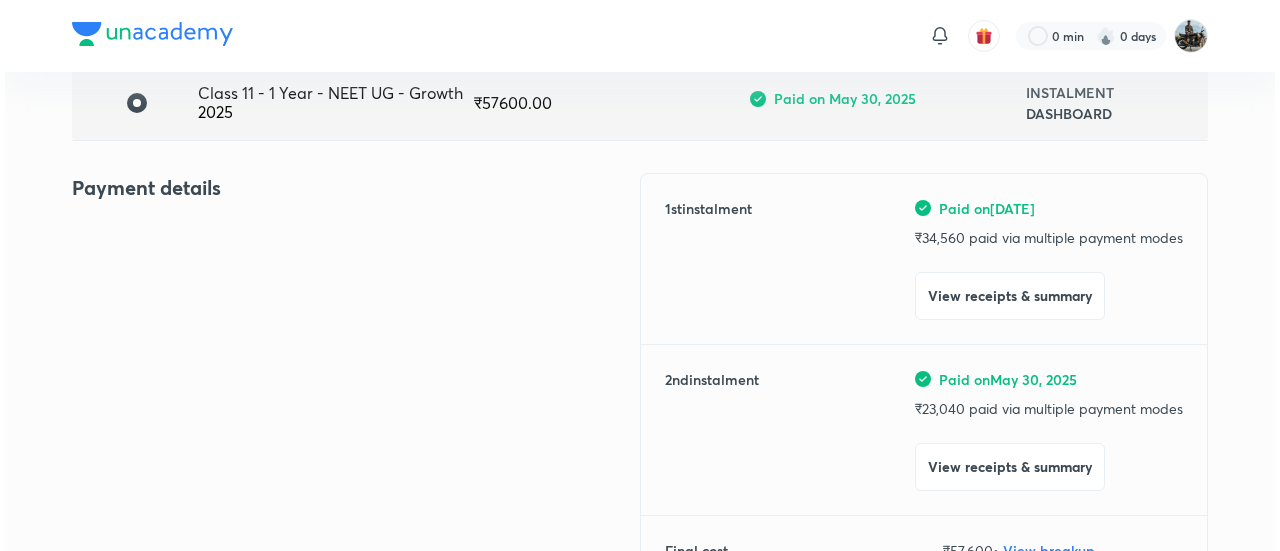 scroll, scrollTop: 168, scrollLeft: 0, axis: vertical 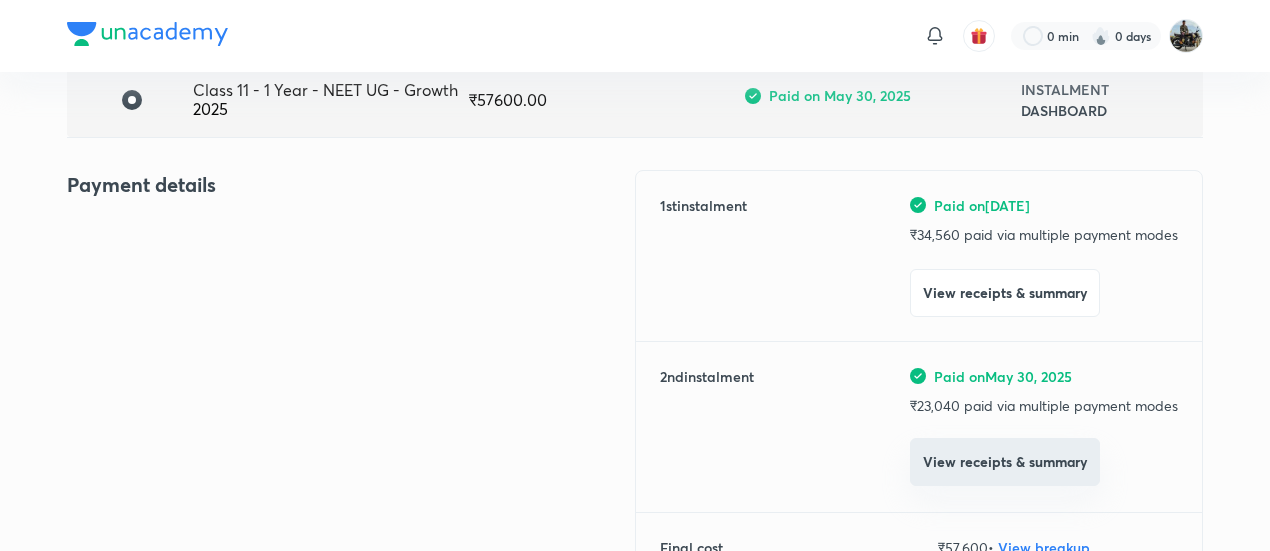 click on "View receipts & summary" at bounding box center (1005, 462) 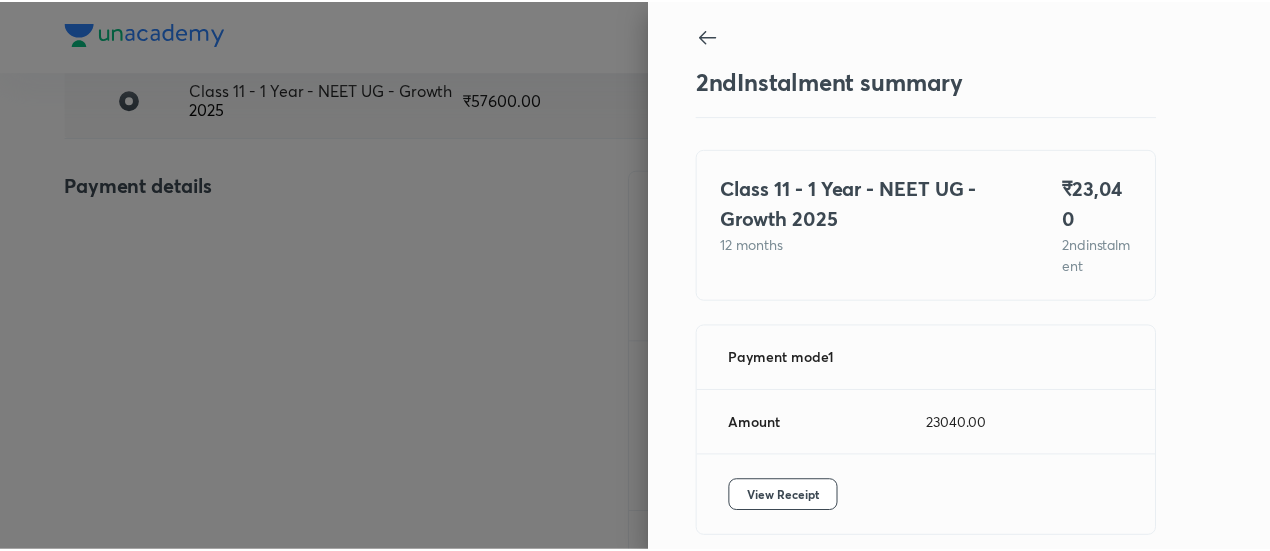 scroll, scrollTop: 88, scrollLeft: 0, axis: vertical 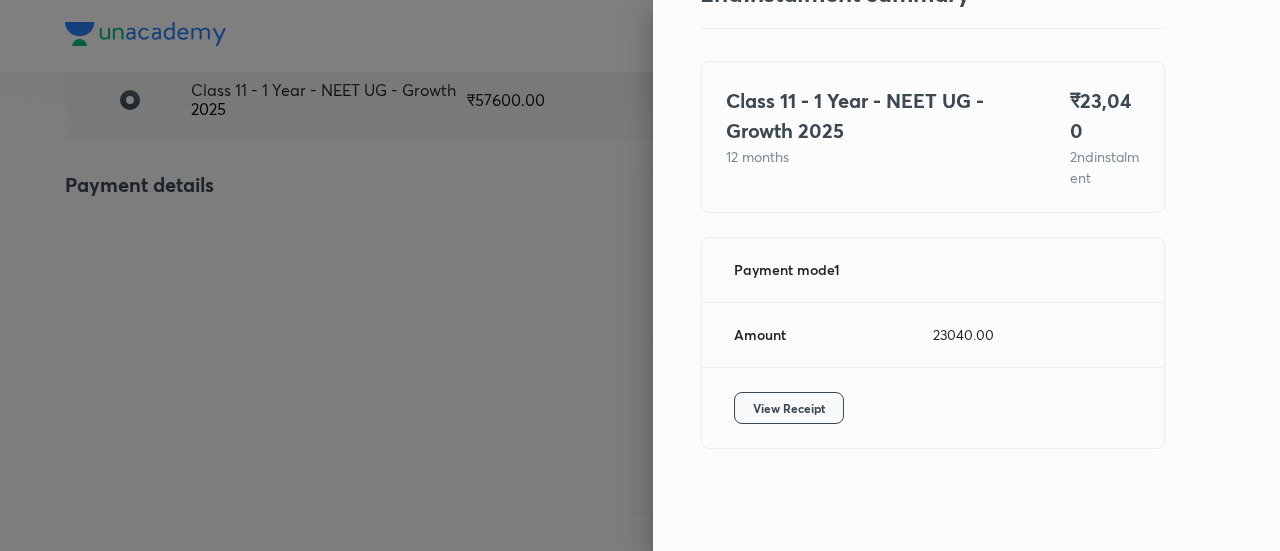 click on "View Receipt" at bounding box center (789, 408) 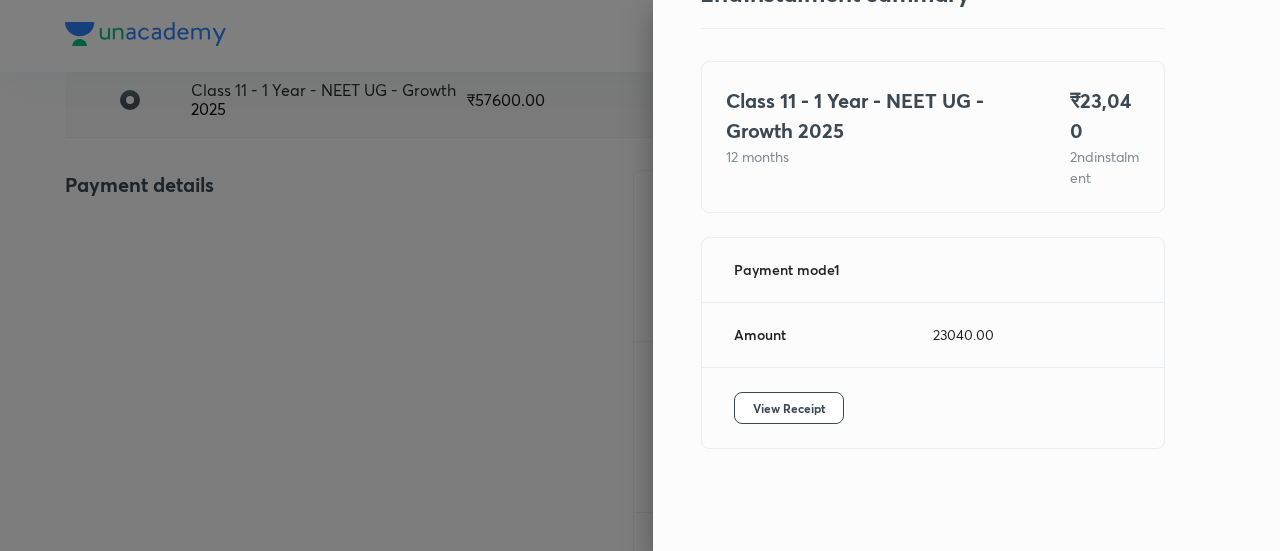 click at bounding box center [640, 275] 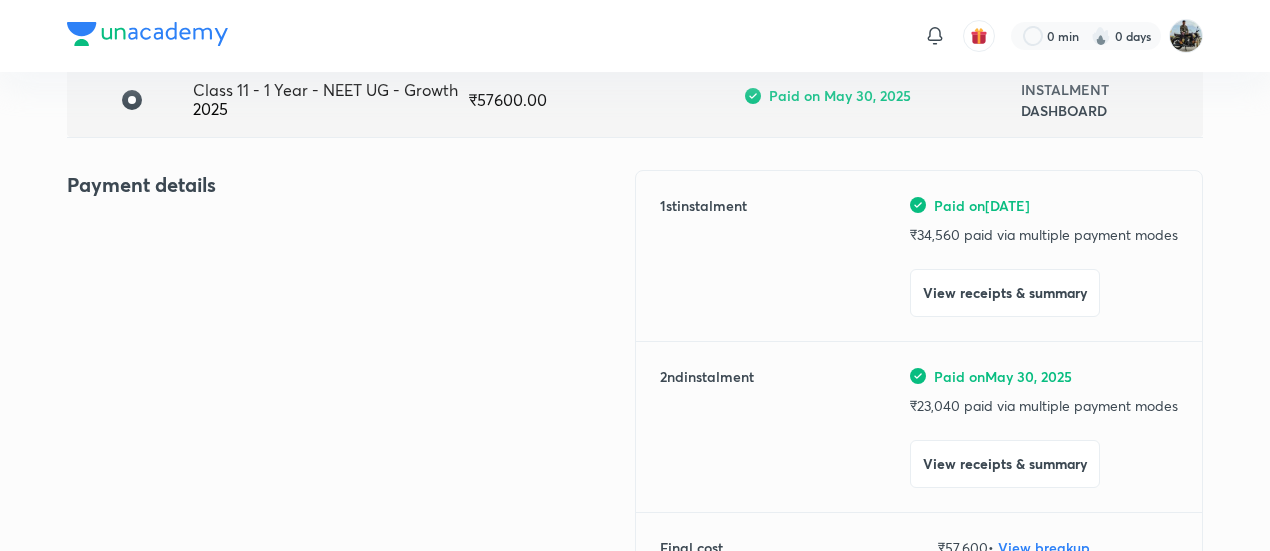 scroll, scrollTop: 0, scrollLeft: 0, axis: both 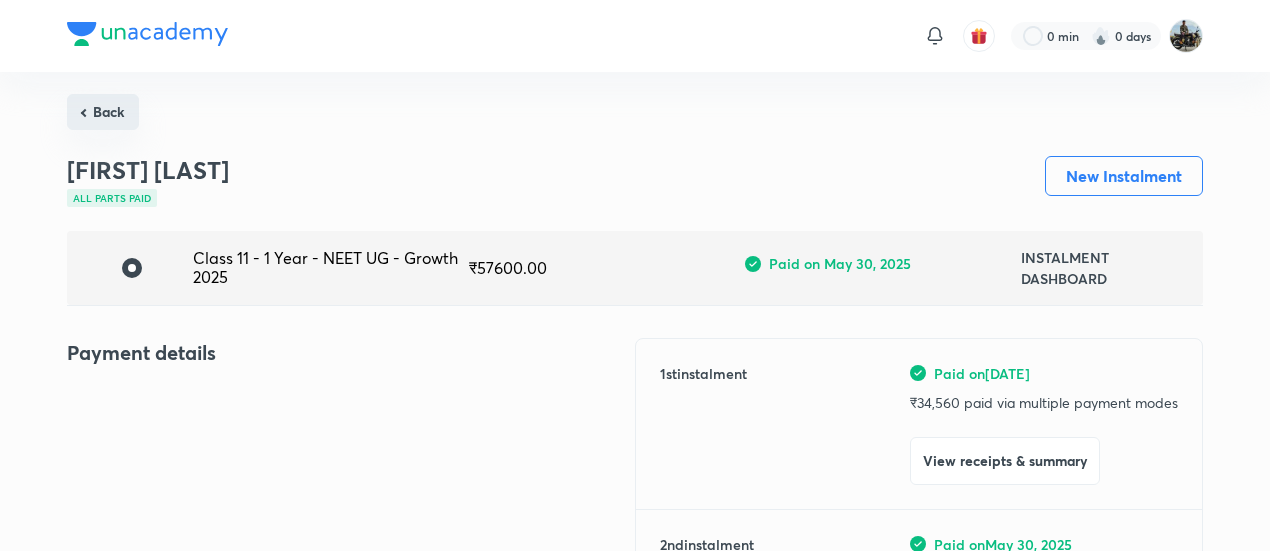 click on "Back" at bounding box center [103, 112] 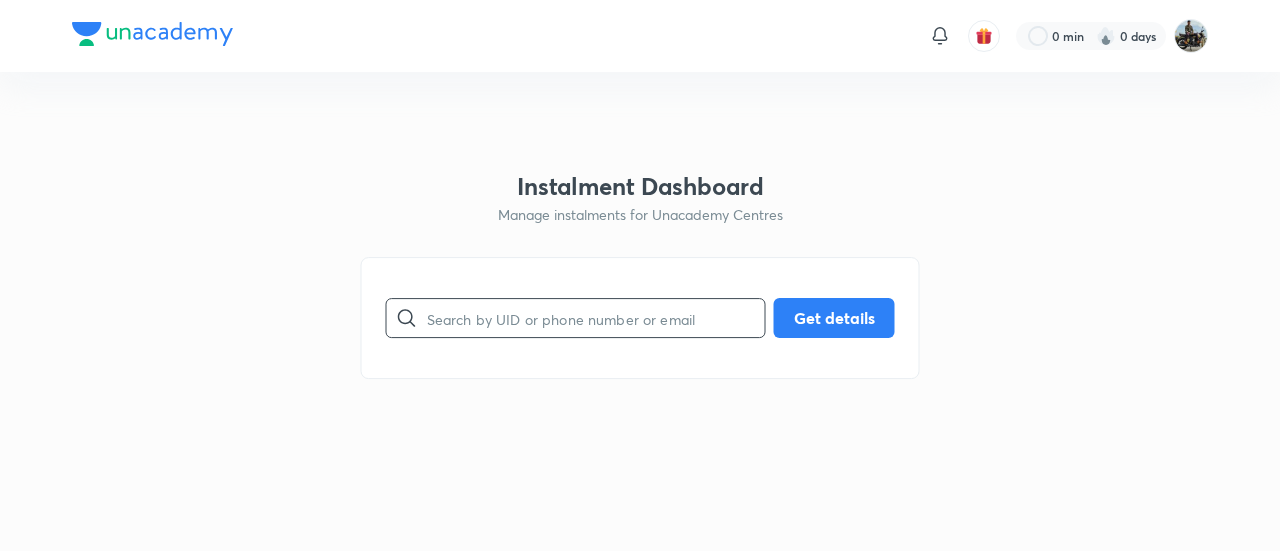 click at bounding box center (596, 318) 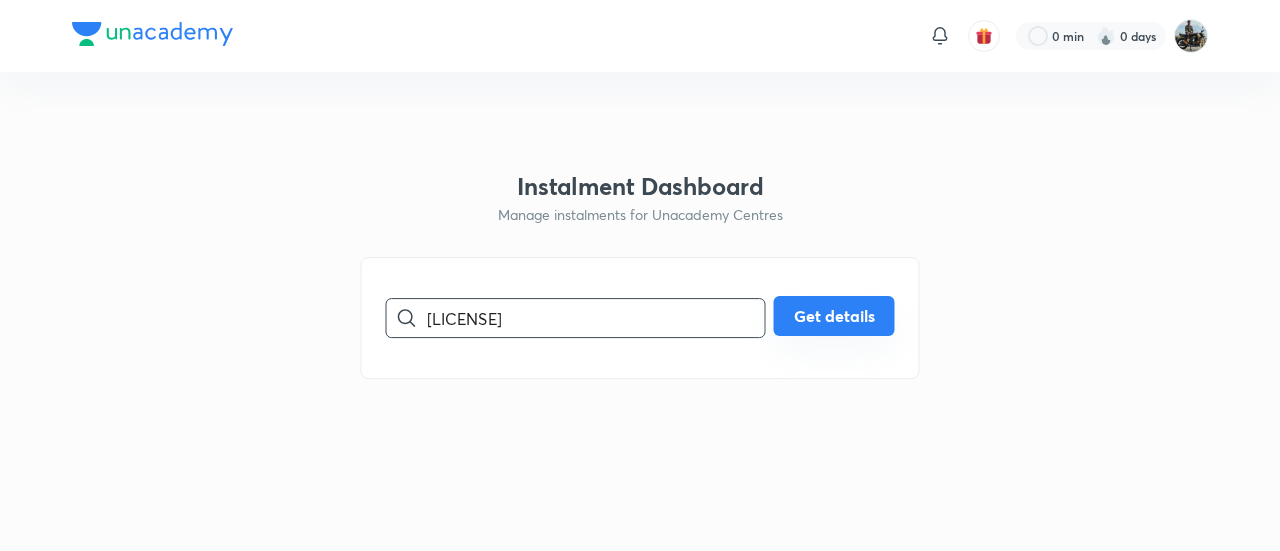 type on "[LICENSE]" 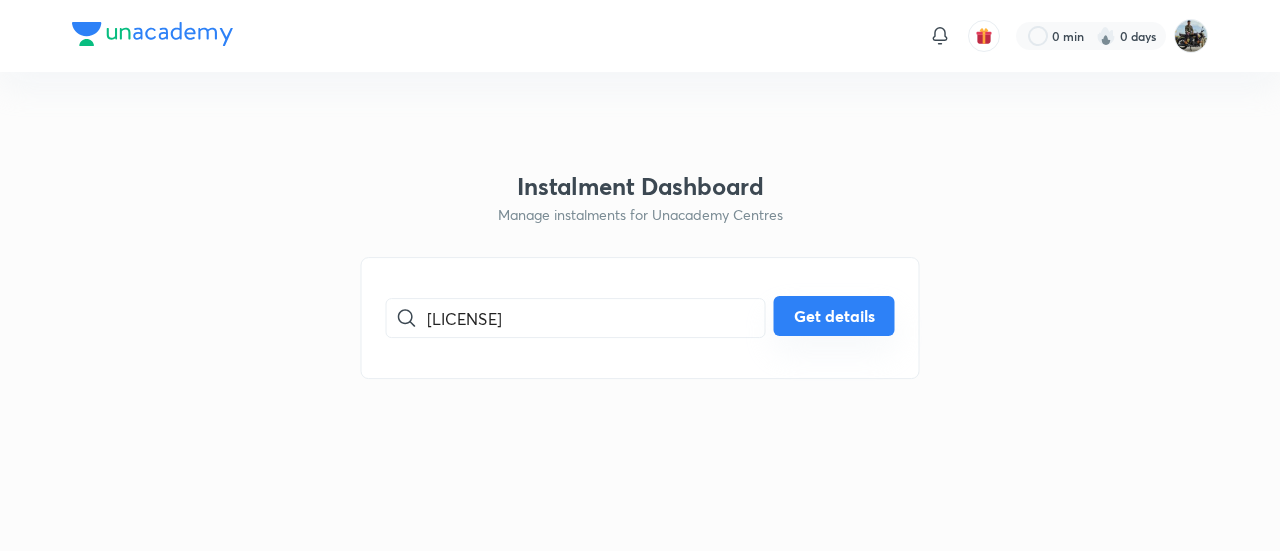 click on "Get details" at bounding box center (834, 316) 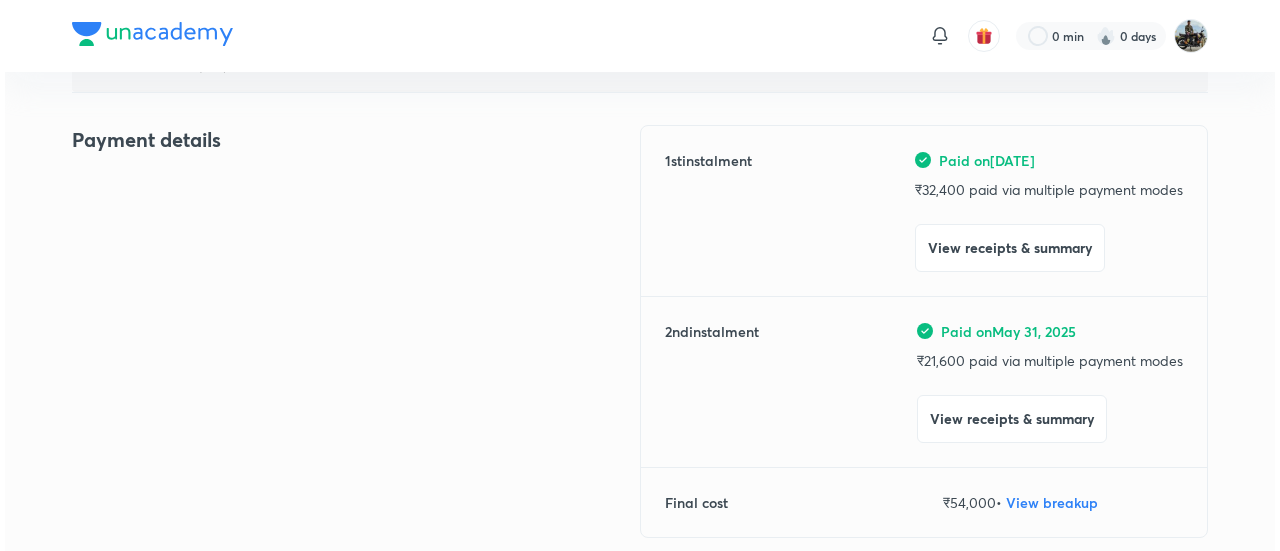 scroll, scrollTop: 215, scrollLeft: 0, axis: vertical 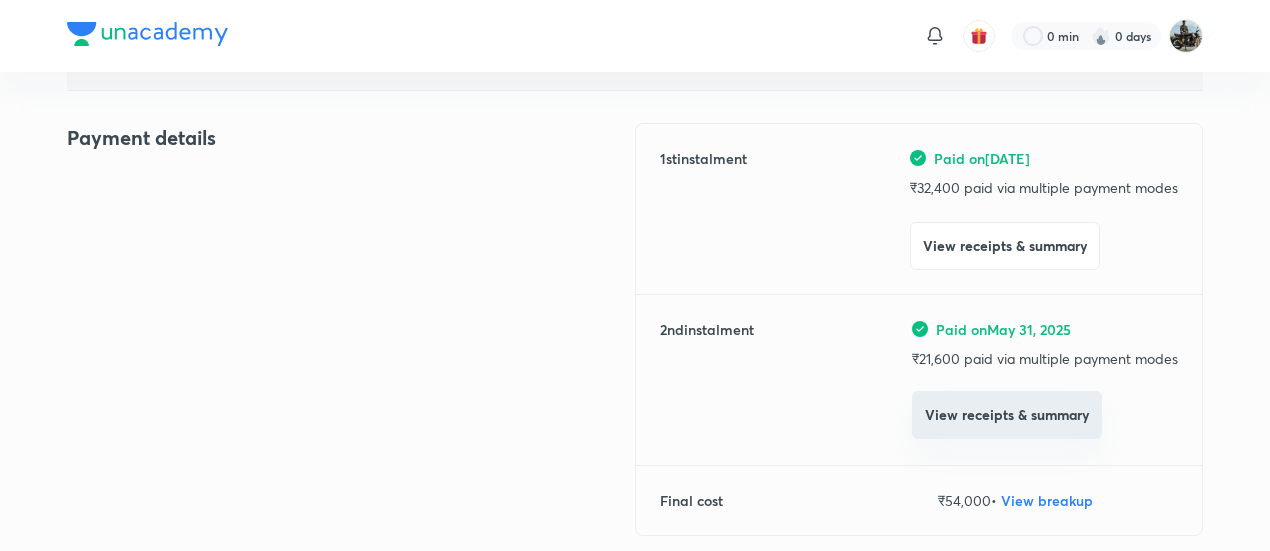 click on "View receipts & summary" at bounding box center [1007, 415] 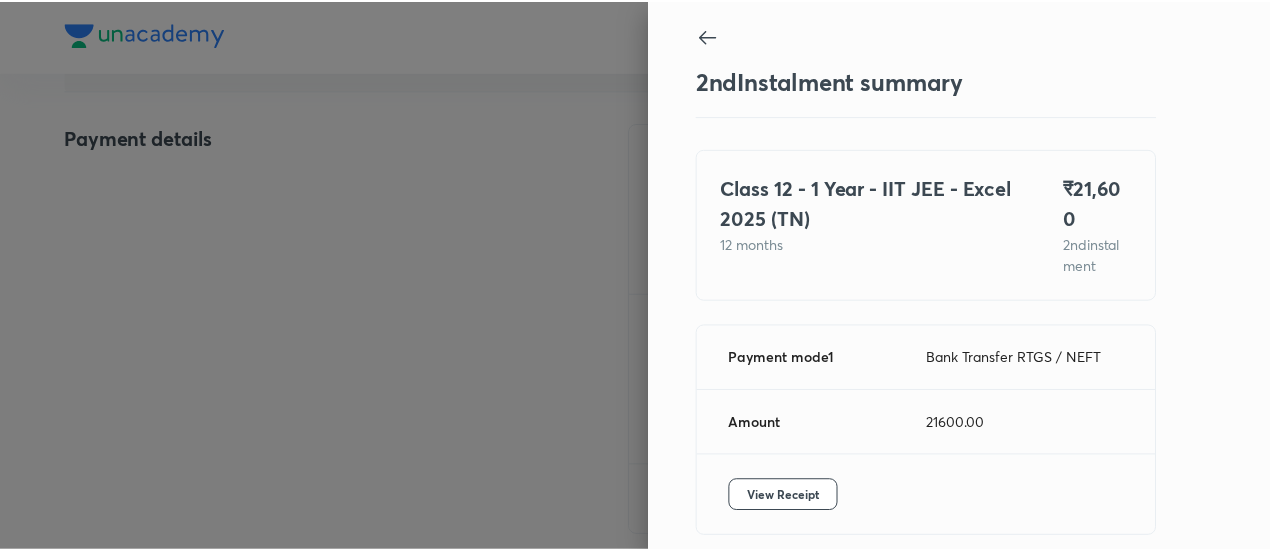 scroll, scrollTop: 67, scrollLeft: 0, axis: vertical 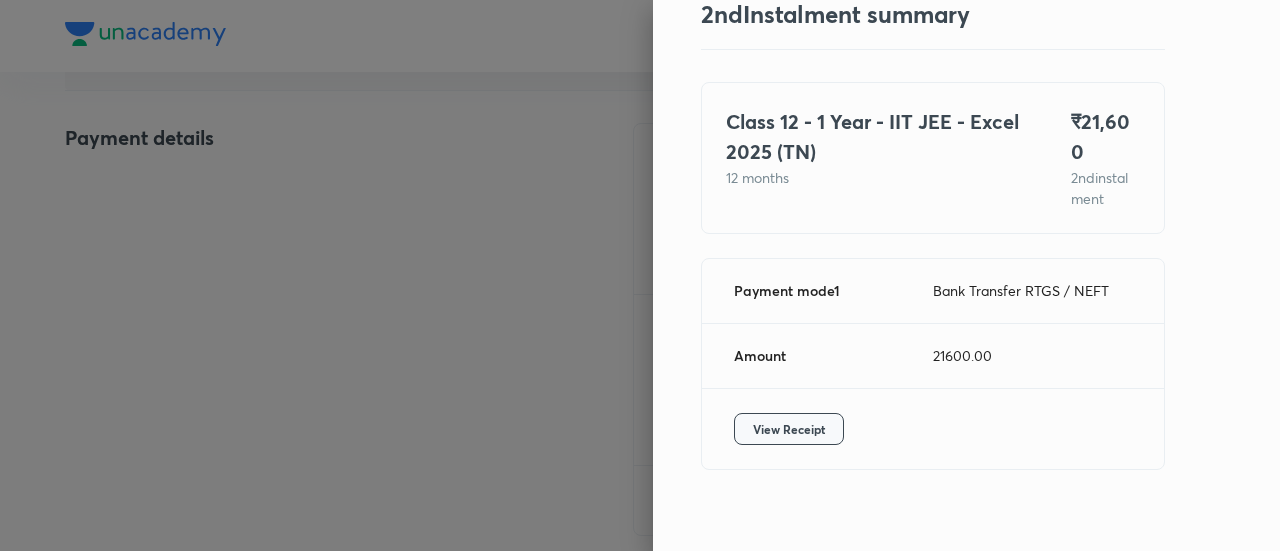 click on "View Receipt" at bounding box center (789, 429) 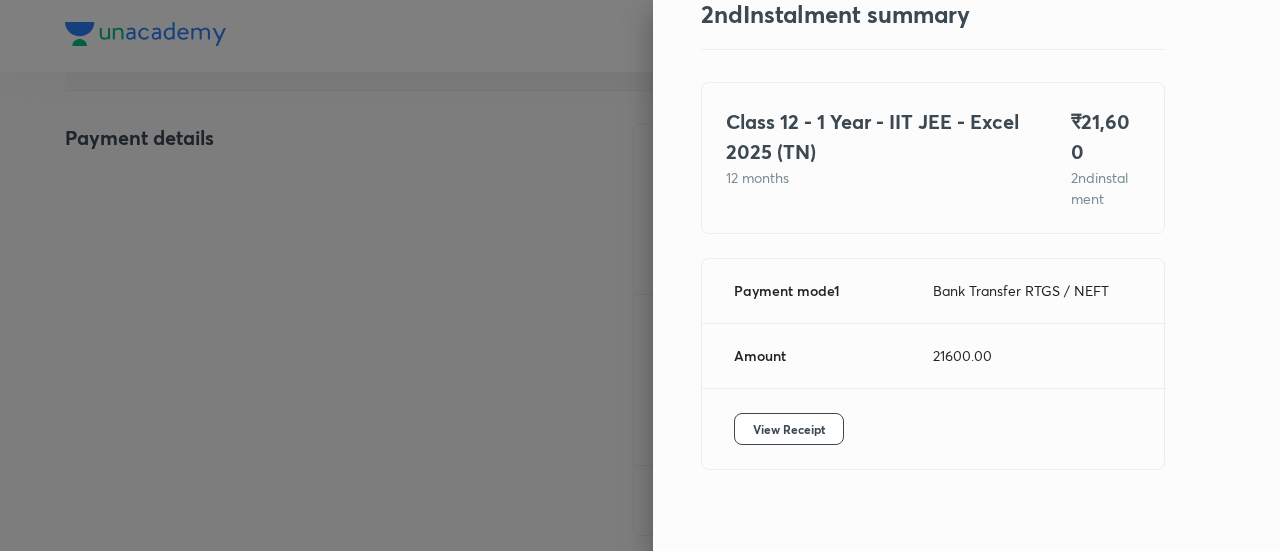 click at bounding box center [640, 275] 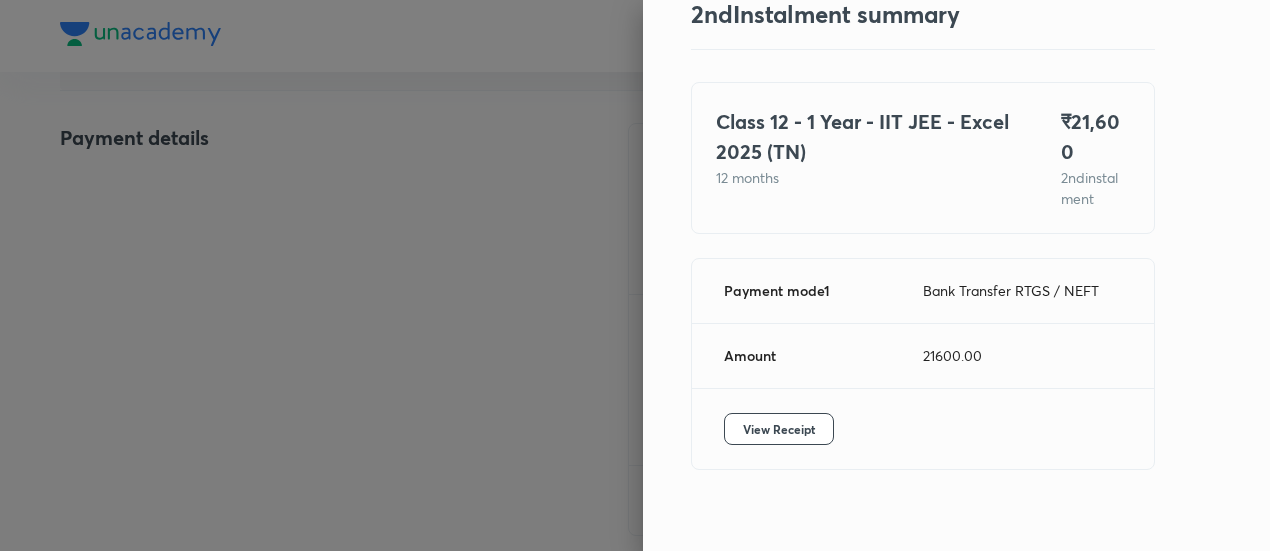 click at bounding box center [635, 275] 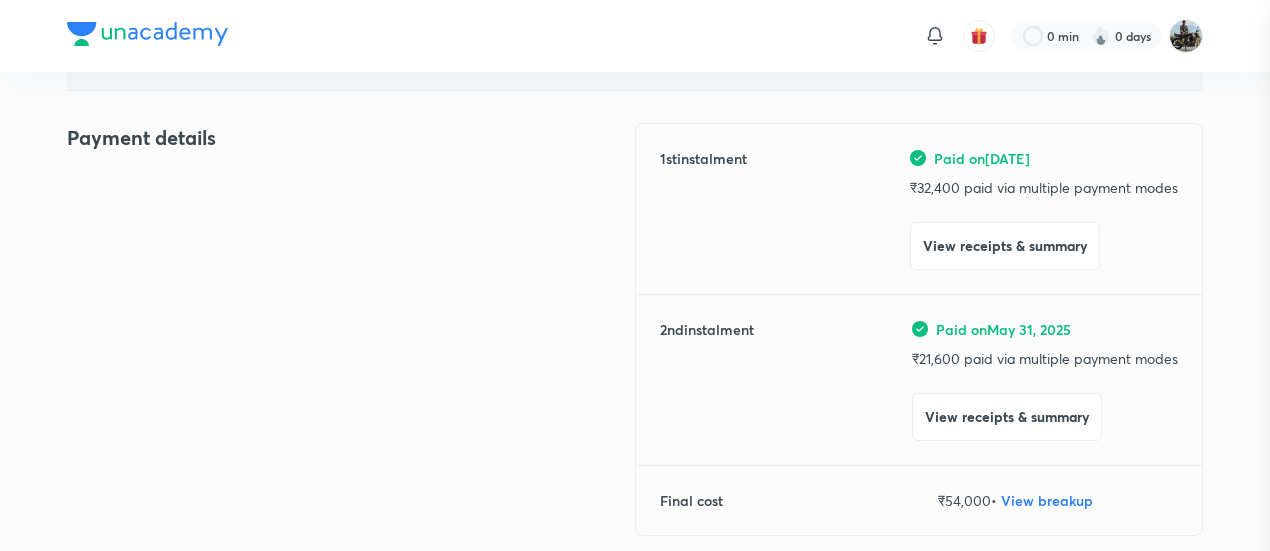 scroll, scrollTop: 0, scrollLeft: 0, axis: both 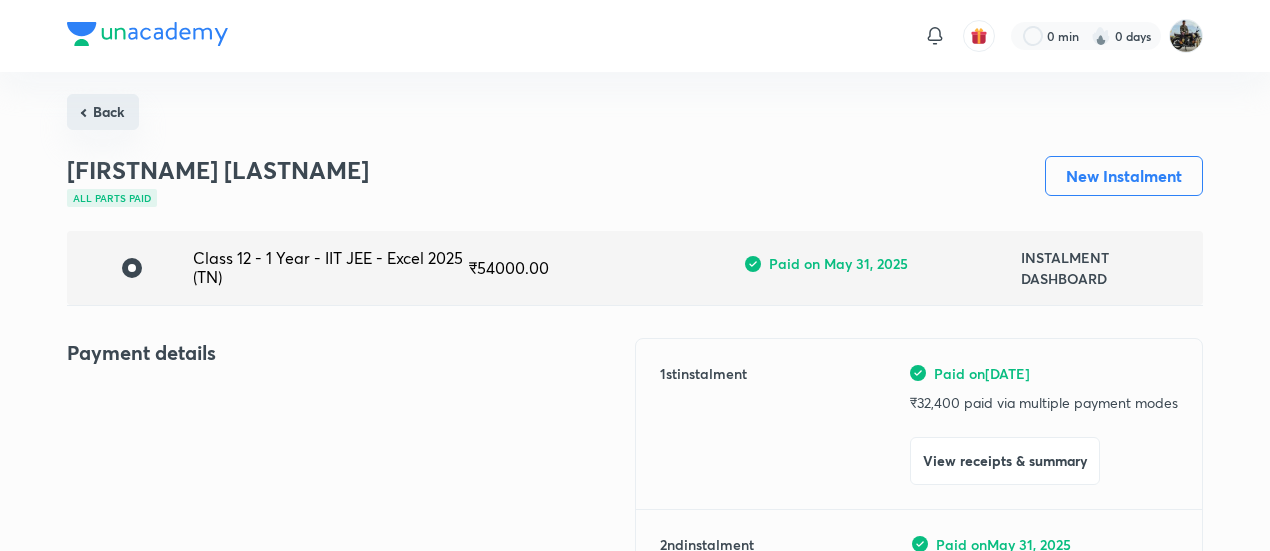 click on "Back" at bounding box center (103, 112) 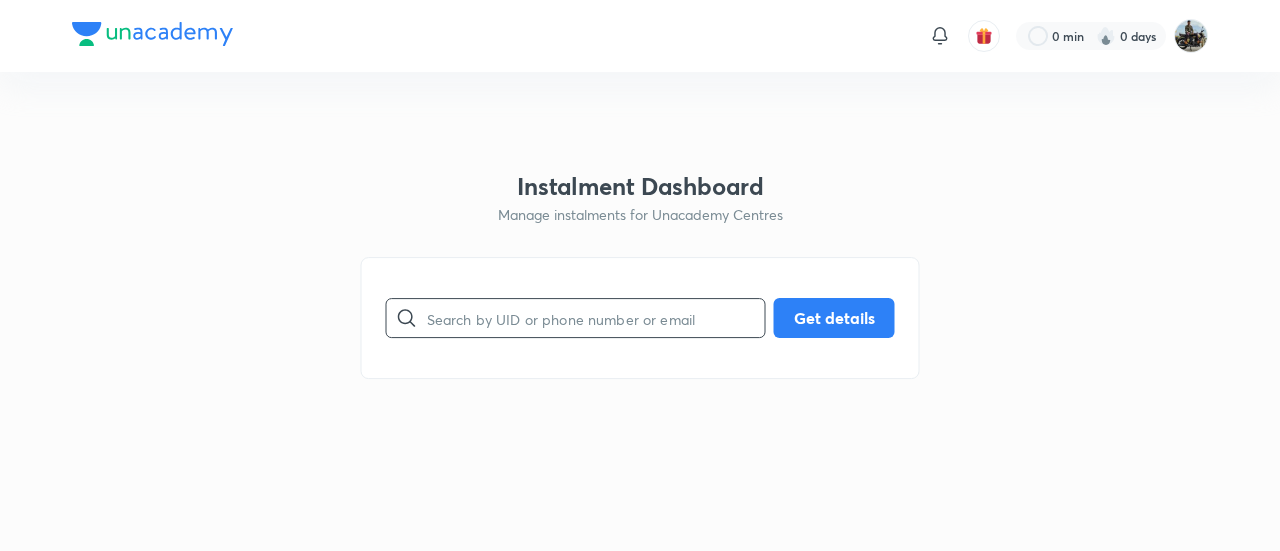 click at bounding box center [596, 318] 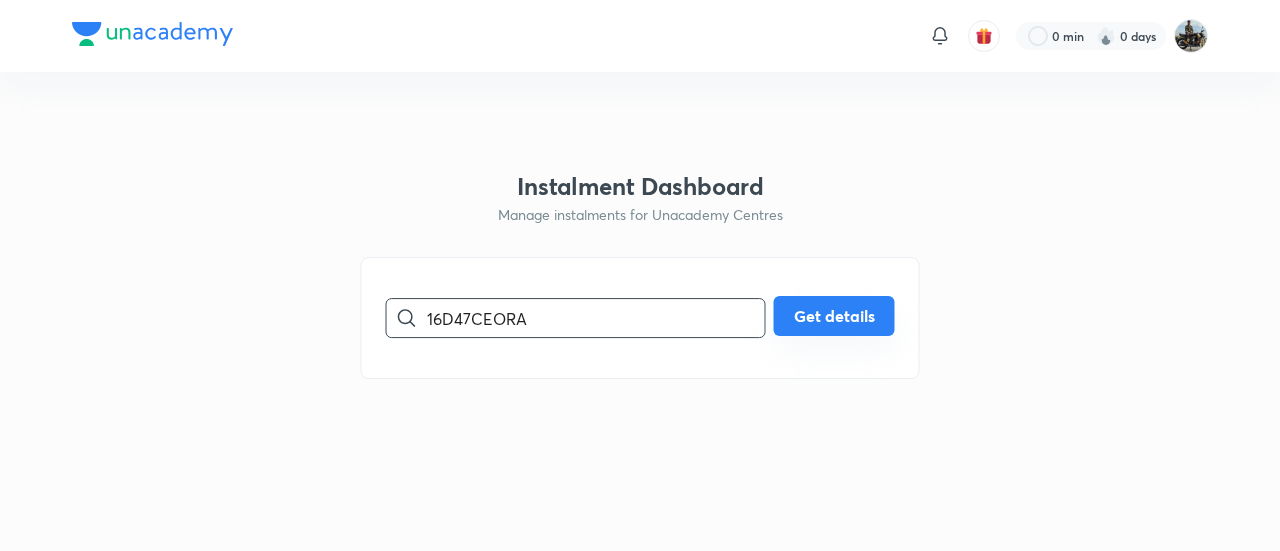 type on "16D47CEORA" 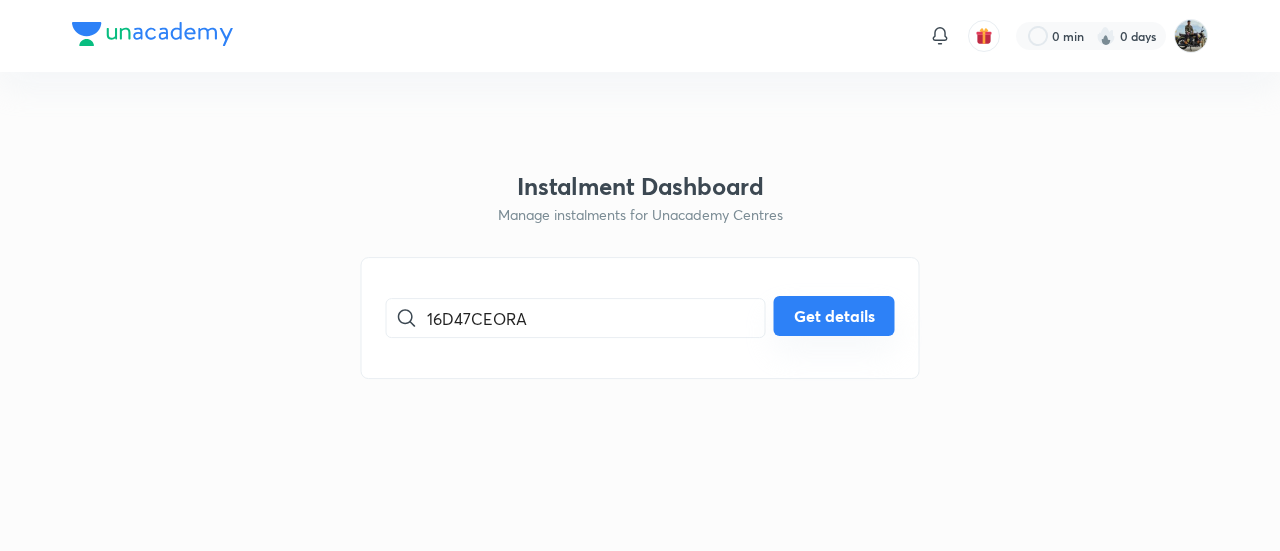 click on "Get details" at bounding box center (834, 316) 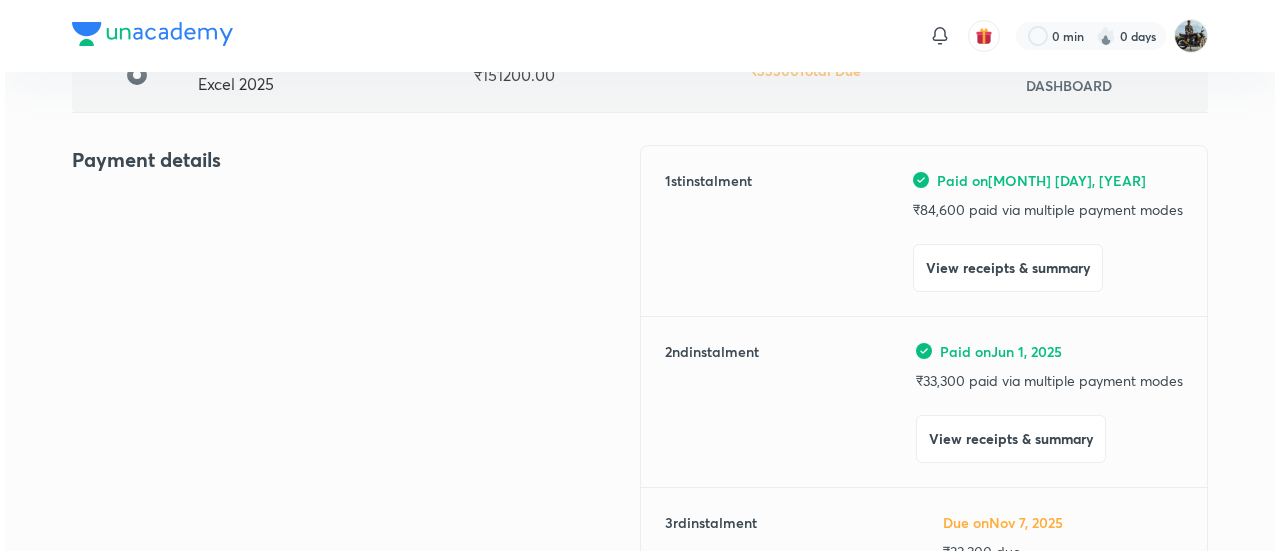 scroll, scrollTop: 195, scrollLeft: 0, axis: vertical 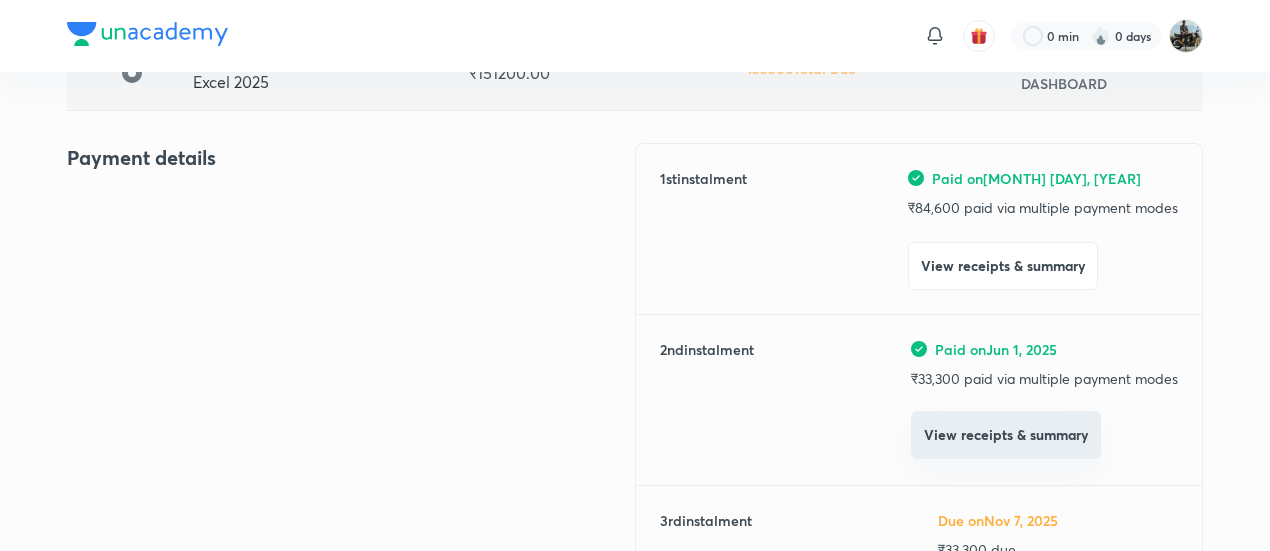 click on "View receipts & summary" at bounding box center (1006, 435) 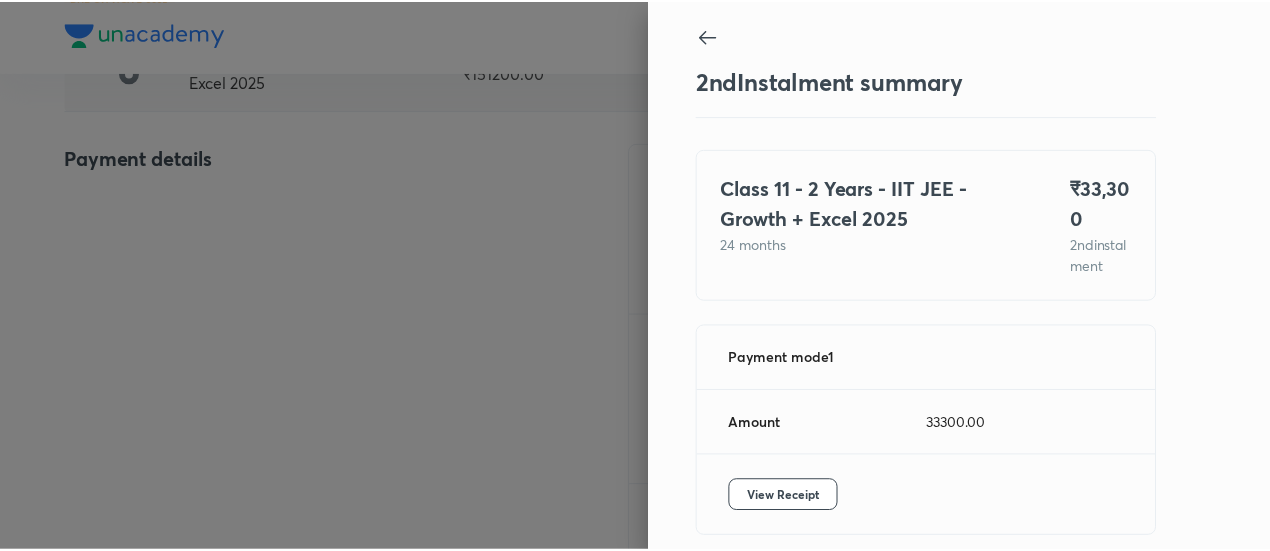 scroll, scrollTop: 109, scrollLeft: 0, axis: vertical 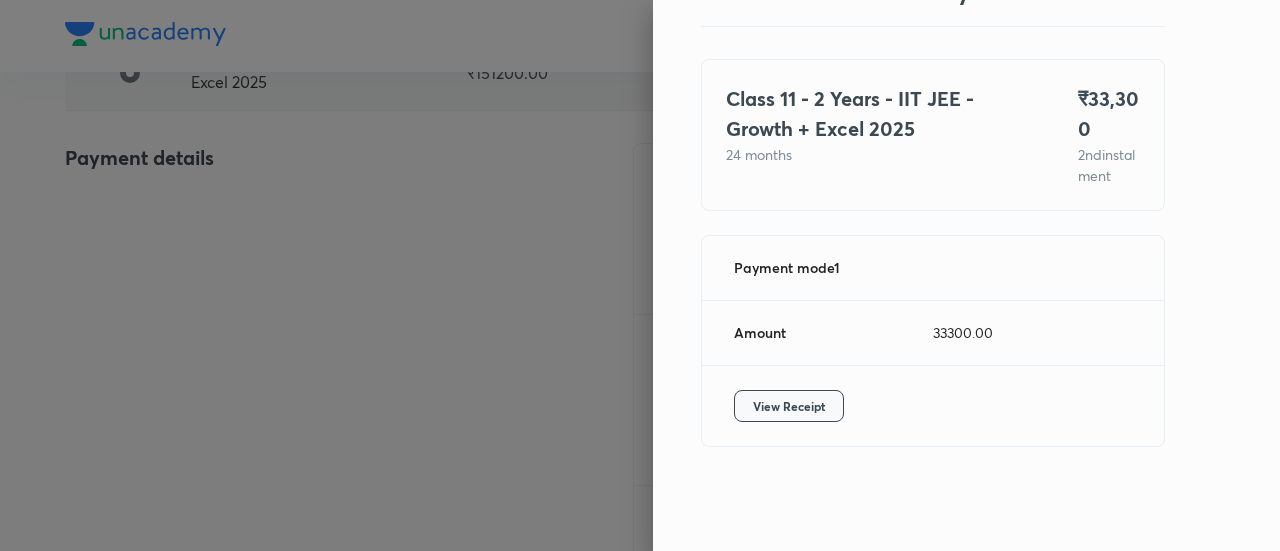 click on "View Receipt" at bounding box center (789, 406) 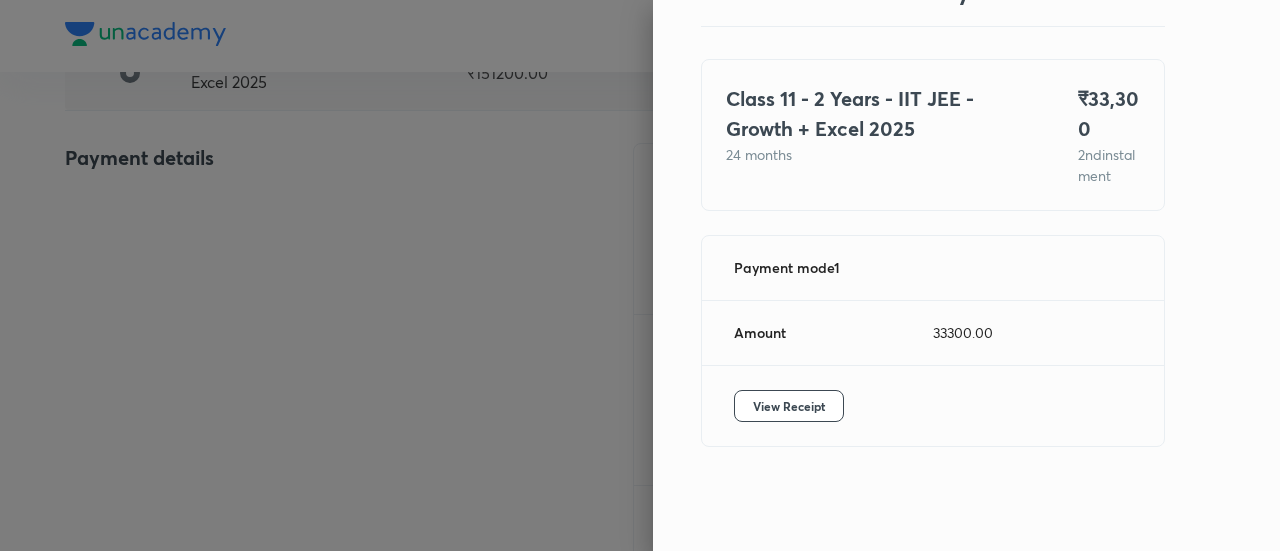 click at bounding box center (640, 275) 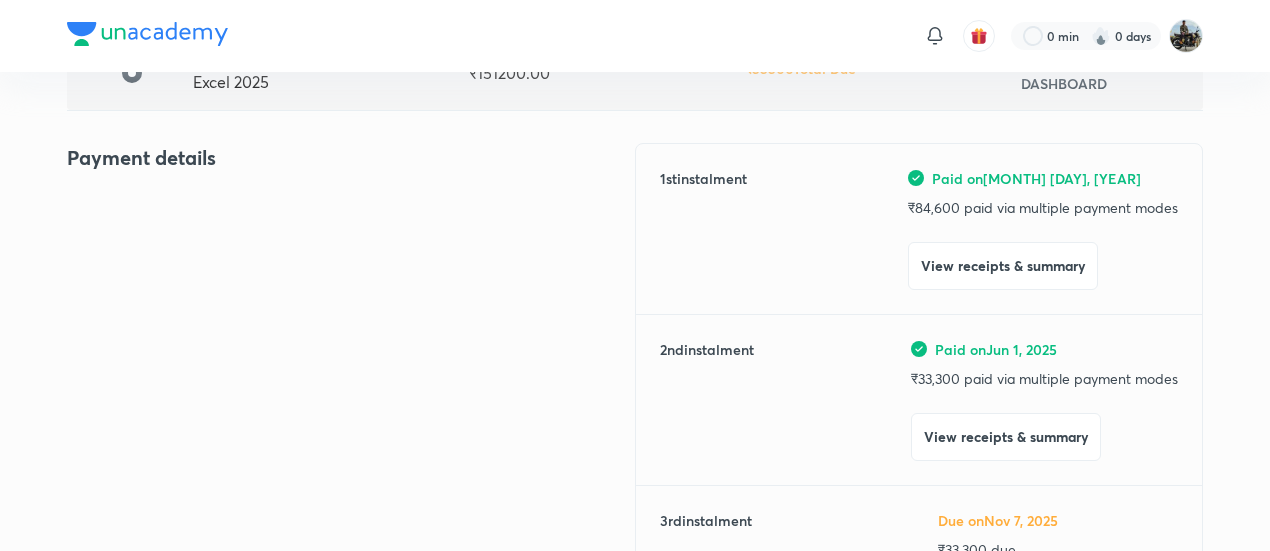 scroll, scrollTop: 0, scrollLeft: 0, axis: both 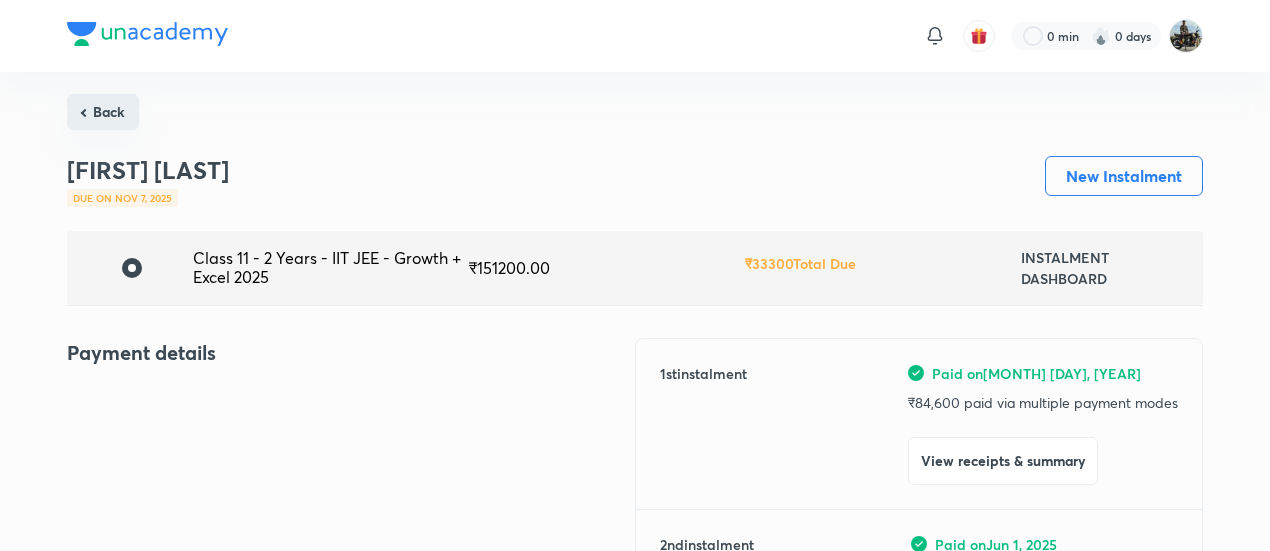 click on "Back" at bounding box center (103, 112) 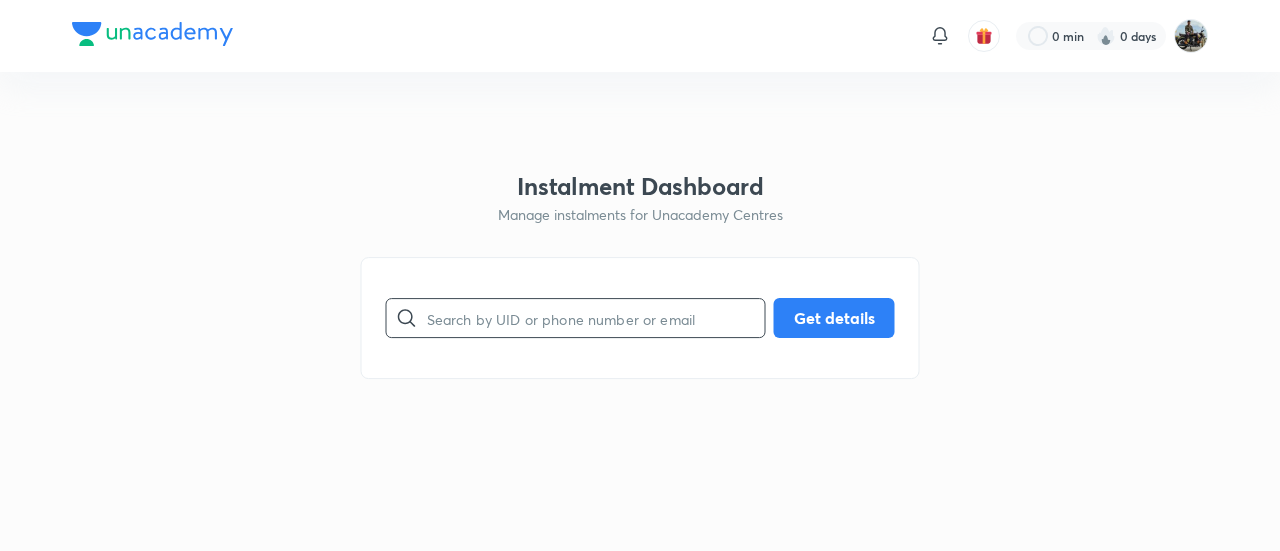 click at bounding box center [596, 318] 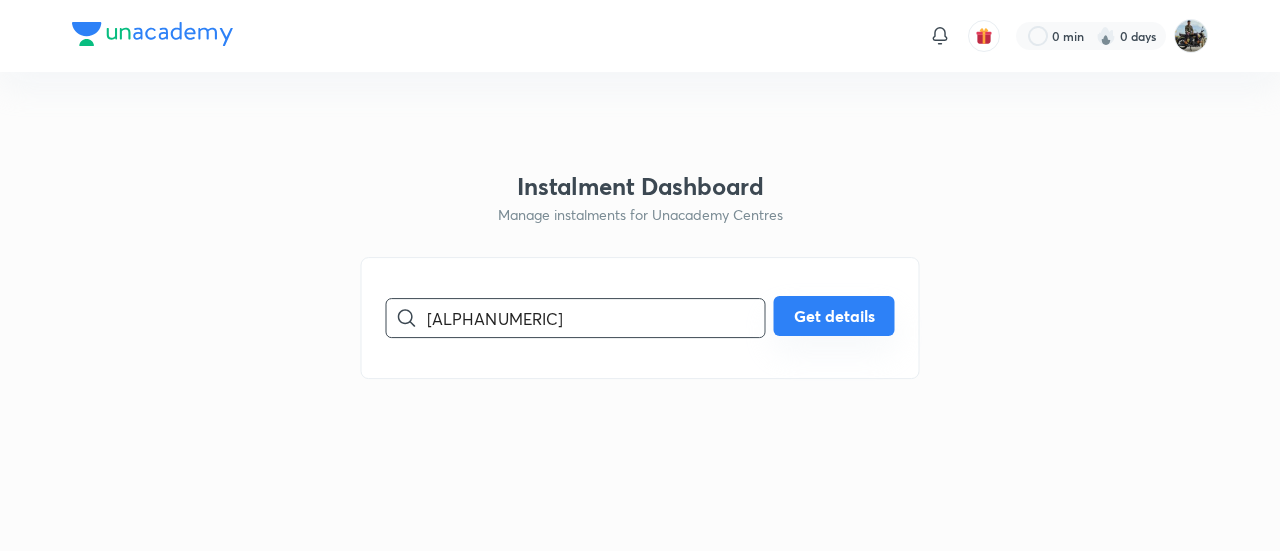 type on "[ALPHANUMERIC]" 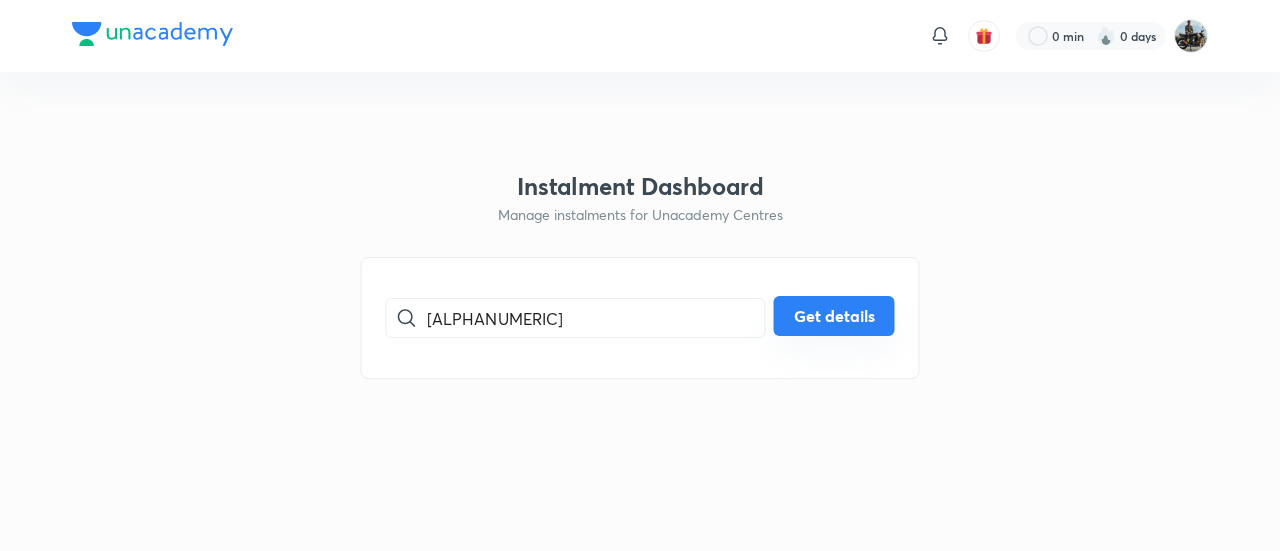 click on "Get details" at bounding box center [834, 316] 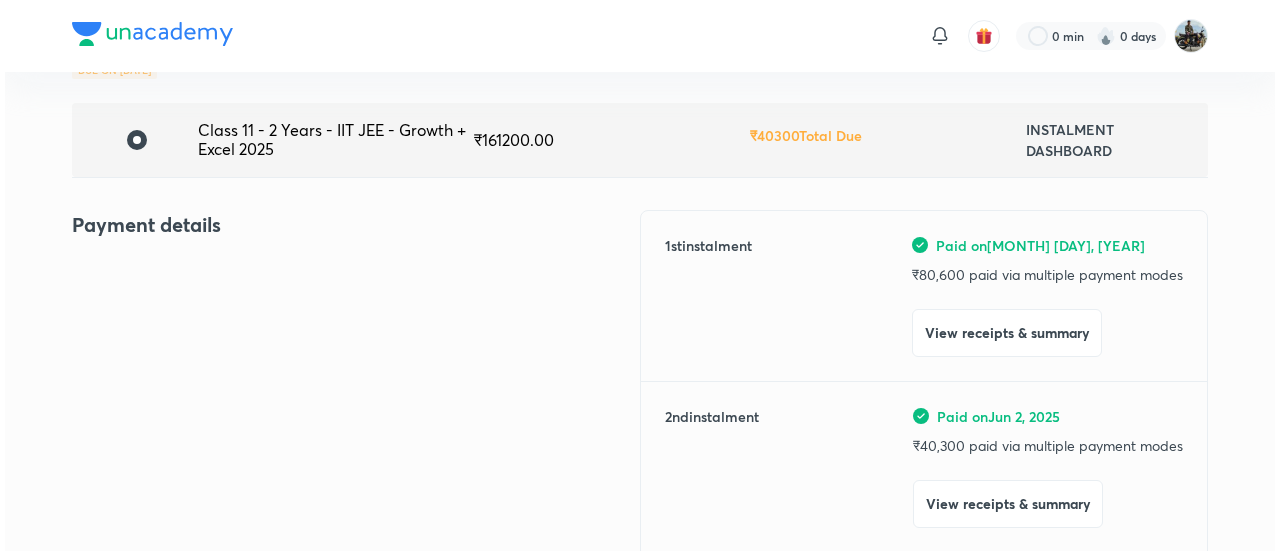 scroll, scrollTop: 163, scrollLeft: 0, axis: vertical 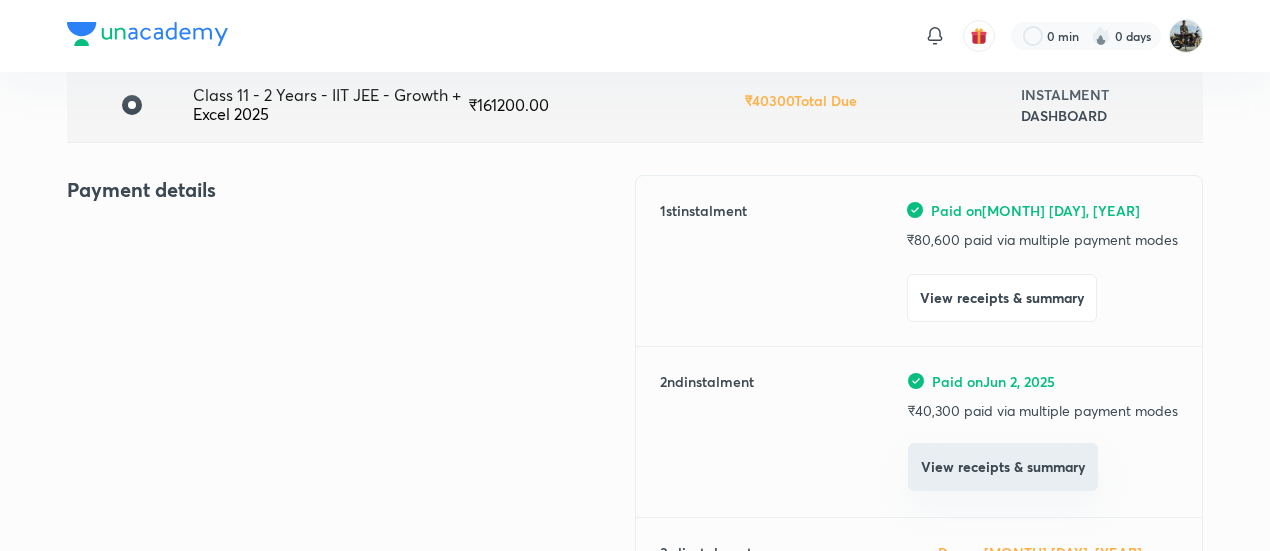 click on "View receipts & summary" at bounding box center (1003, 467) 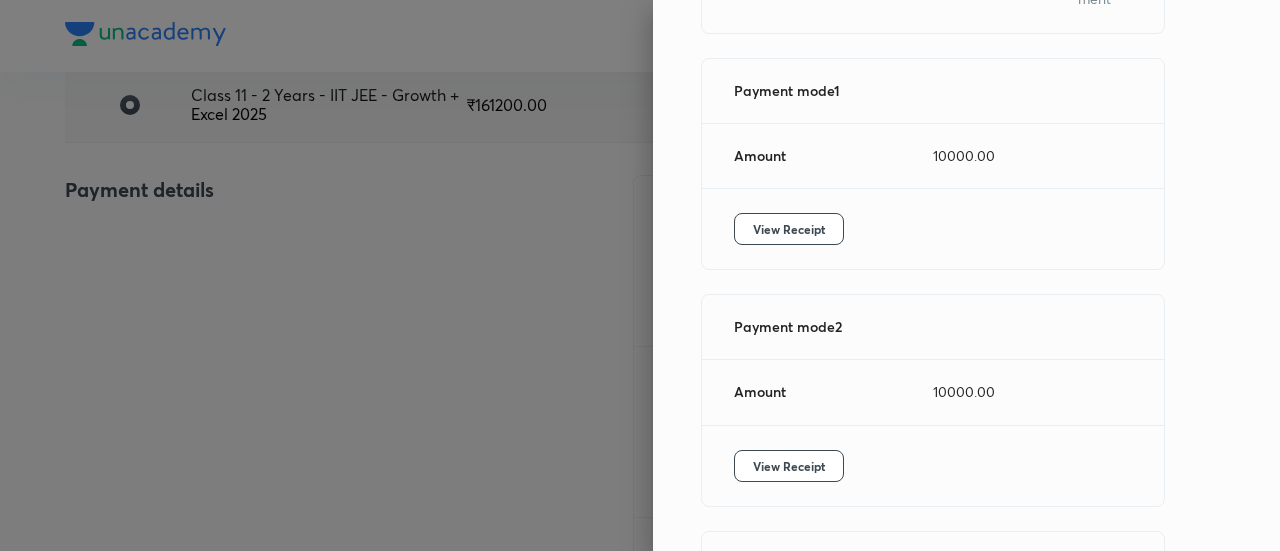 scroll, scrollTop: 266, scrollLeft: 0, axis: vertical 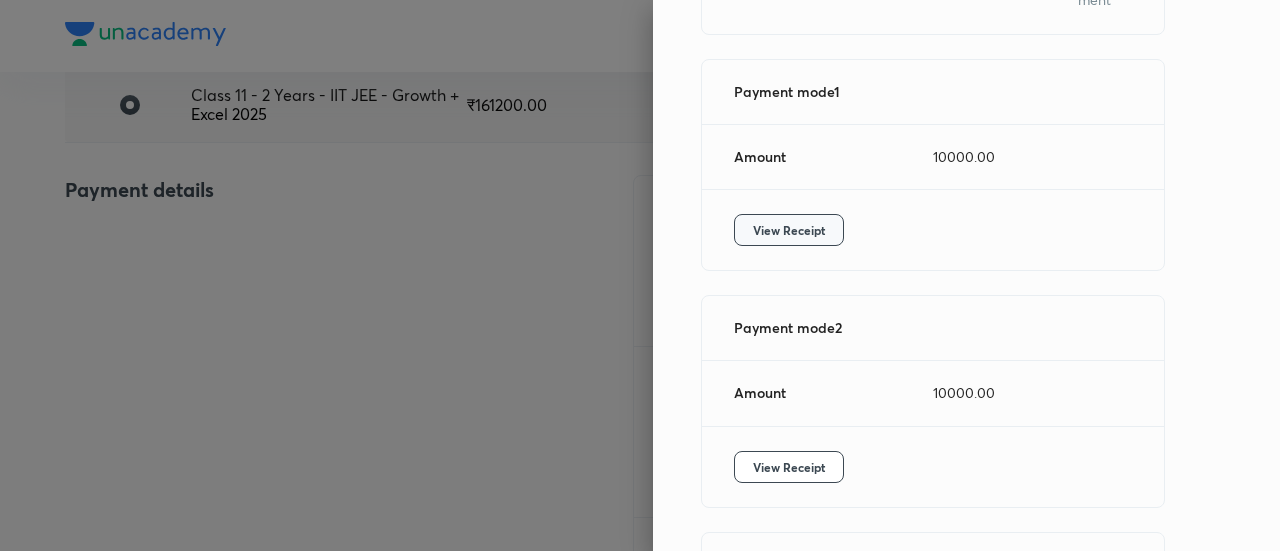 click on "View Receipt" at bounding box center [789, 230] 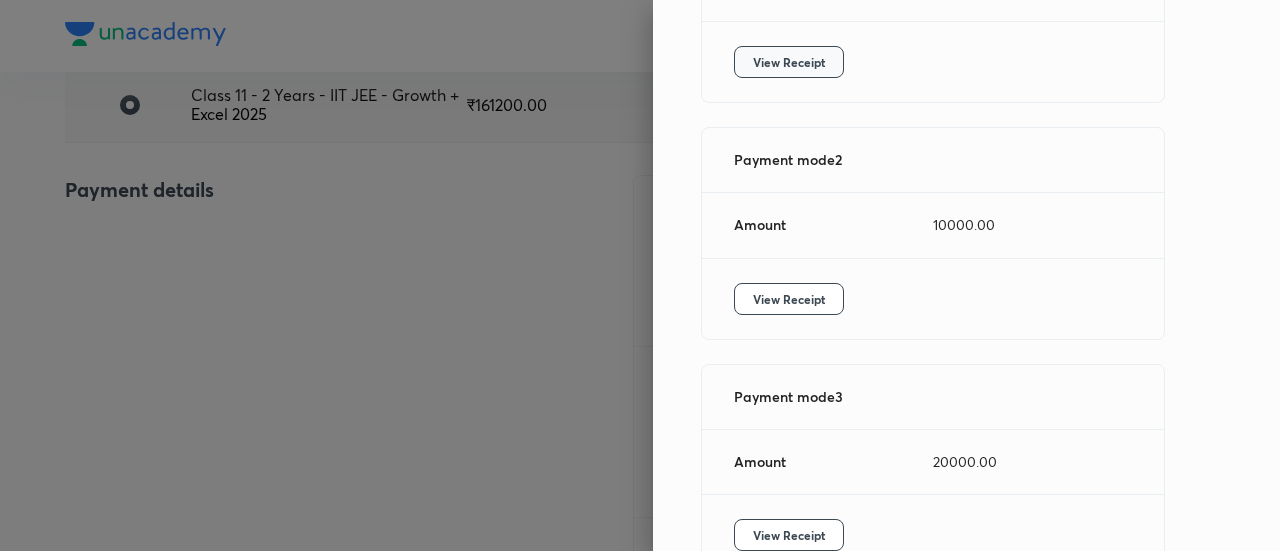 scroll, scrollTop: 436, scrollLeft: 0, axis: vertical 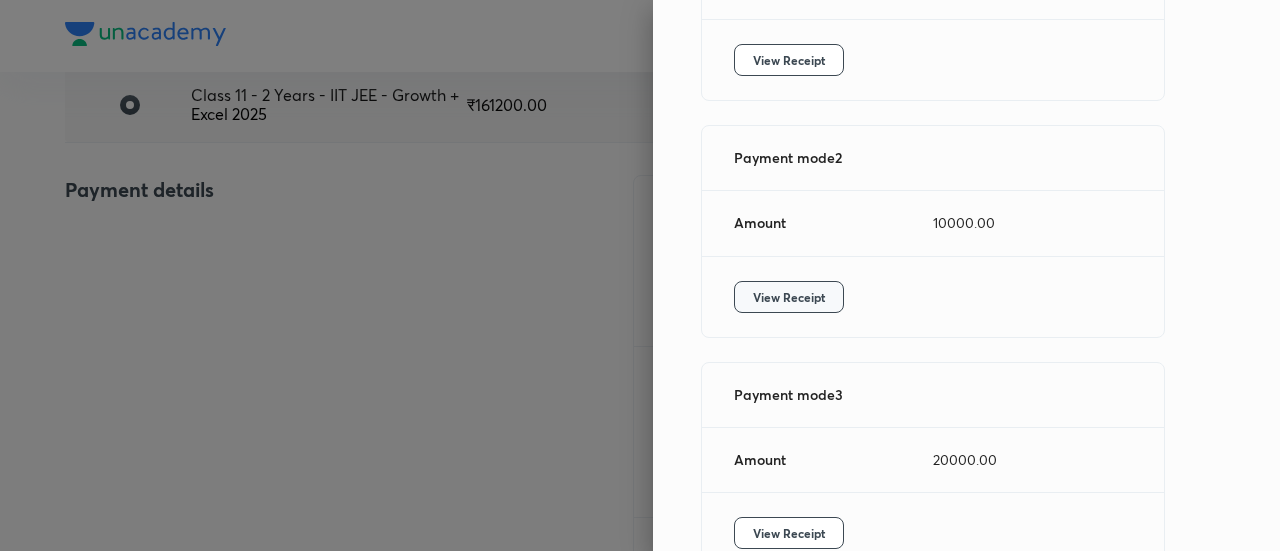 click on "View Receipt" at bounding box center [789, 297] 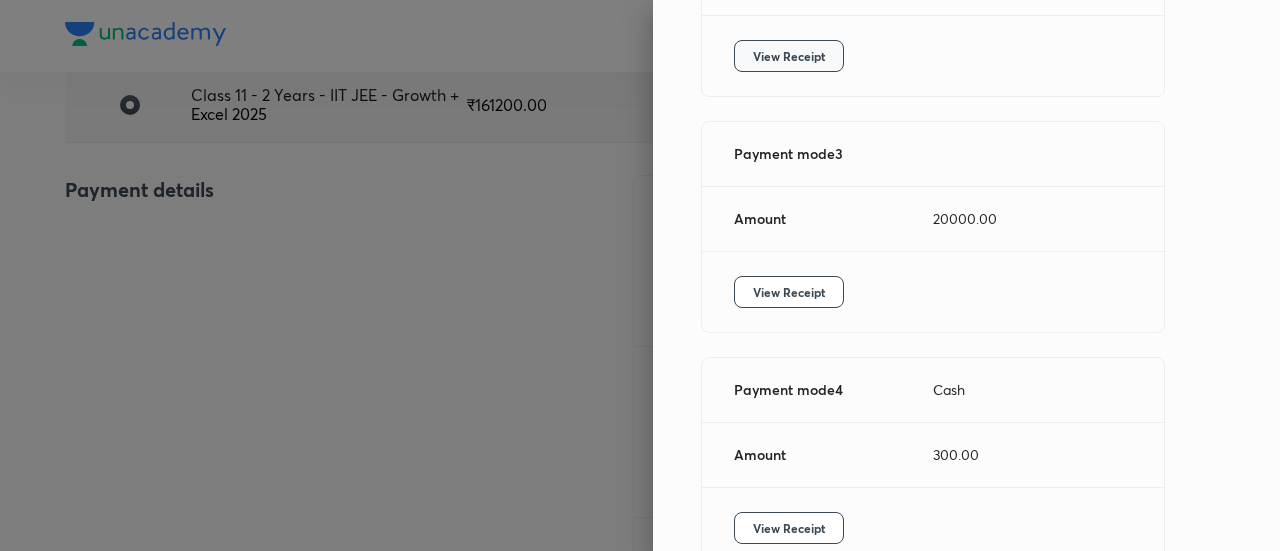 scroll, scrollTop: 678, scrollLeft: 0, axis: vertical 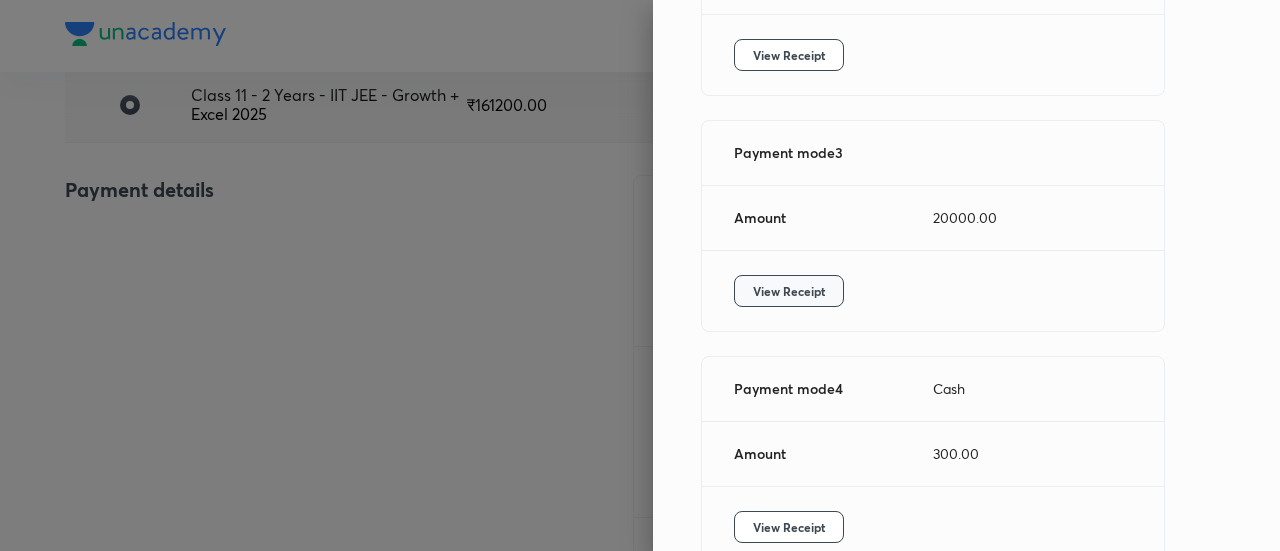 click on "View Receipt" at bounding box center (789, 291) 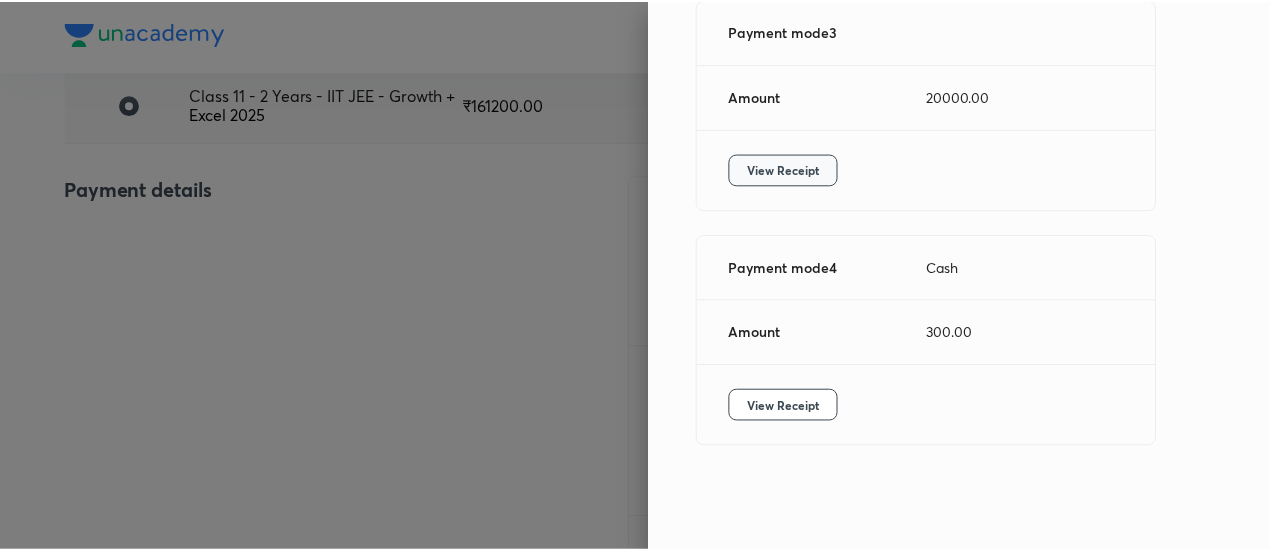 scroll, scrollTop: 814, scrollLeft: 0, axis: vertical 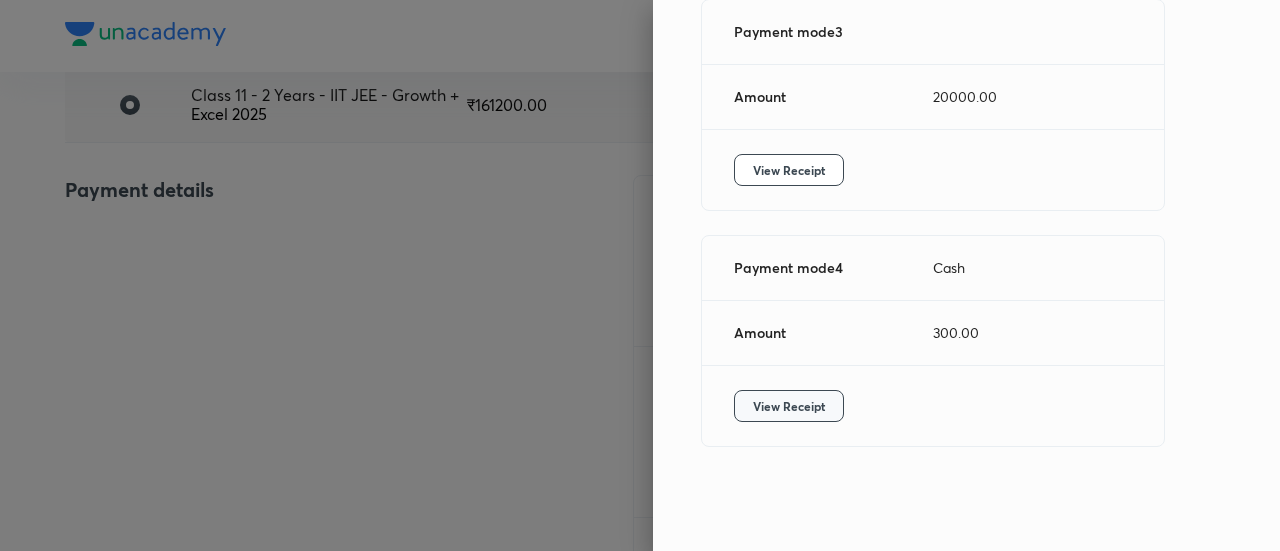 click on "View Receipt" at bounding box center (789, 406) 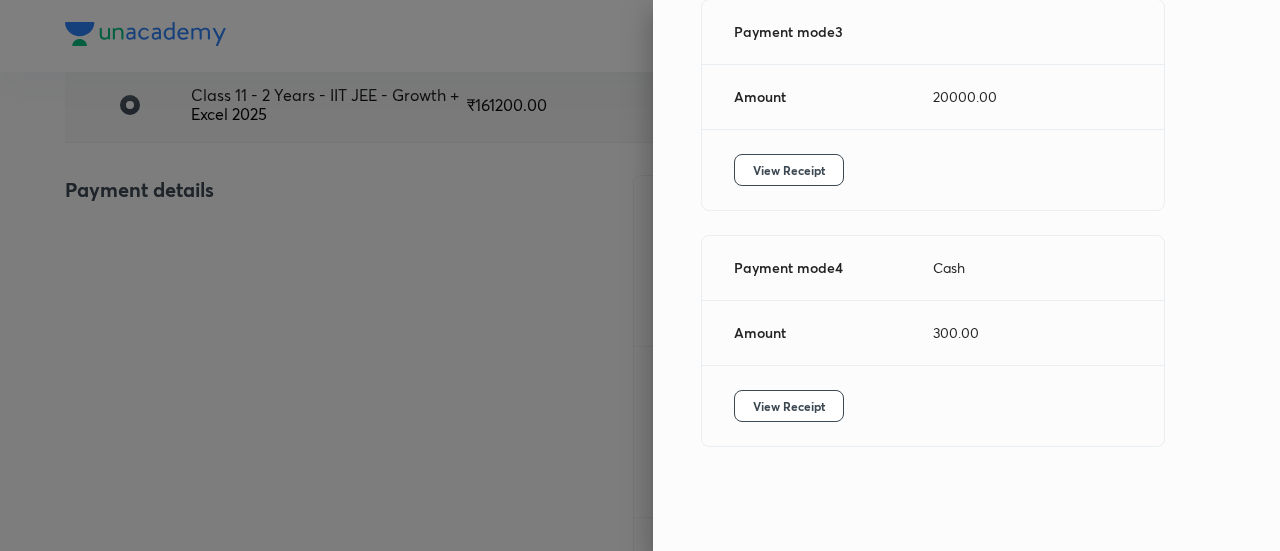 click at bounding box center (640, 275) 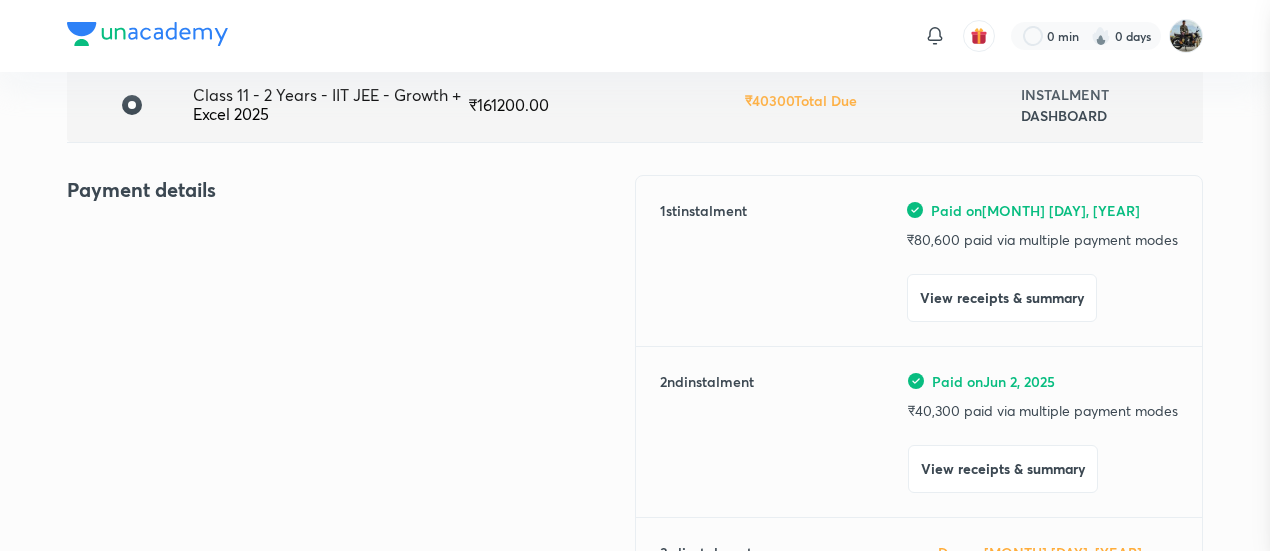 click at bounding box center [635, 275] 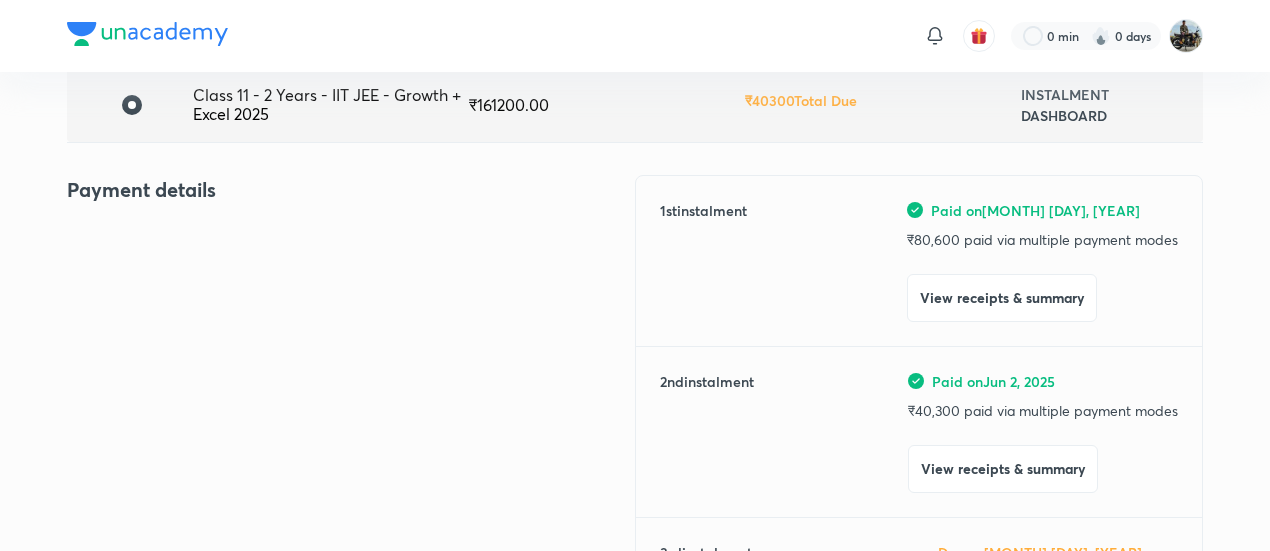 scroll, scrollTop: 0, scrollLeft: 0, axis: both 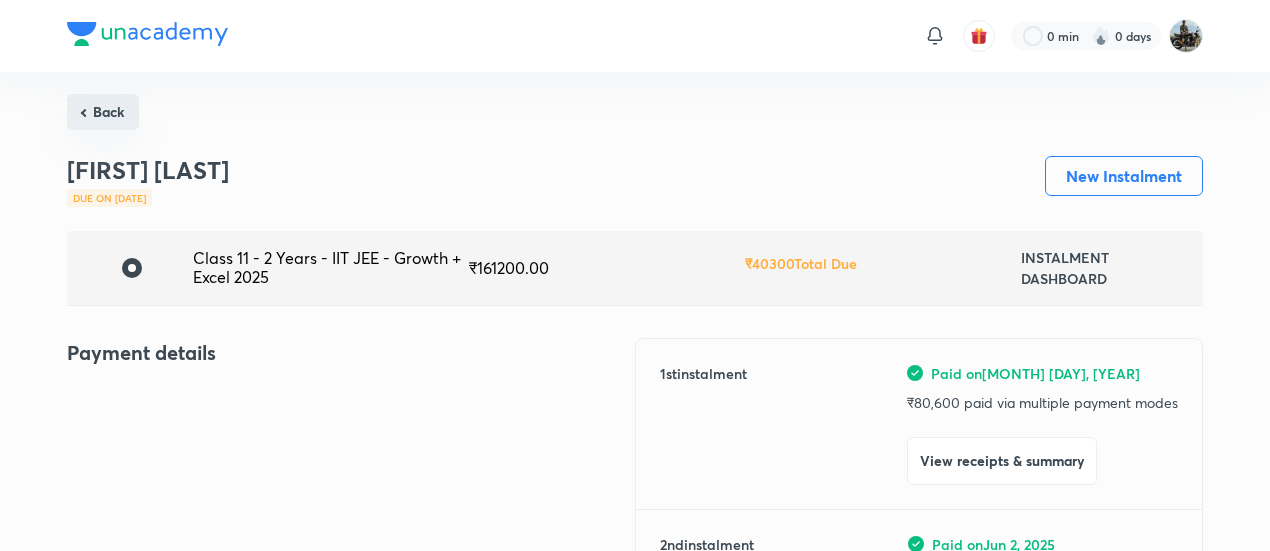 click on "Back" at bounding box center [103, 112] 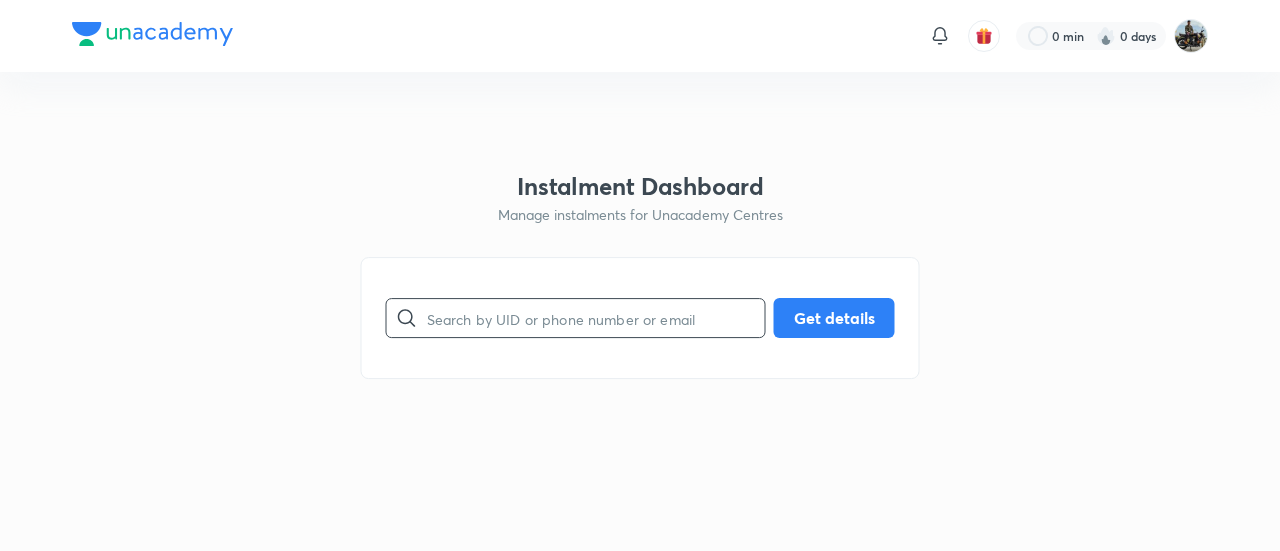 click at bounding box center (596, 318) 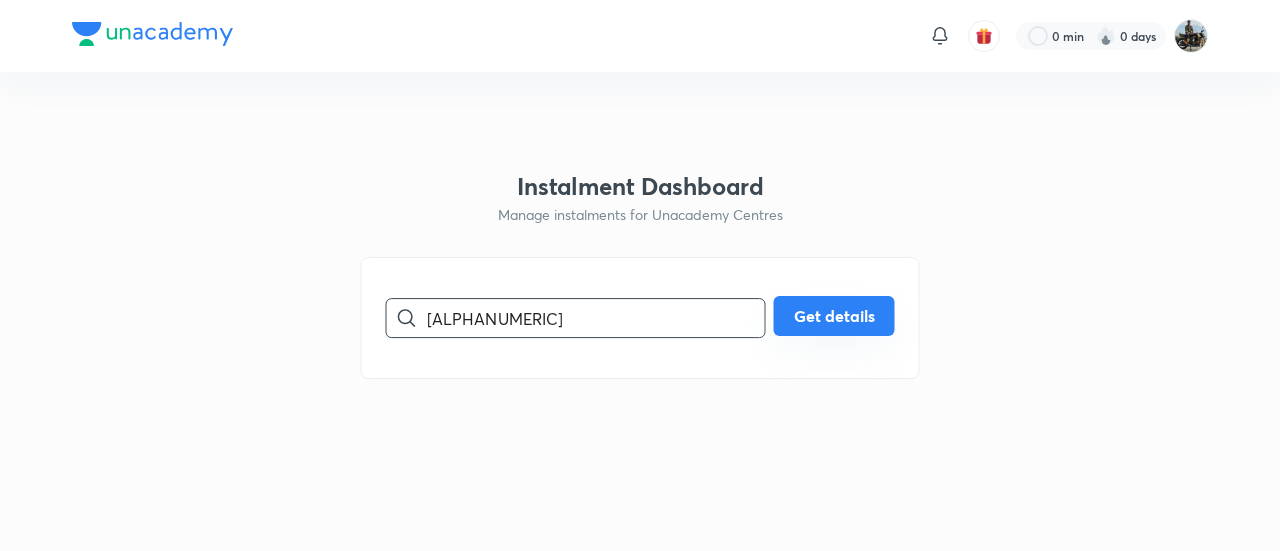 type on "[ALPHANUMERIC]" 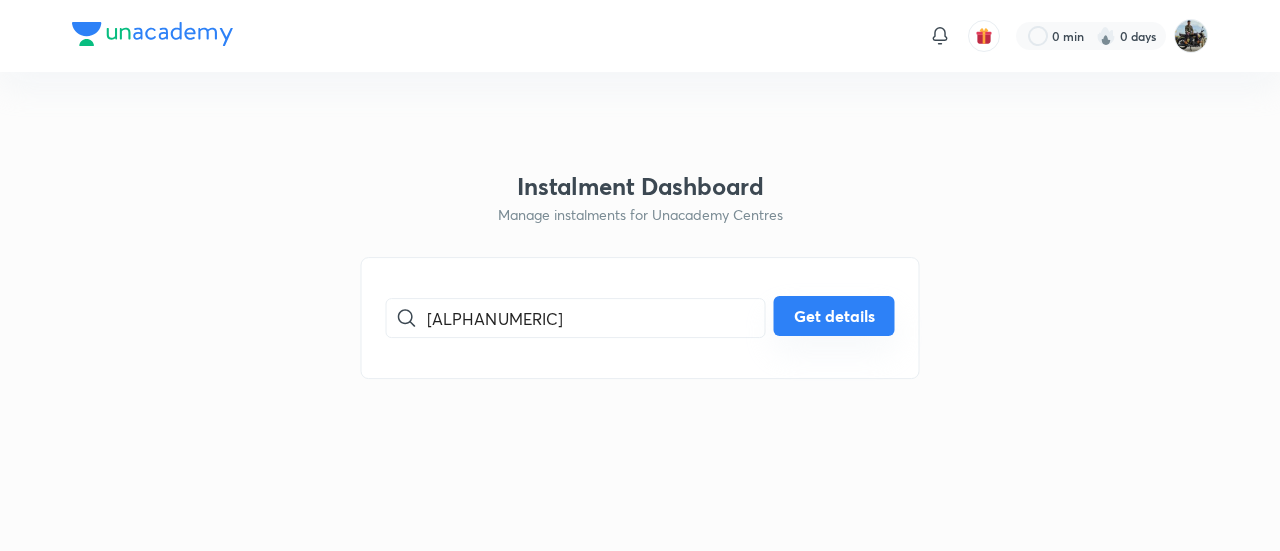 click on "Get details" at bounding box center [834, 316] 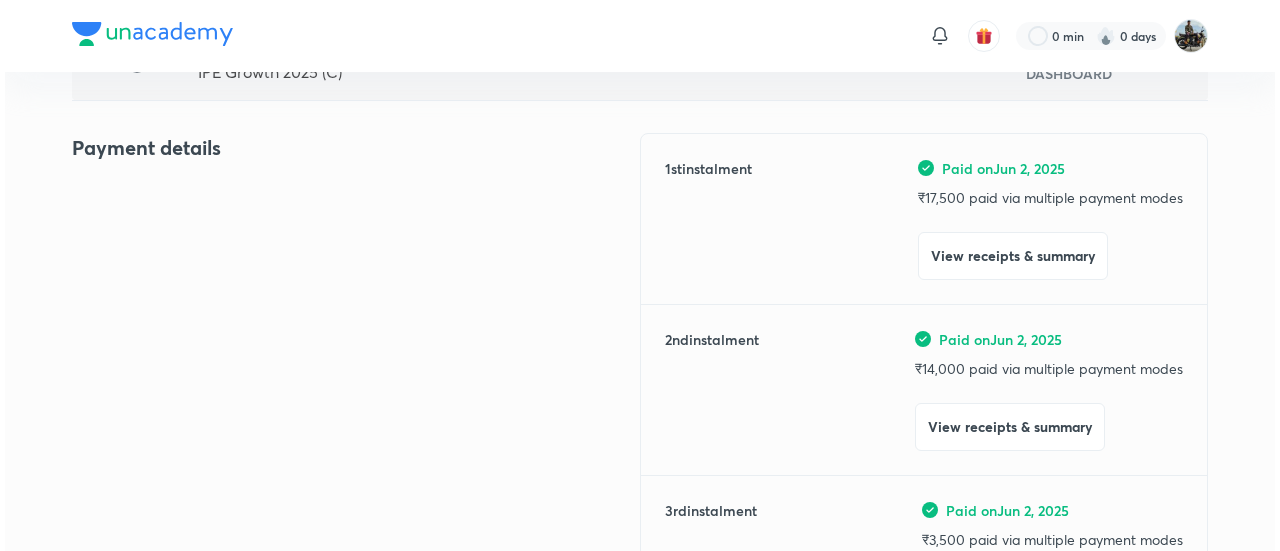 scroll, scrollTop: 206, scrollLeft: 0, axis: vertical 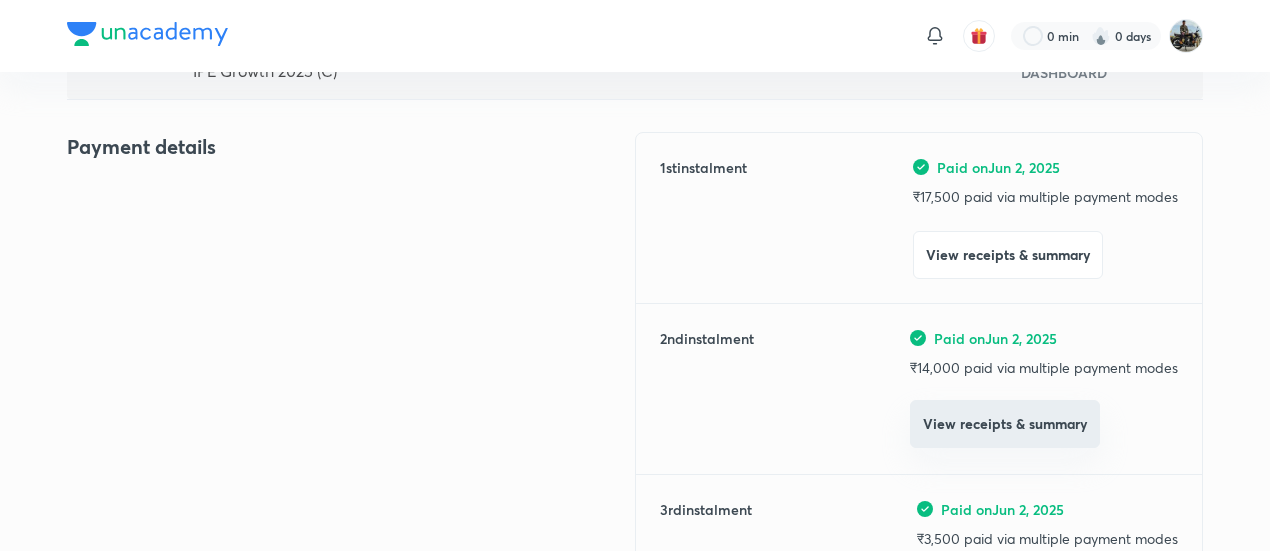 click on "View receipts & summary" at bounding box center [1005, 424] 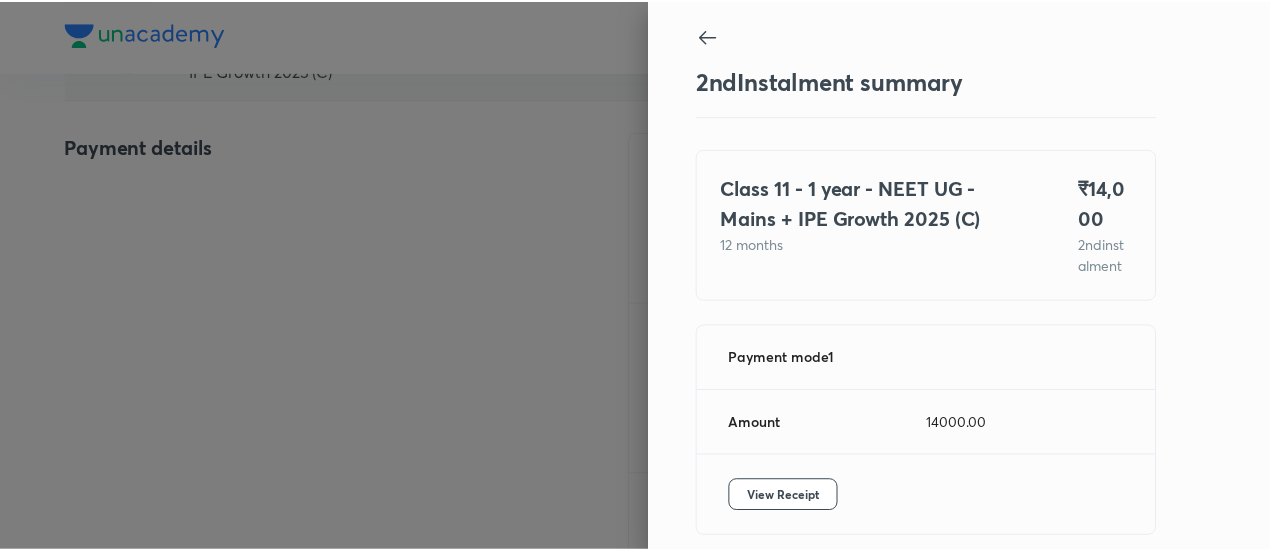 scroll, scrollTop: 109, scrollLeft: 0, axis: vertical 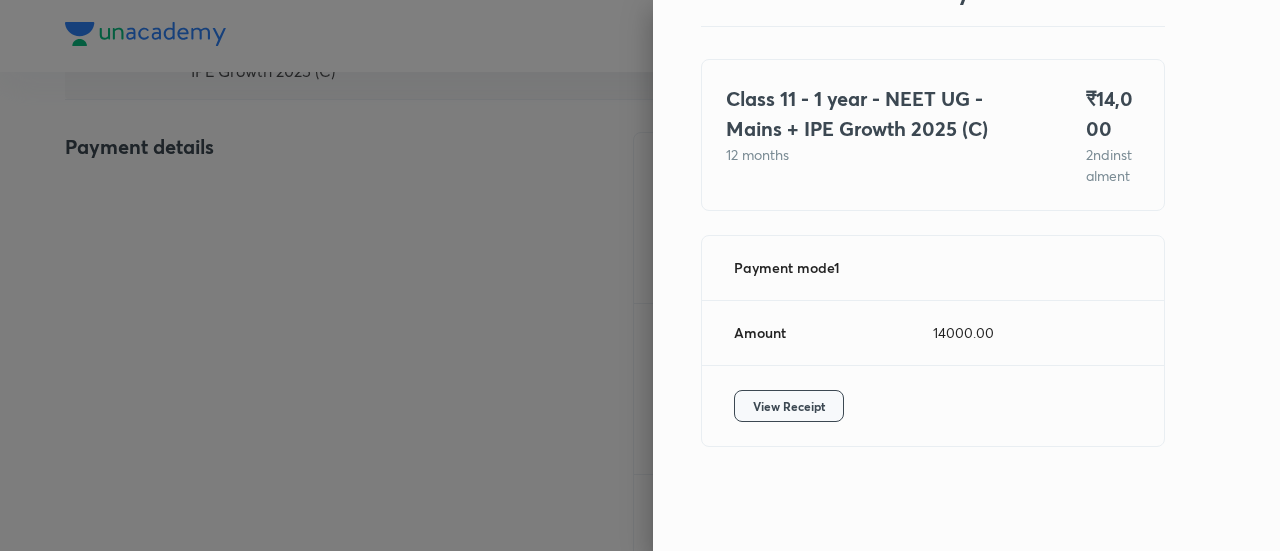 click on "View Receipt" at bounding box center [789, 406] 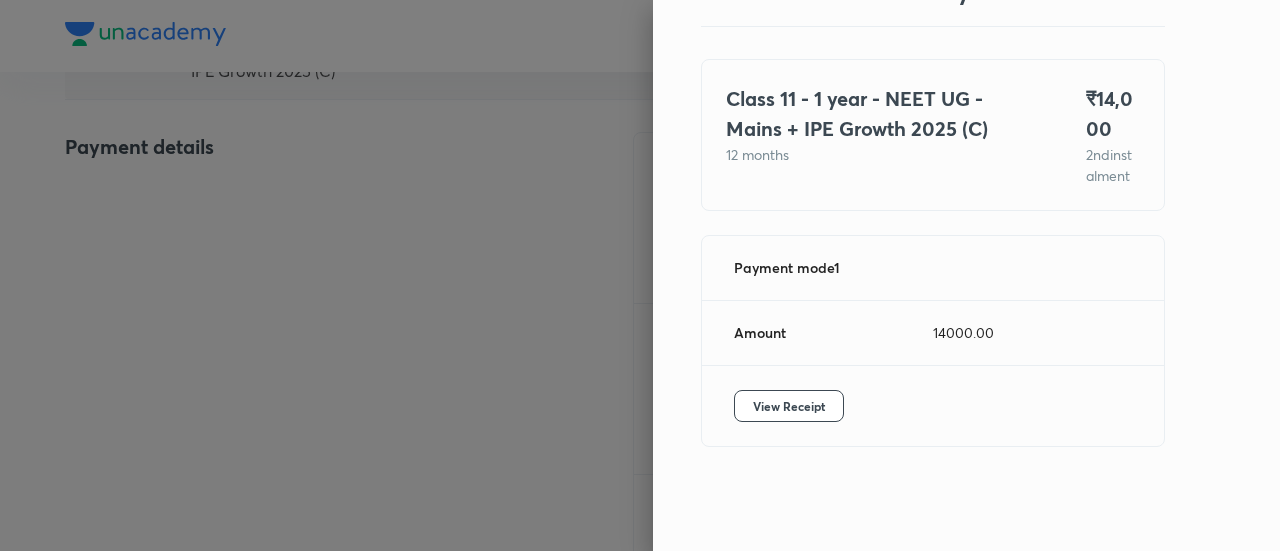 click at bounding box center (640, 275) 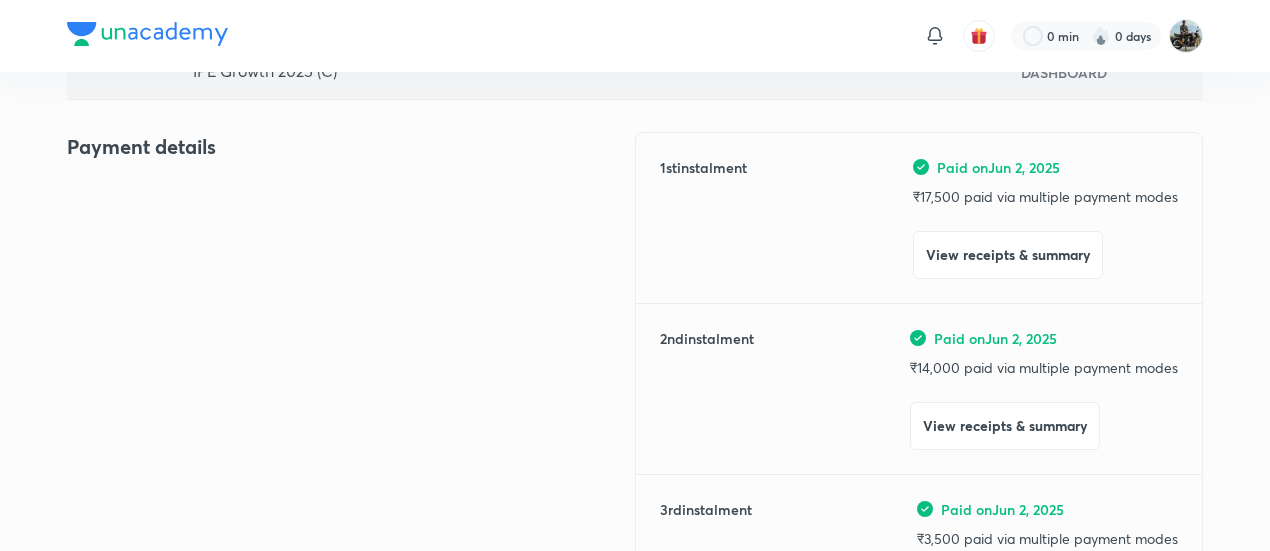 scroll, scrollTop: 0, scrollLeft: 0, axis: both 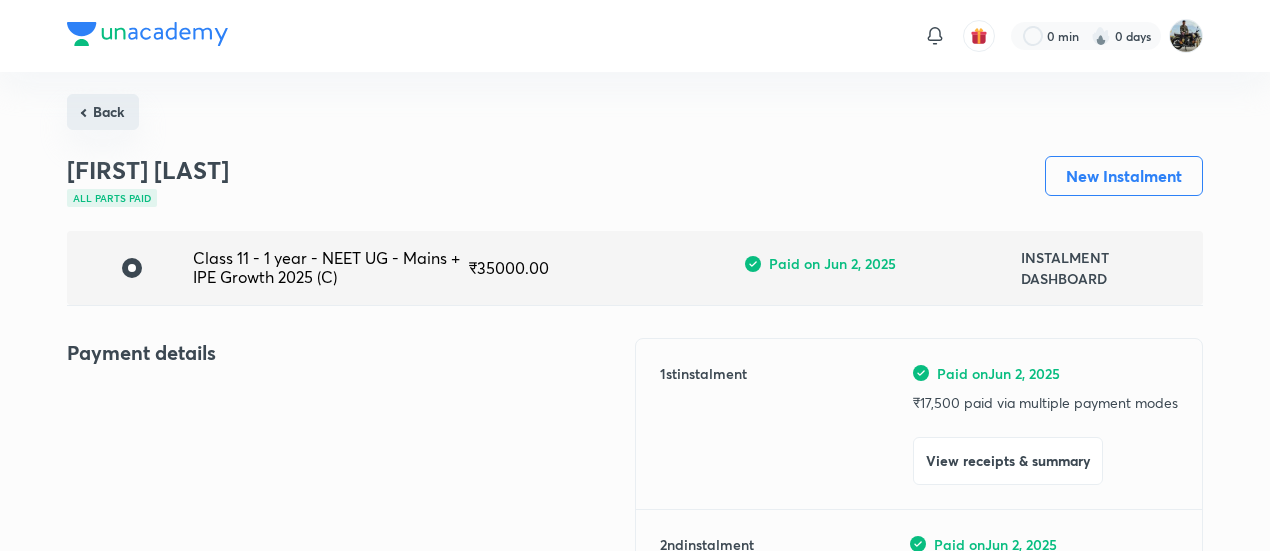 click on "Back" at bounding box center [103, 112] 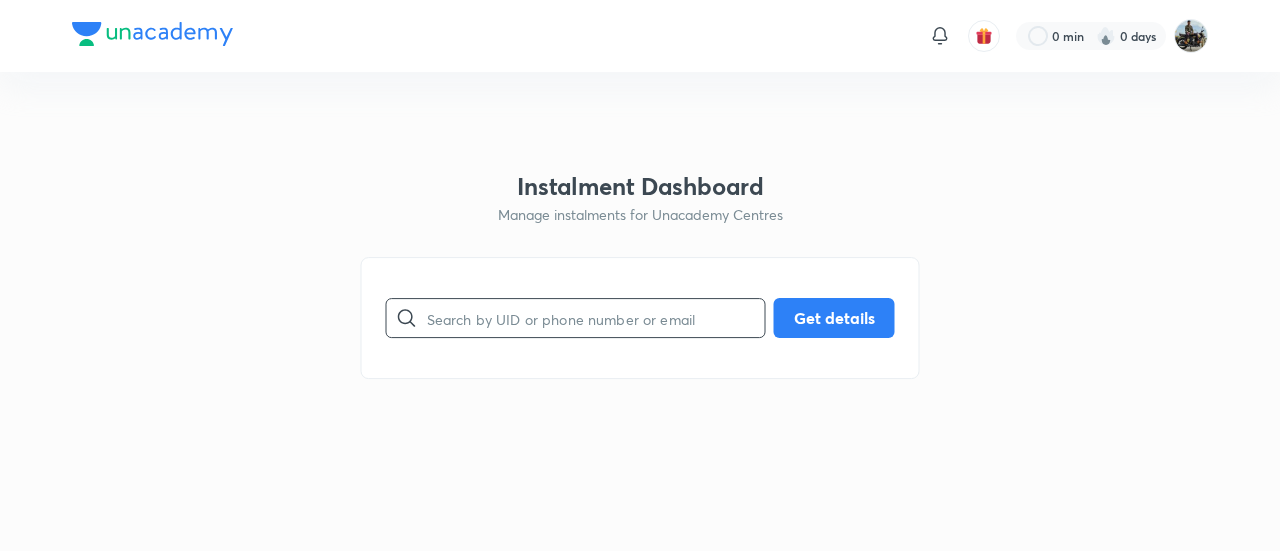 click at bounding box center (596, 318) 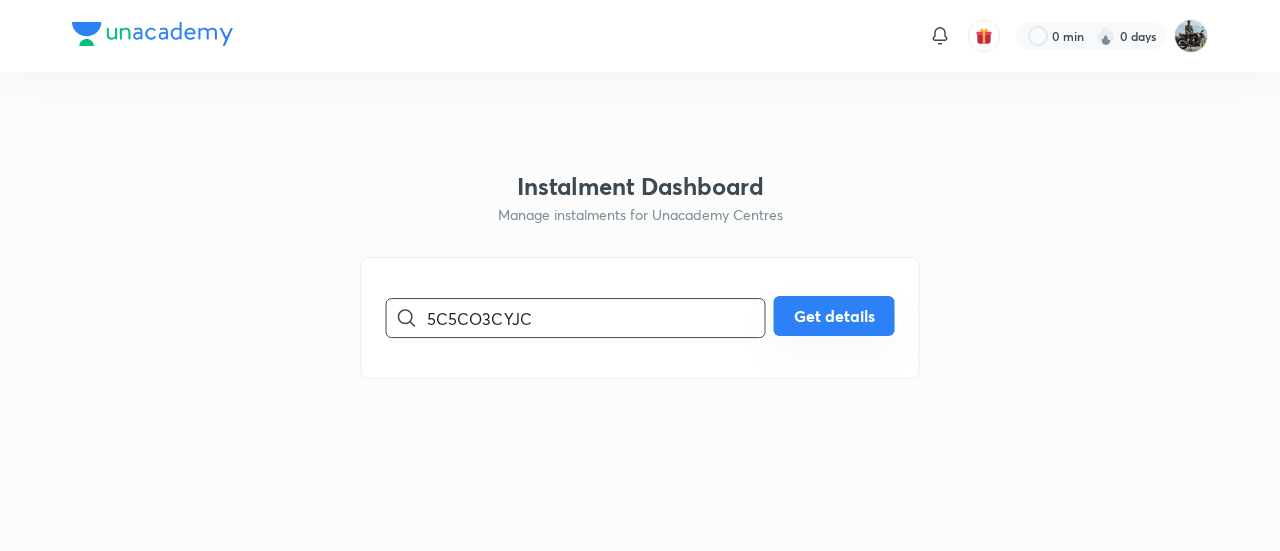 type on "5C5CO3CYJC" 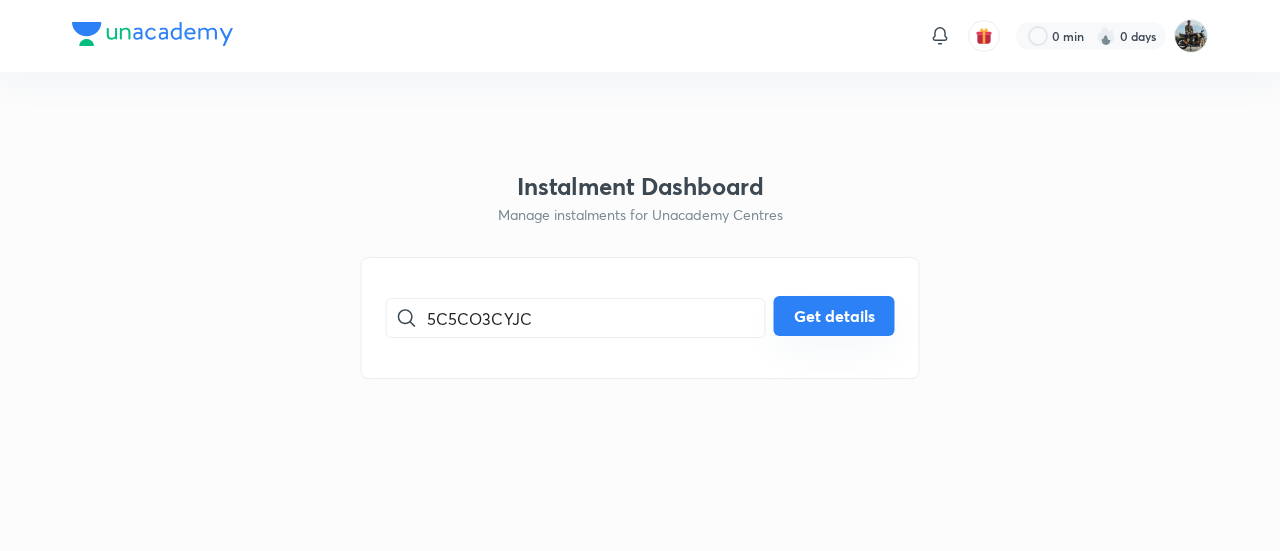 click on "Get details" at bounding box center [834, 316] 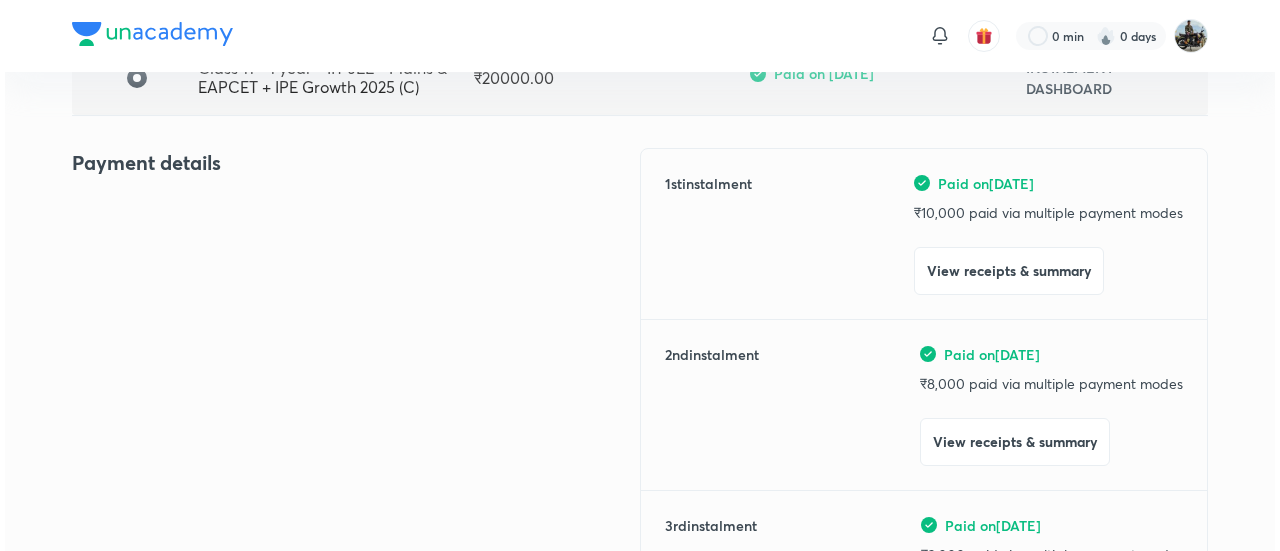 scroll, scrollTop: 192, scrollLeft: 0, axis: vertical 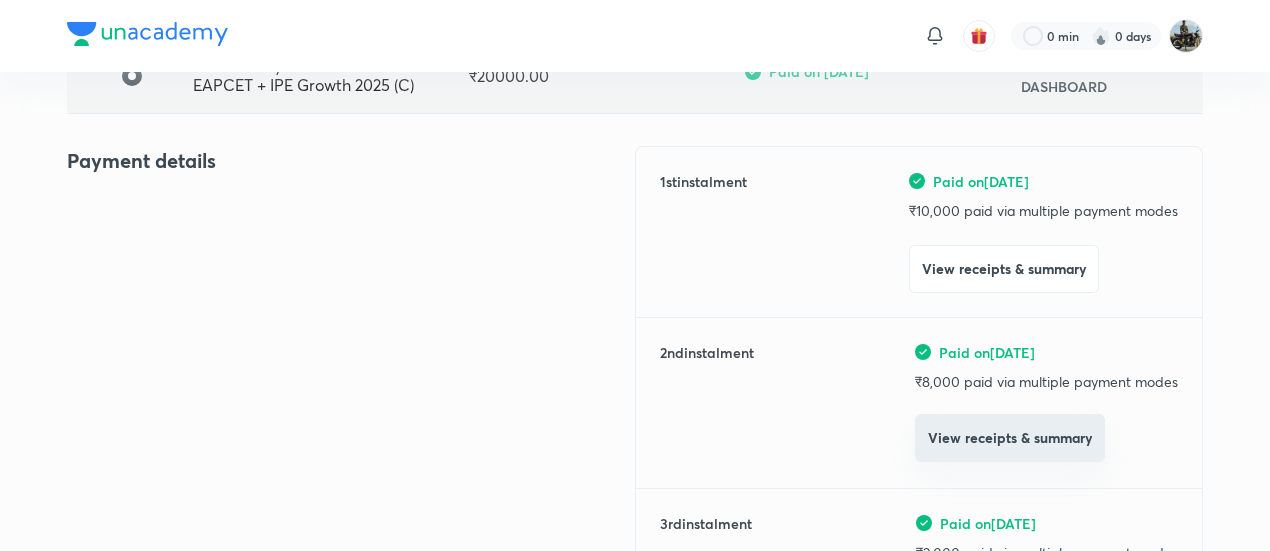 click on "View receipts & summary" at bounding box center (1010, 438) 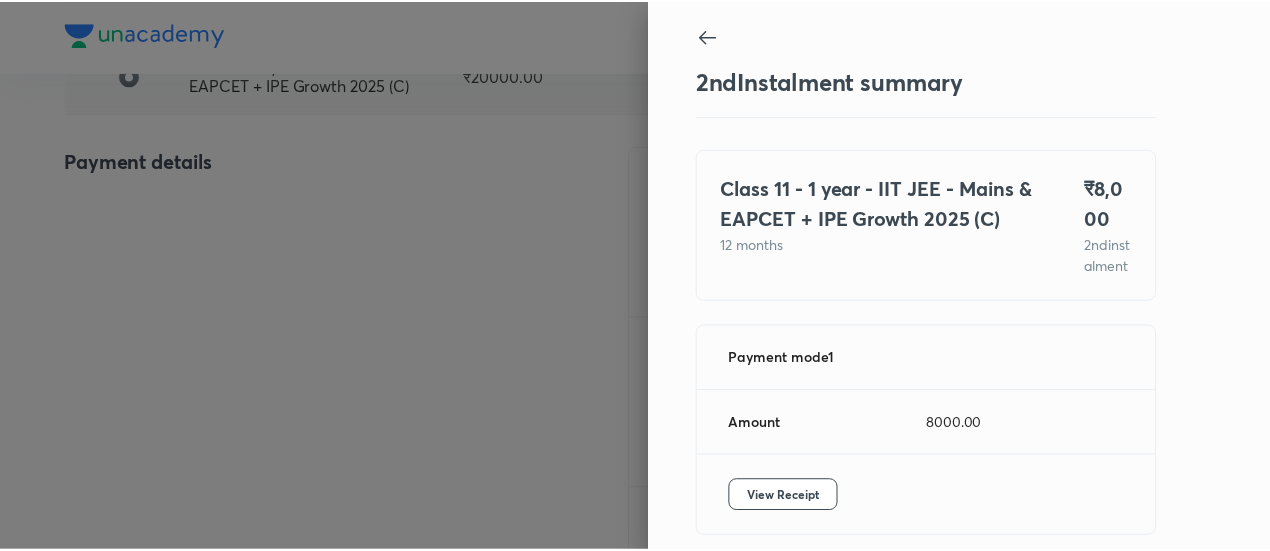 scroll, scrollTop: 109, scrollLeft: 0, axis: vertical 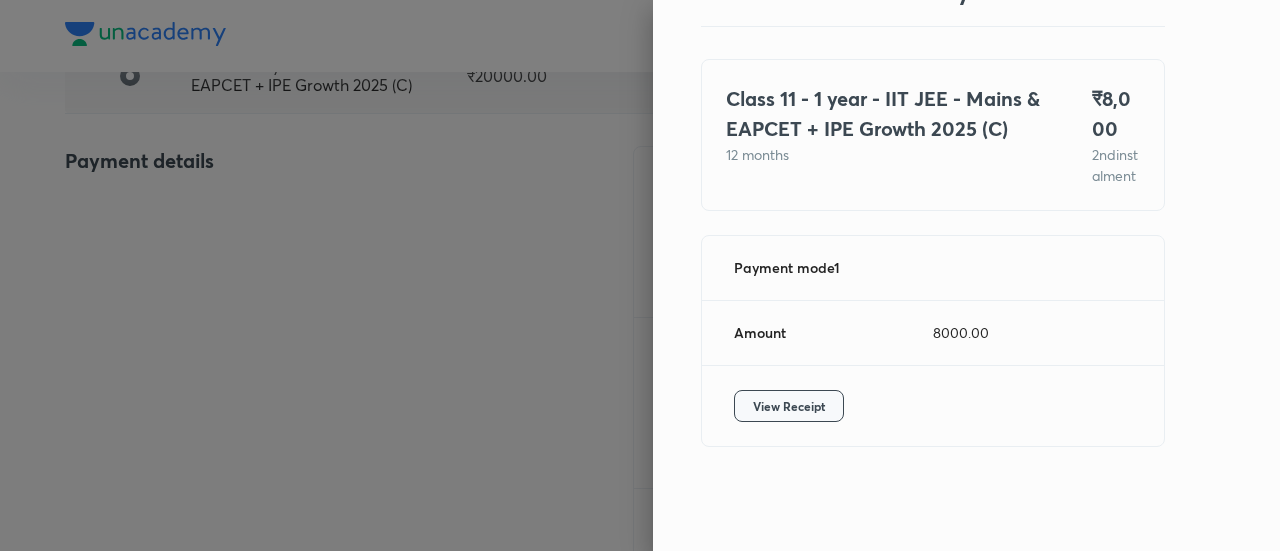 click on "View Receipt" at bounding box center (789, 406) 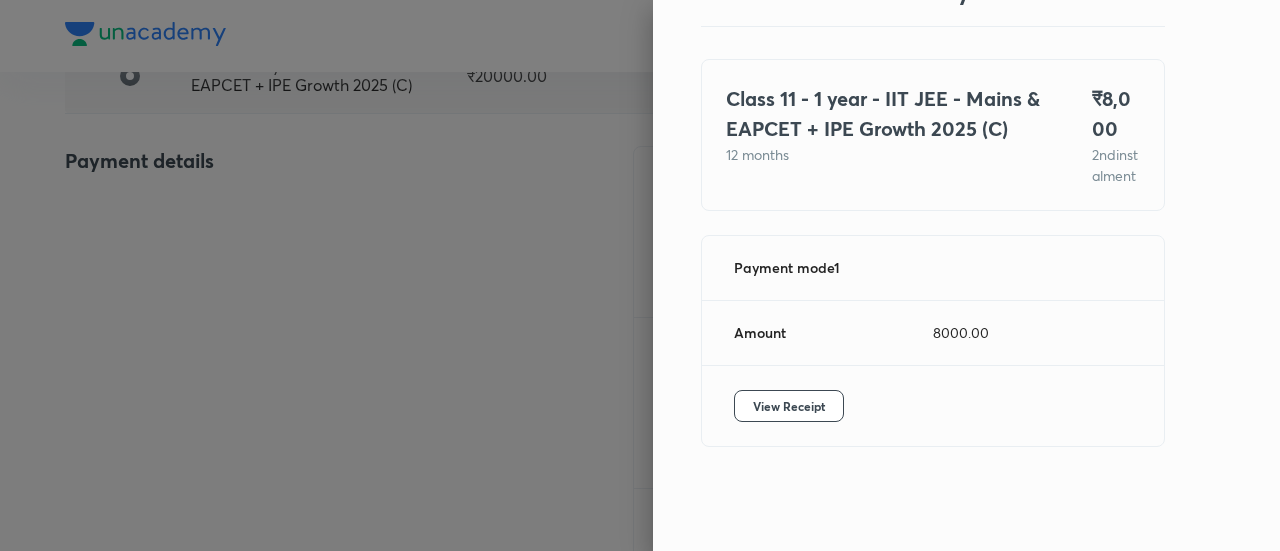 click at bounding box center [640, 275] 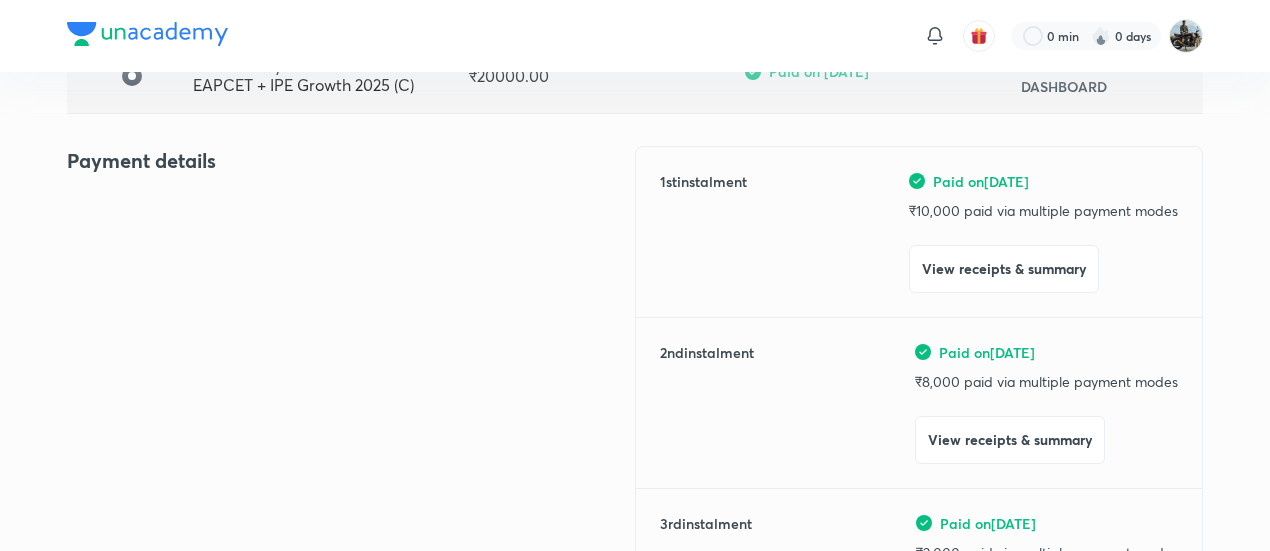 scroll, scrollTop: 0, scrollLeft: 0, axis: both 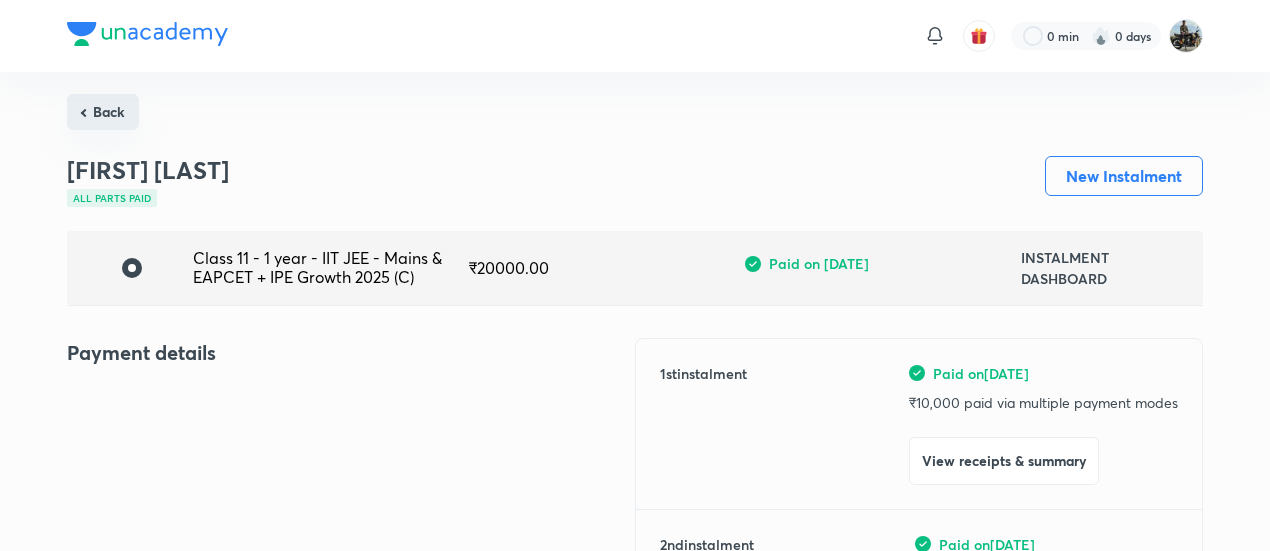 click on "Back" at bounding box center [103, 112] 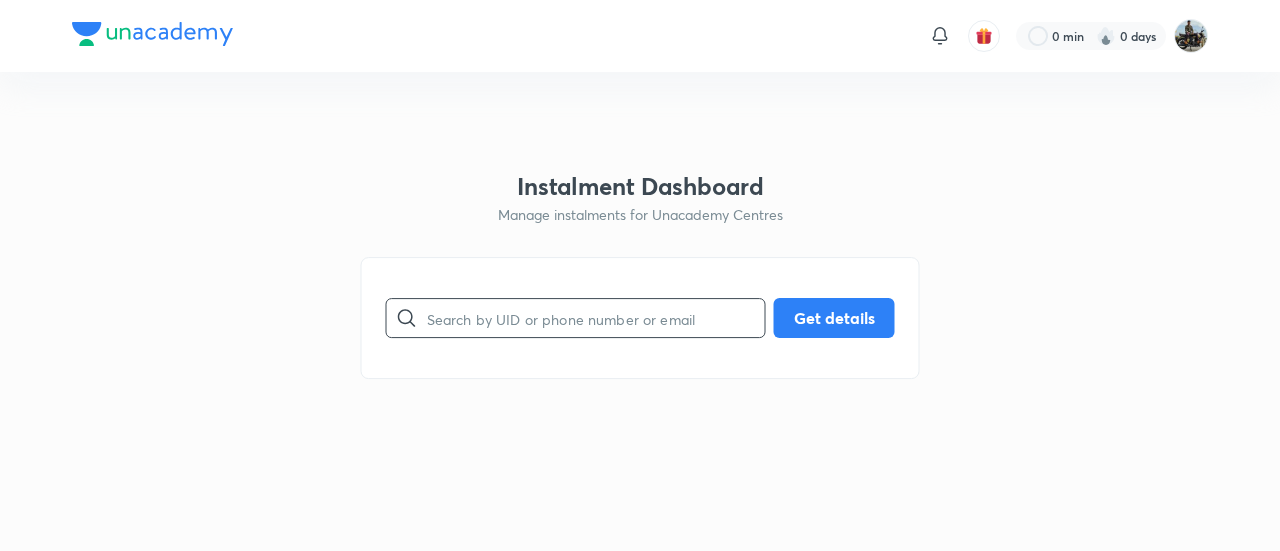 click at bounding box center [596, 318] 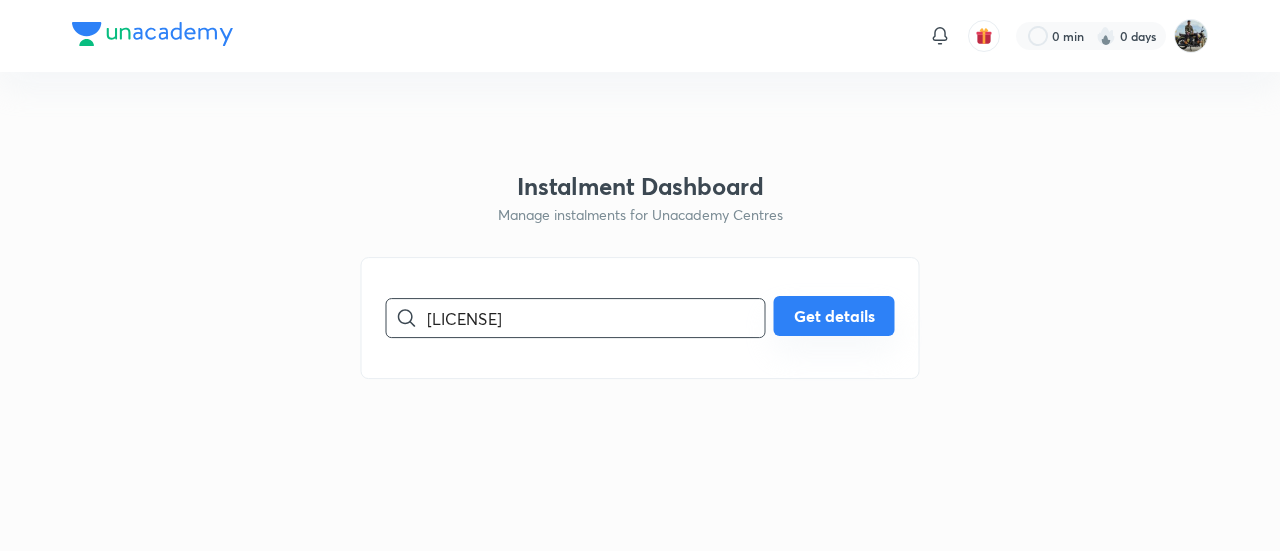 type on "[LICENSE]" 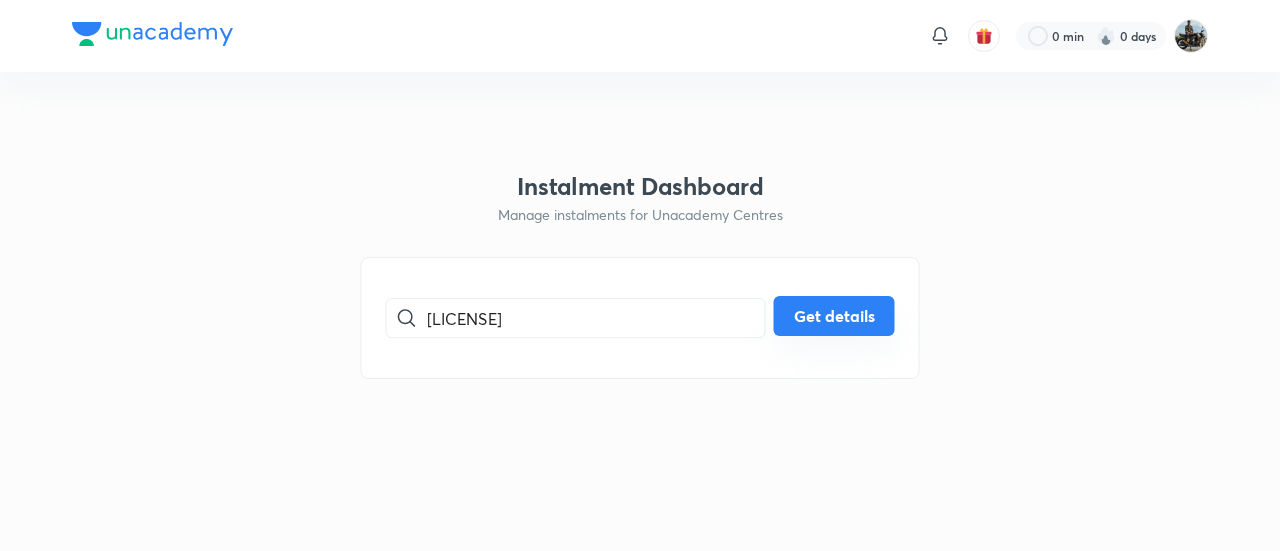 click on "Get details" at bounding box center (834, 316) 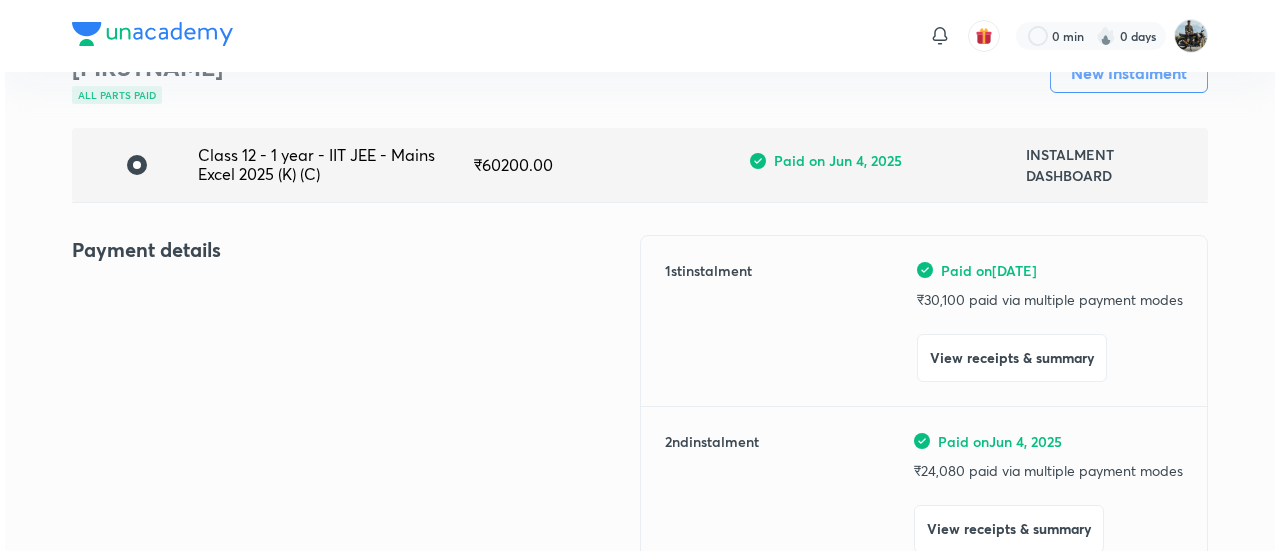 scroll, scrollTop: 111, scrollLeft: 0, axis: vertical 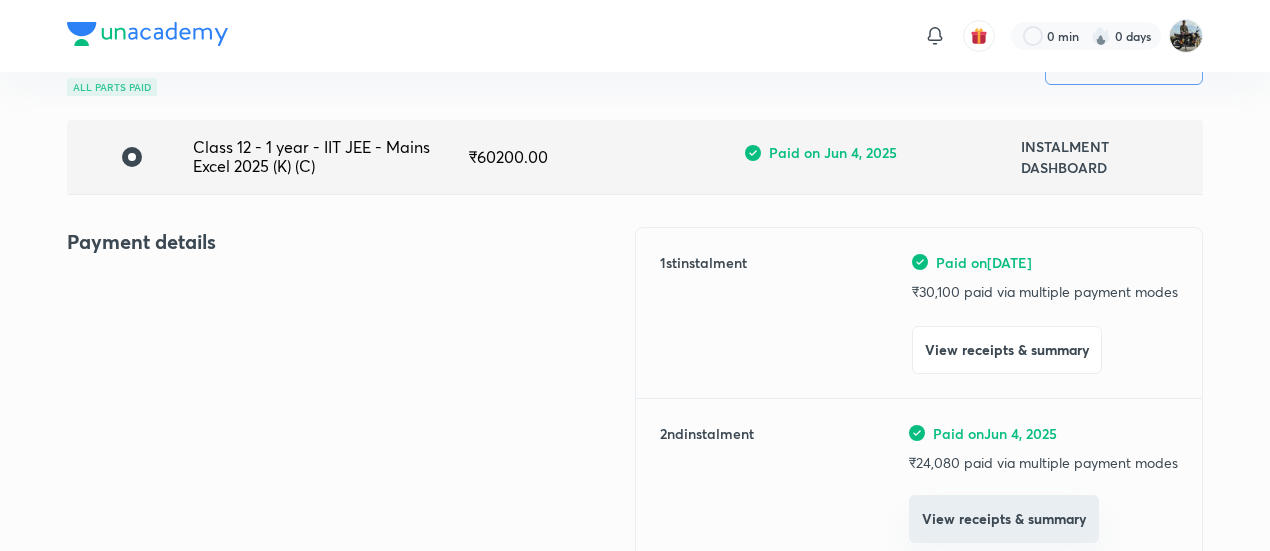 click on "View receipts & summary" at bounding box center [1004, 519] 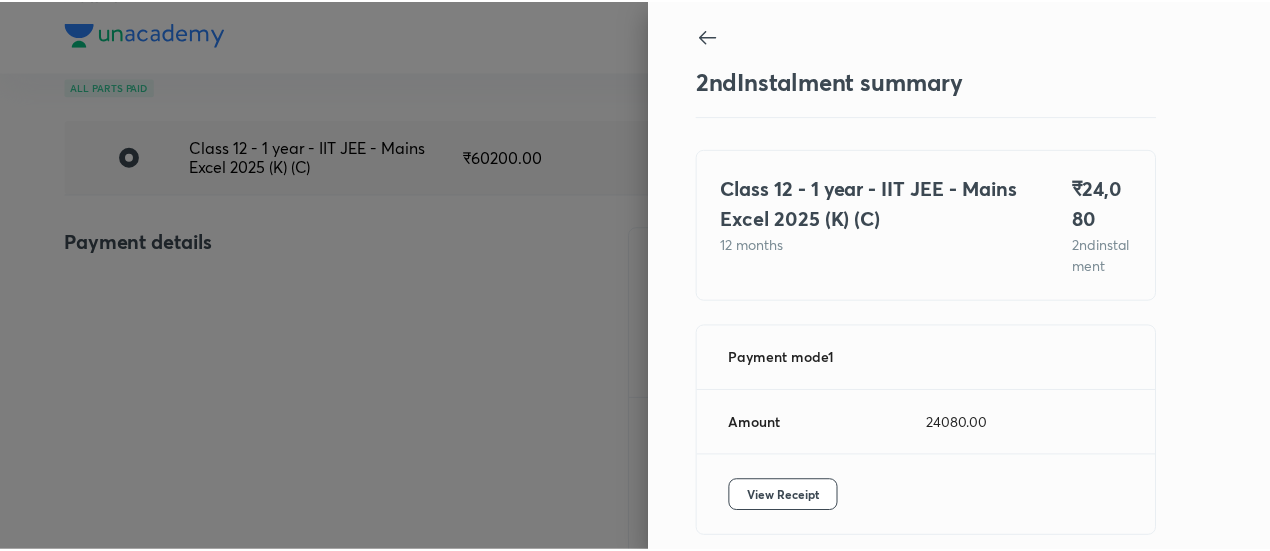 scroll, scrollTop: 109, scrollLeft: 0, axis: vertical 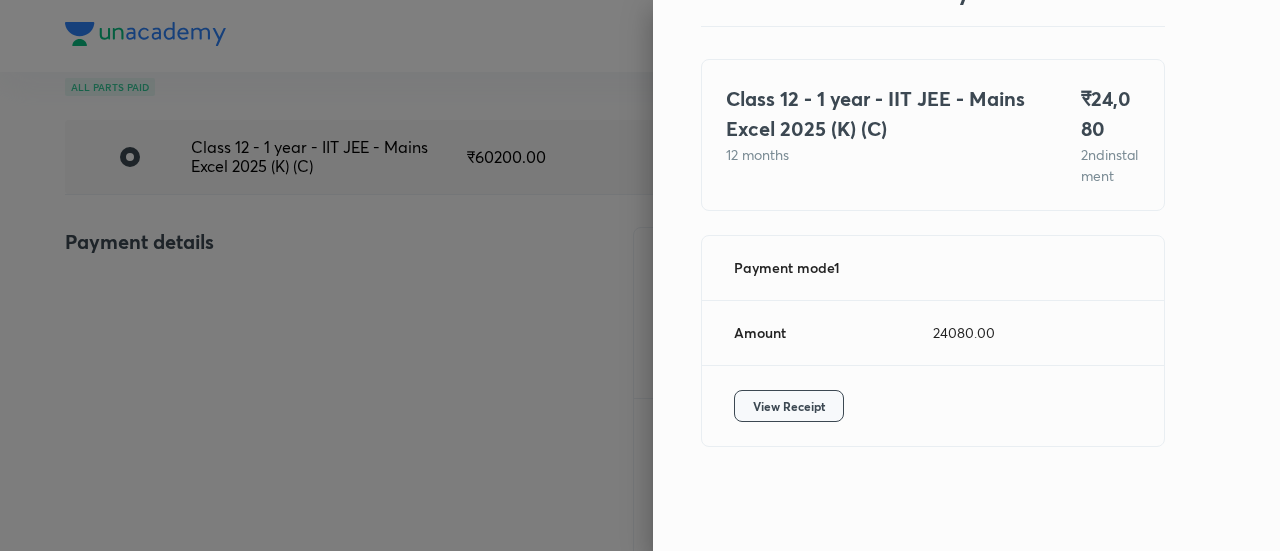 click on "View Receipt" at bounding box center (789, 406) 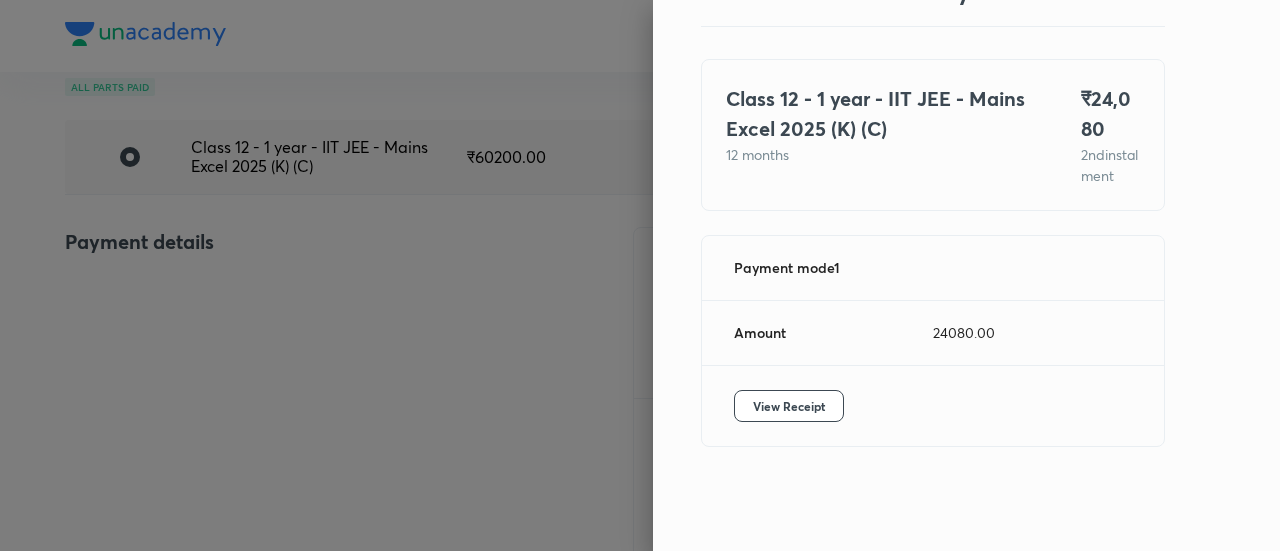 click at bounding box center (640, 275) 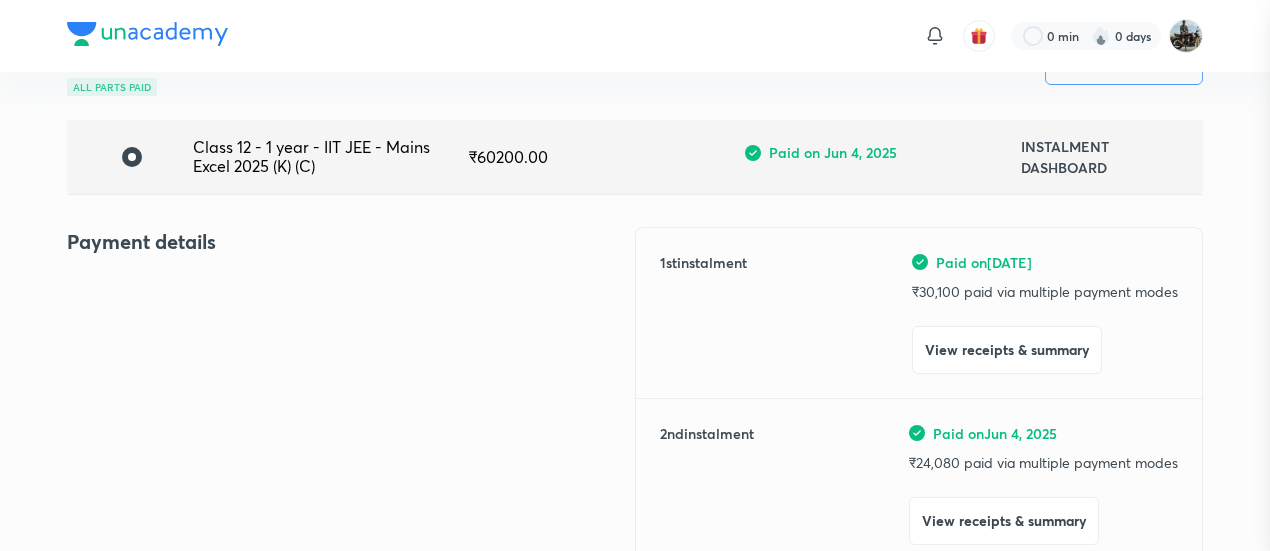 click at bounding box center [635, 275] 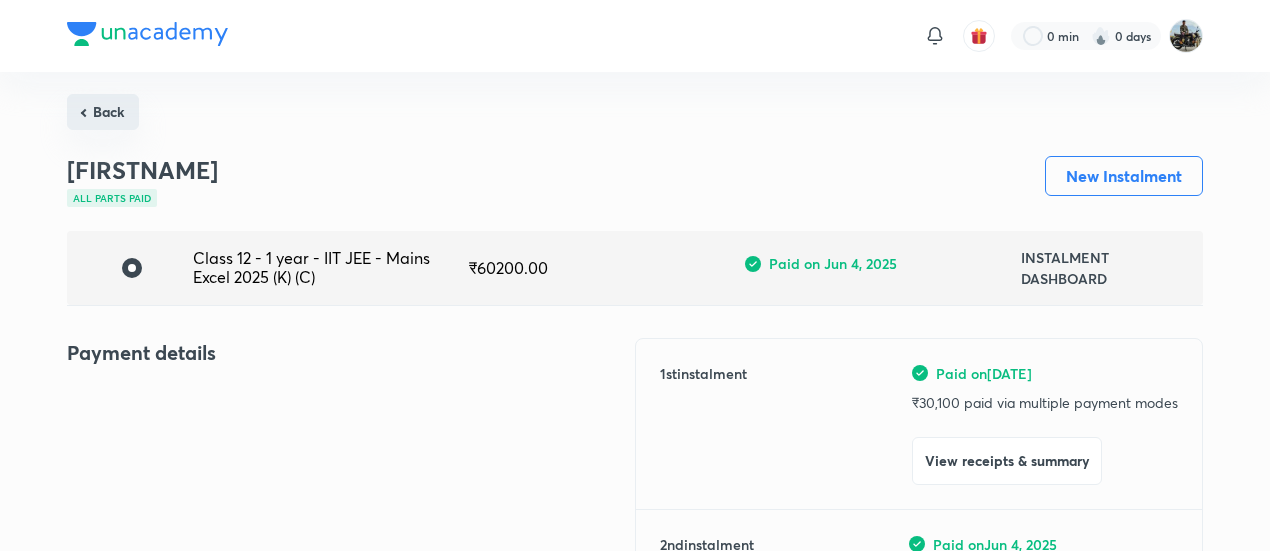 click on "Back" at bounding box center [103, 112] 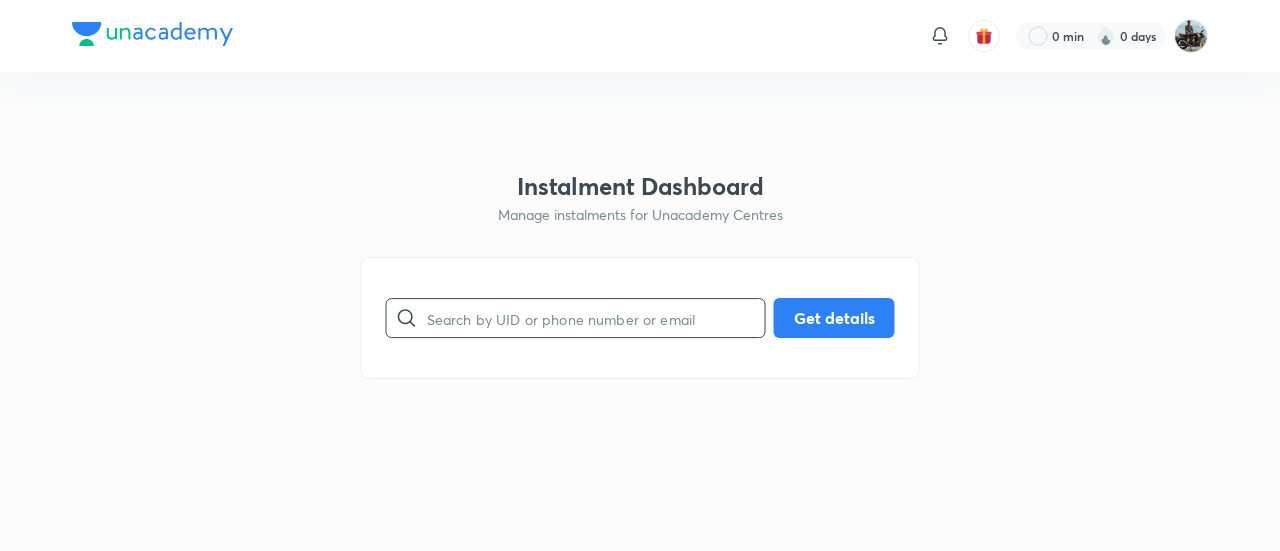 click at bounding box center (596, 318) 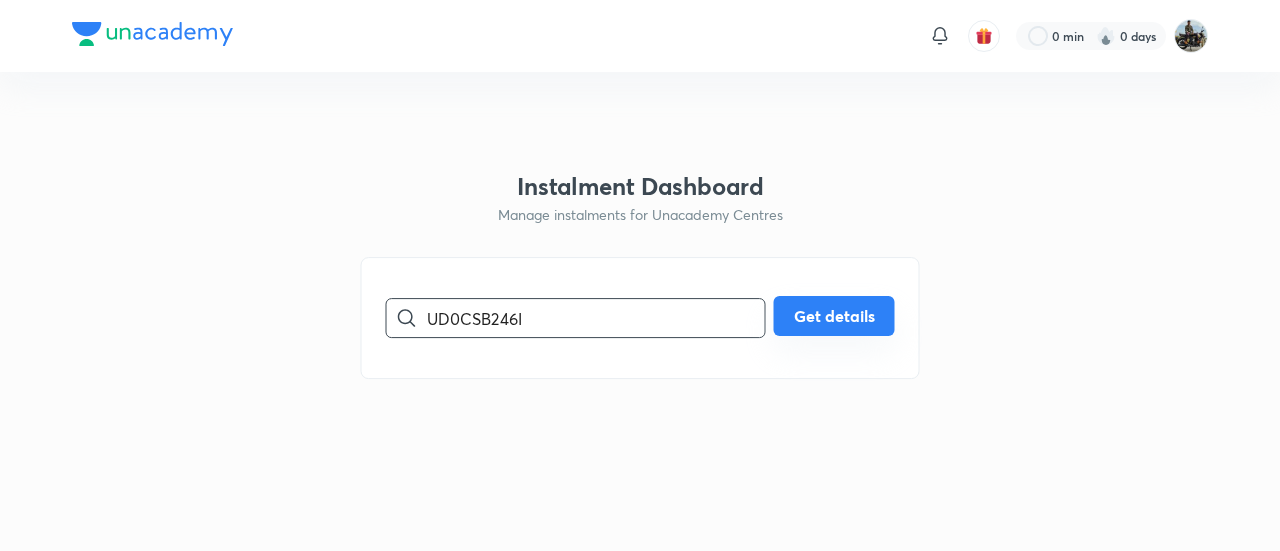 type on "UD0CSB246I" 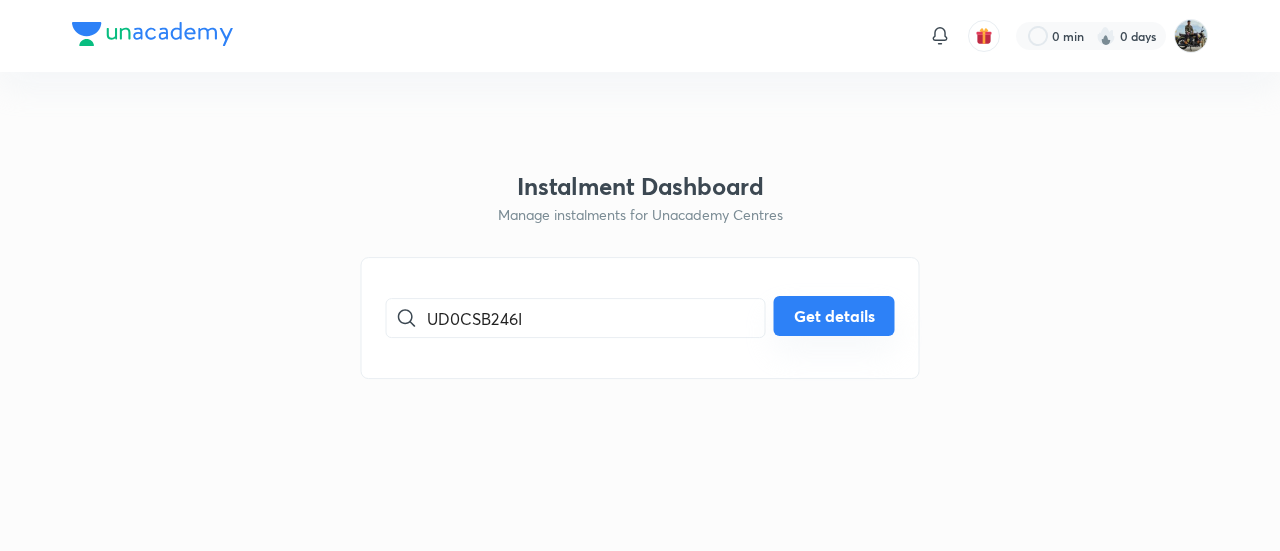 click on "Get details" at bounding box center (834, 316) 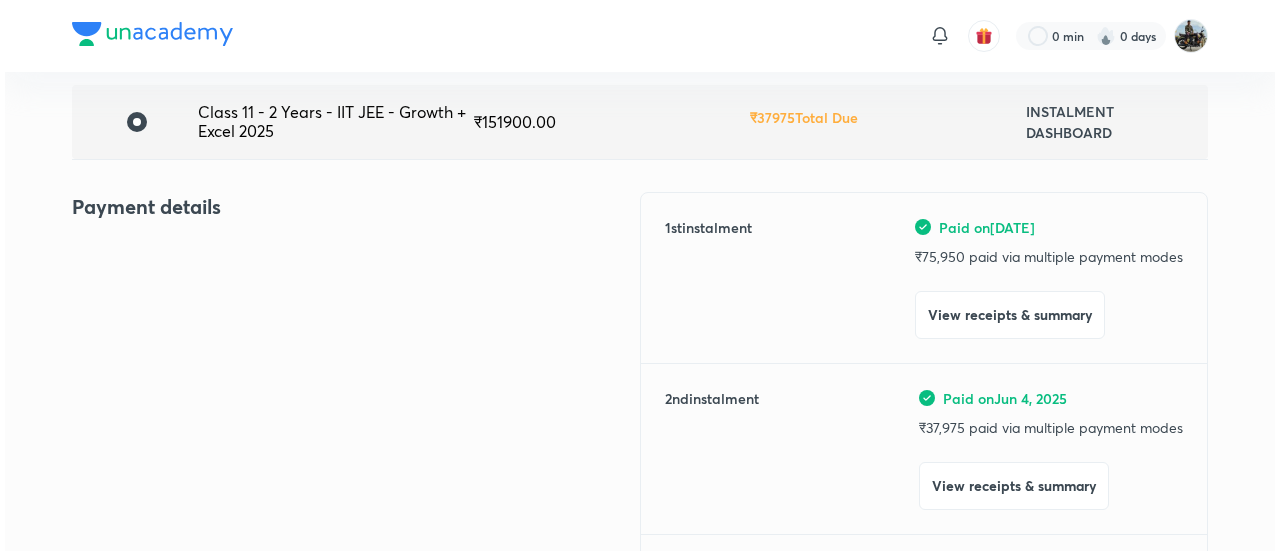 scroll, scrollTop: 157, scrollLeft: 0, axis: vertical 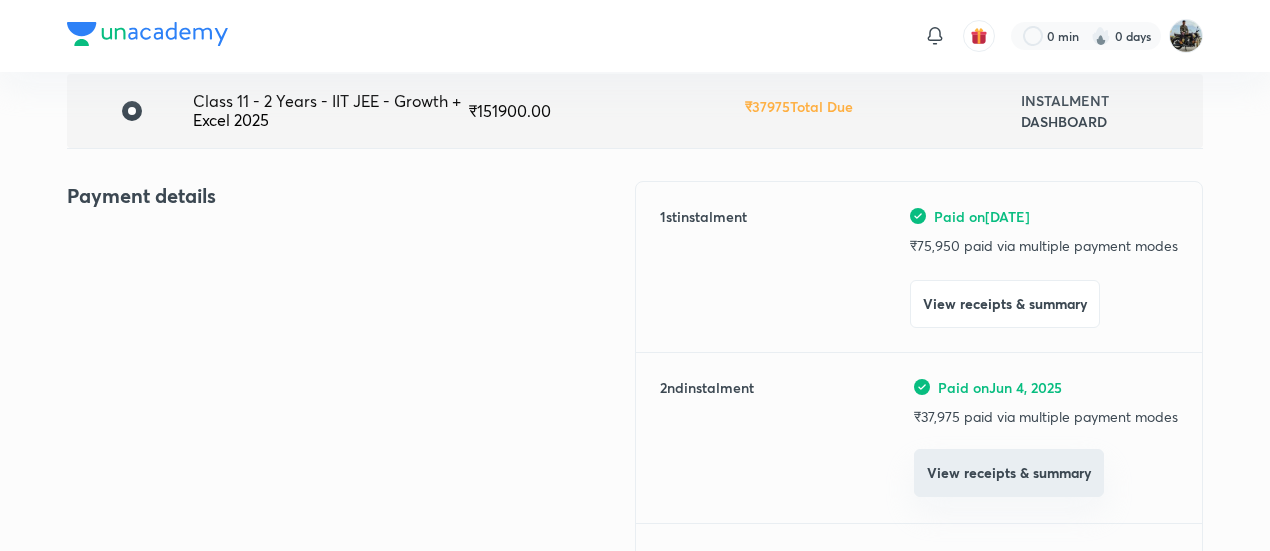 click on "View receipts & summary" at bounding box center (1009, 473) 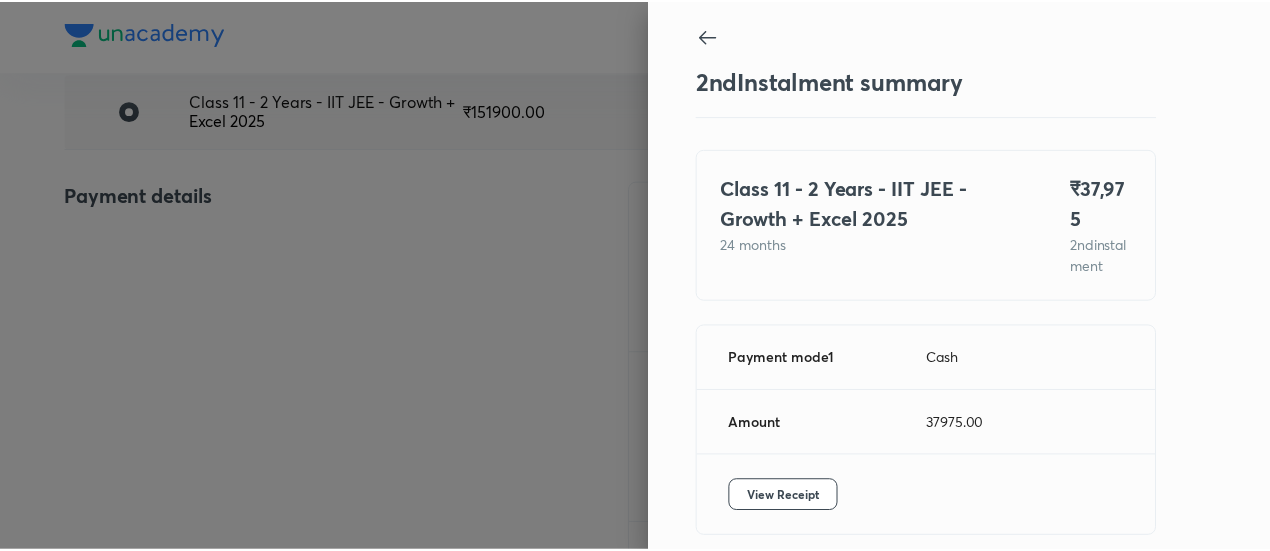 scroll, scrollTop: 109, scrollLeft: 0, axis: vertical 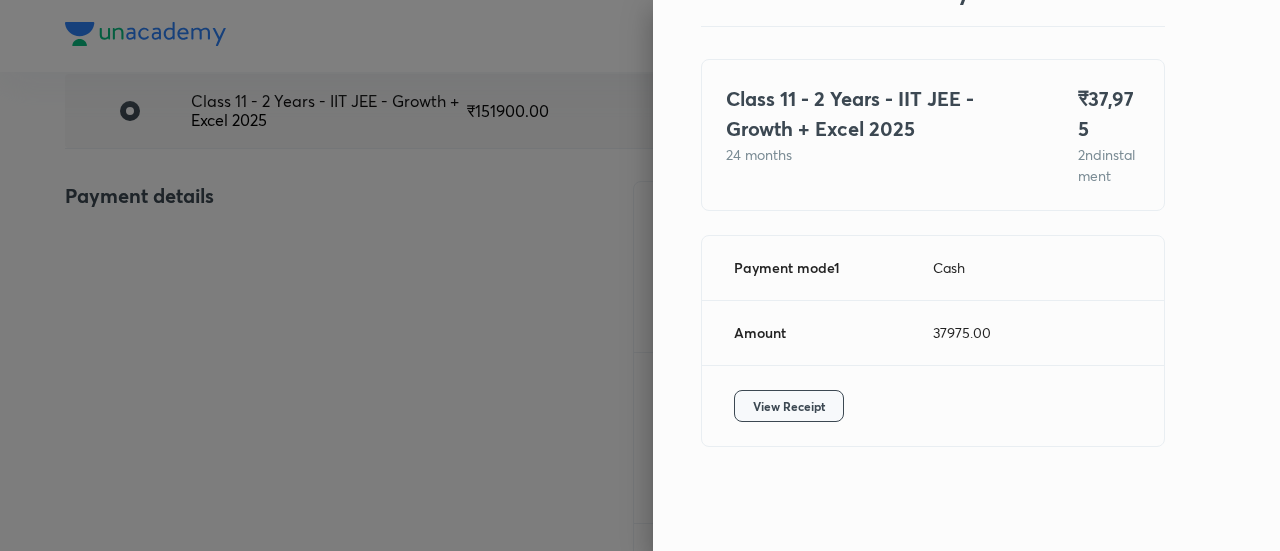 click on "View Receipt" at bounding box center (789, 406) 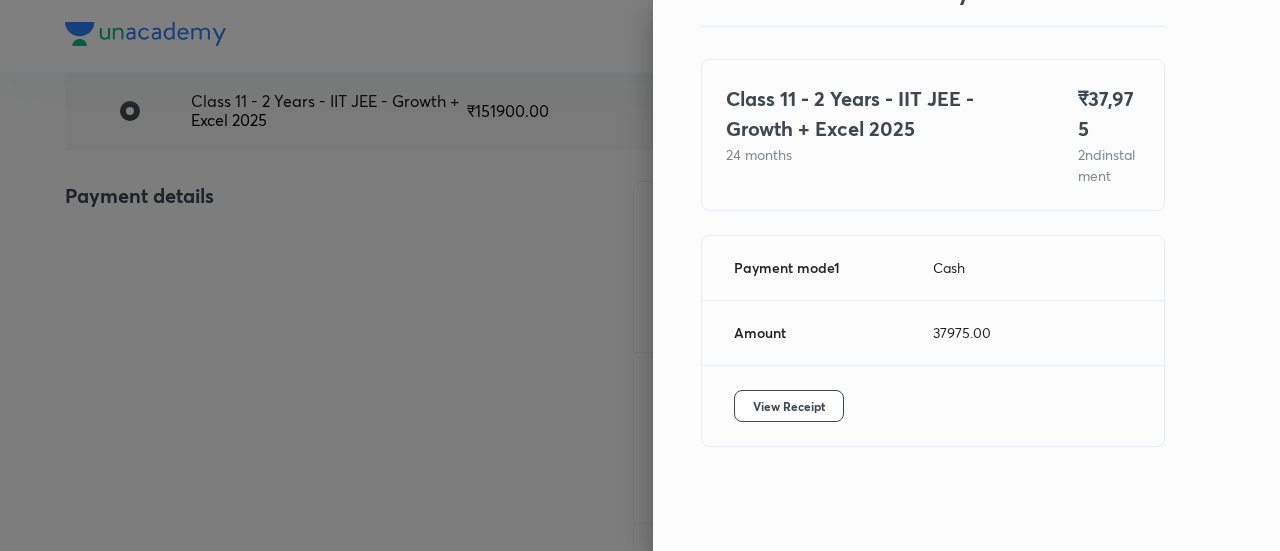 click at bounding box center [640, 275] 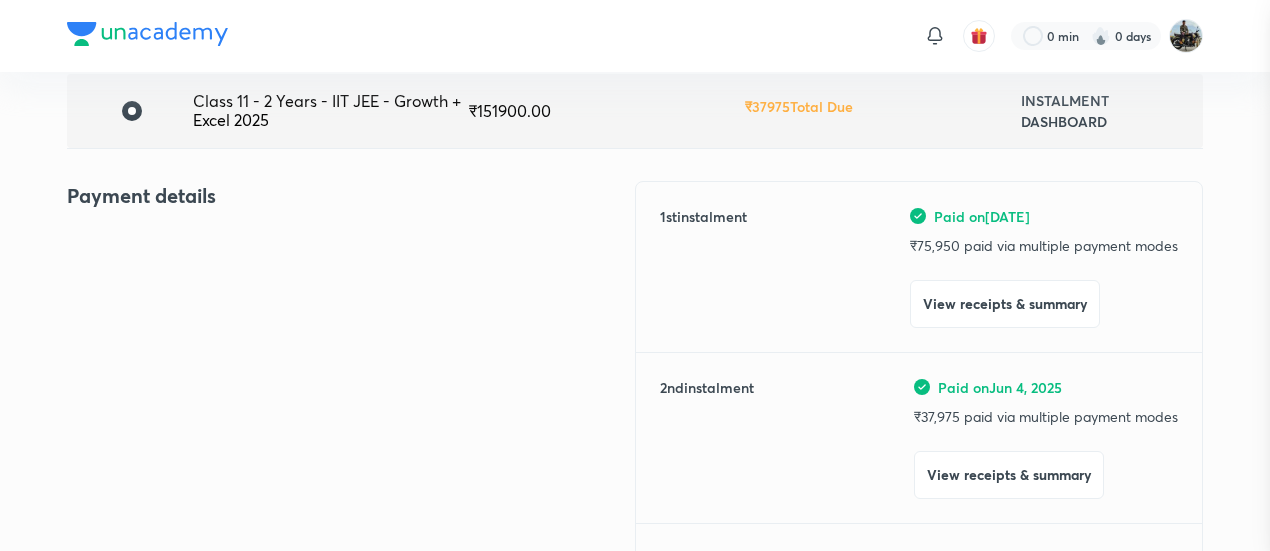 click at bounding box center (635, 275) 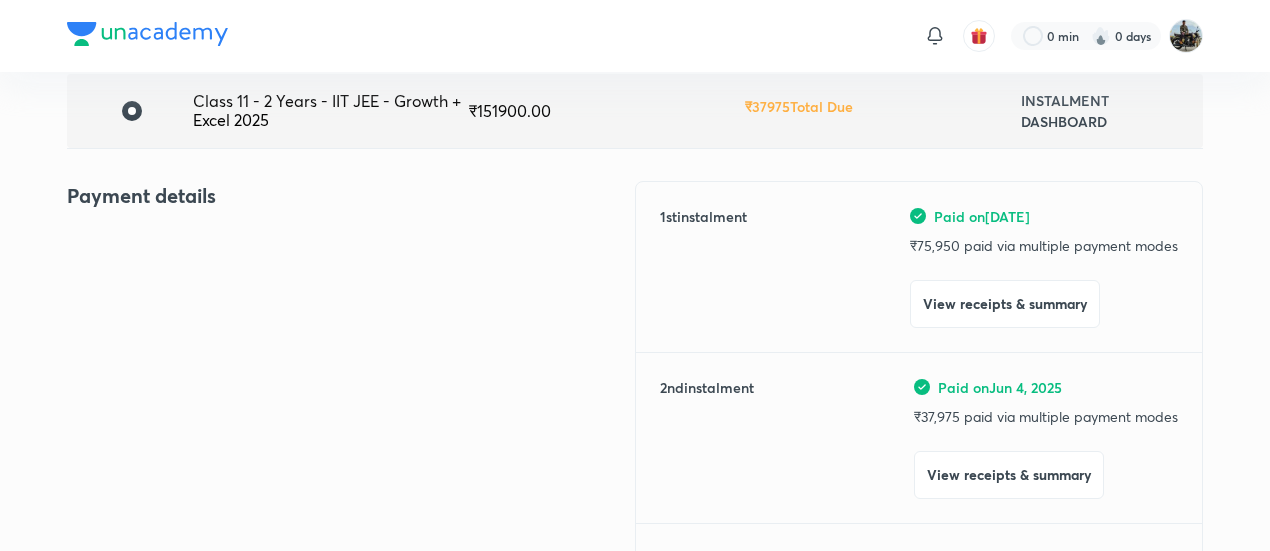 scroll, scrollTop: 0, scrollLeft: 0, axis: both 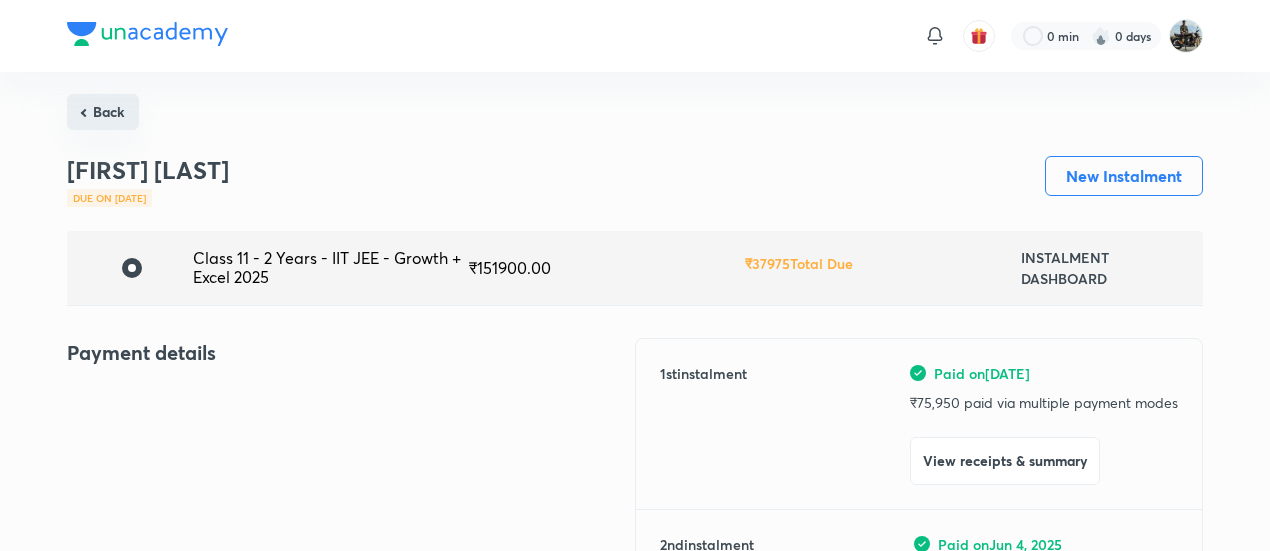 click on "Back" at bounding box center (103, 112) 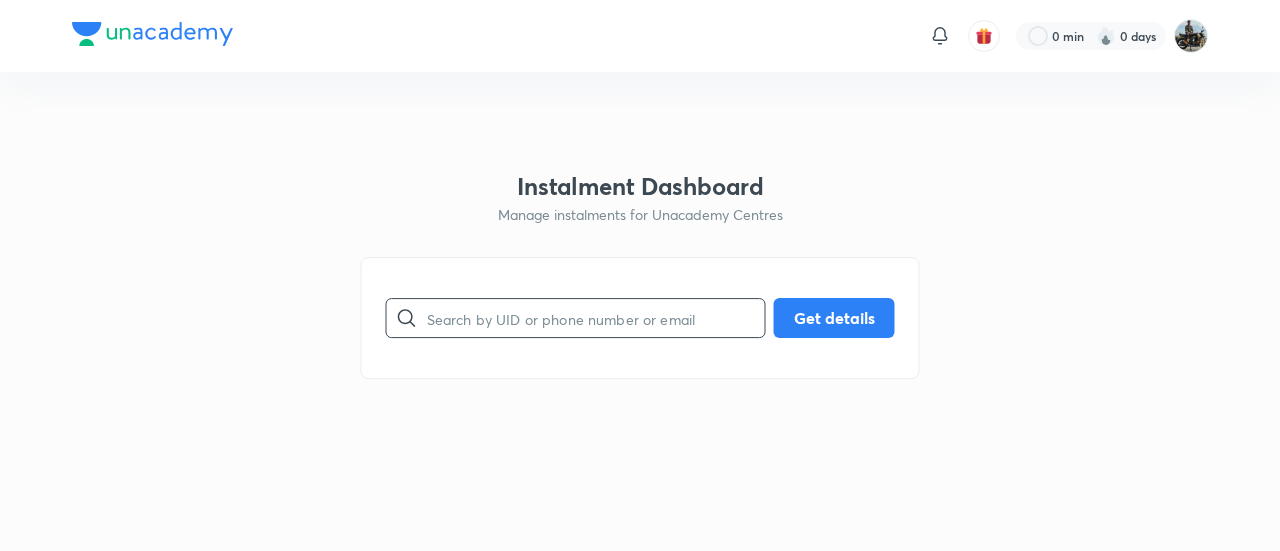 click at bounding box center [596, 318] 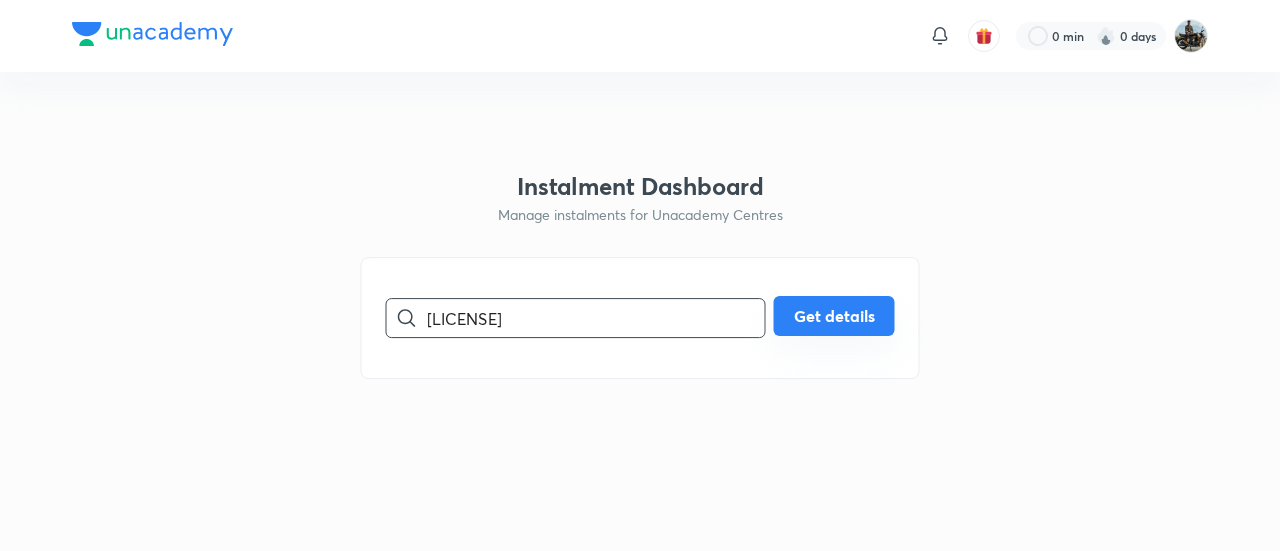 type on "[LICENSE]" 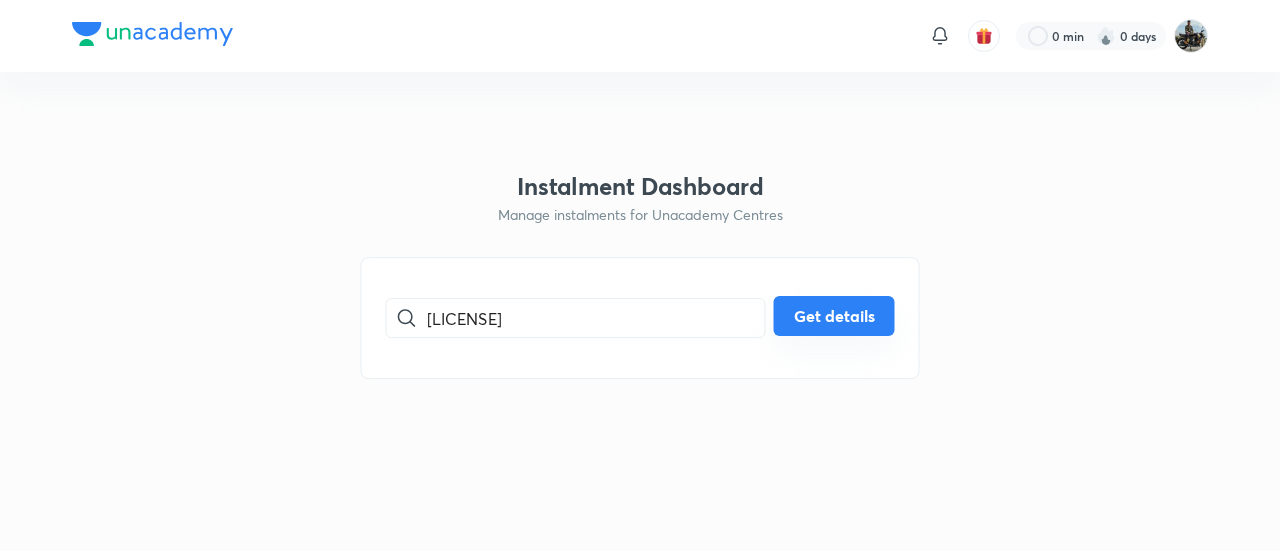 click on "Get details" at bounding box center (834, 316) 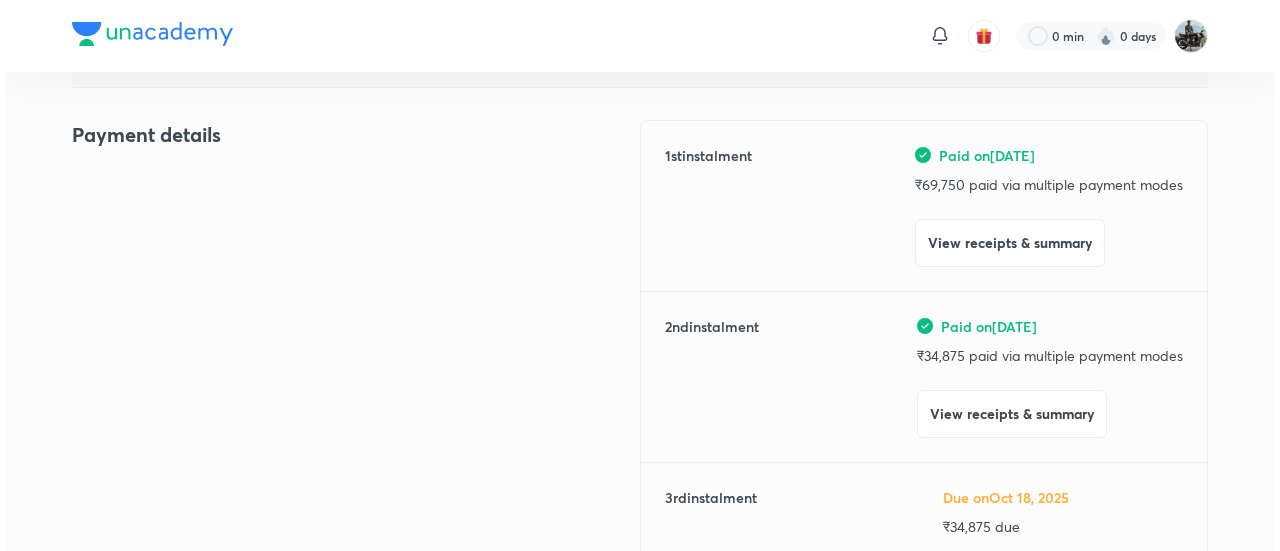 scroll, scrollTop: 225, scrollLeft: 0, axis: vertical 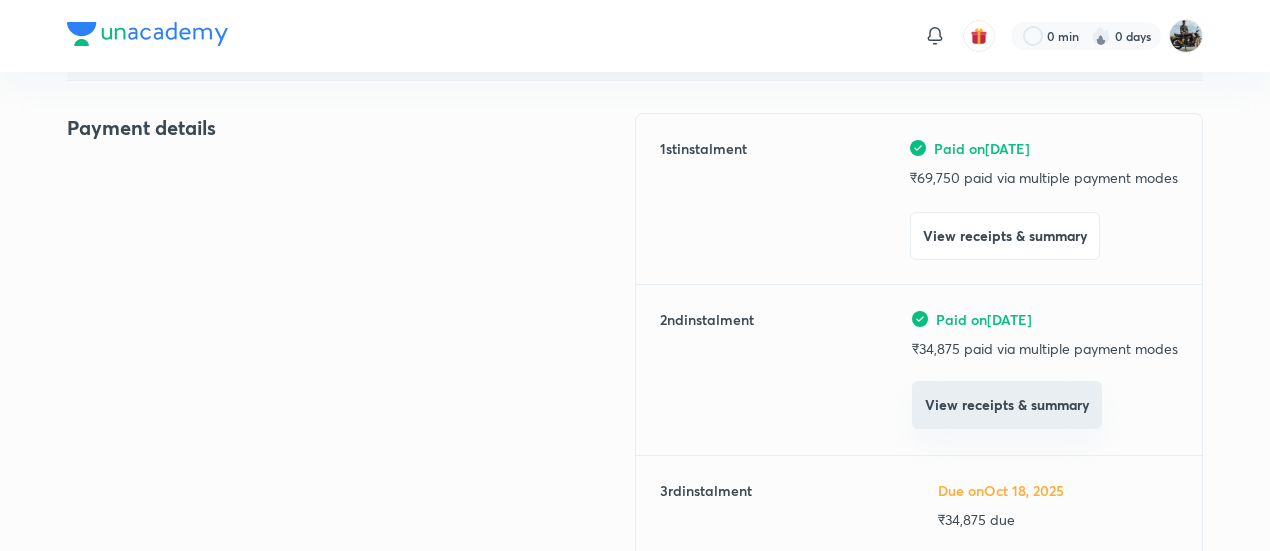 click on "View receipts & summary" at bounding box center (1007, 405) 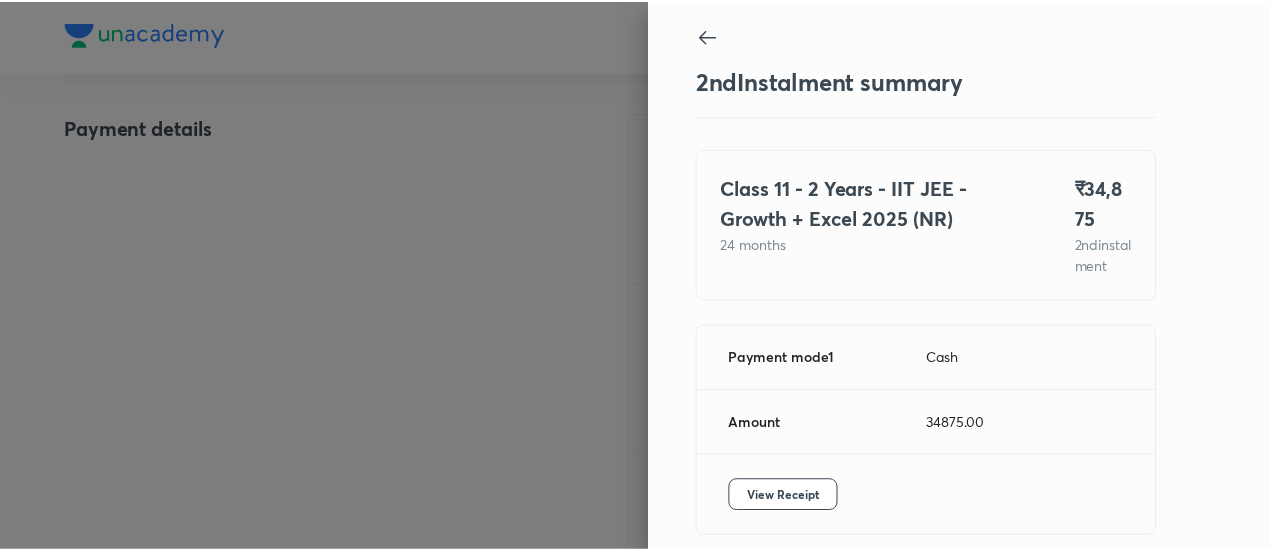 scroll, scrollTop: 109, scrollLeft: 0, axis: vertical 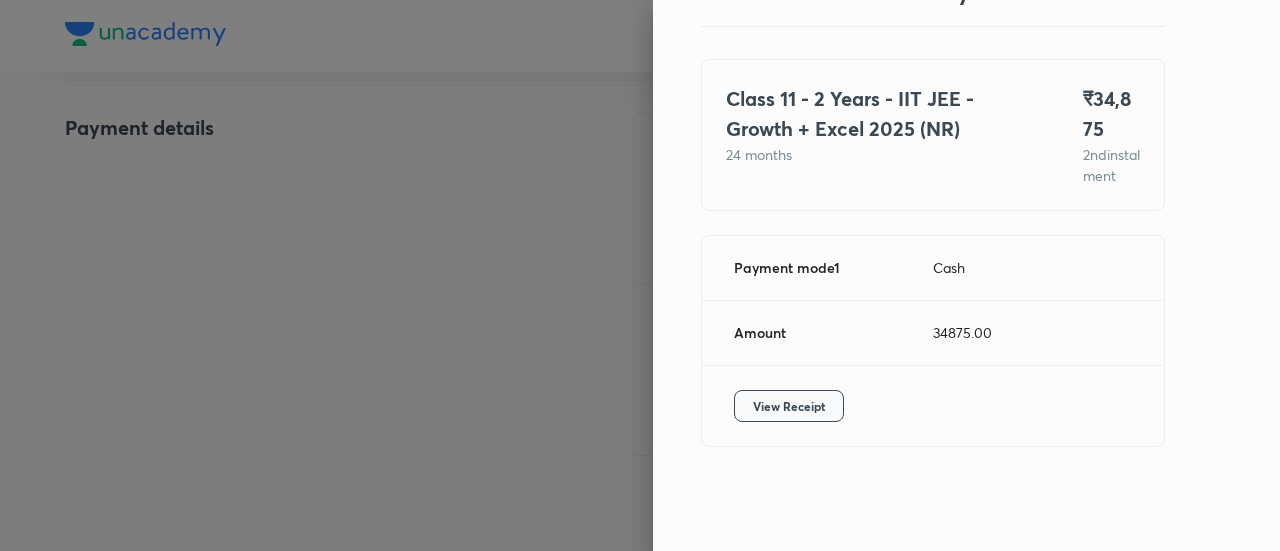 click on "View Receipt" at bounding box center (789, 406) 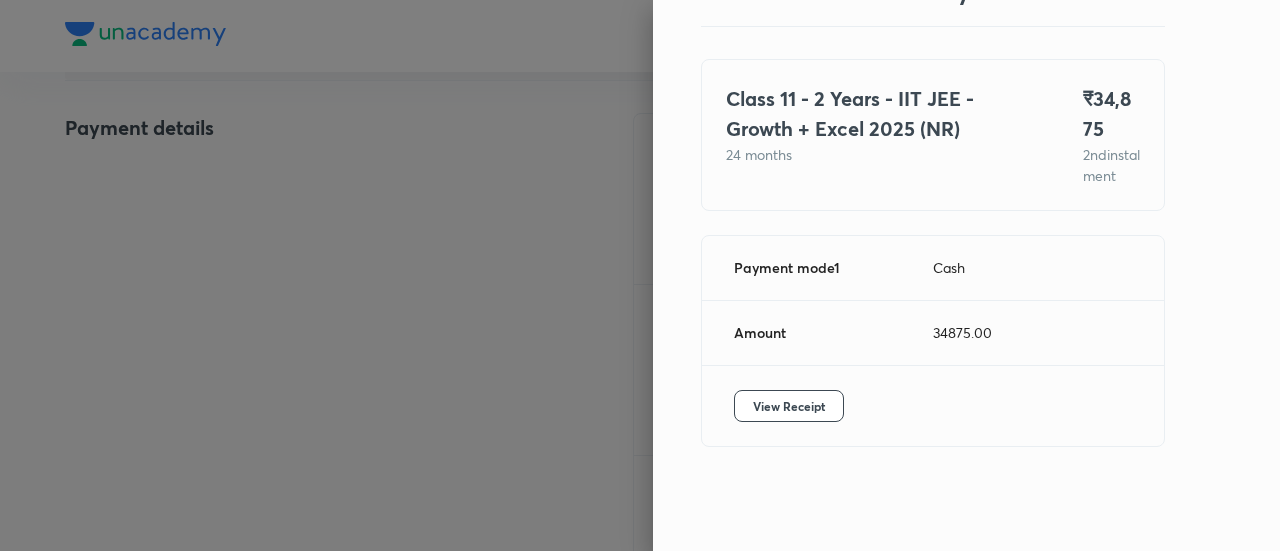 click at bounding box center (640, 275) 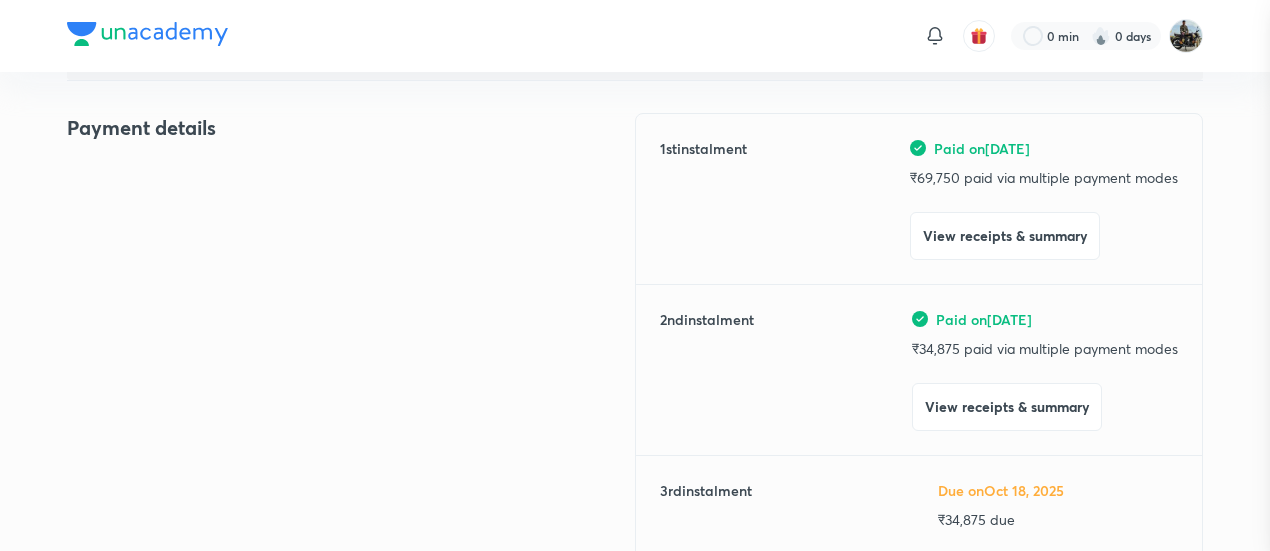scroll, scrollTop: 0, scrollLeft: 0, axis: both 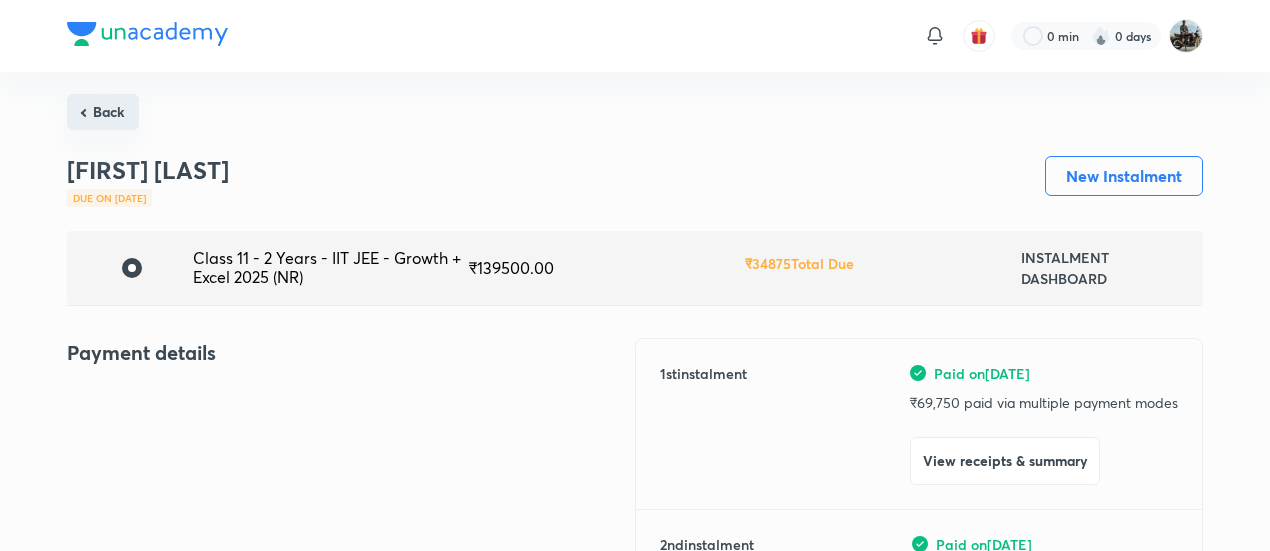 click on "Back" at bounding box center (103, 112) 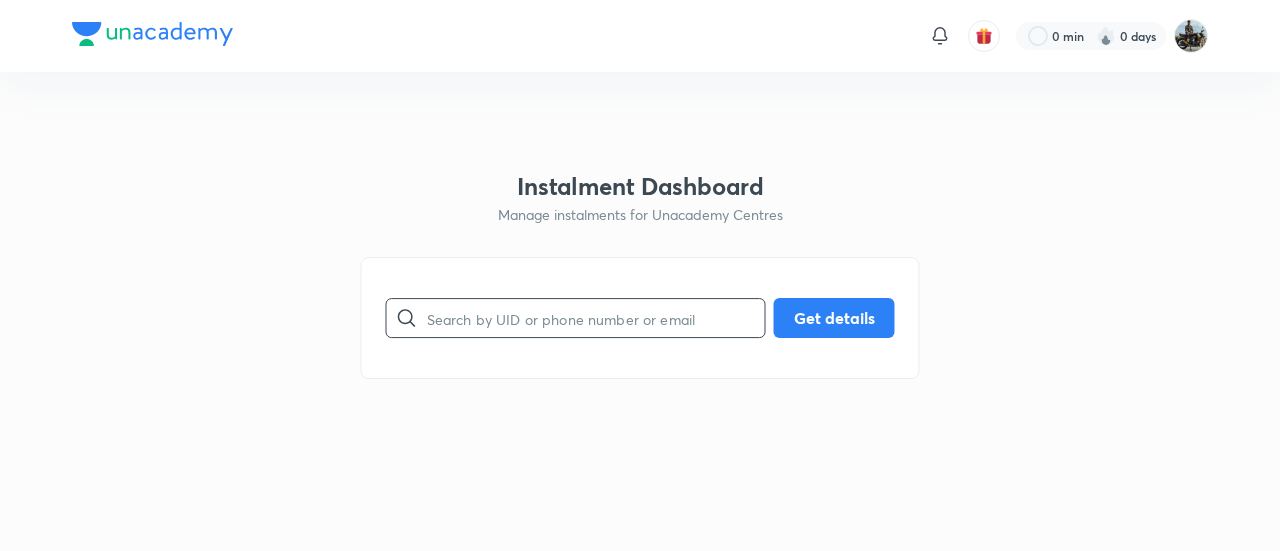 click at bounding box center (596, 318) 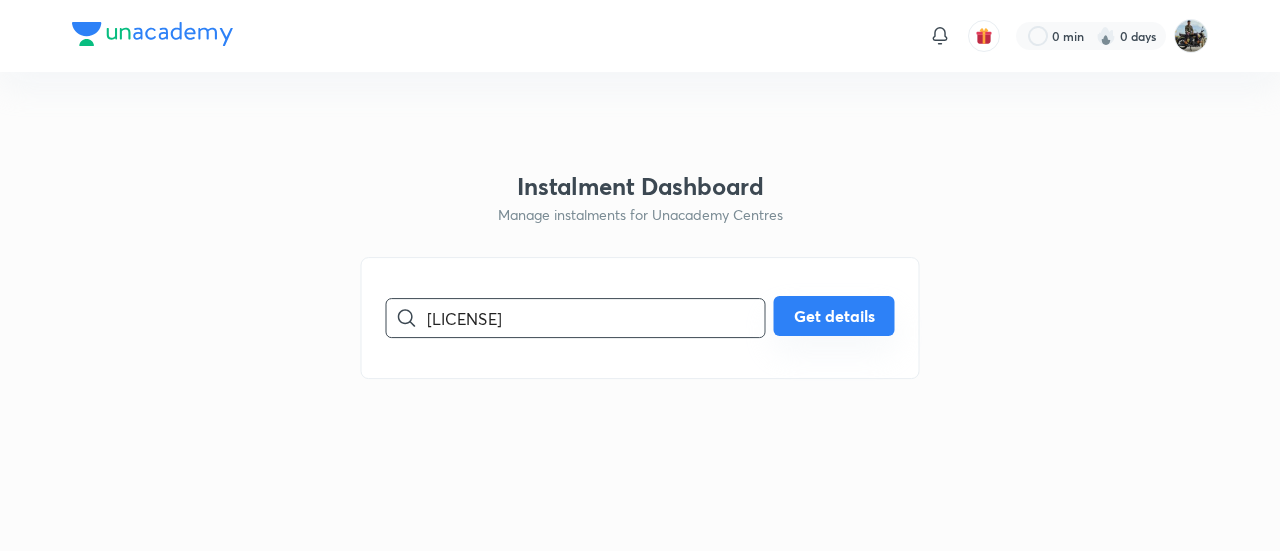 type on "[LICENSE]" 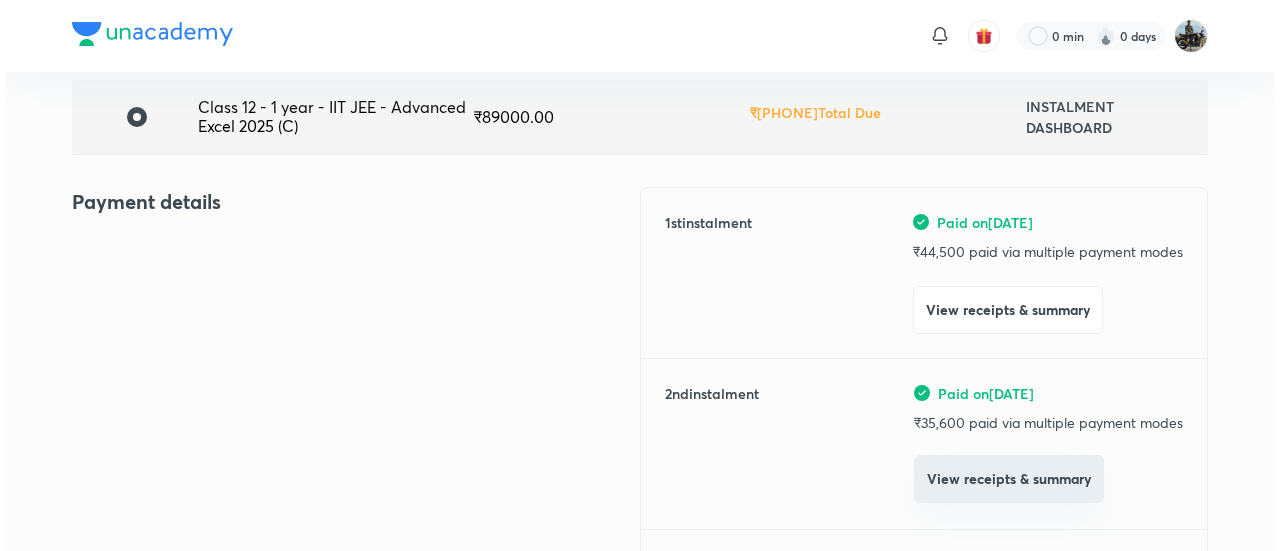scroll, scrollTop: 152, scrollLeft: 0, axis: vertical 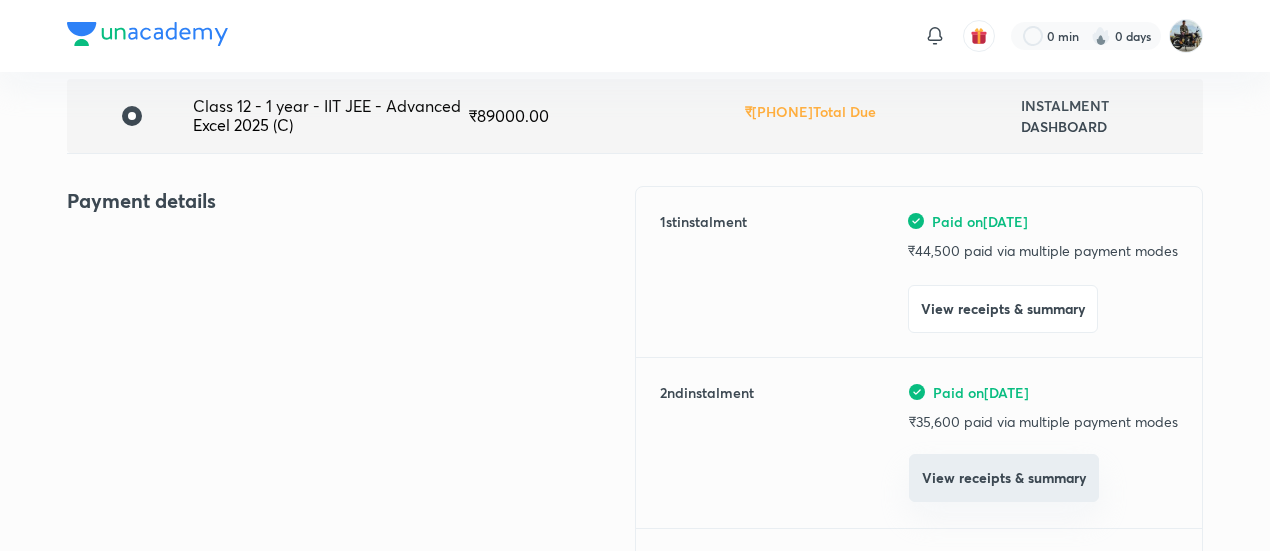click on "View receipts & summary" at bounding box center (1004, 478) 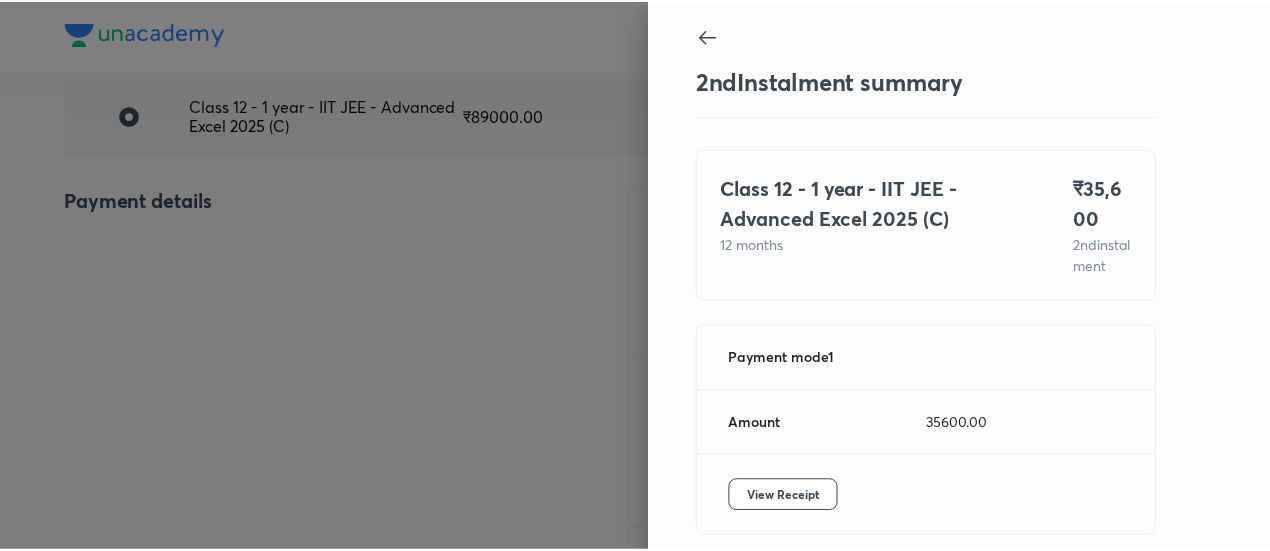 scroll, scrollTop: 109, scrollLeft: 0, axis: vertical 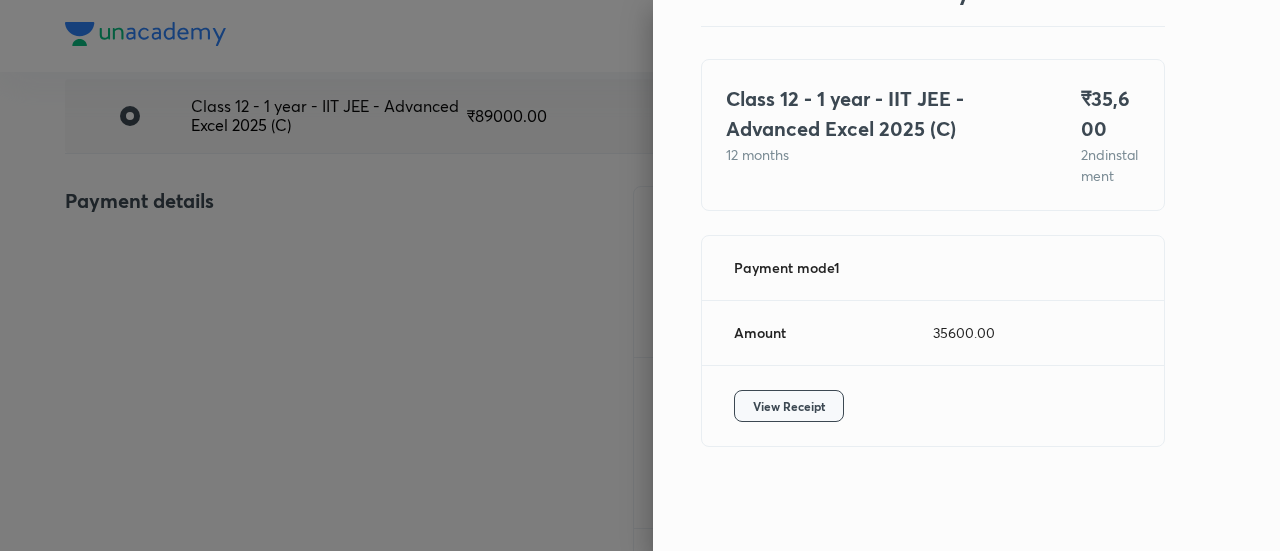 click on "View Receipt" at bounding box center [789, 406] 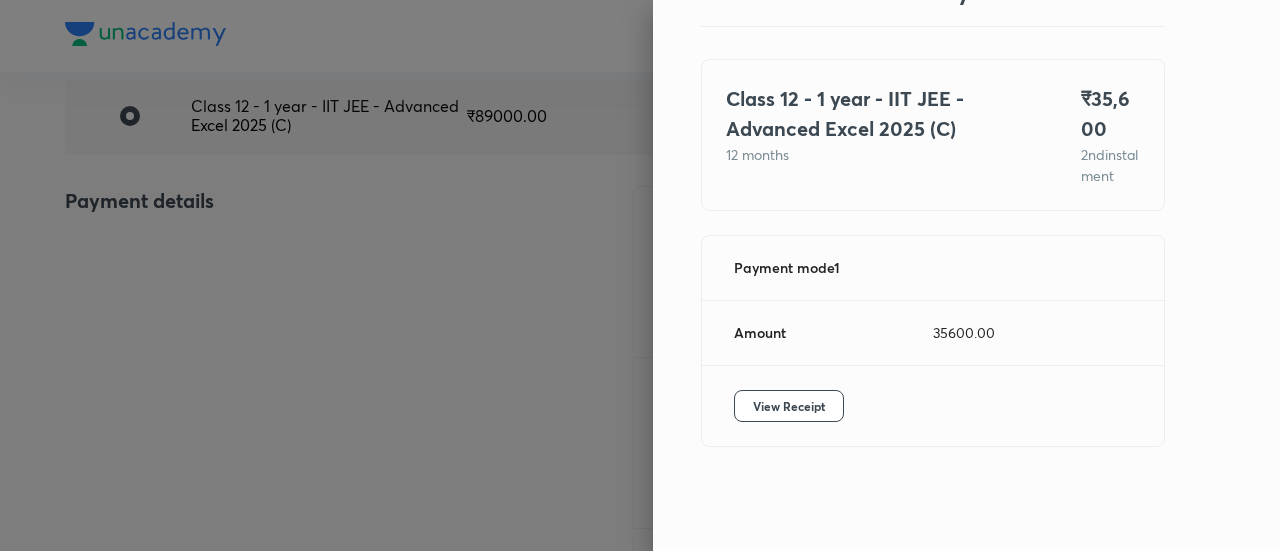 click at bounding box center (640, 275) 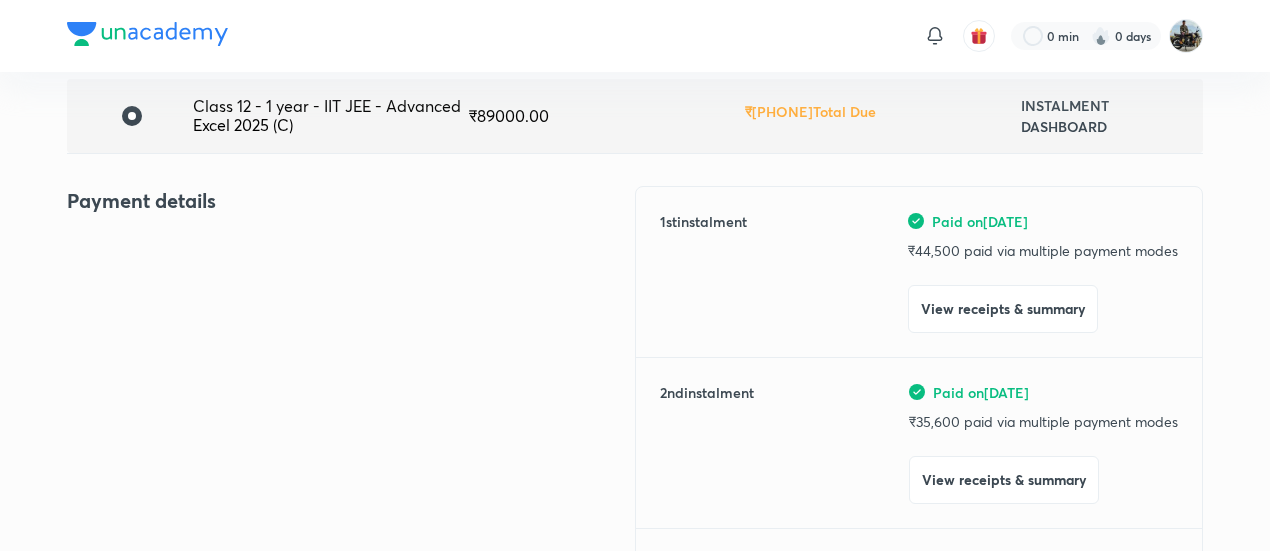 scroll, scrollTop: 0, scrollLeft: 0, axis: both 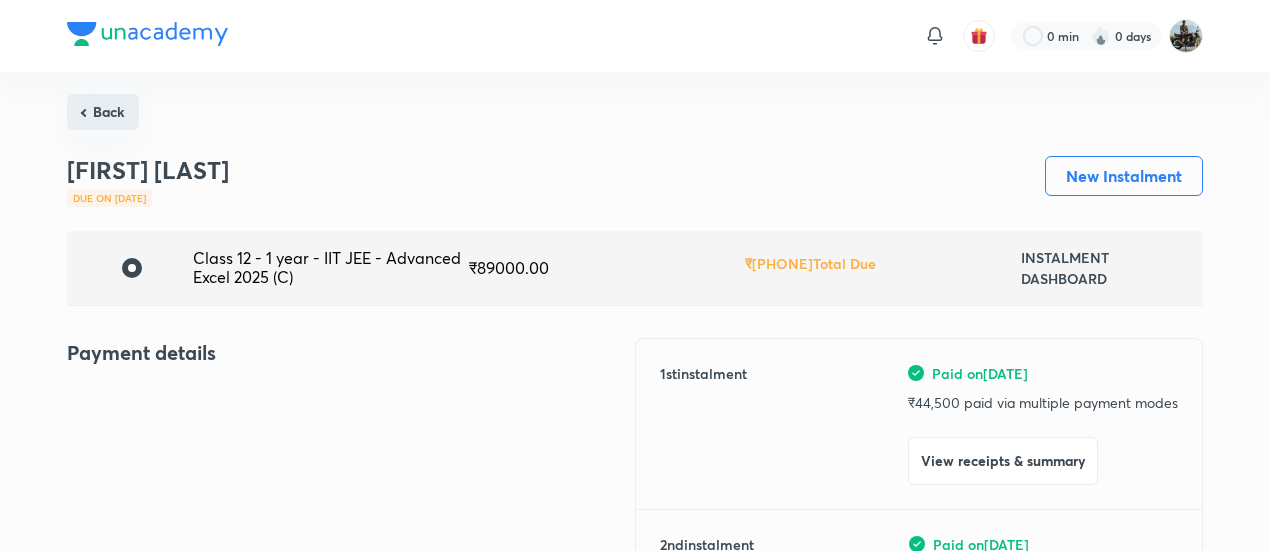 click on "Back" at bounding box center [103, 112] 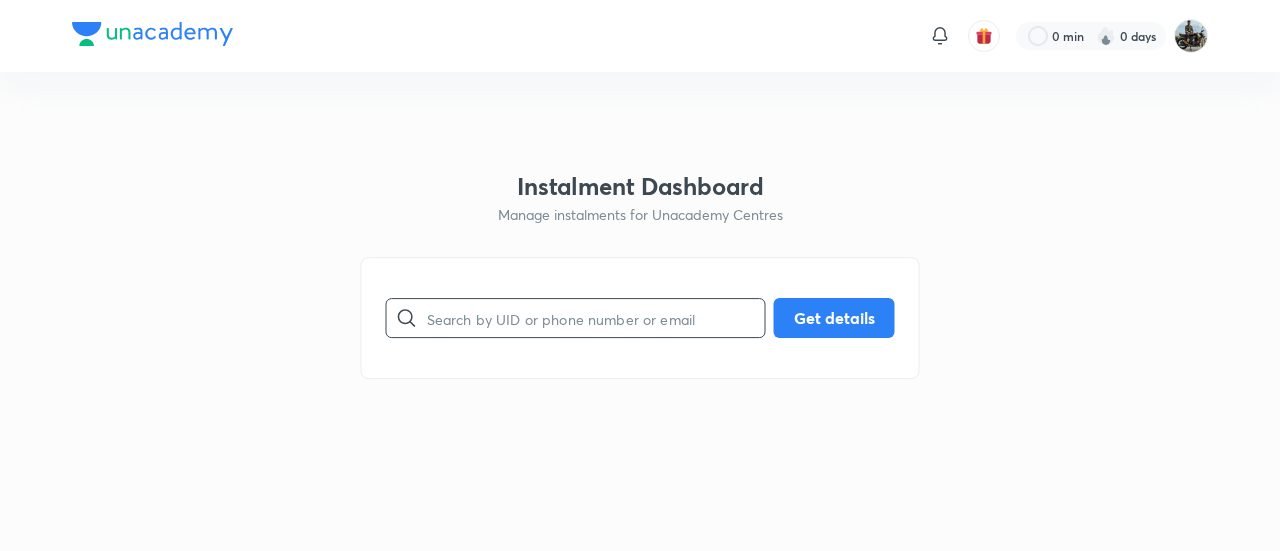 click at bounding box center [596, 318] 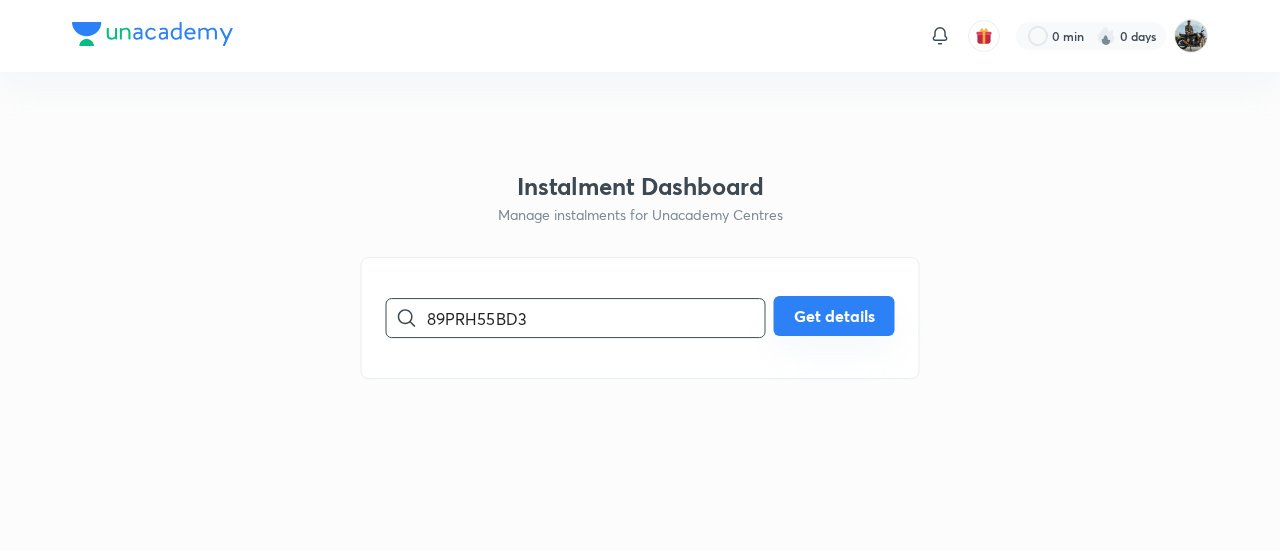 type on "89PRH55BD3" 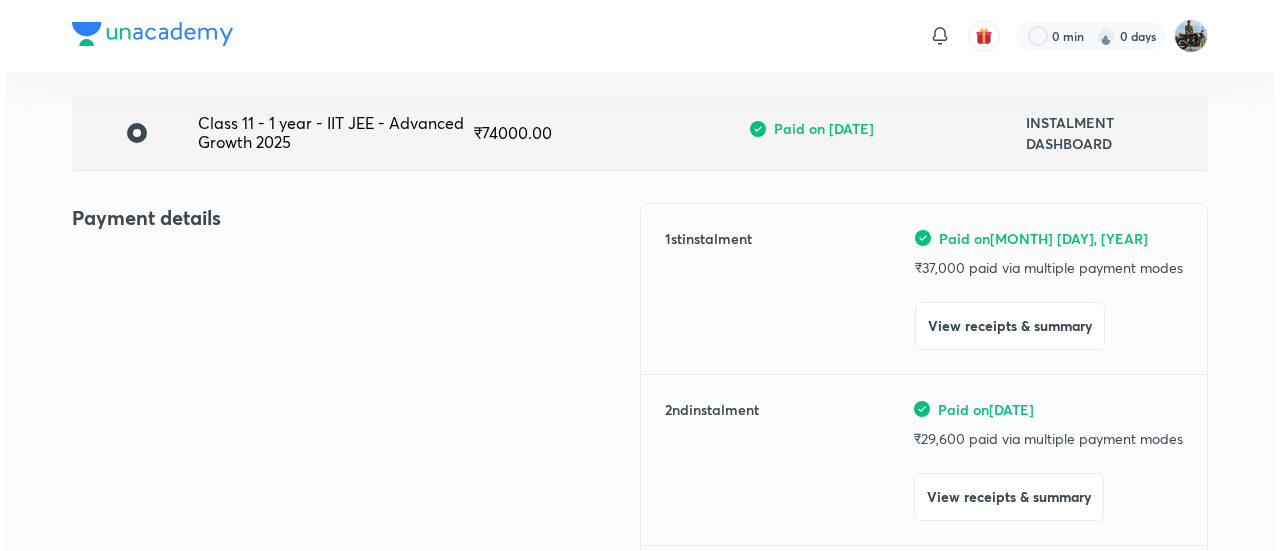 scroll, scrollTop: 143, scrollLeft: 0, axis: vertical 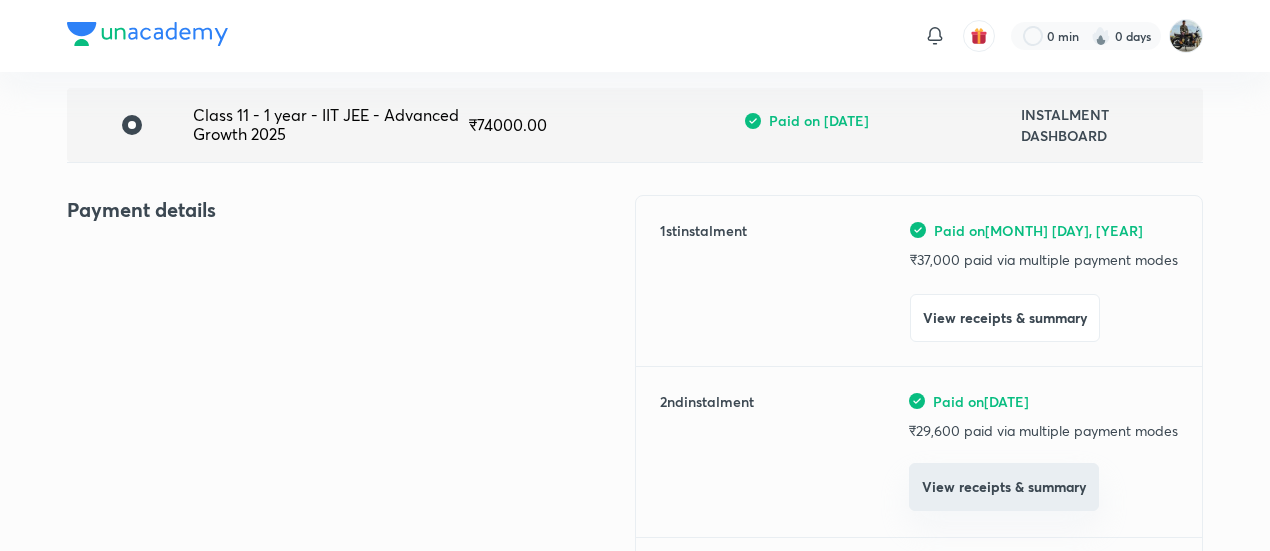 click on "View receipts & summary" at bounding box center [1004, 487] 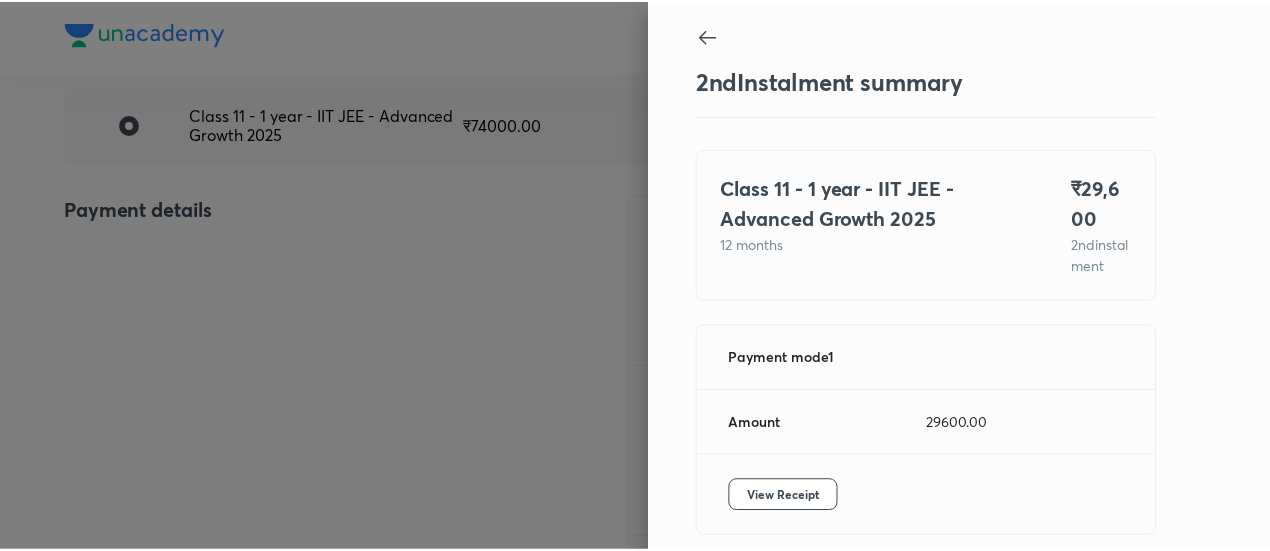 scroll, scrollTop: 109, scrollLeft: 0, axis: vertical 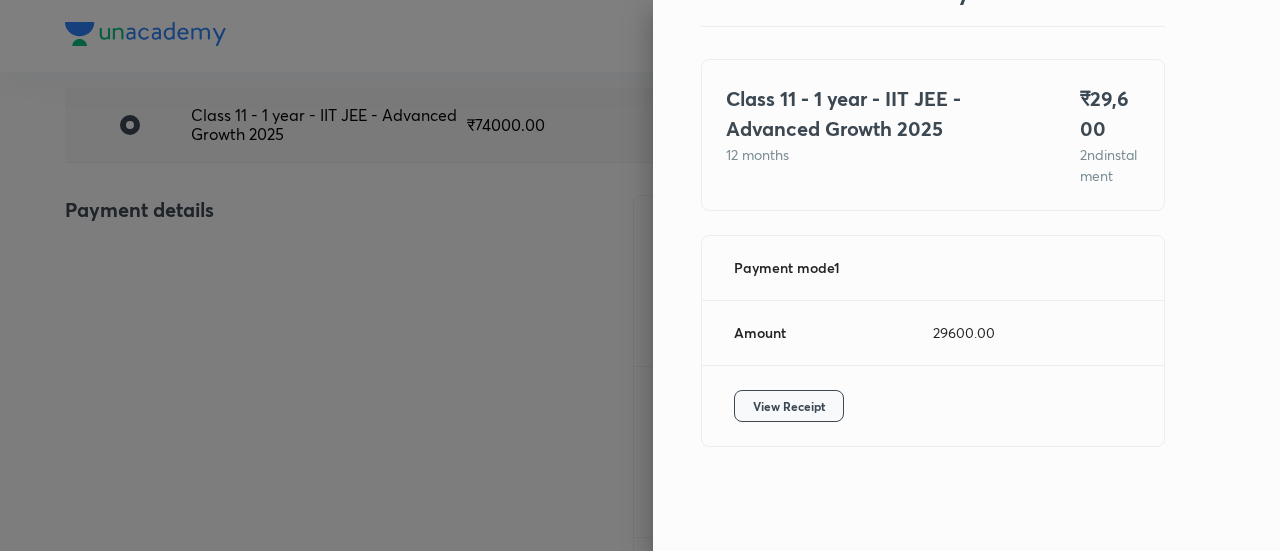 click on "View Receipt" at bounding box center [789, 406] 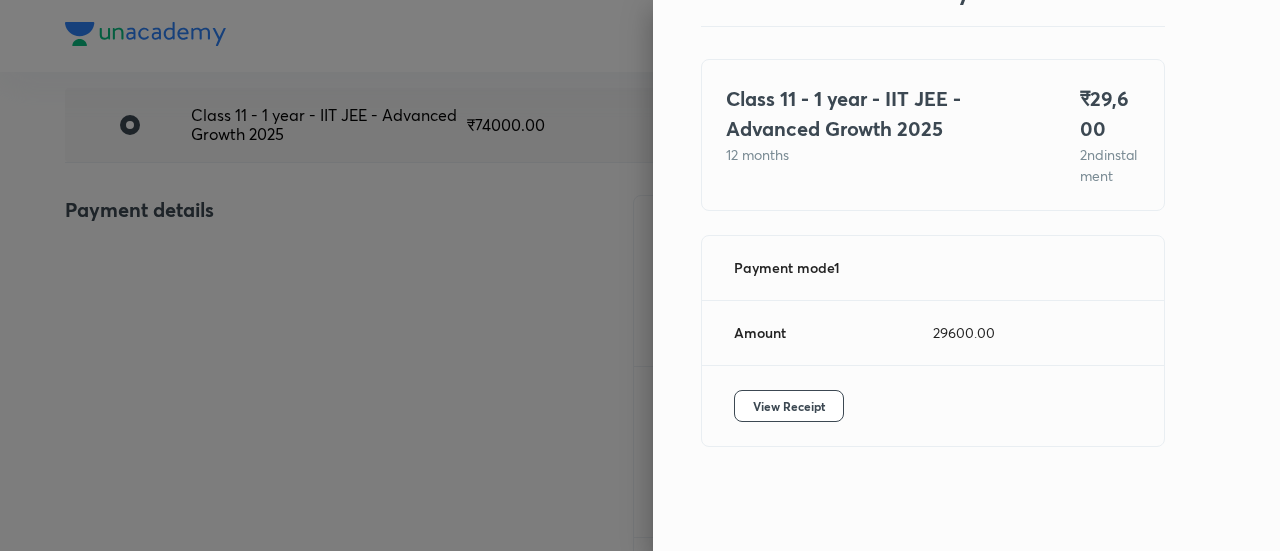 click at bounding box center (640, 275) 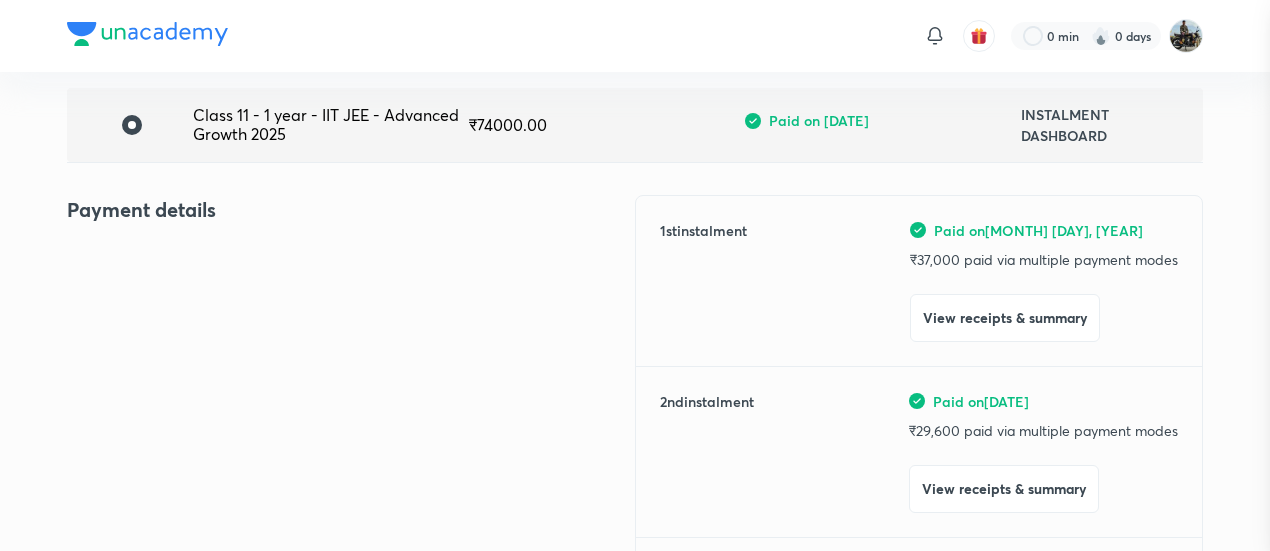 click at bounding box center (635, 275) 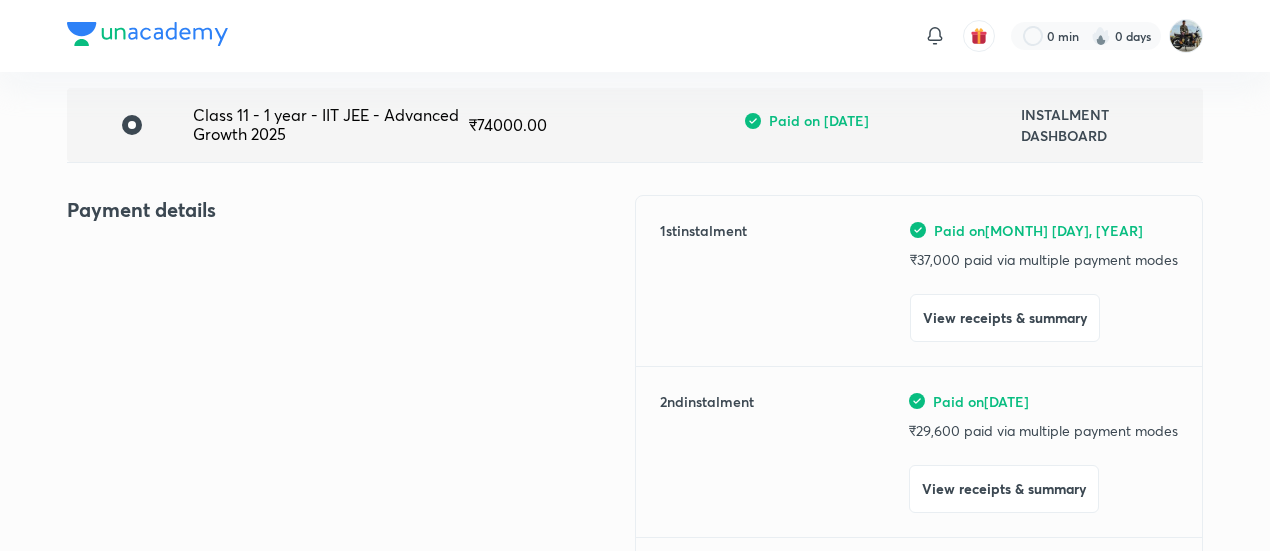 scroll, scrollTop: 0, scrollLeft: 0, axis: both 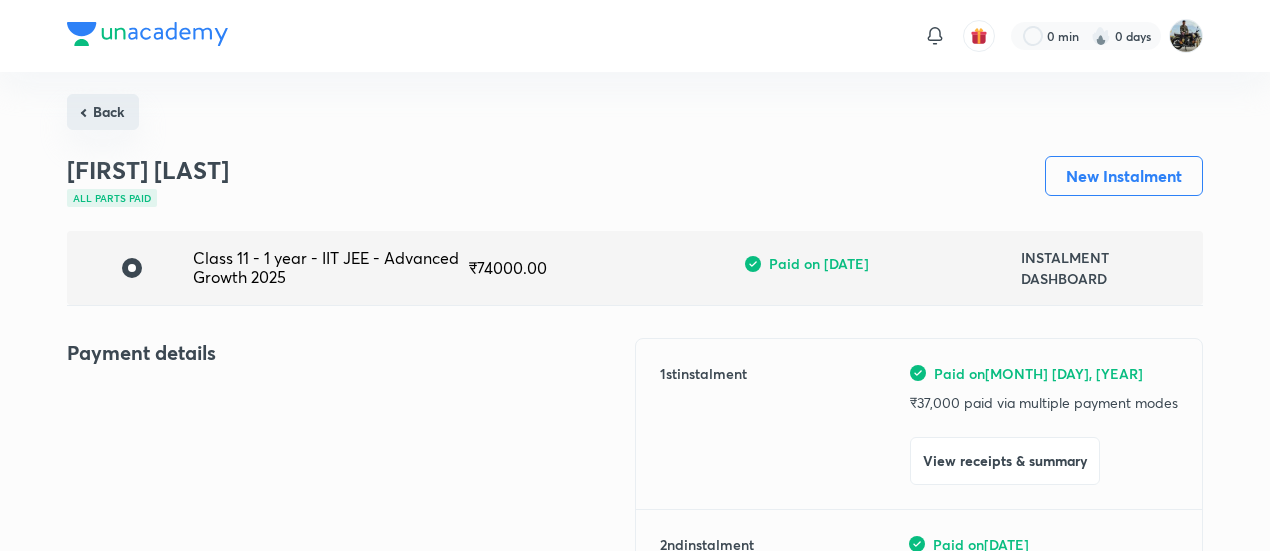 click on "Back" at bounding box center [103, 112] 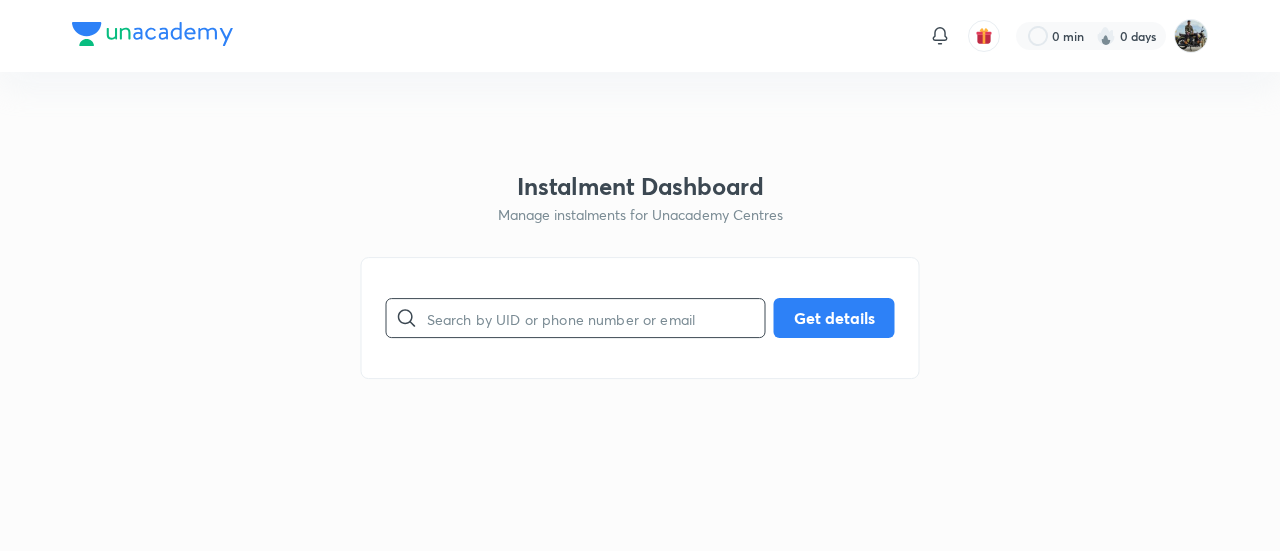click at bounding box center (596, 318) 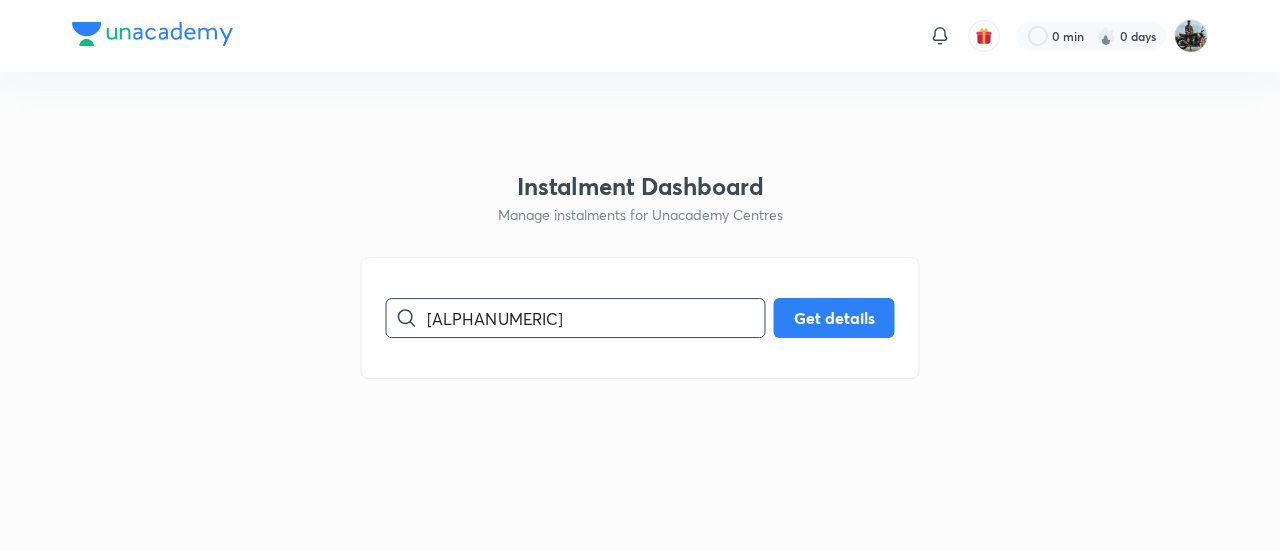type on "[ALPHANUMERIC]" 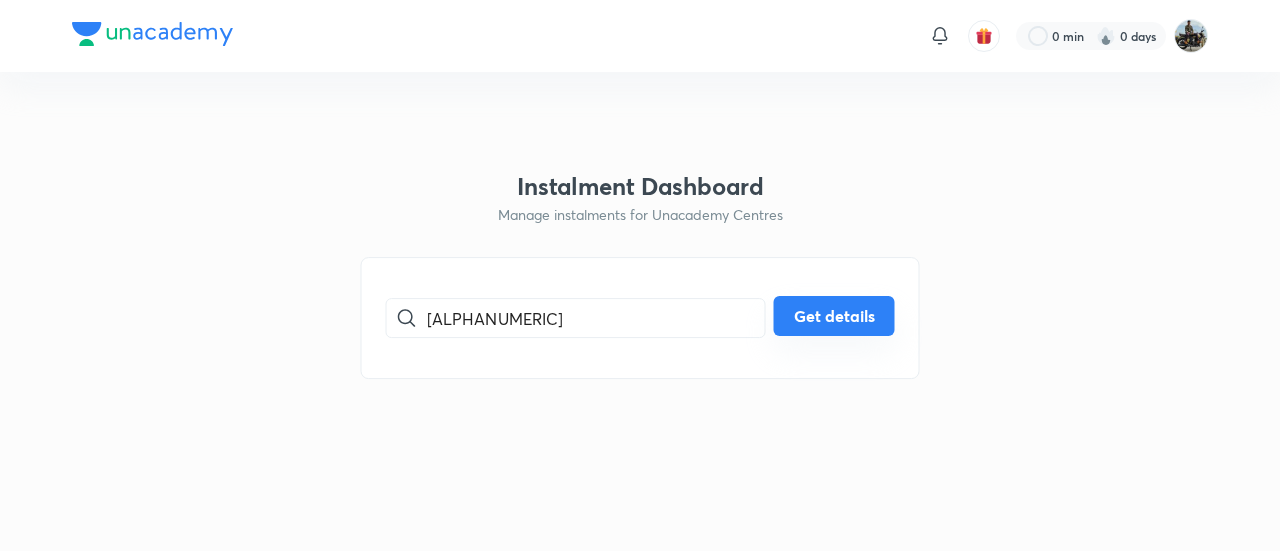 drag, startPoint x: 826, startPoint y: 297, endPoint x: 803, endPoint y: 313, distance: 28.01785 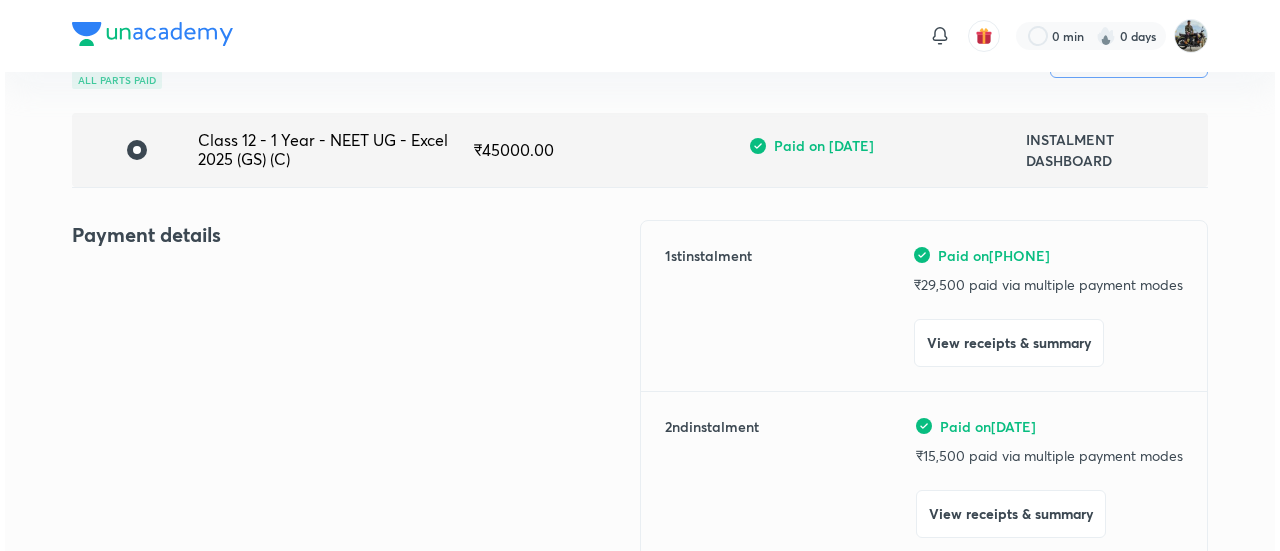 scroll, scrollTop: 120, scrollLeft: 0, axis: vertical 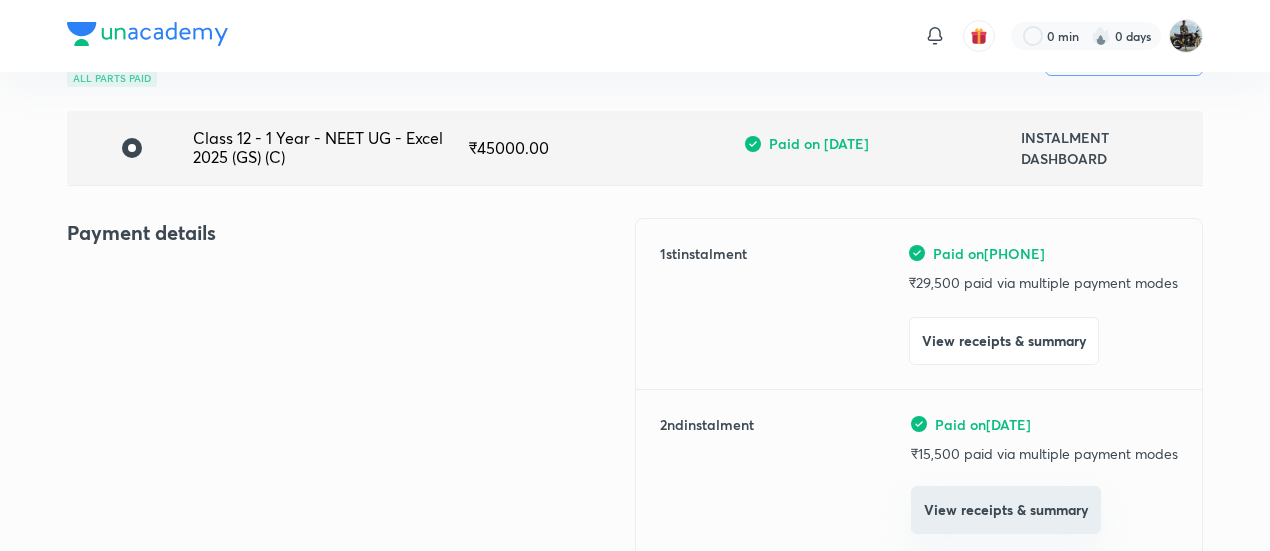 click on "View receipts & summary" at bounding box center [1006, 510] 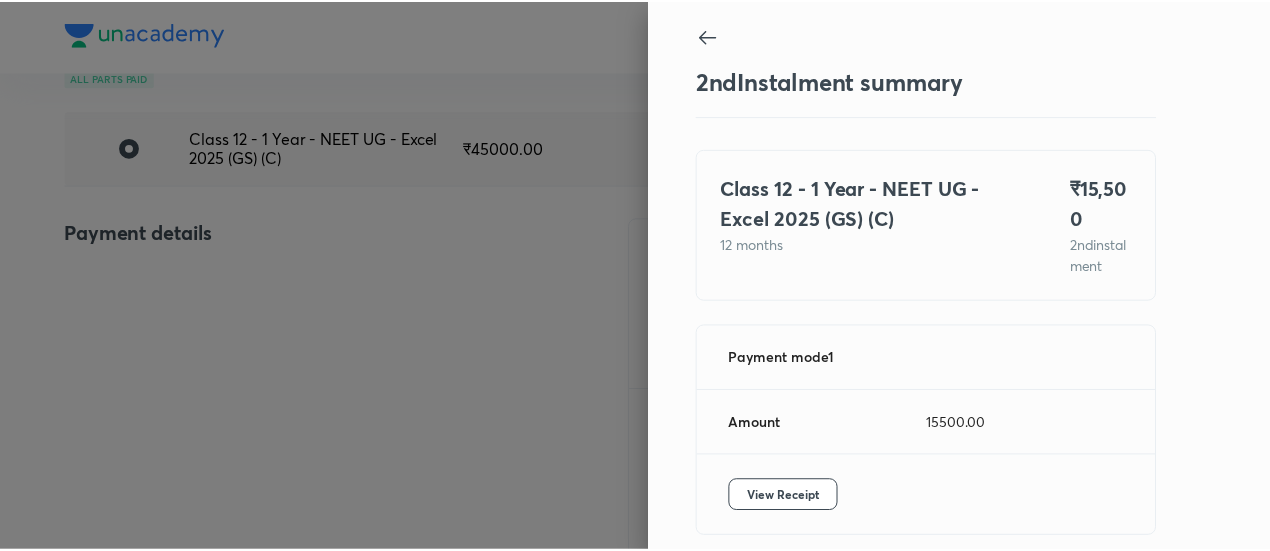 scroll, scrollTop: 109, scrollLeft: 0, axis: vertical 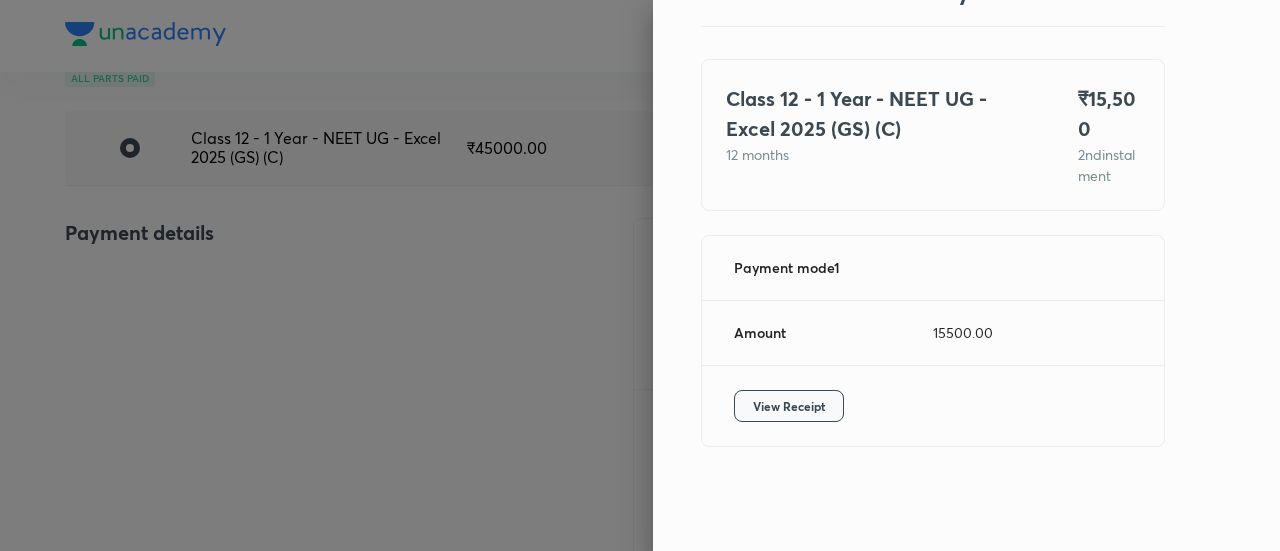 click on "View Receipt" at bounding box center (789, 406) 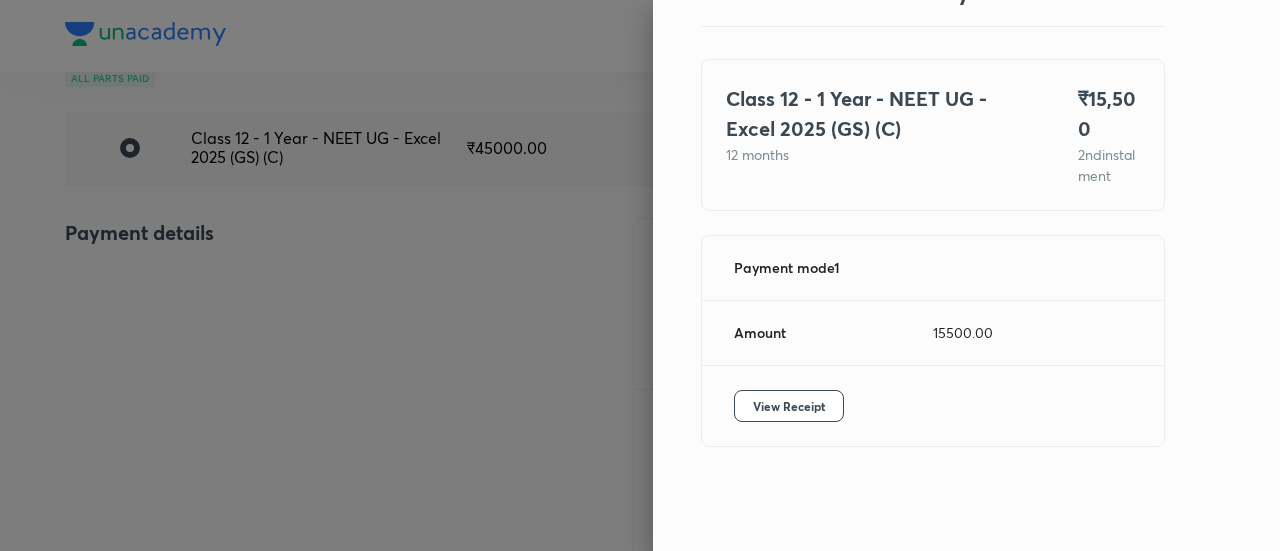 click at bounding box center (640, 275) 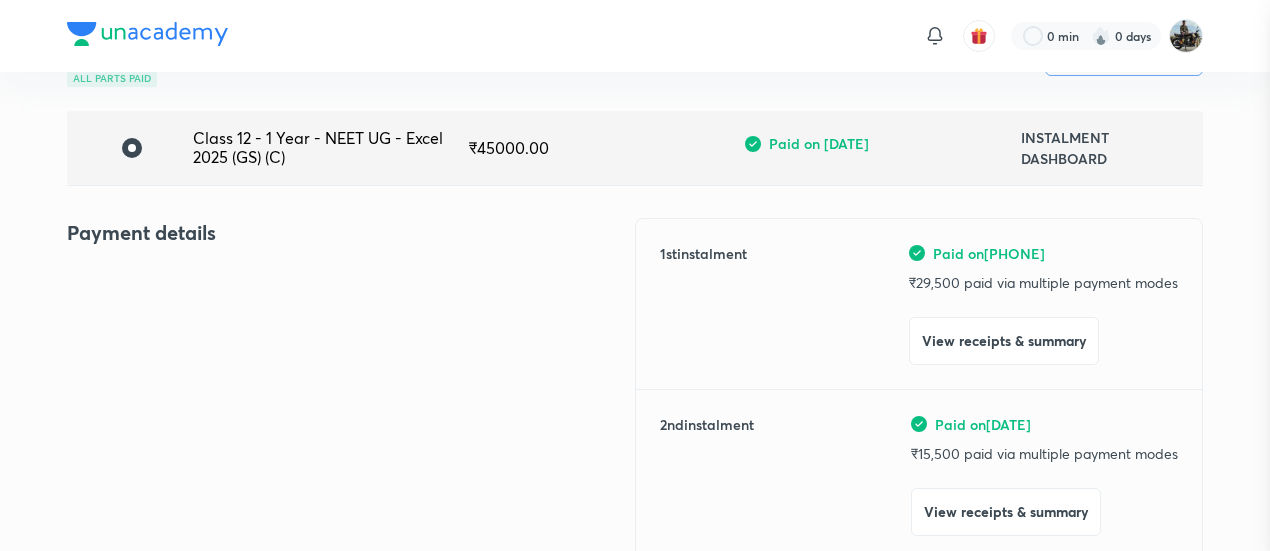 click at bounding box center [635, 275] 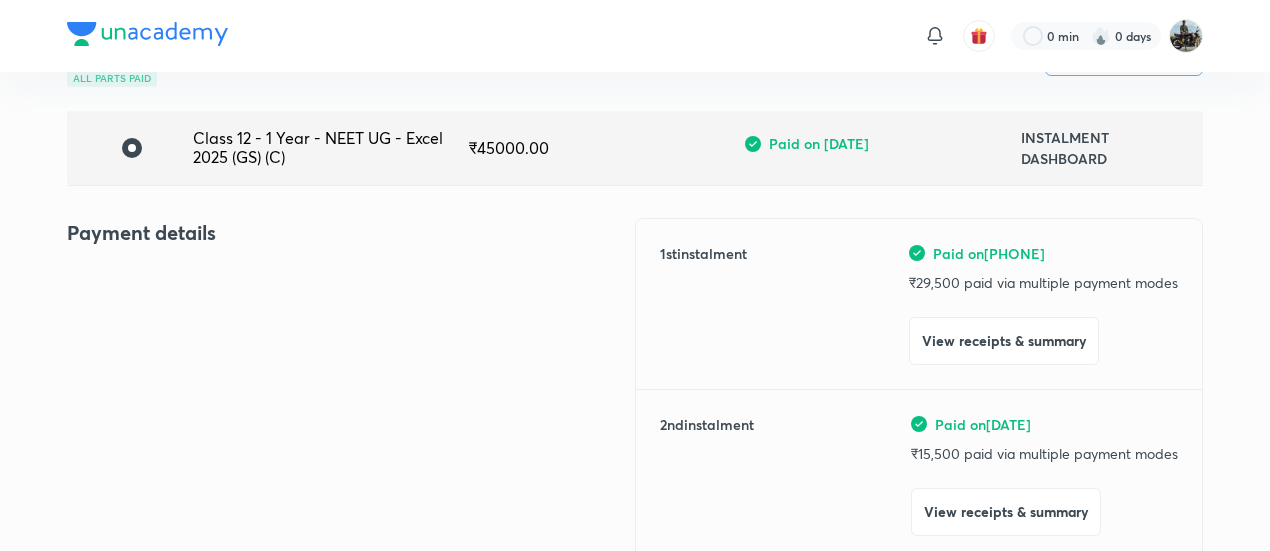 scroll, scrollTop: 0, scrollLeft: 0, axis: both 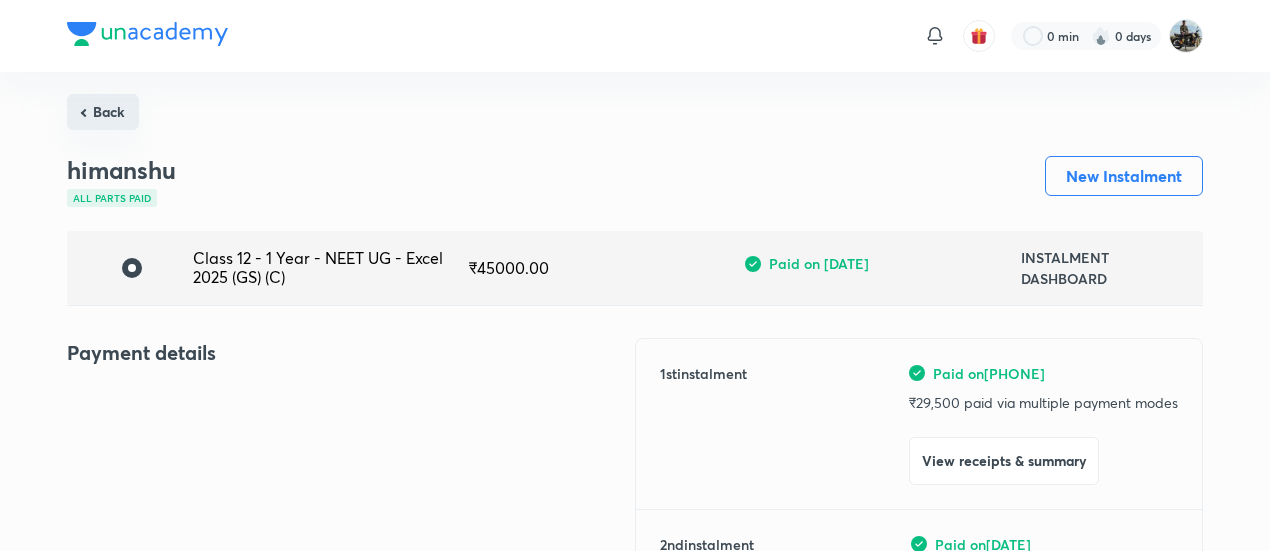 click on "Back himanshu All parts paid New Instalment   Class 12 - 1 Year - NEET UG - Excel 2025 (GS) (C)  ₹ 45000.00 Paid on   Jun 5, 2025   INSTALMENT DASHBOARD Payment details 1 st  instalment Paid on  Dec 29, 2024 ₹ 29,500   paid via multiple payment modes View receipts & summary 2 nd  instalment Paid on  Jun 5, 2025 ₹ 15,500   paid via multiple payment modes View receipts & summary Final cost ₹ 45,000  •   View breakup Student details Name [NAME] UID CJE8DWDCWC Email sunityadav1410@example.com Contact number [PHONE] Plan details Plan  Class 12 - 1 Year - NEET UG - Excel 2025 (GS) (C) Centre Sikar Duration 12 months Goal NEET UG" at bounding box center [635, 832] 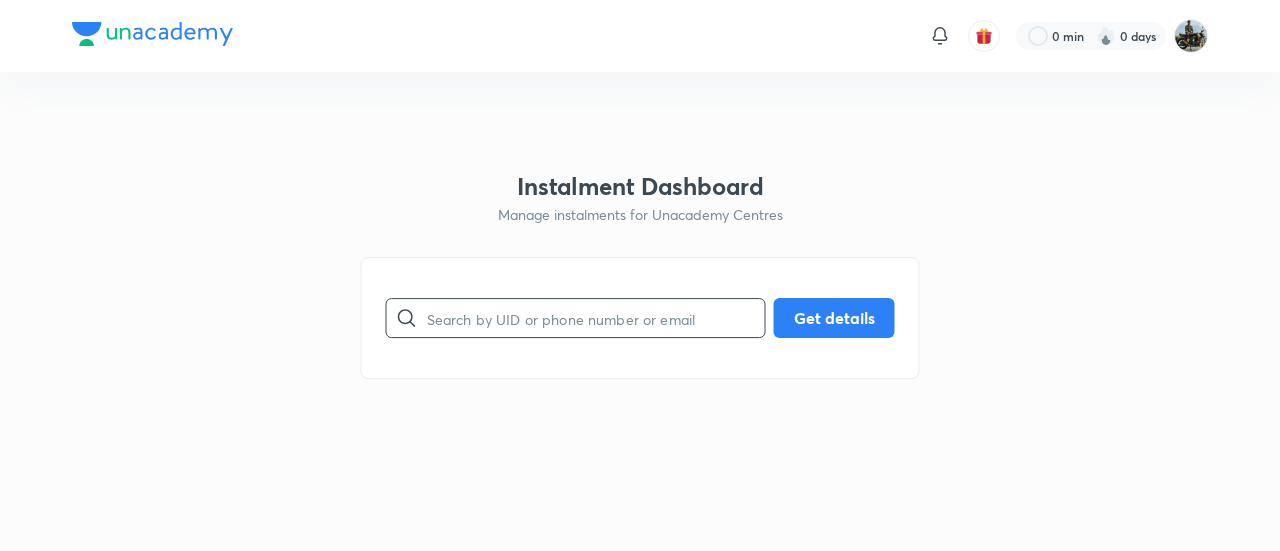 click at bounding box center (596, 318) 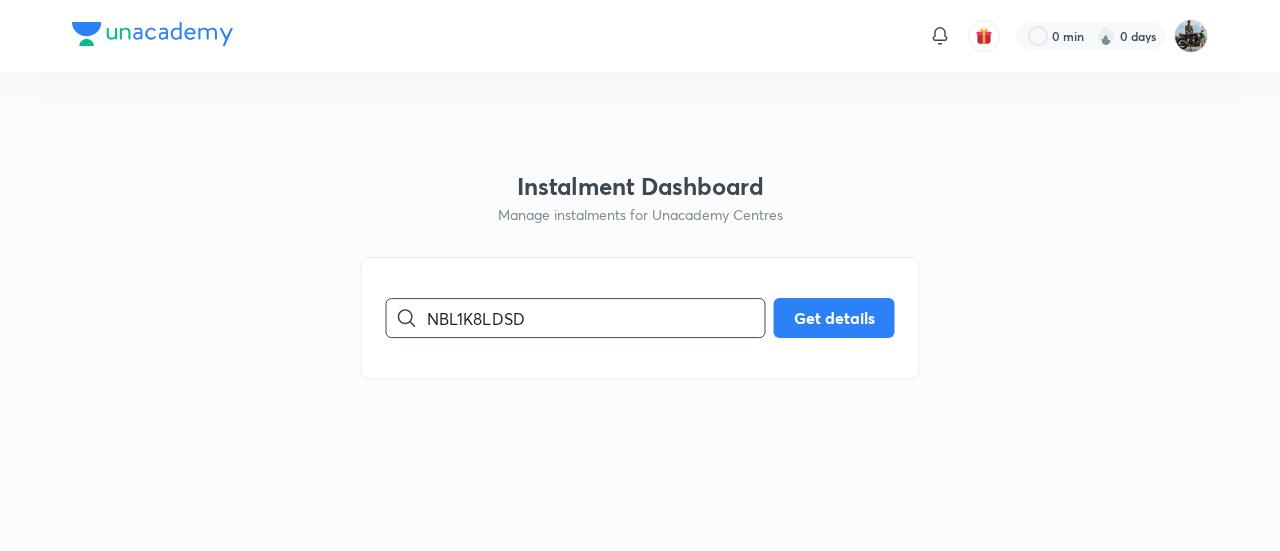type on "NBL1K8LDSD" 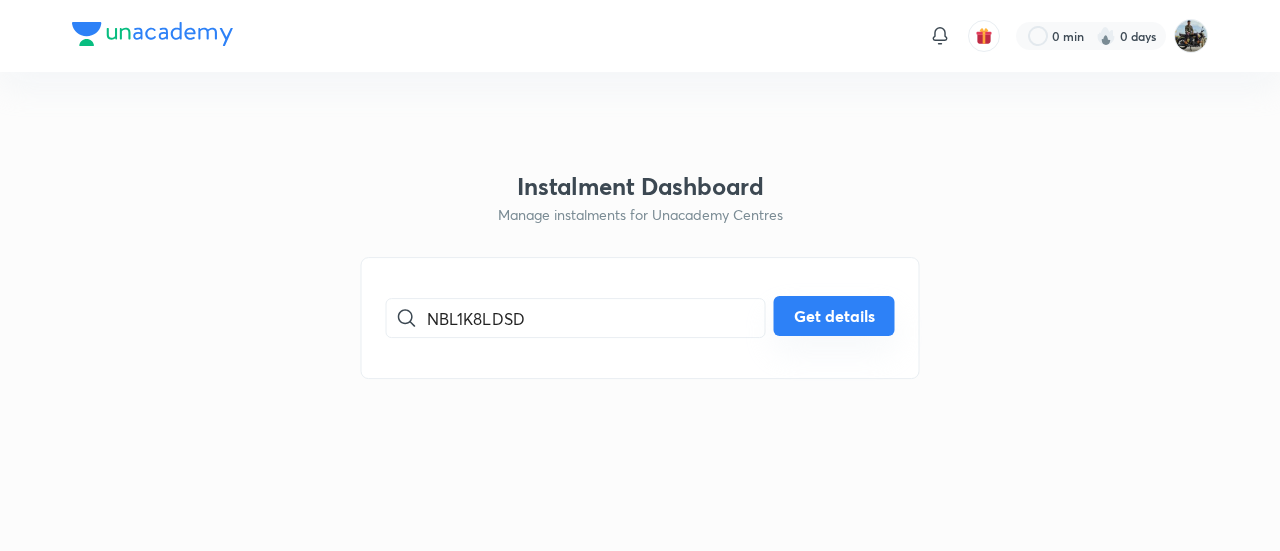 drag, startPoint x: 846, startPoint y: 341, endPoint x: 827, endPoint y: 315, distance: 32.202484 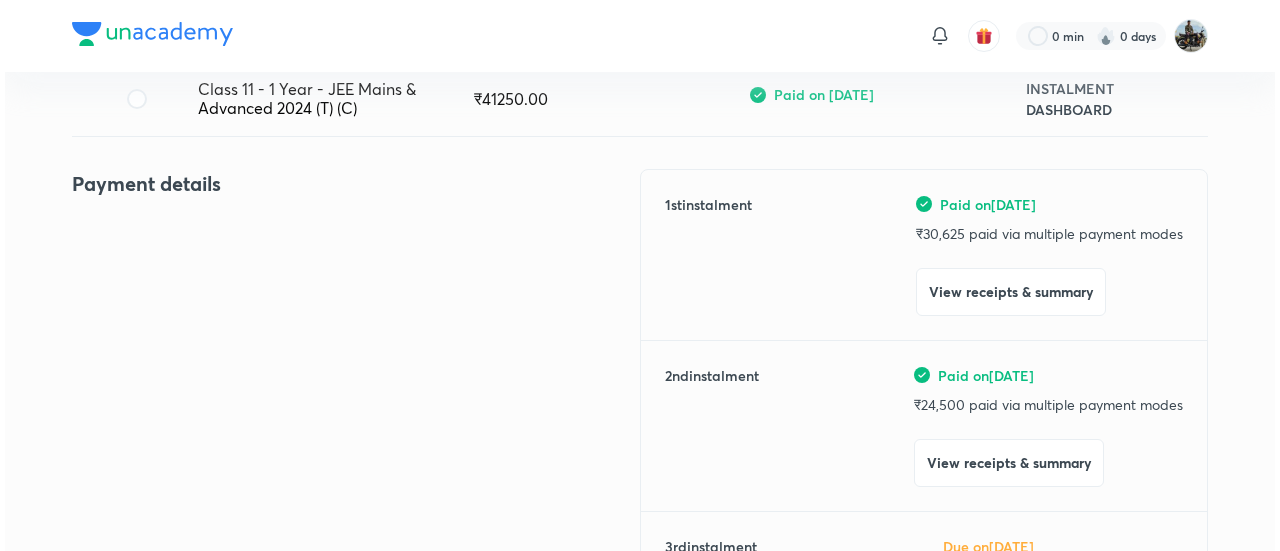 scroll, scrollTop: 244, scrollLeft: 0, axis: vertical 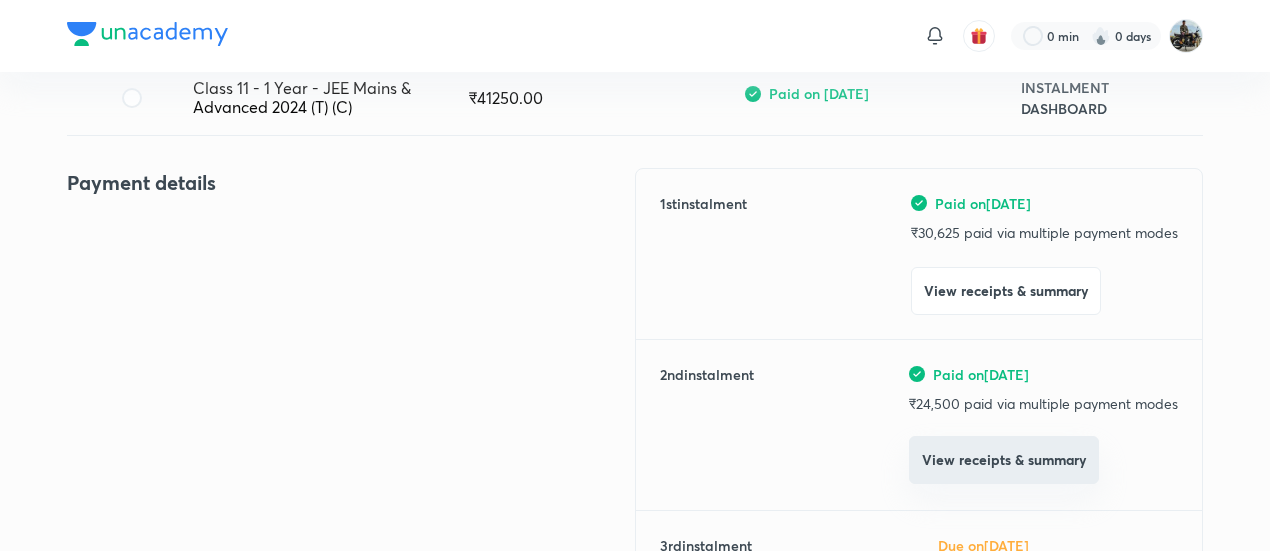 click on "View receipts & summary" at bounding box center [1004, 460] 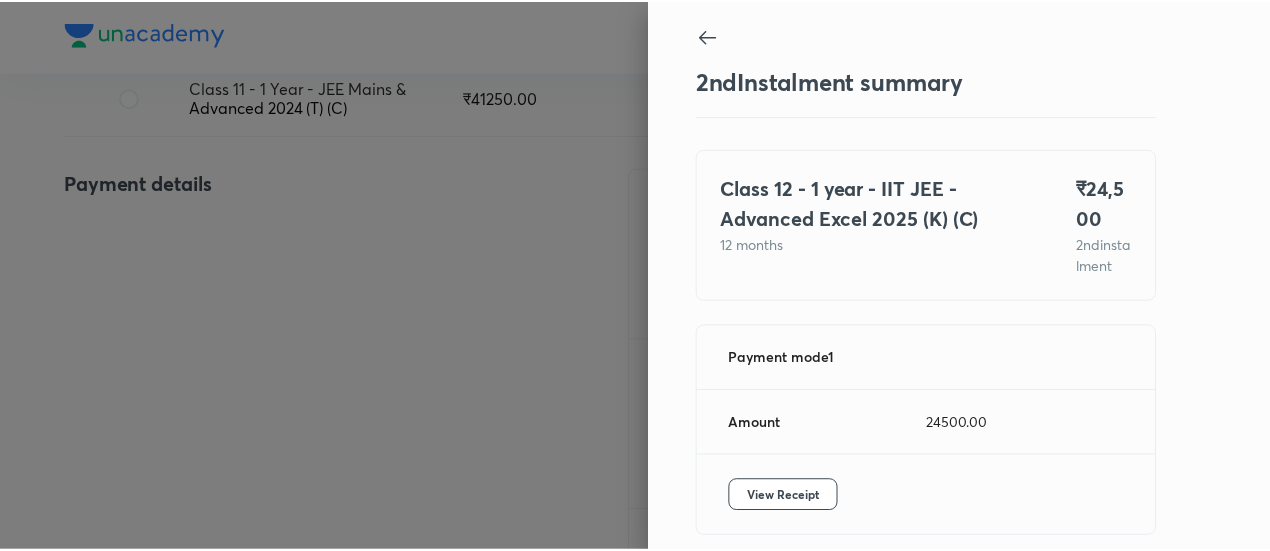 scroll, scrollTop: 109, scrollLeft: 0, axis: vertical 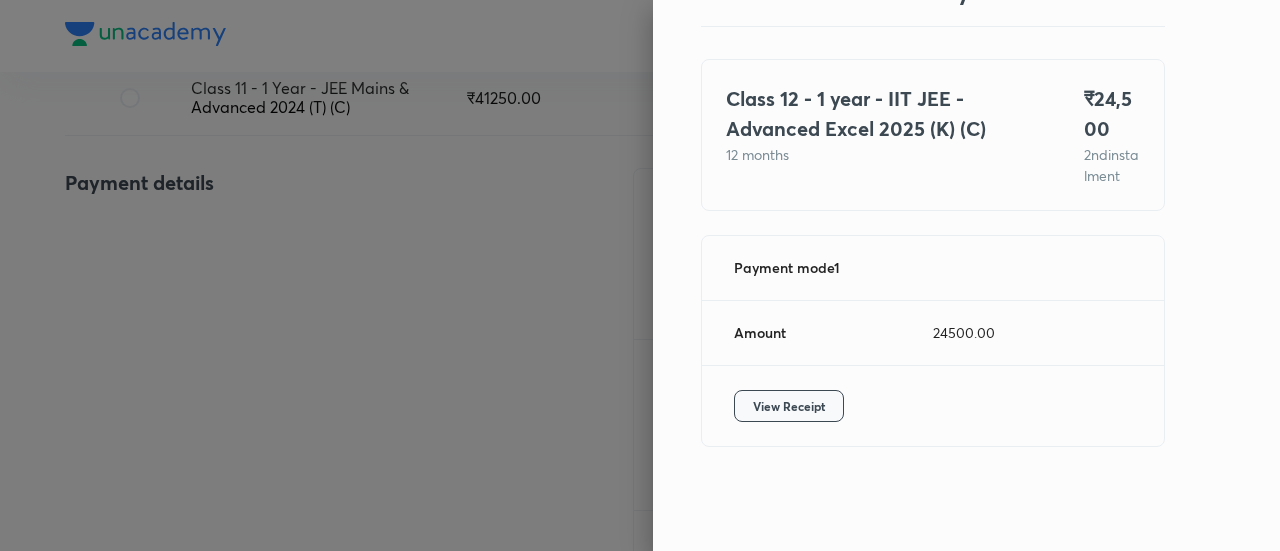 click on "View Receipt" at bounding box center (789, 406) 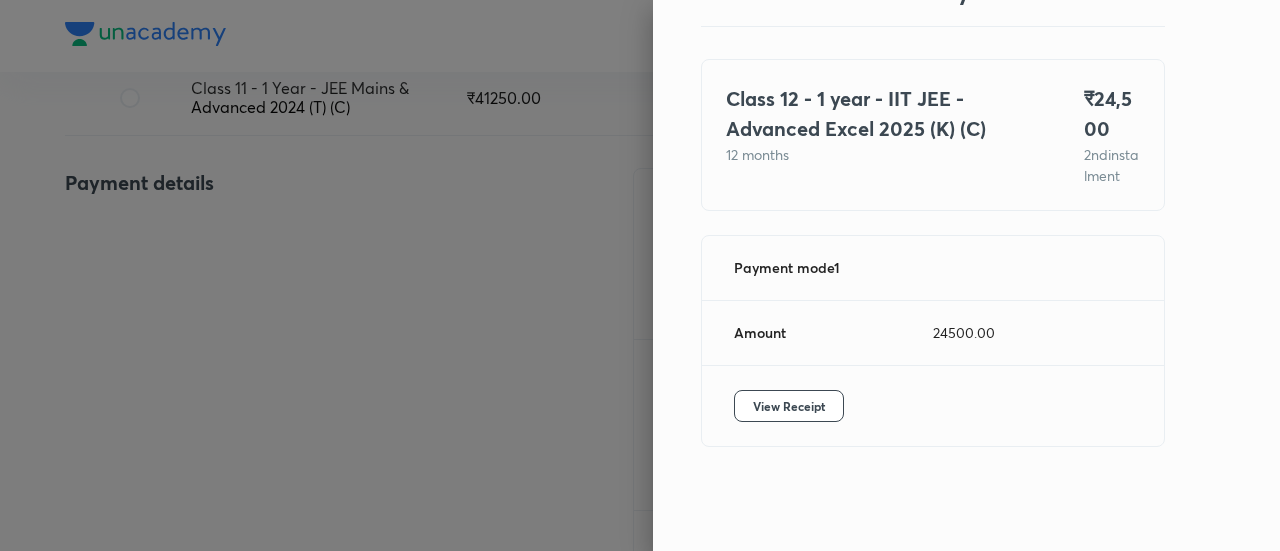 click at bounding box center (640, 275) 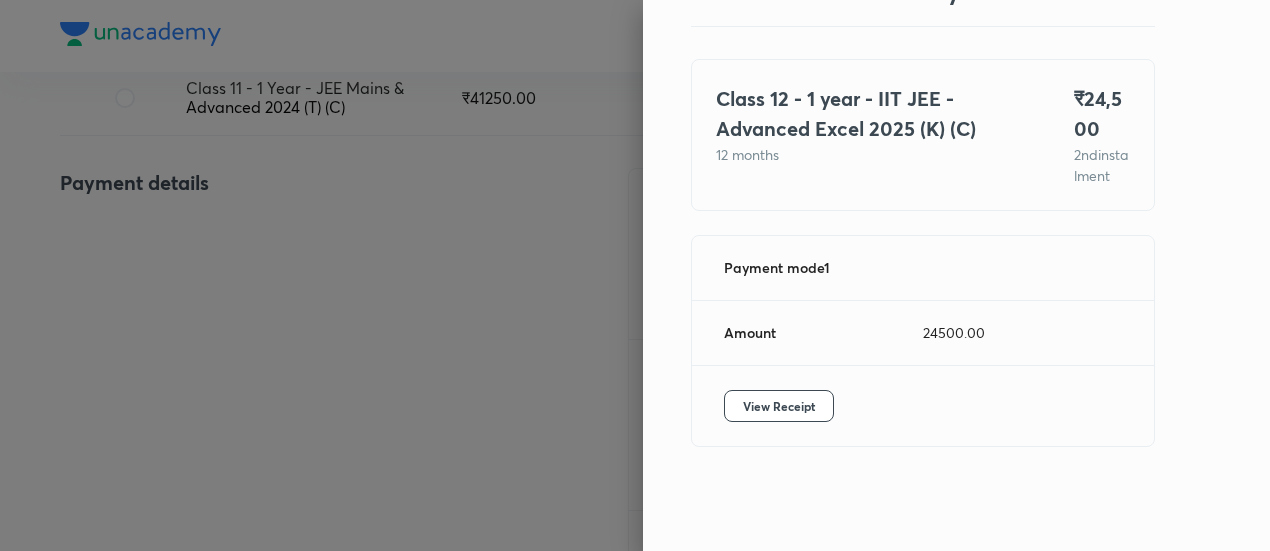click at bounding box center [635, 275] 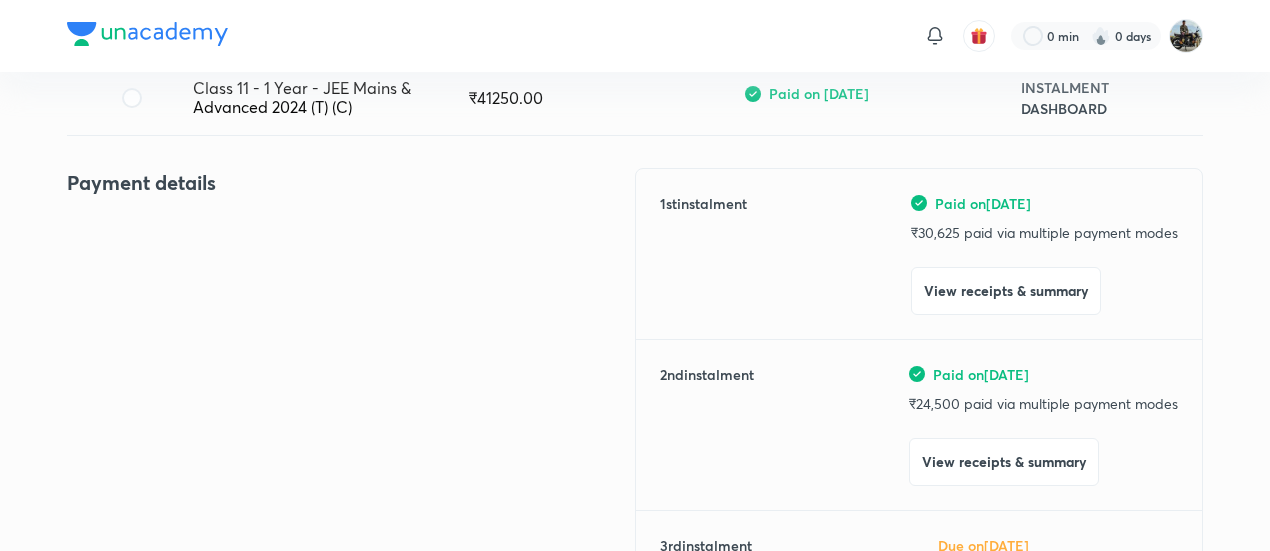 scroll, scrollTop: 0, scrollLeft: 0, axis: both 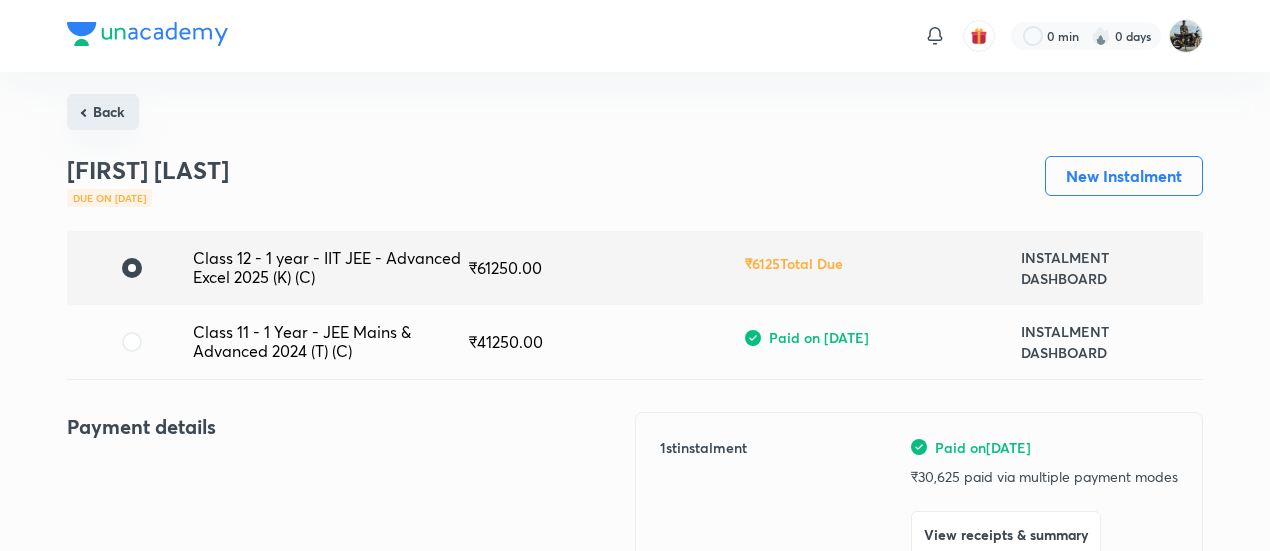 click on "Back" at bounding box center [103, 112] 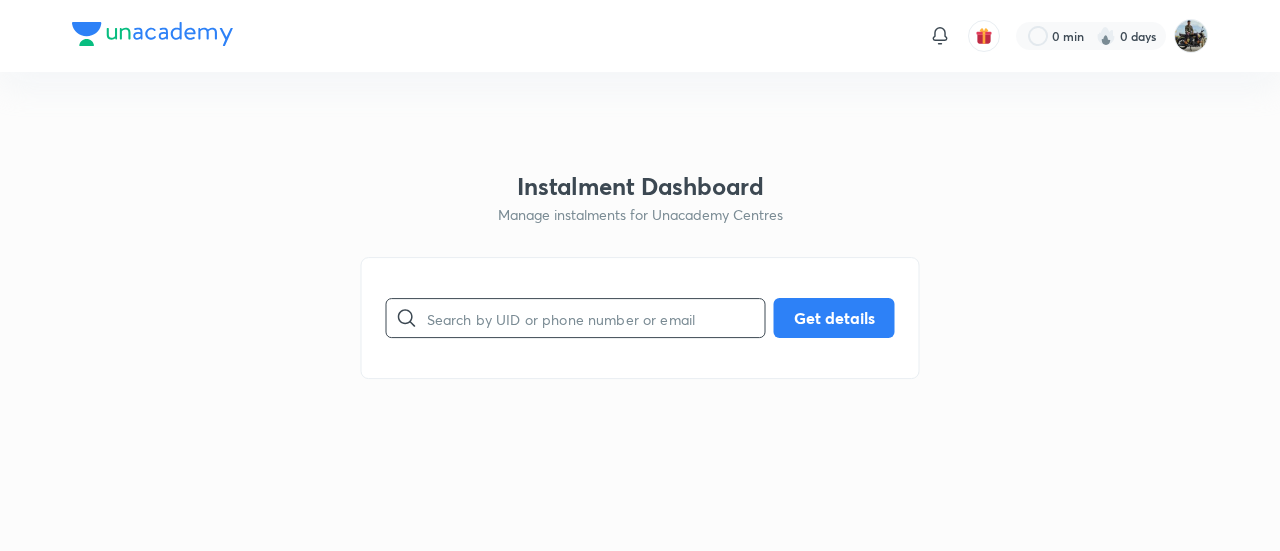 click at bounding box center [596, 318] 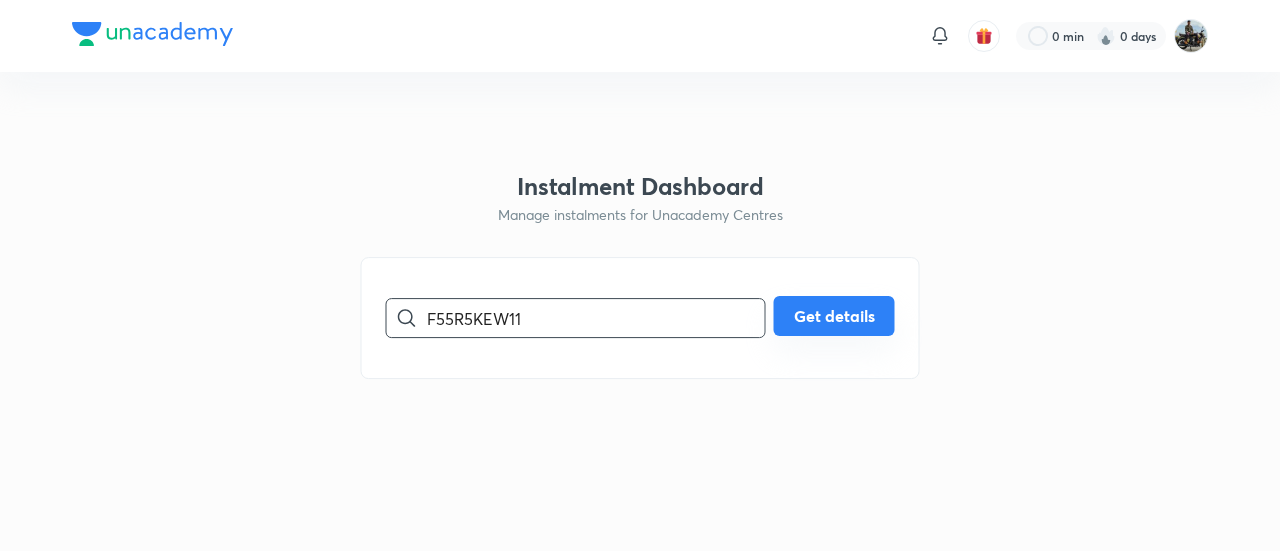 type on "F55R5KEW11" 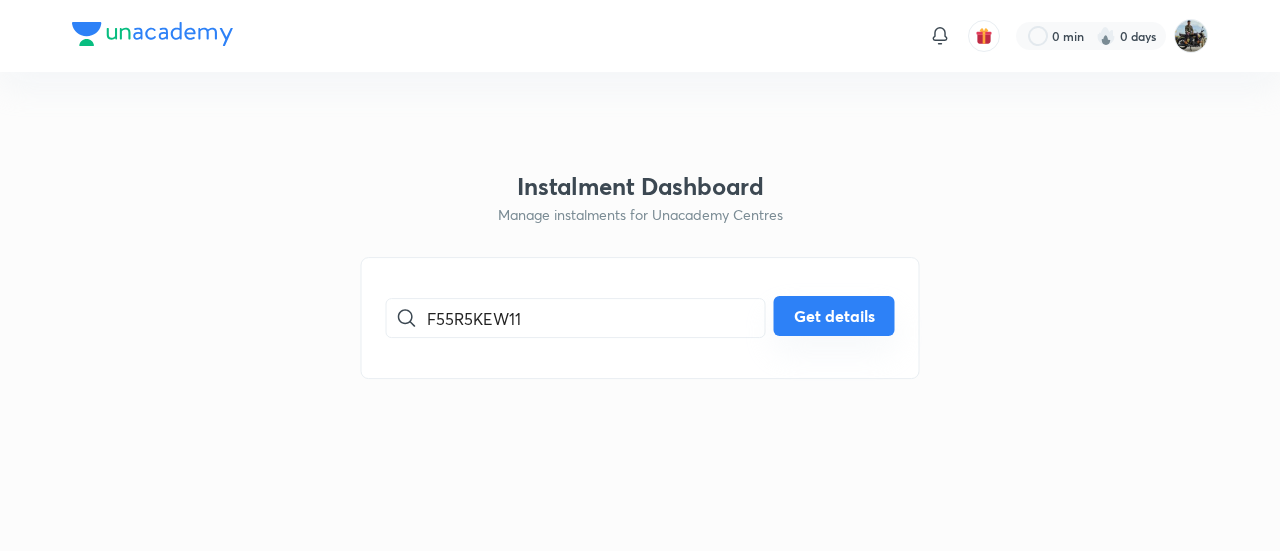 click on "Get details" at bounding box center (834, 316) 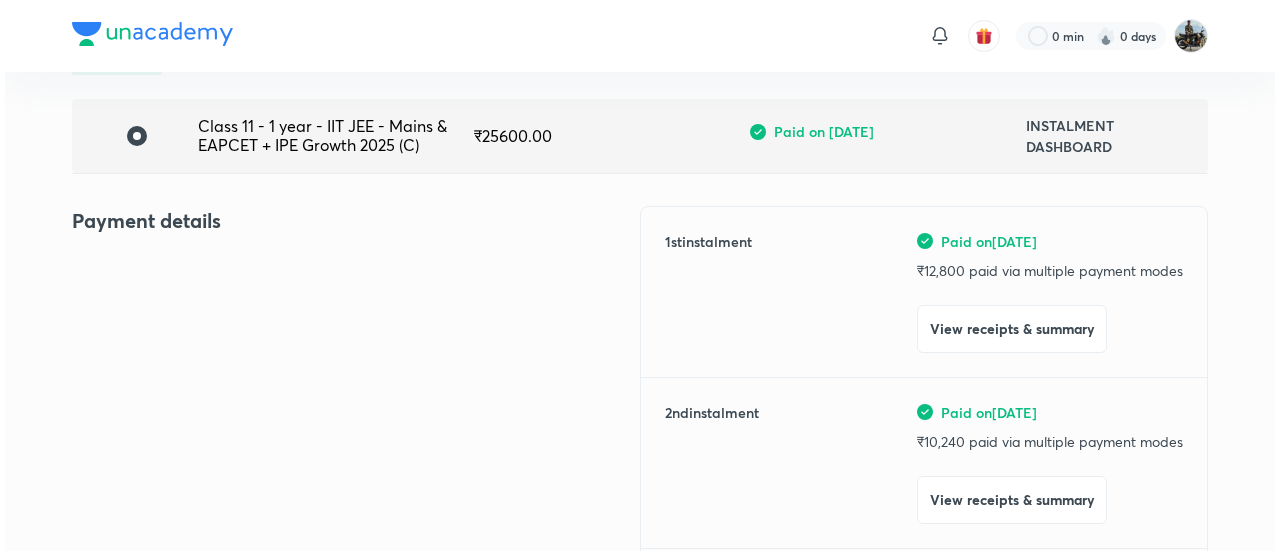 scroll, scrollTop: 134, scrollLeft: 0, axis: vertical 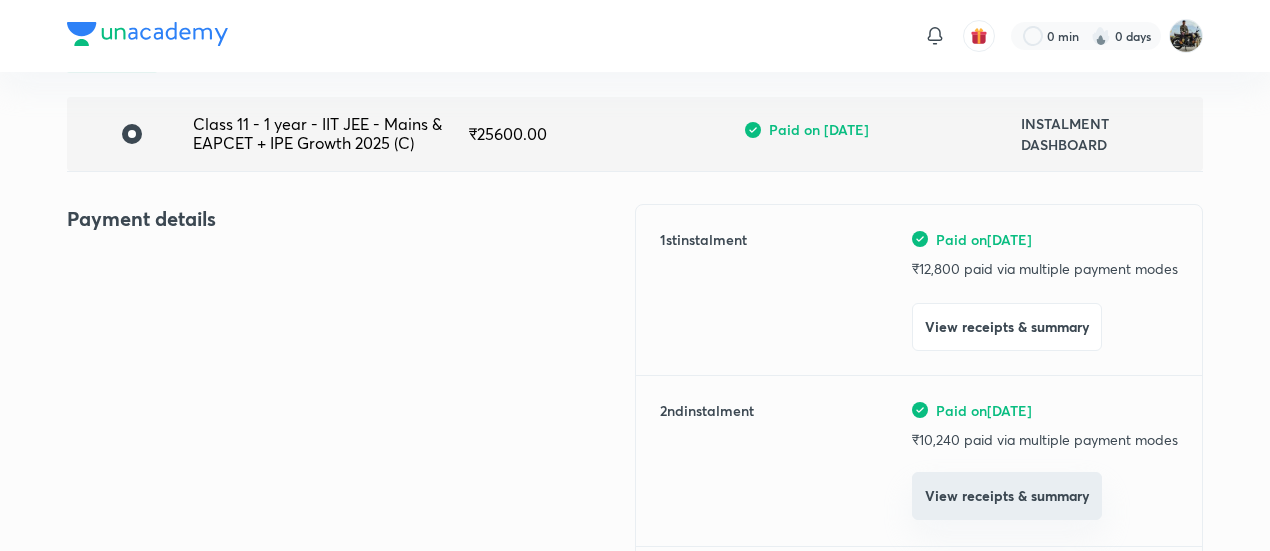 click on "View receipts & summary" at bounding box center (1007, 496) 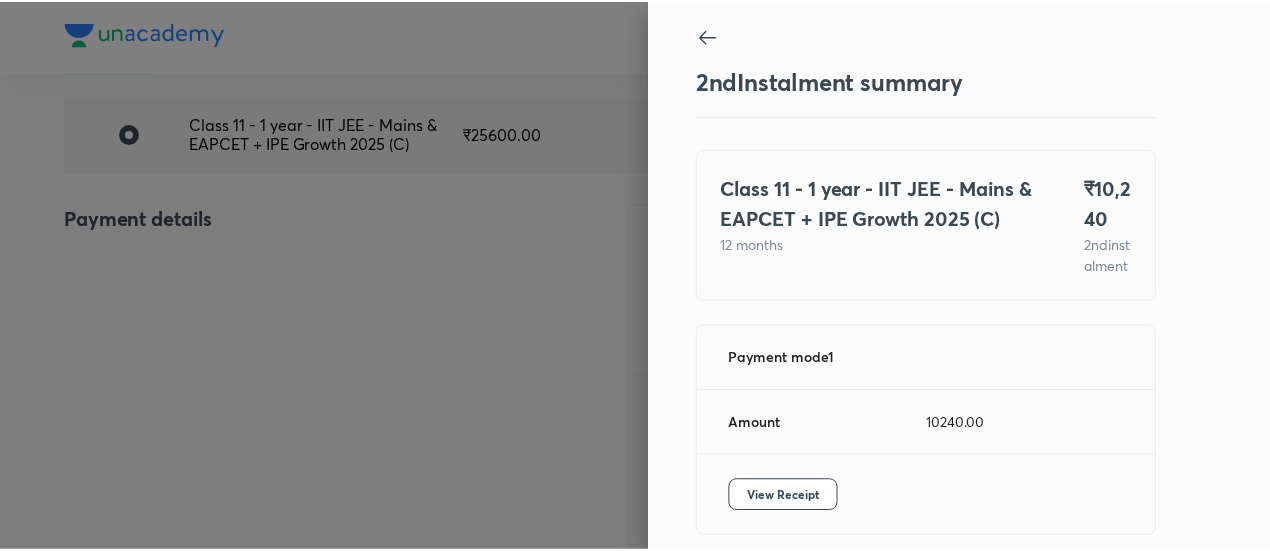 scroll, scrollTop: 109, scrollLeft: 0, axis: vertical 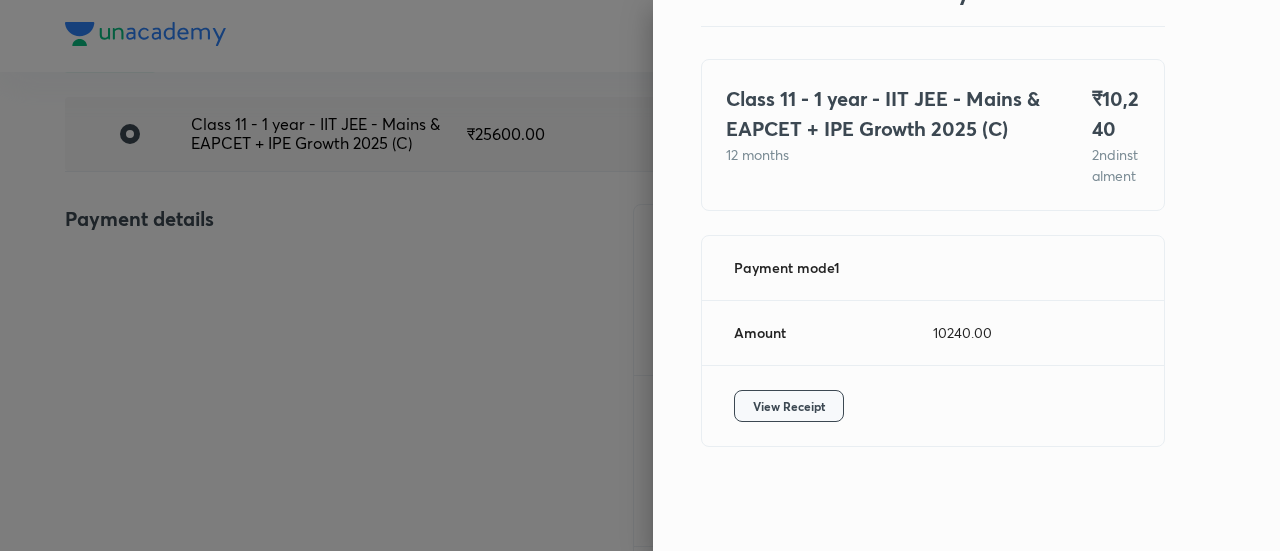 click on "View Receipt" at bounding box center [789, 406] 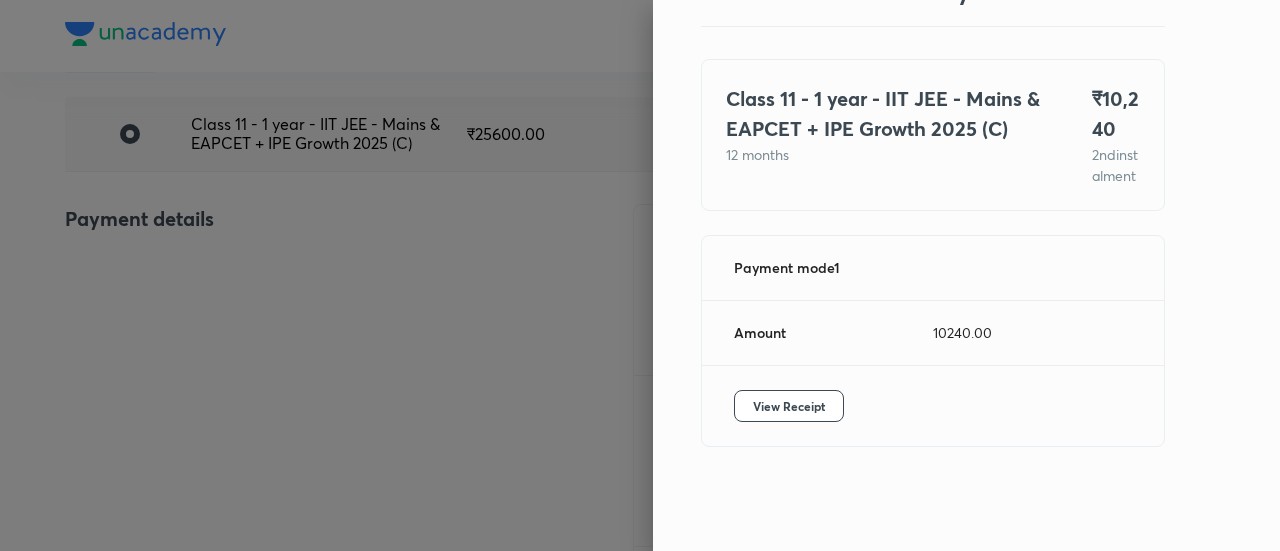 click at bounding box center (640, 275) 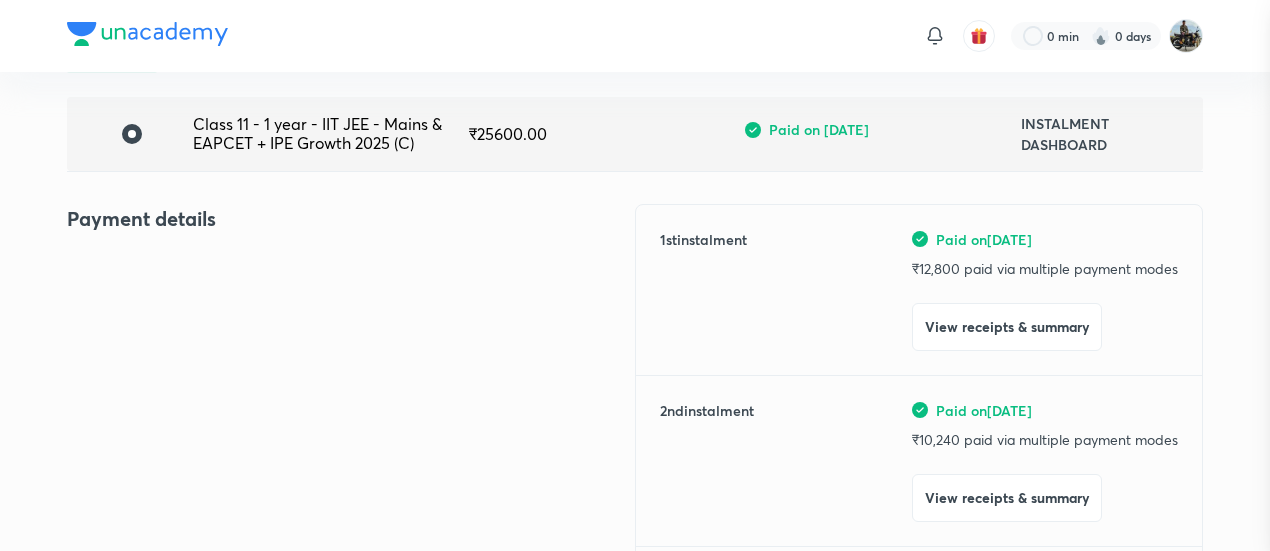 click at bounding box center (635, 275) 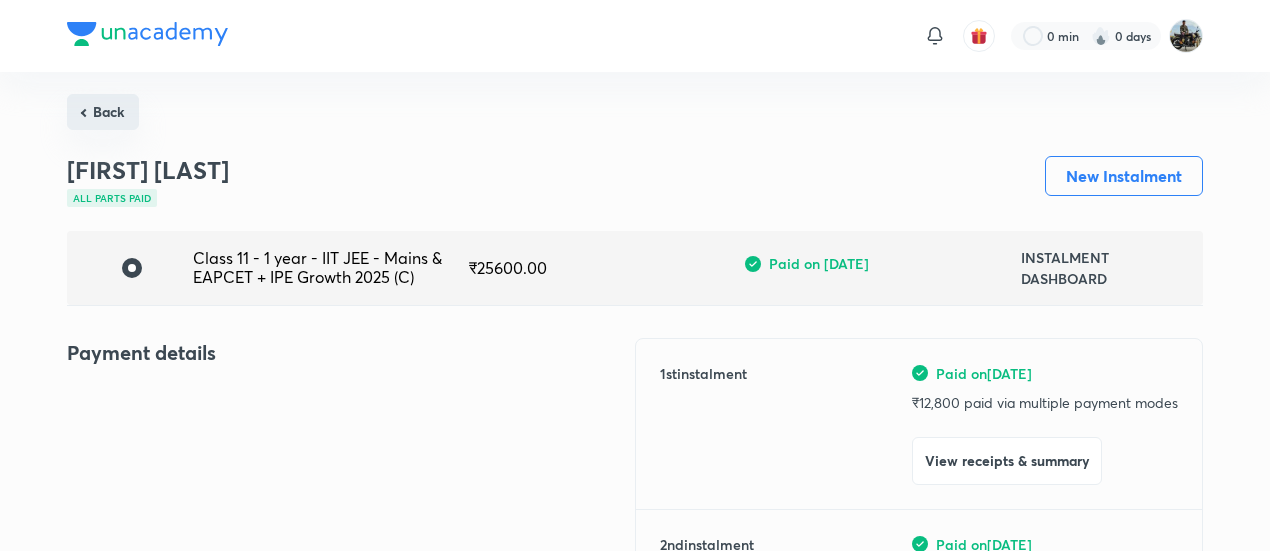 click on "Back" at bounding box center (103, 112) 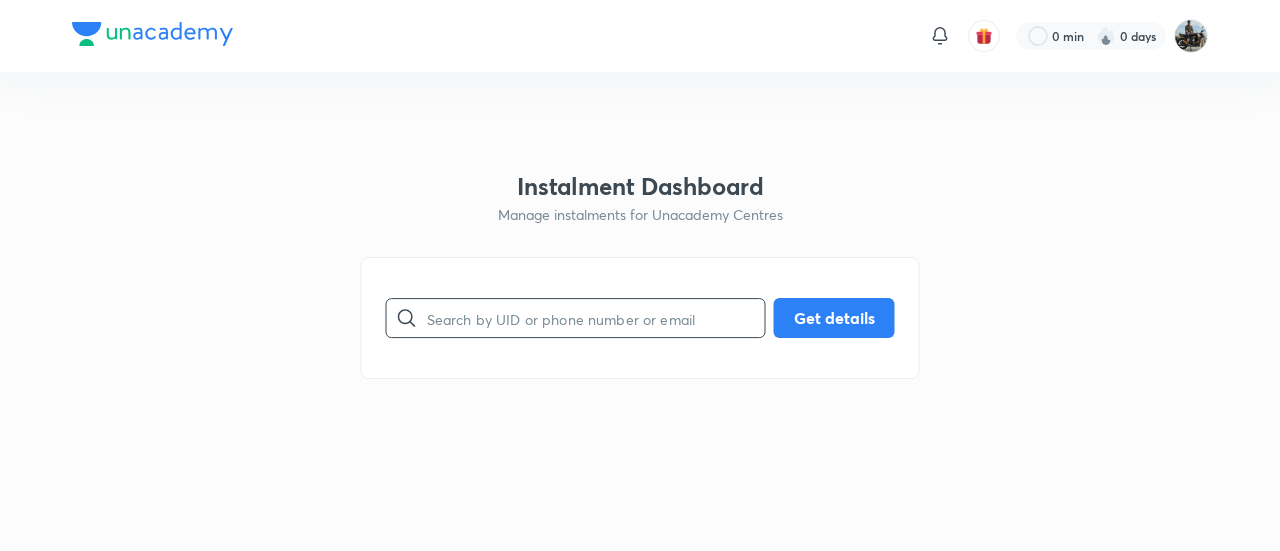 click at bounding box center [596, 318] 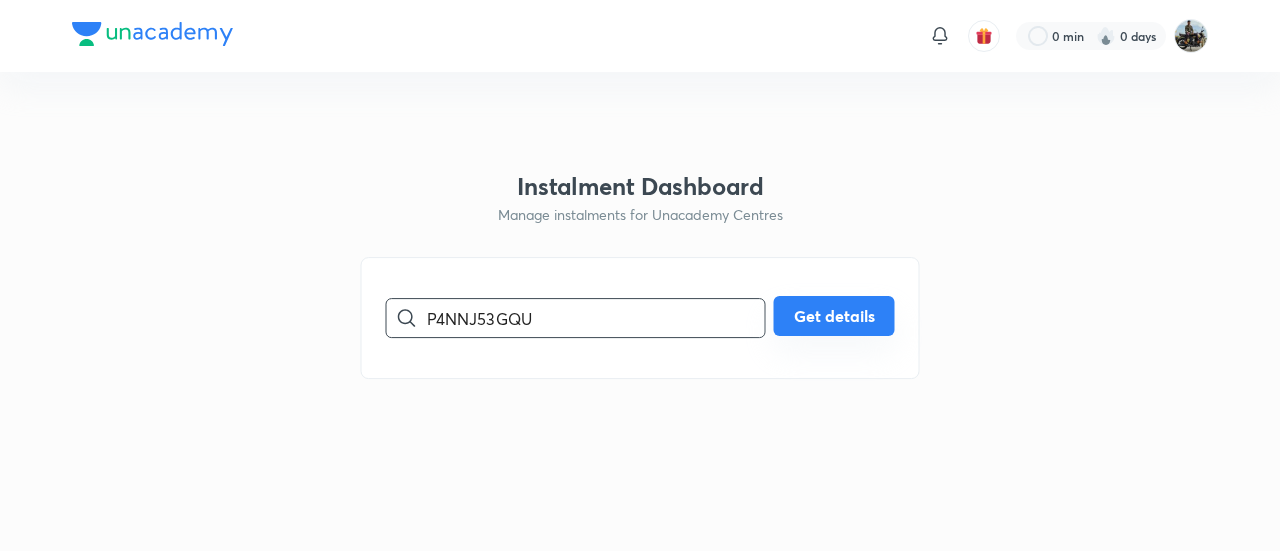 type on "P4NNJ53GQU" 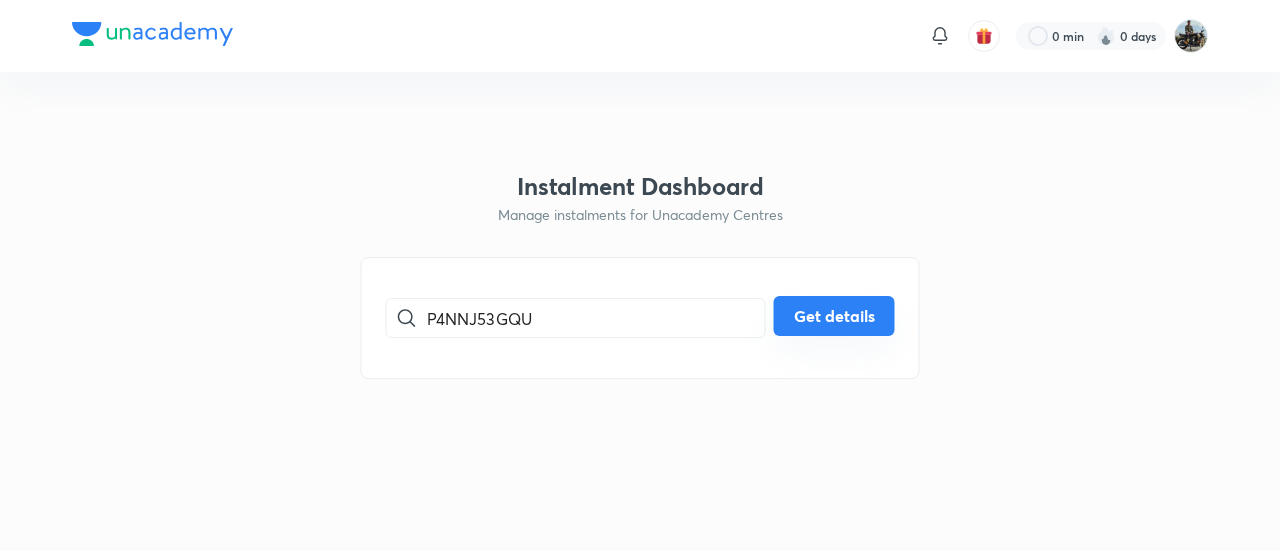 click on "Get details" at bounding box center (834, 316) 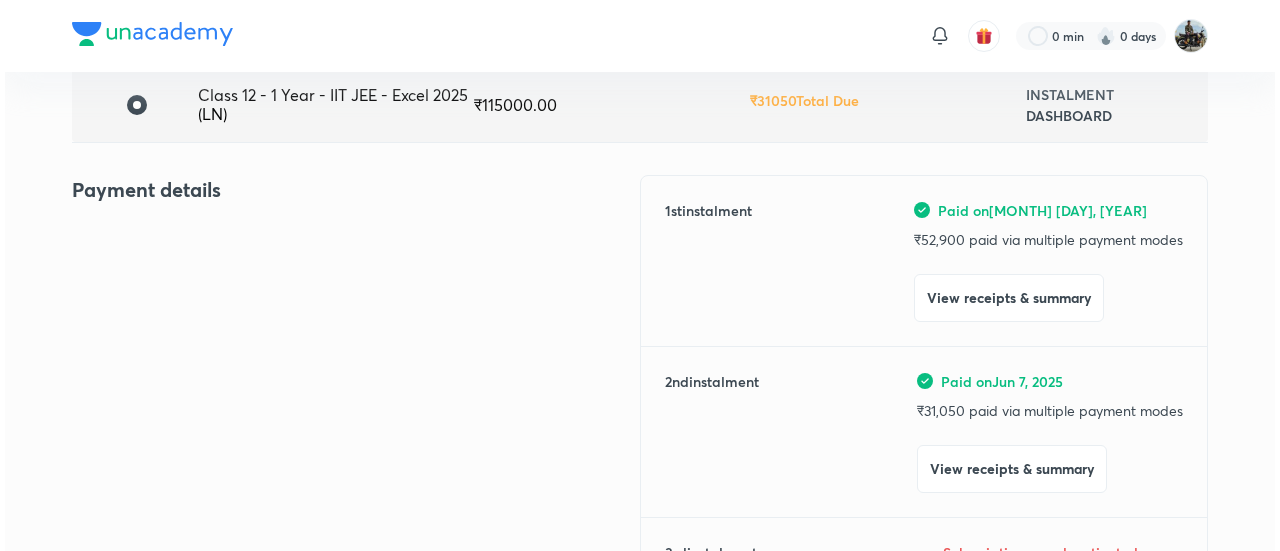 scroll, scrollTop: 164, scrollLeft: 0, axis: vertical 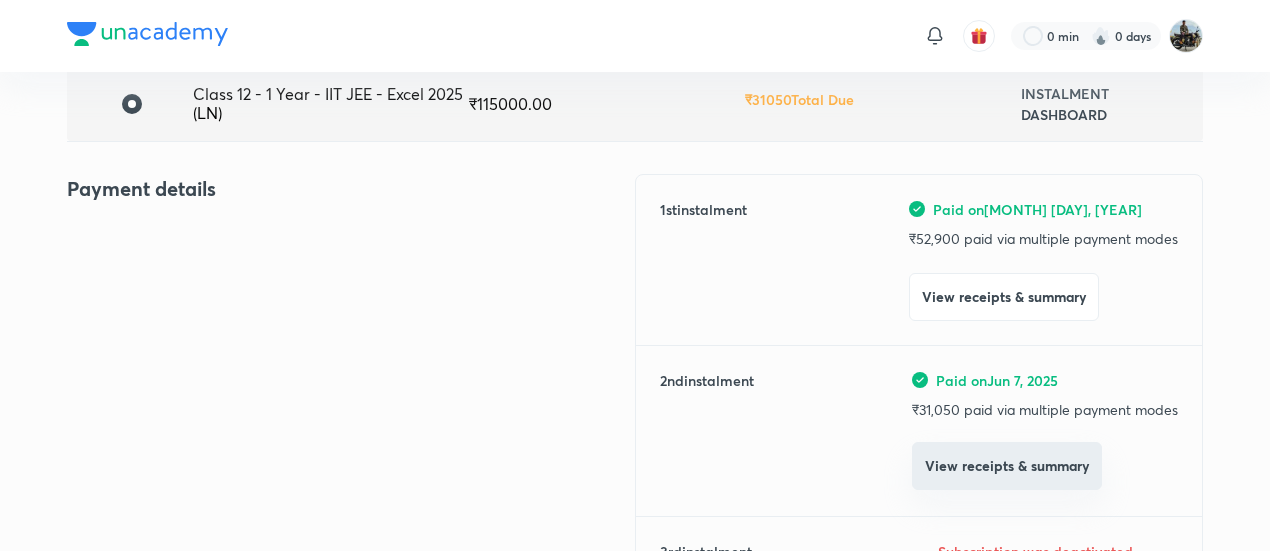 click on "View receipts & summary" at bounding box center [1007, 466] 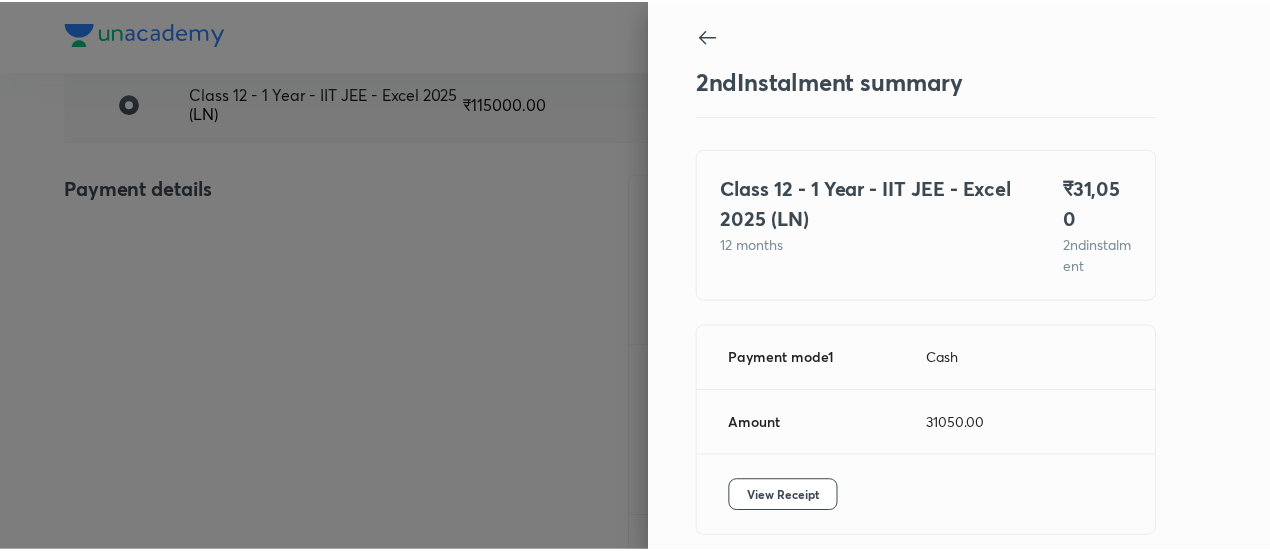 scroll, scrollTop: 67, scrollLeft: 0, axis: vertical 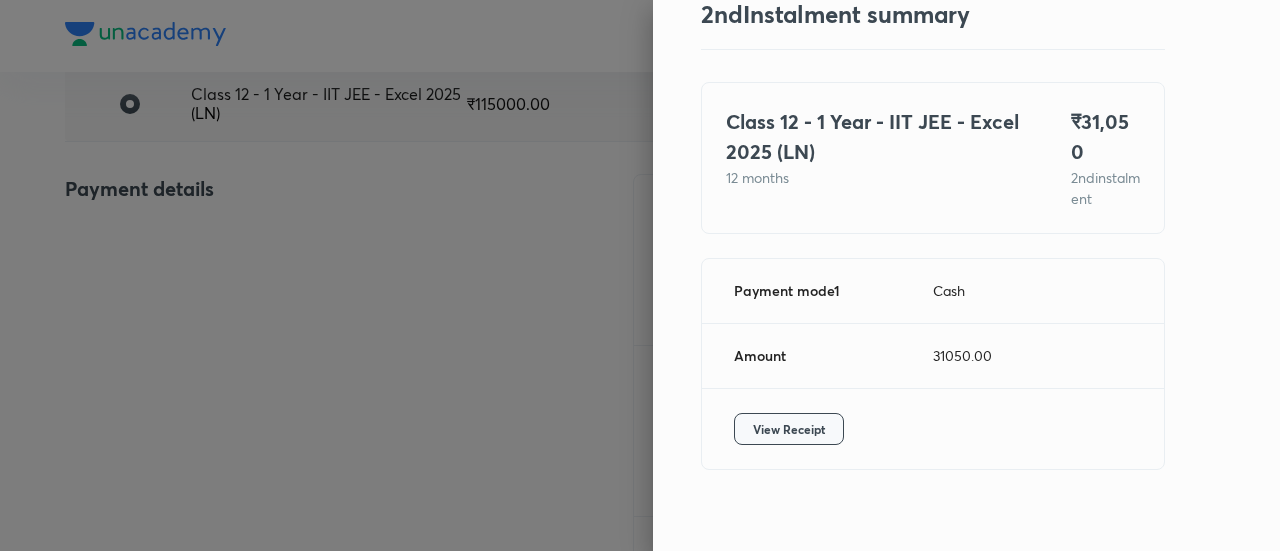 click on "View Receipt" at bounding box center [789, 429] 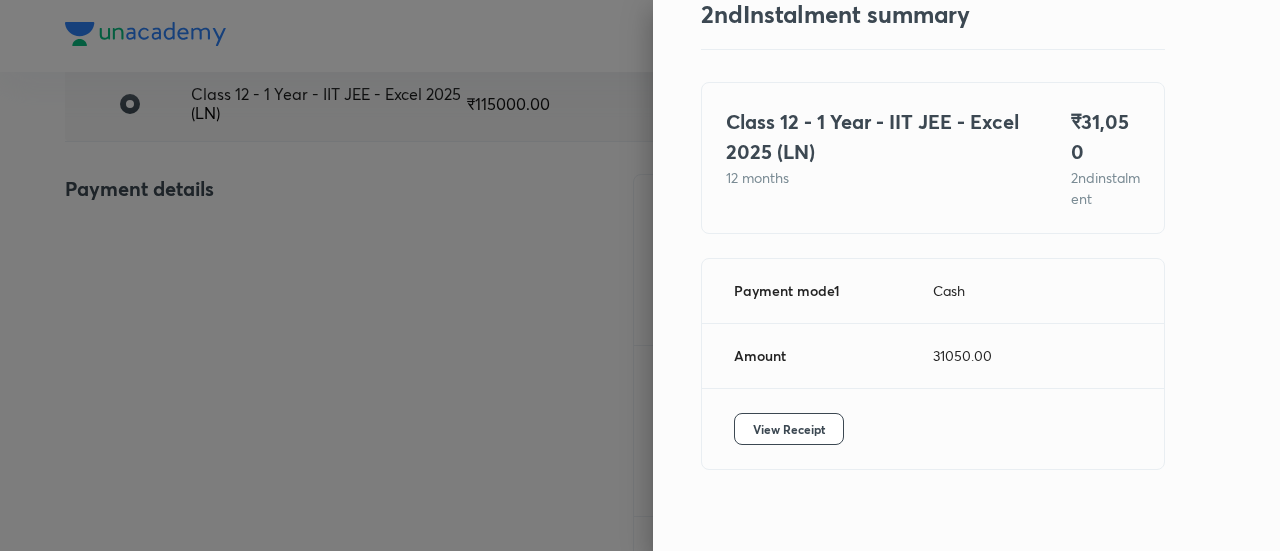 click at bounding box center [640, 275] 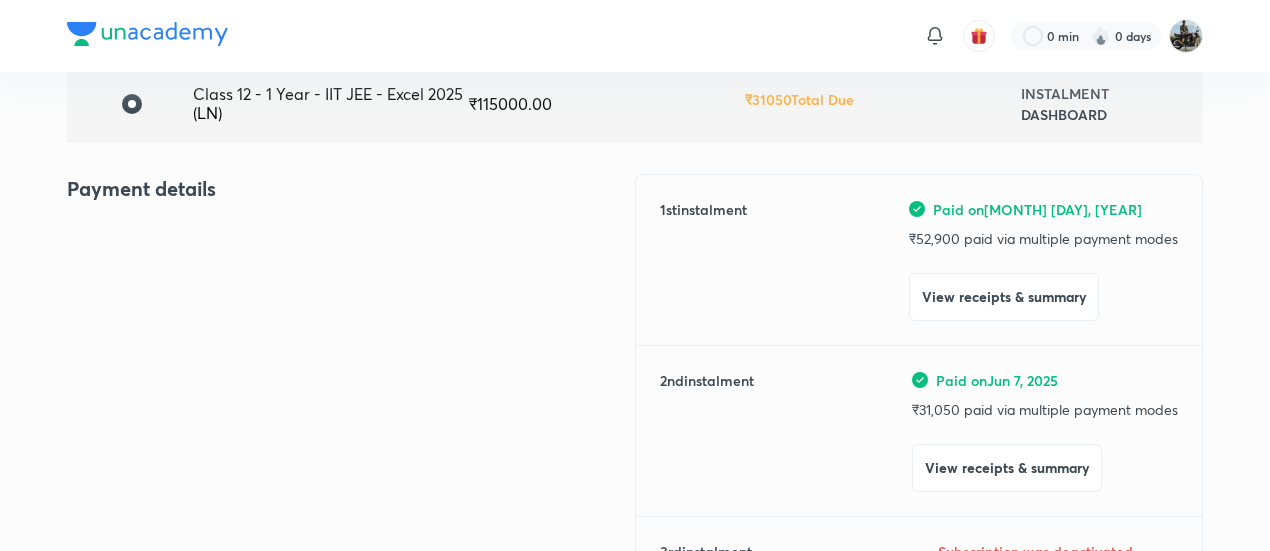 scroll, scrollTop: 0, scrollLeft: 0, axis: both 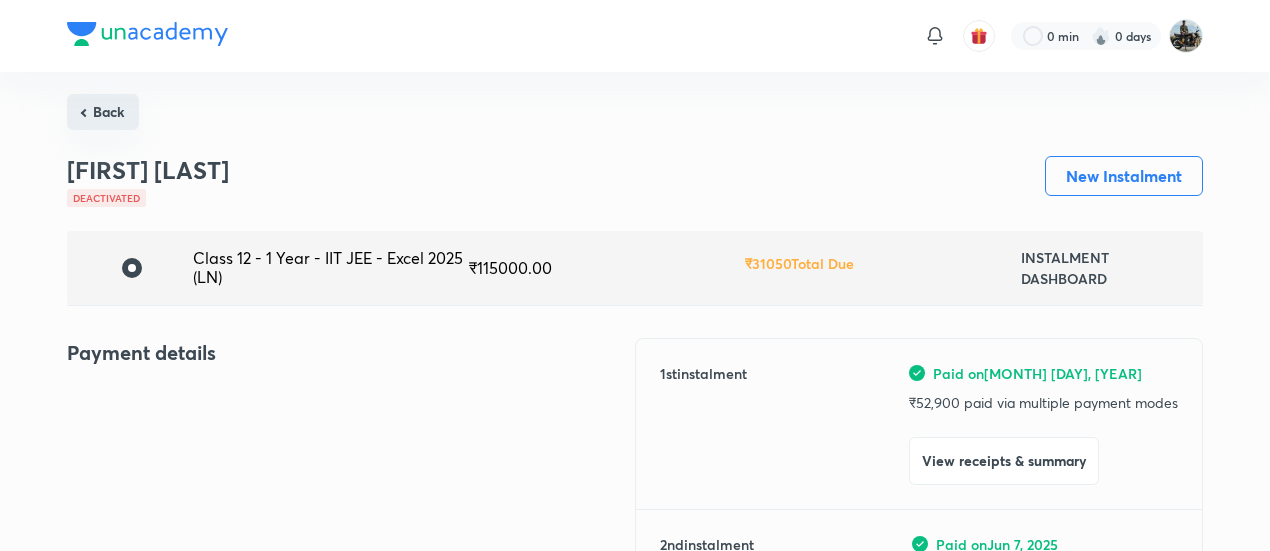 click on "Back" at bounding box center (103, 112) 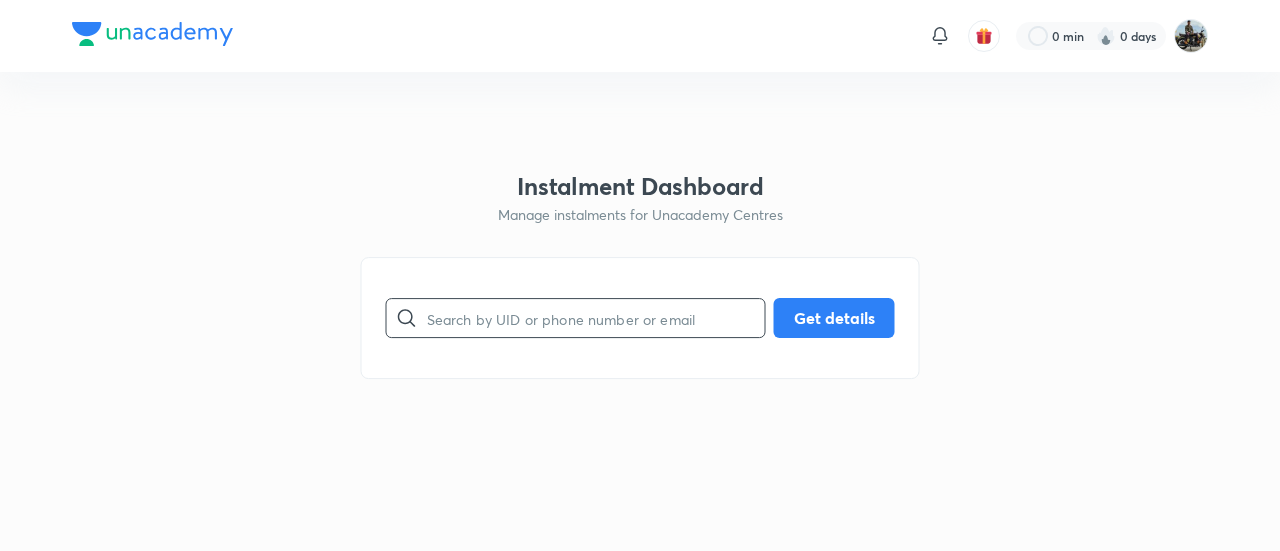 click at bounding box center (596, 318) 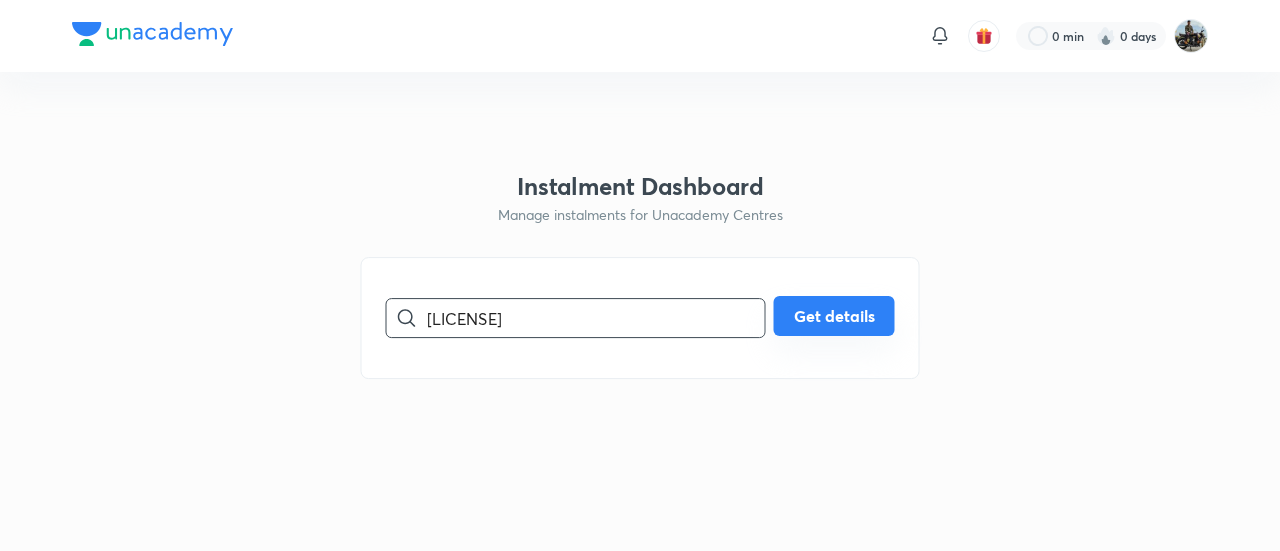 type on "[LICENSE]" 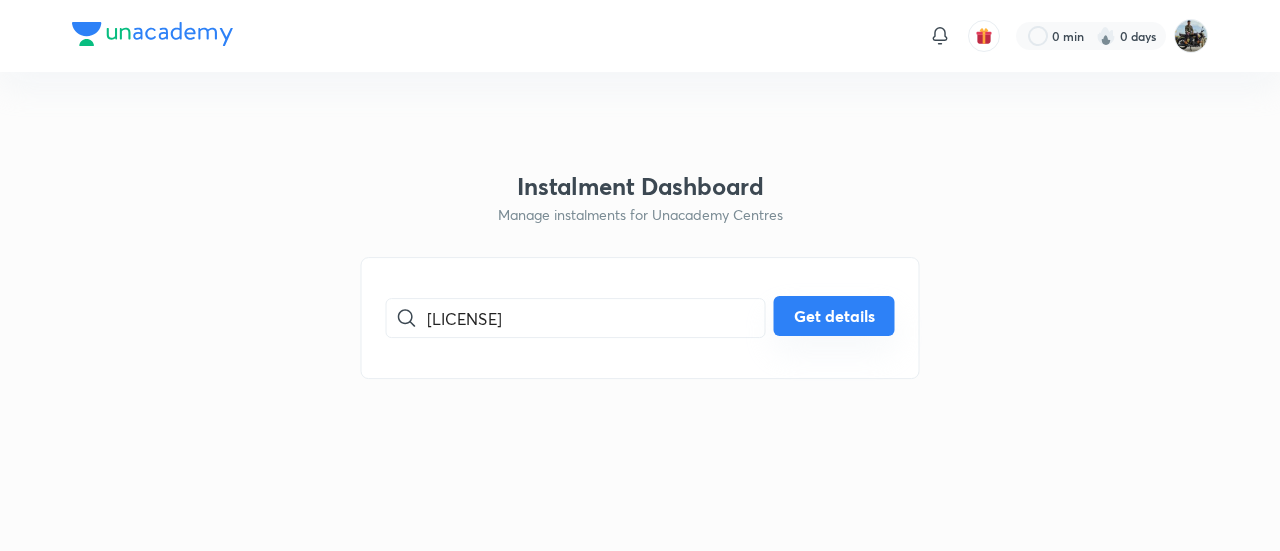click on "Get details" at bounding box center (834, 316) 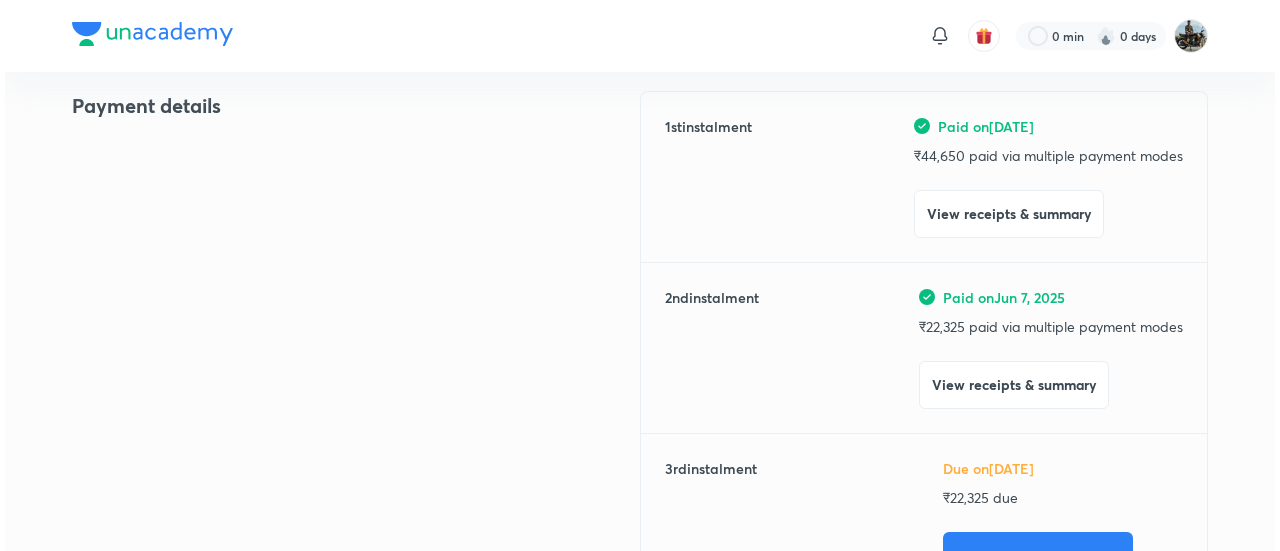 scroll, scrollTop: 248, scrollLeft: 0, axis: vertical 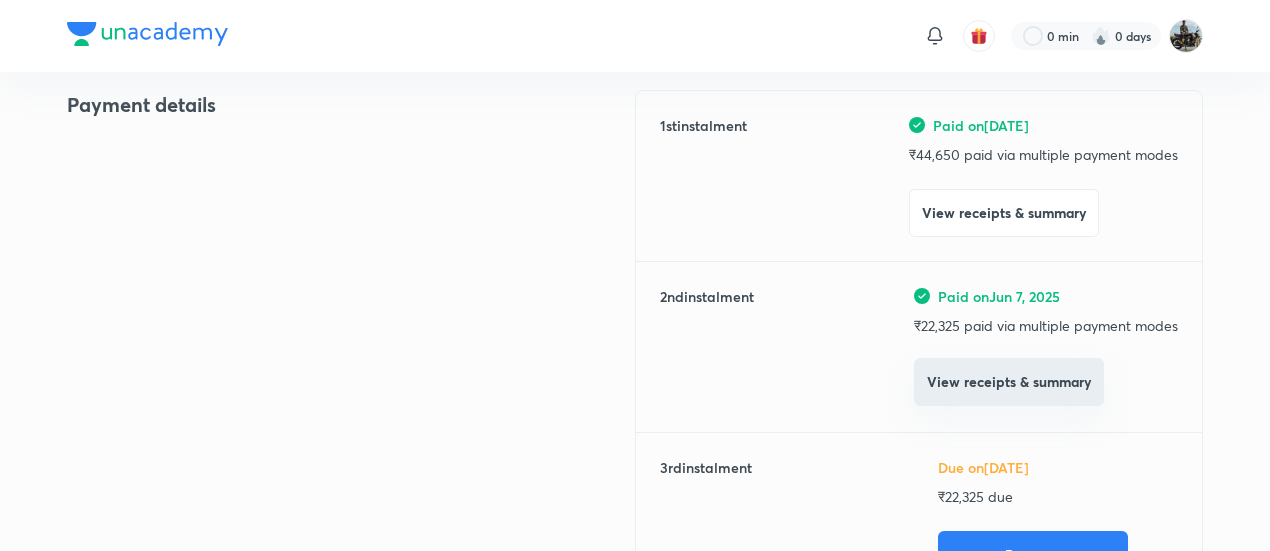 click on "View receipts & summary" at bounding box center [1009, 382] 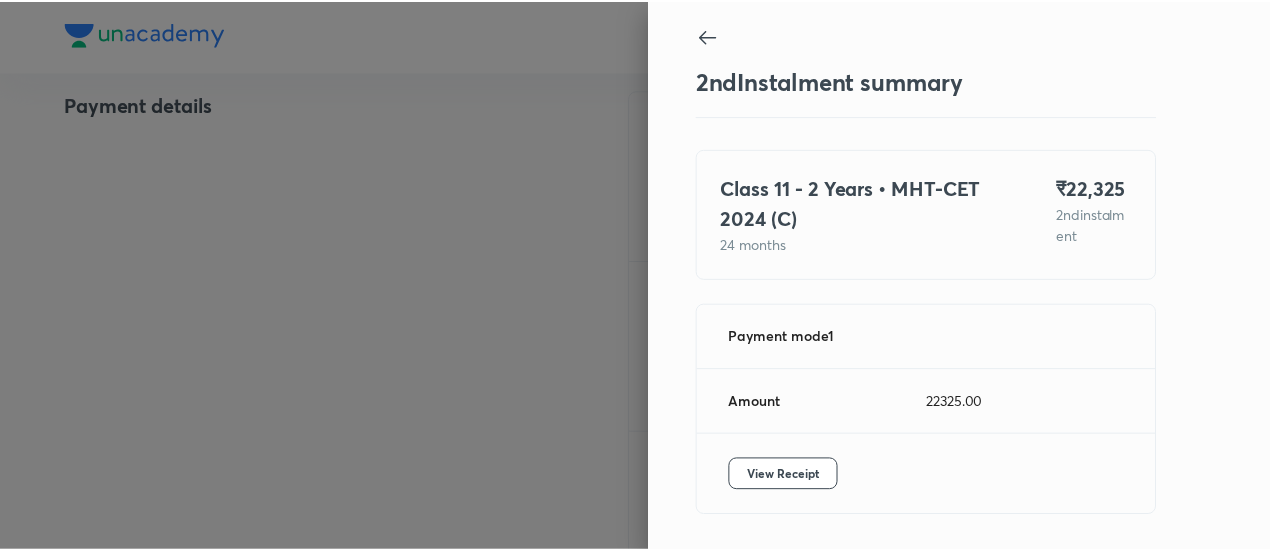 scroll, scrollTop: 67, scrollLeft: 0, axis: vertical 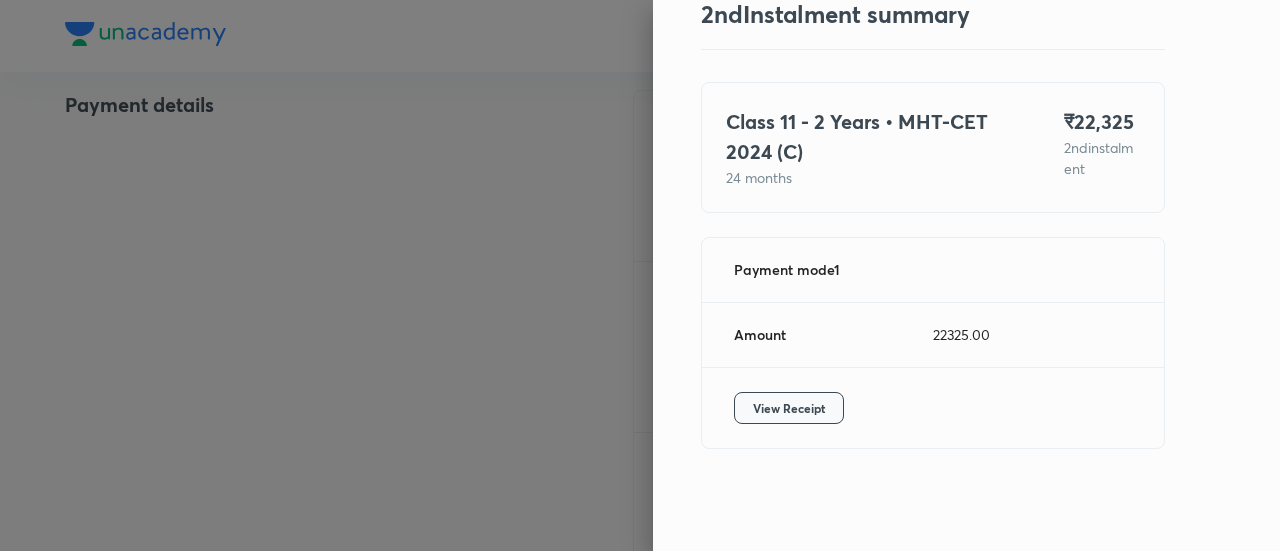 click on "View Receipt" at bounding box center (789, 408) 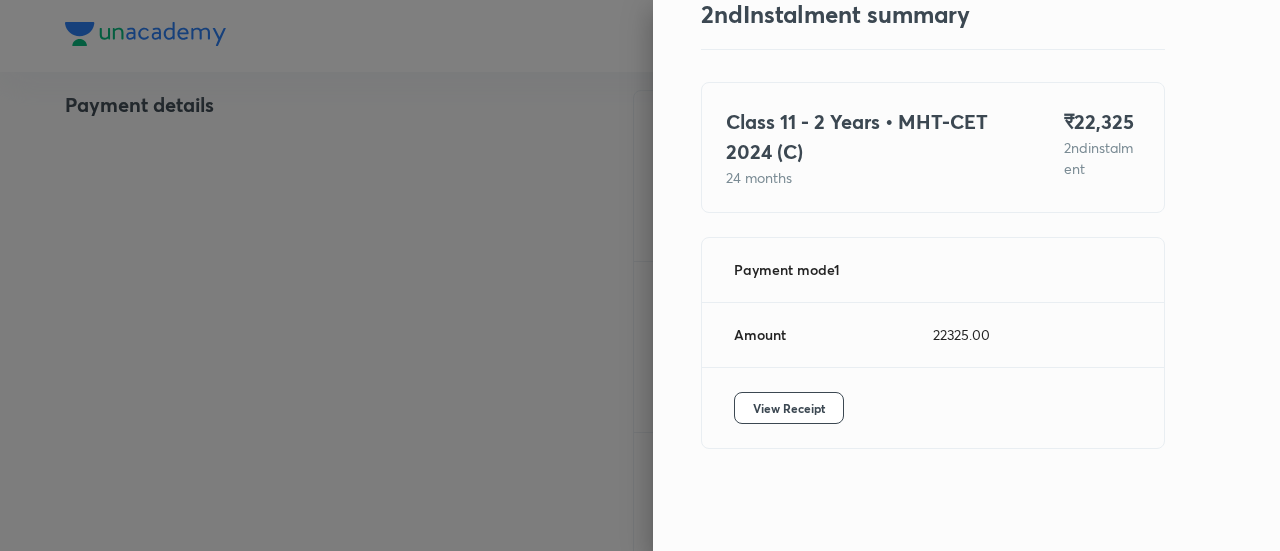 click at bounding box center (640, 275) 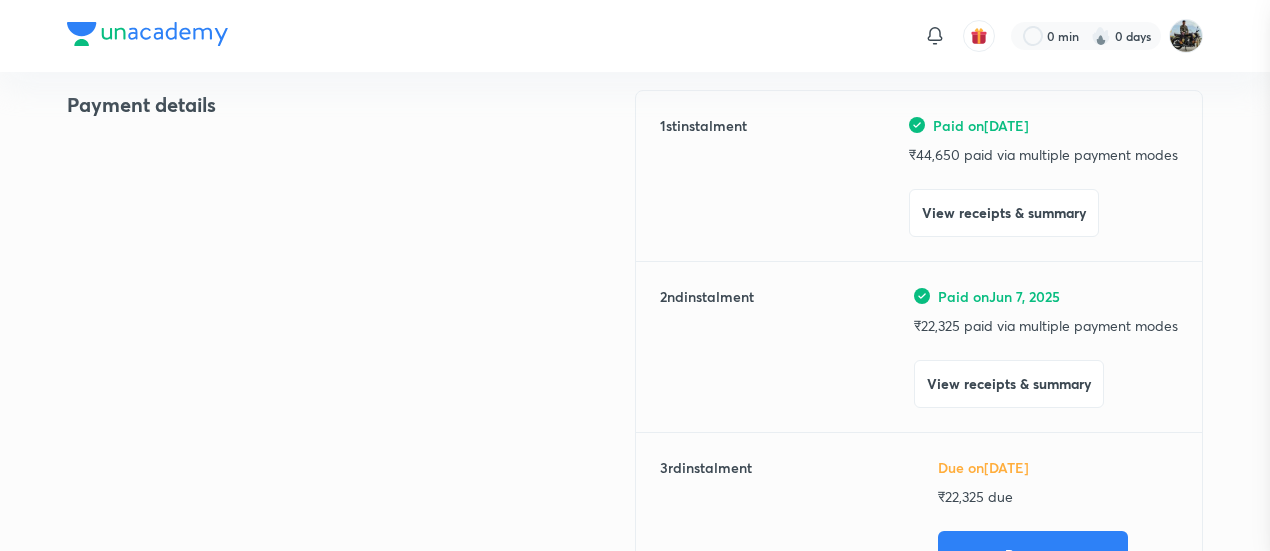 click at bounding box center (635, 275) 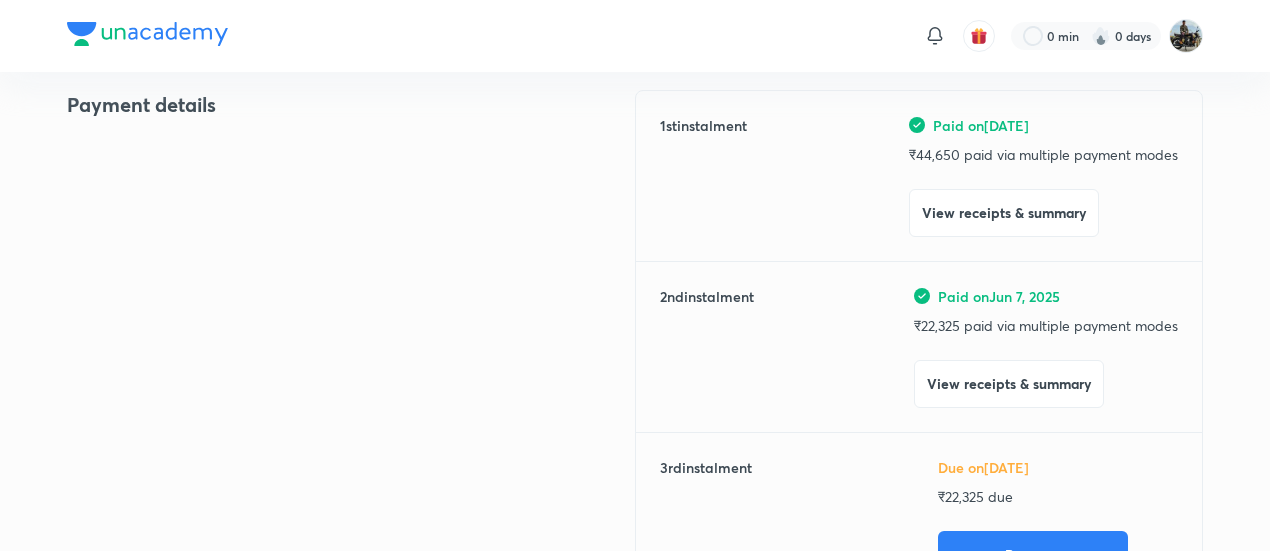scroll, scrollTop: 0, scrollLeft: 0, axis: both 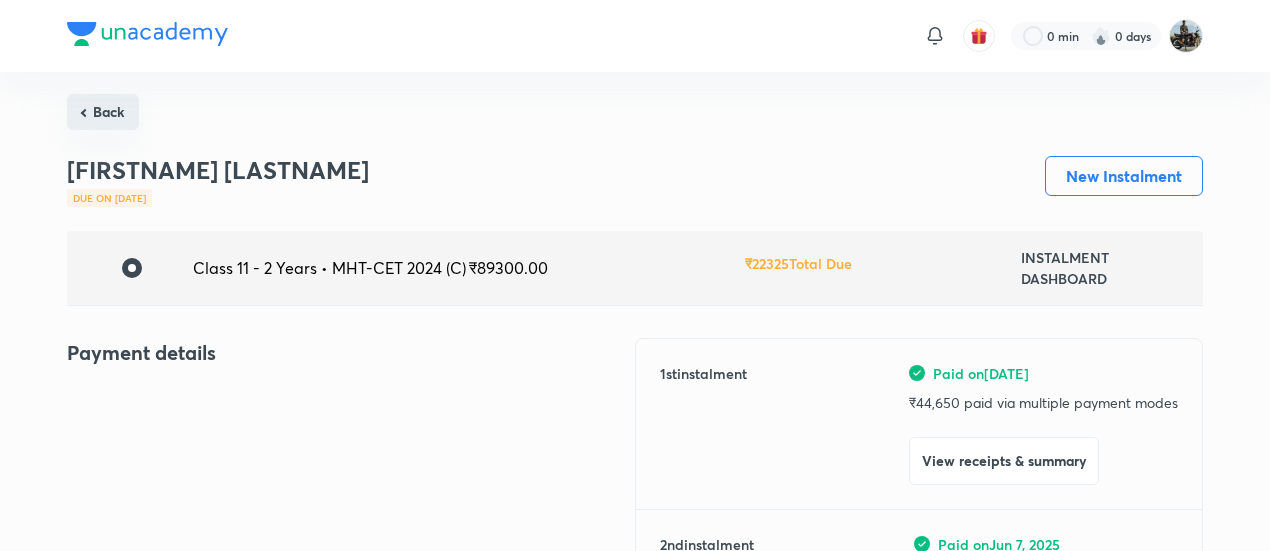 click on "Back" at bounding box center [103, 112] 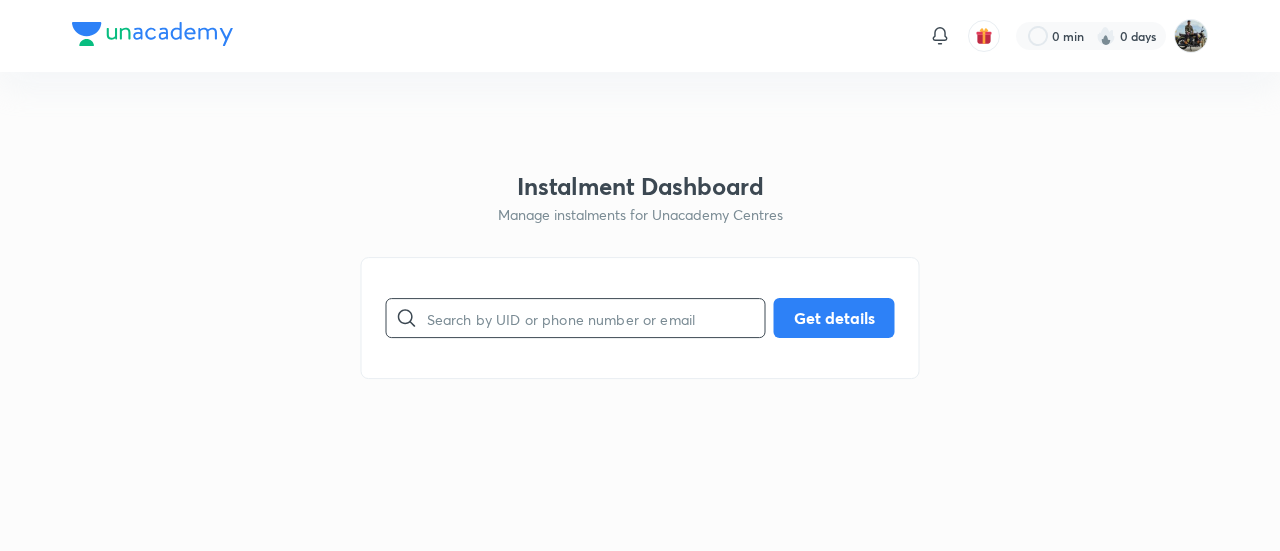 click at bounding box center [596, 318] 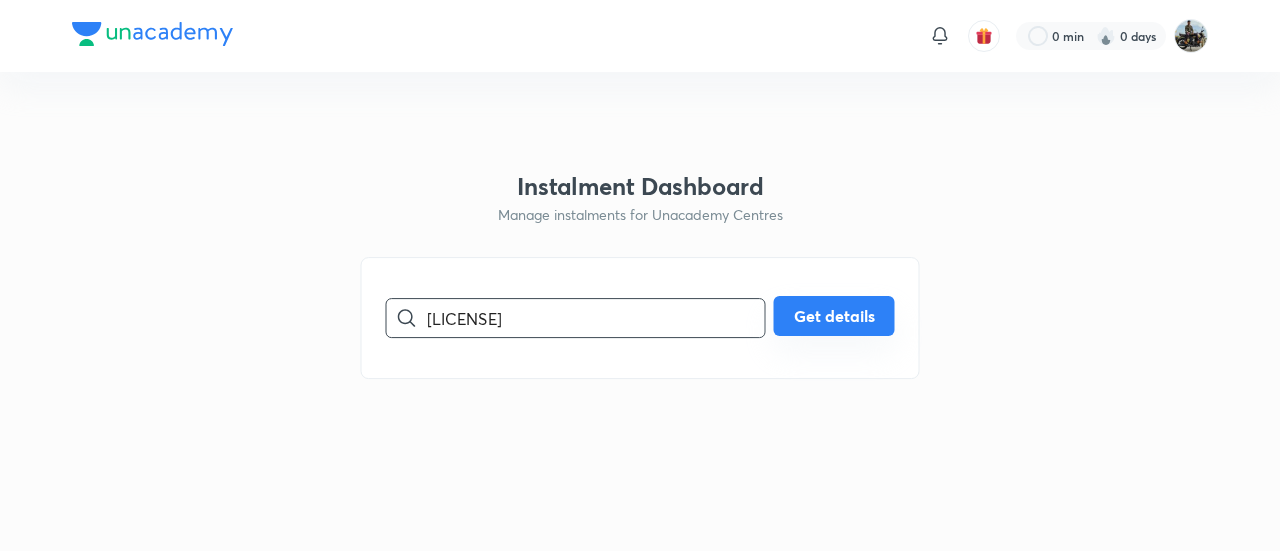 type on "[LICENSE]" 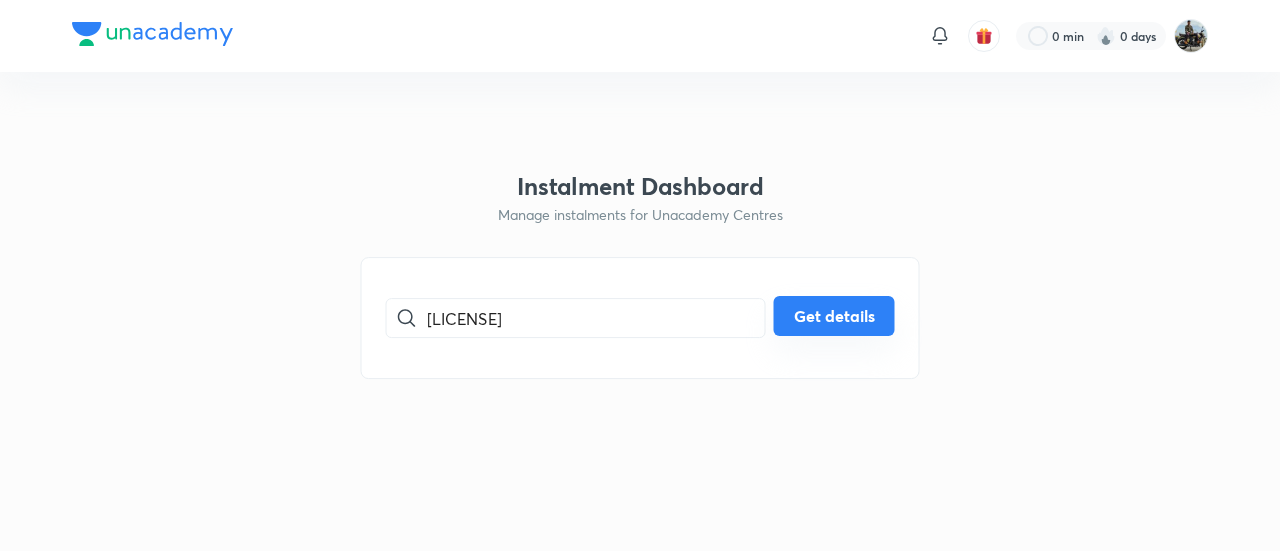 click on "Get details" at bounding box center [834, 316] 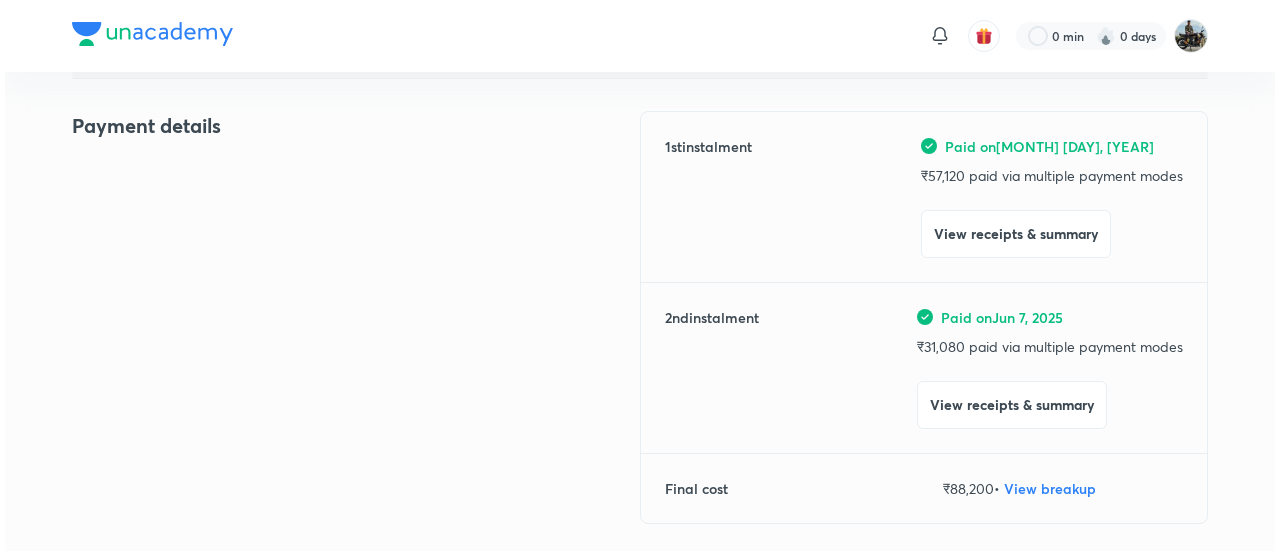 scroll, scrollTop: 228, scrollLeft: 0, axis: vertical 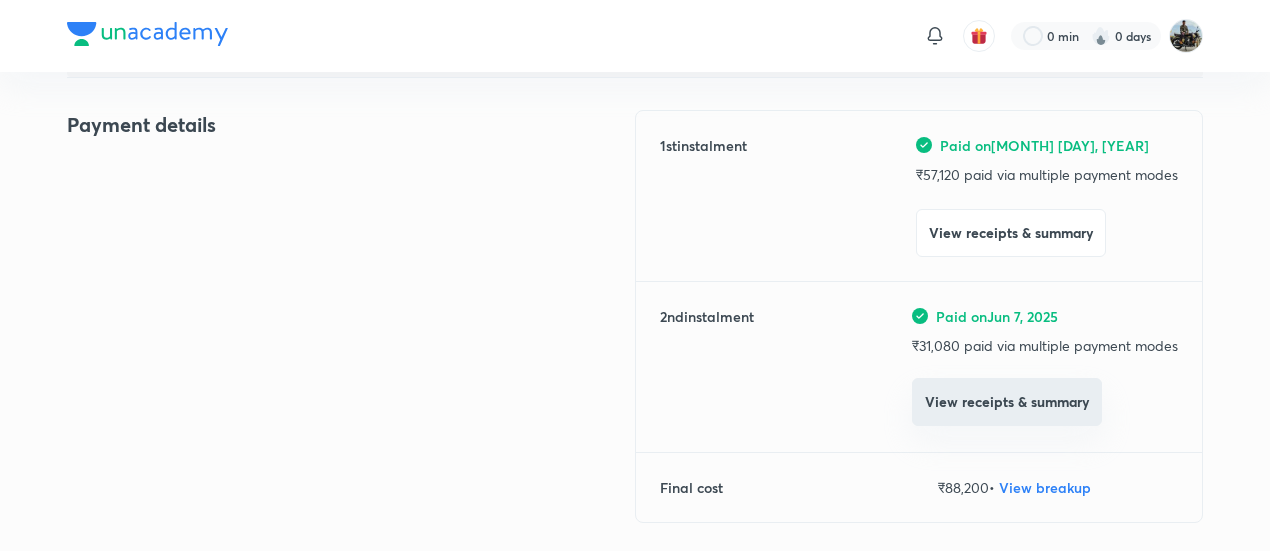 click on "View receipts & summary" at bounding box center [1007, 402] 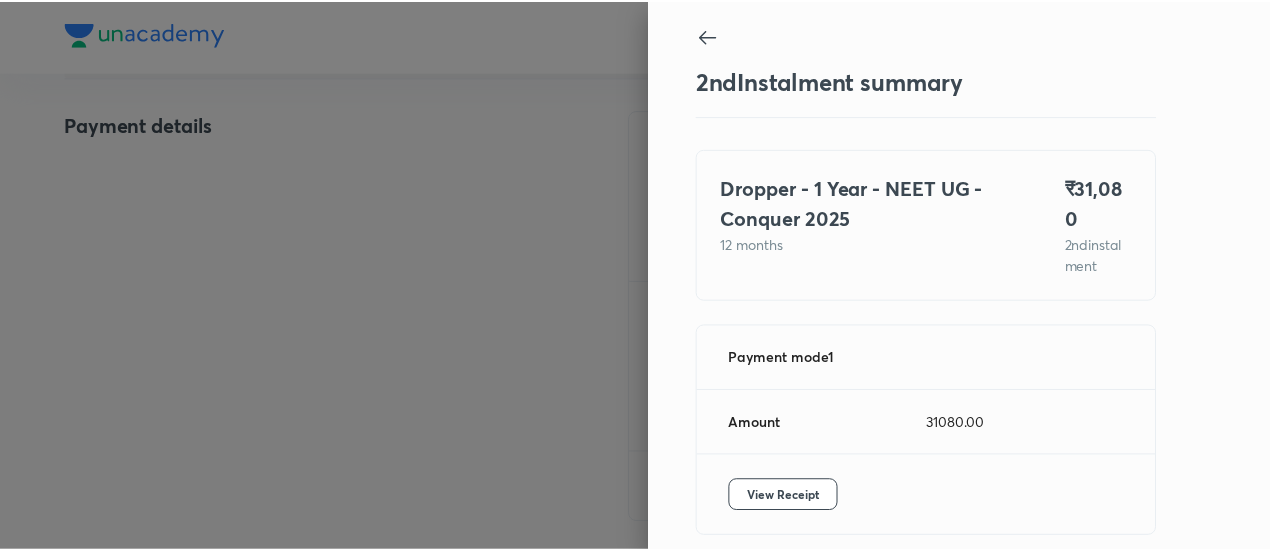 scroll, scrollTop: 88, scrollLeft: 0, axis: vertical 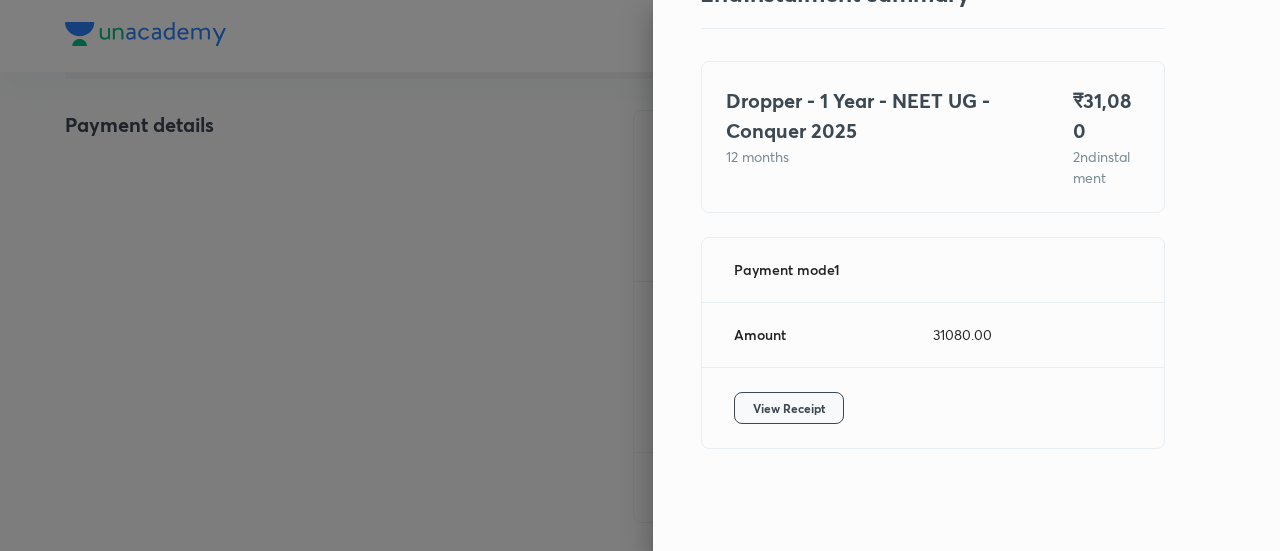 click on "View Receipt" at bounding box center (789, 408) 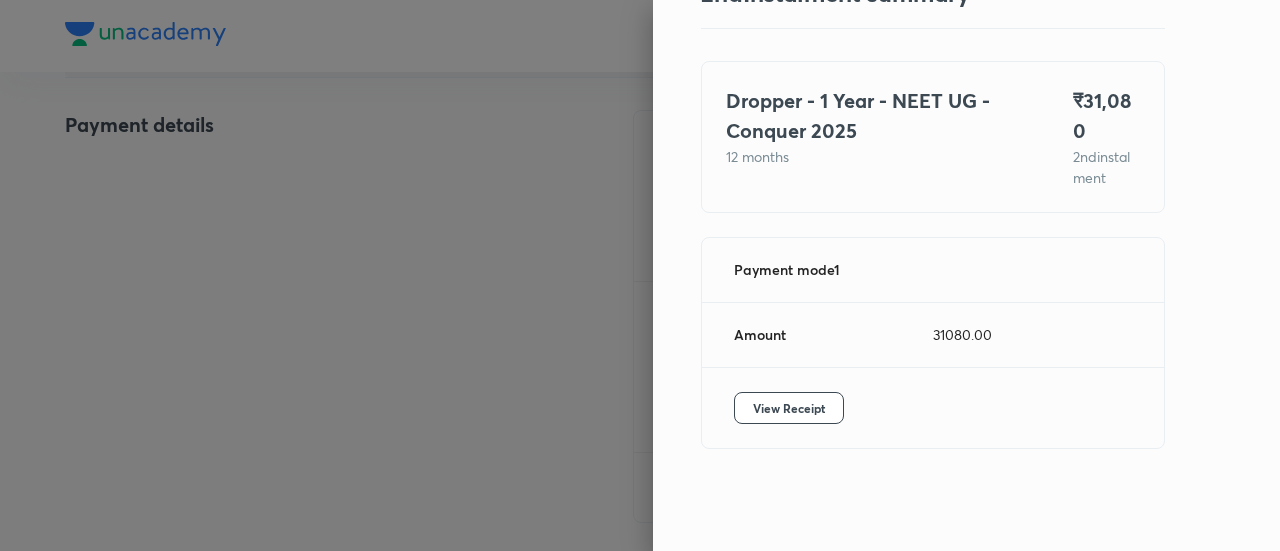 click at bounding box center (640, 275) 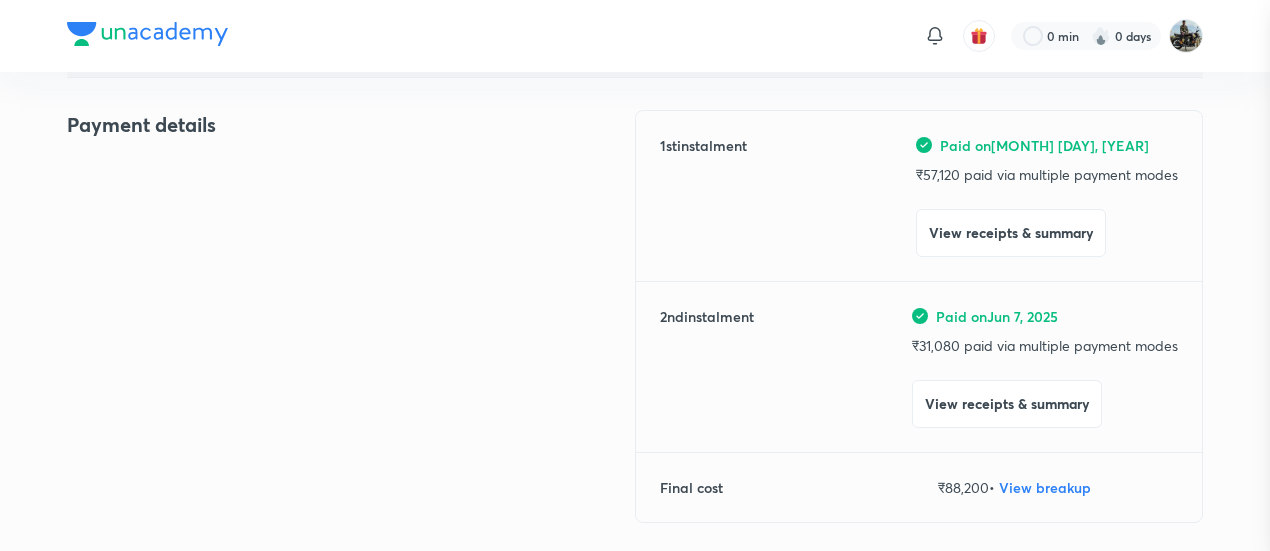 click at bounding box center (635, 275) 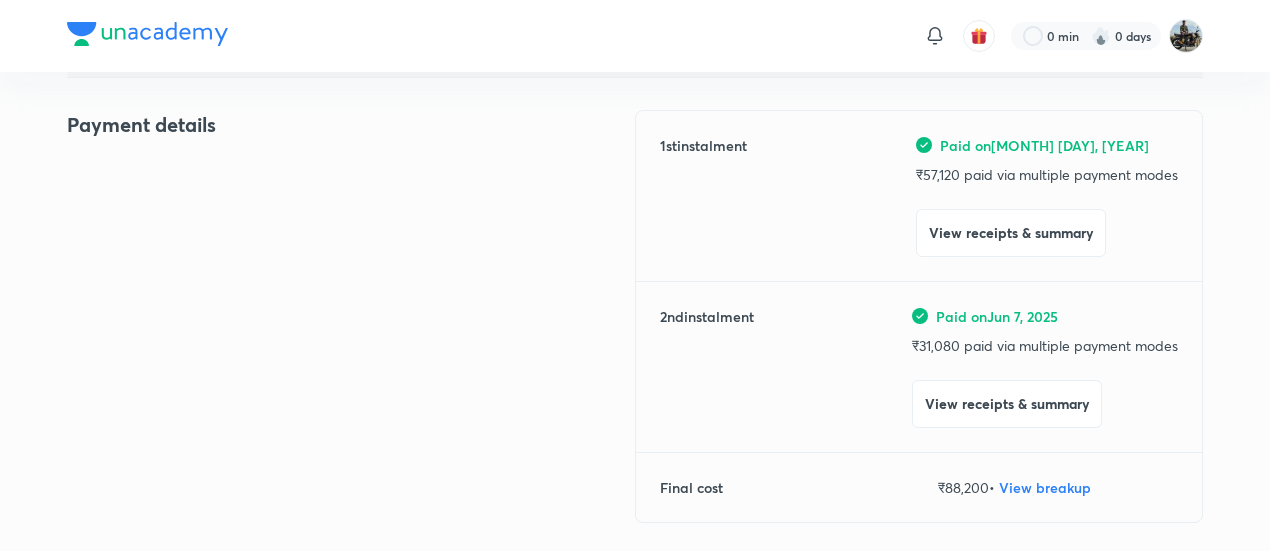 scroll, scrollTop: 0, scrollLeft: 0, axis: both 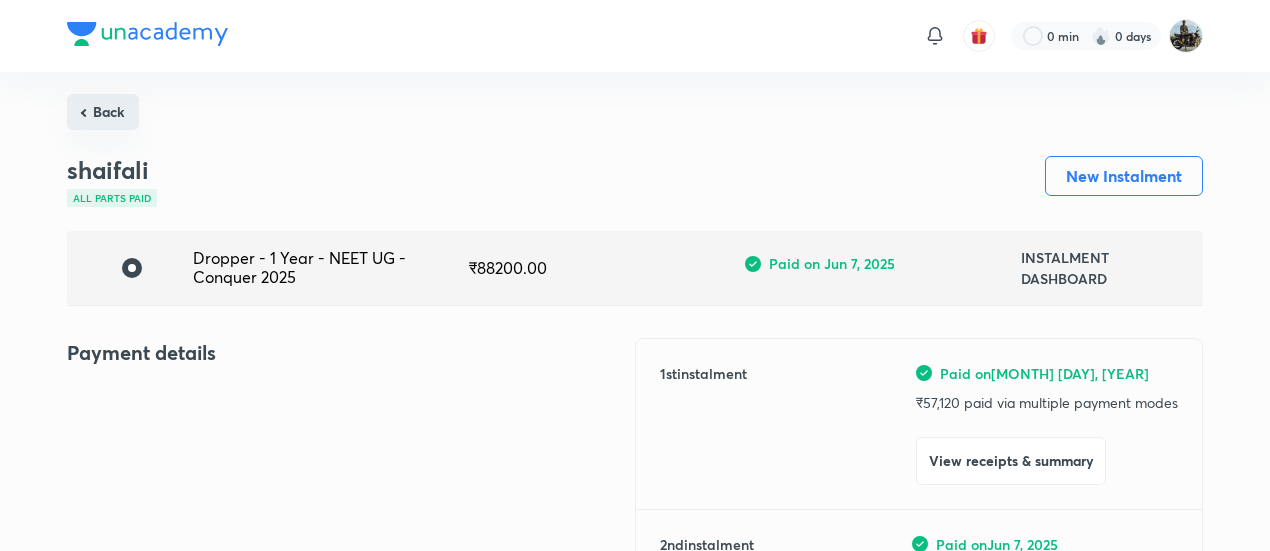 click on "Back" at bounding box center [103, 112] 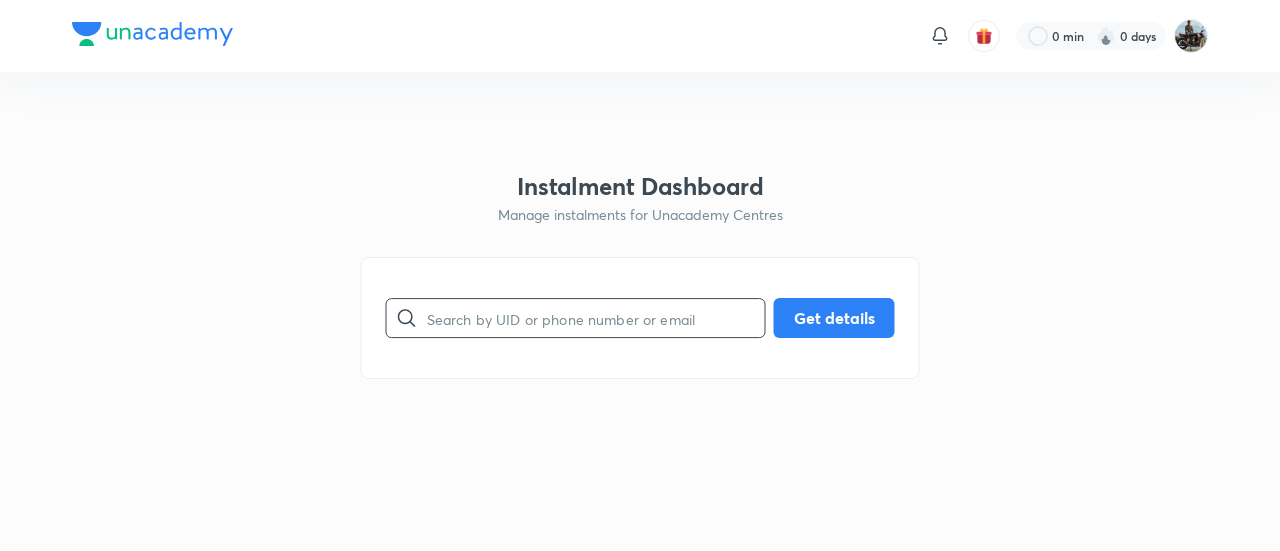 click at bounding box center [596, 318] 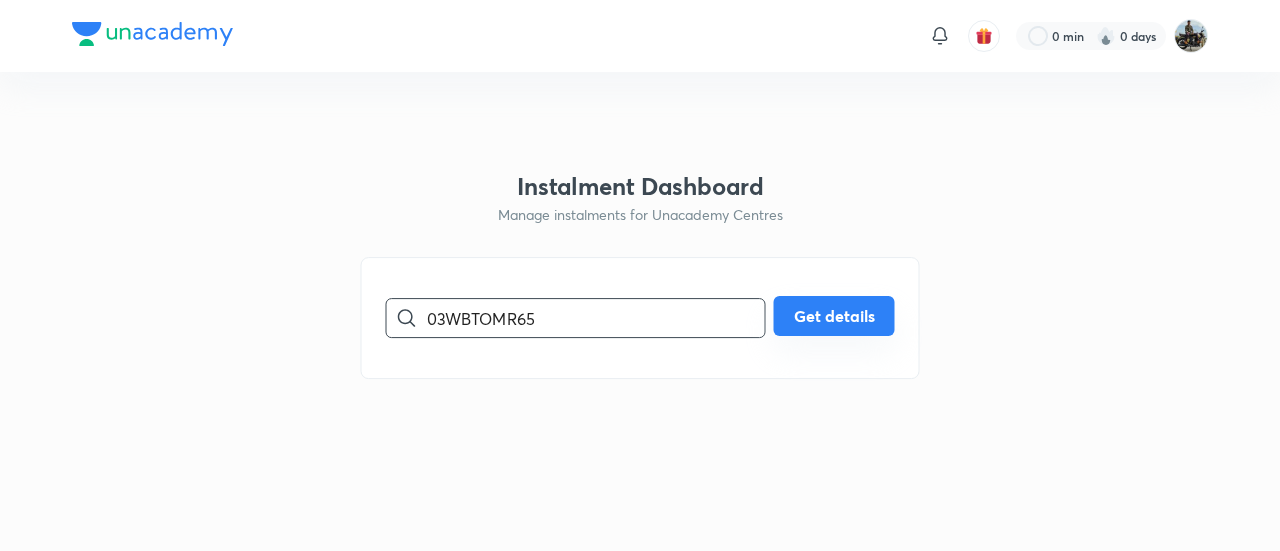 type on "03WBTOMR65" 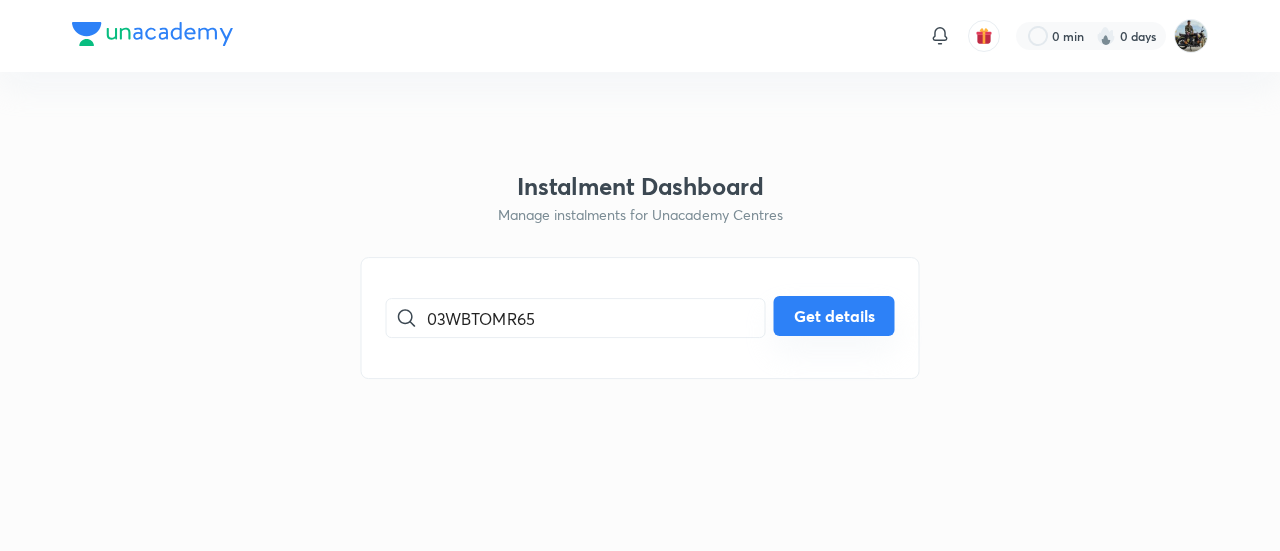 click on "Get details" at bounding box center (834, 316) 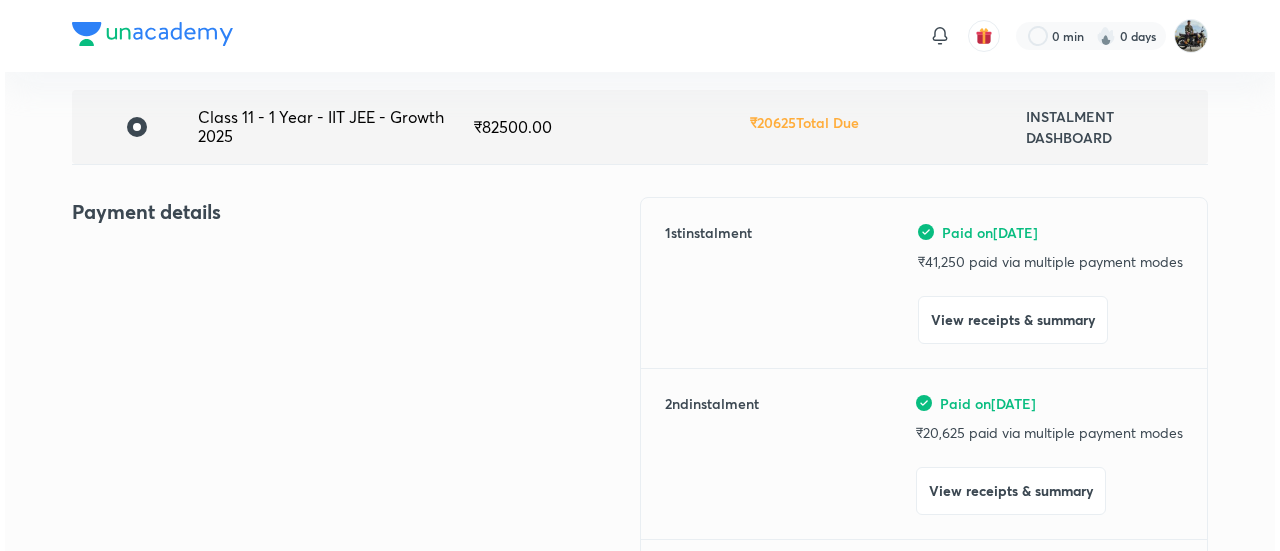 scroll, scrollTop: 142, scrollLeft: 0, axis: vertical 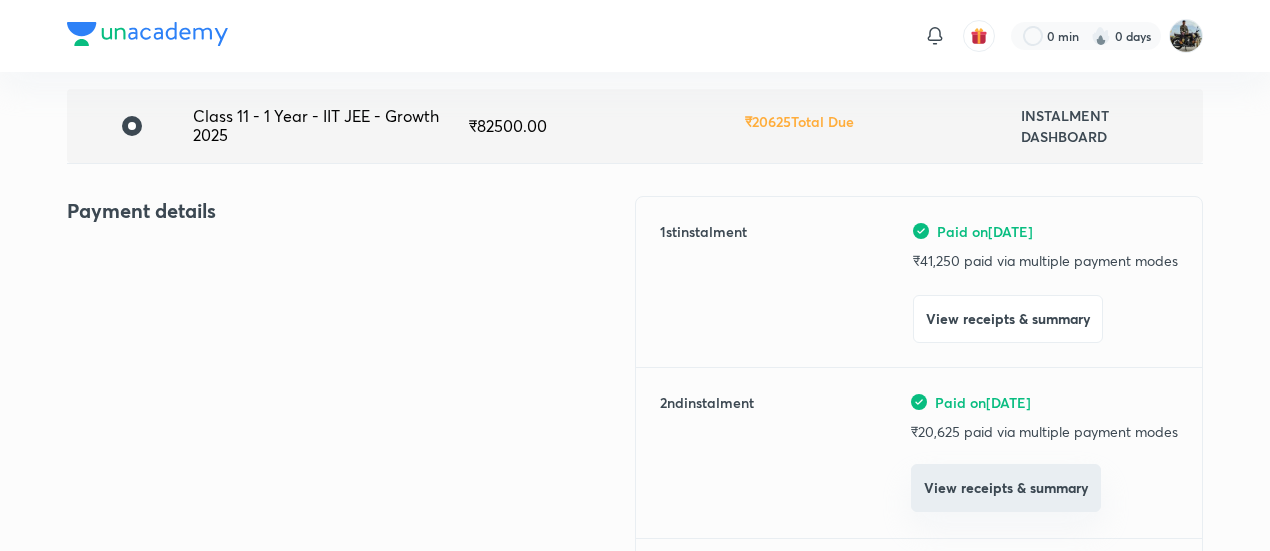 click on "View receipts & summary" at bounding box center (1006, 488) 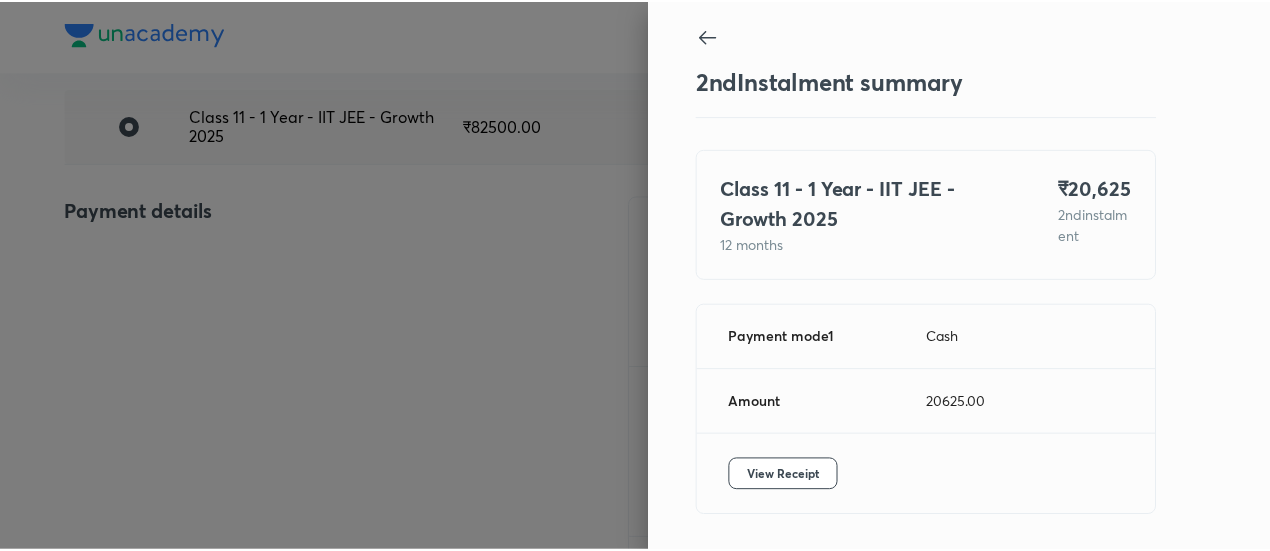 scroll, scrollTop: 67, scrollLeft: 0, axis: vertical 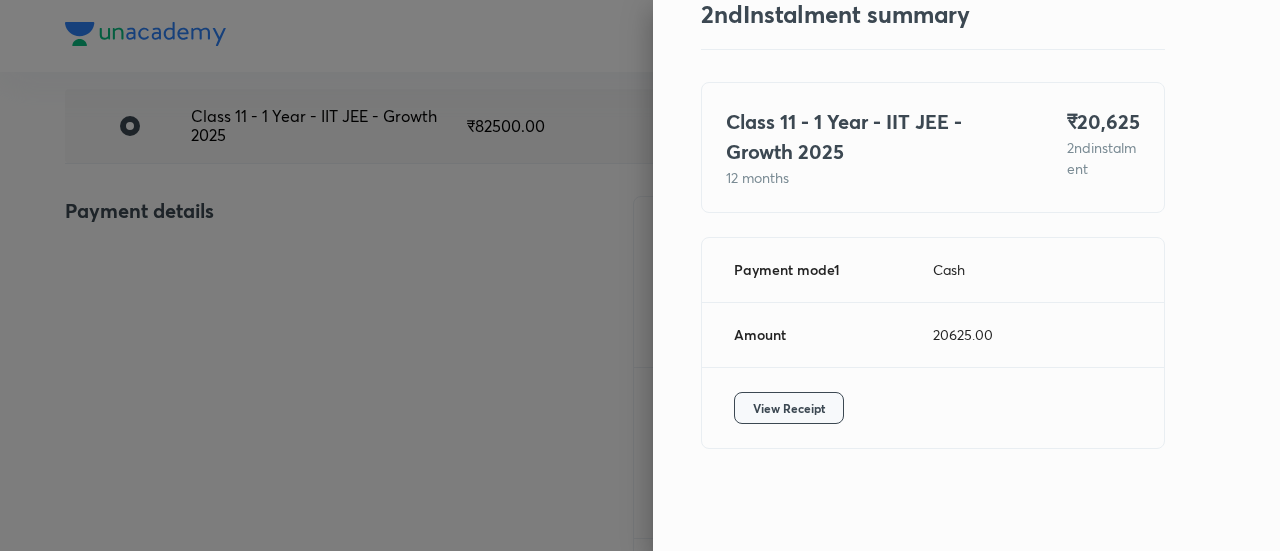 click on "View Receipt" at bounding box center (789, 408) 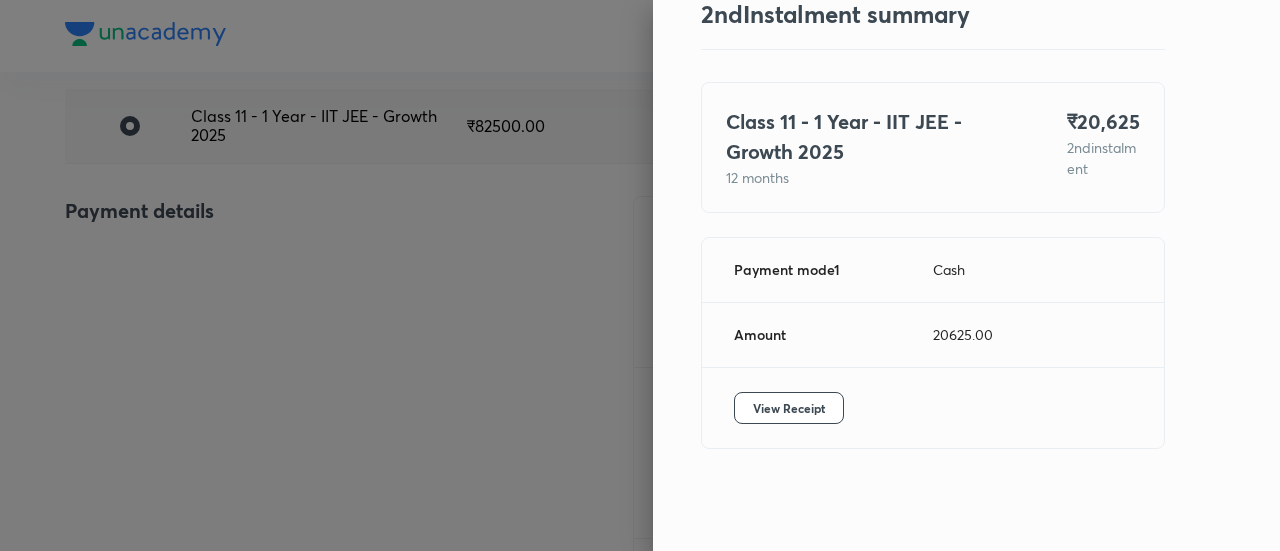 click at bounding box center (640, 275) 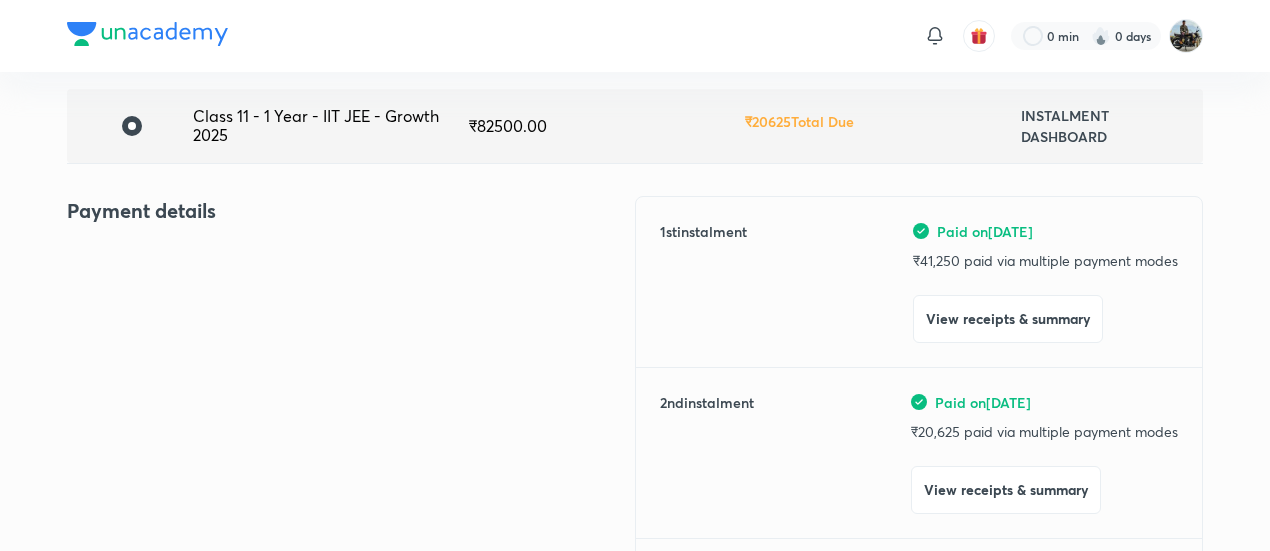 scroll, scrollTop: 0, scrollLeft: 0, axis: both 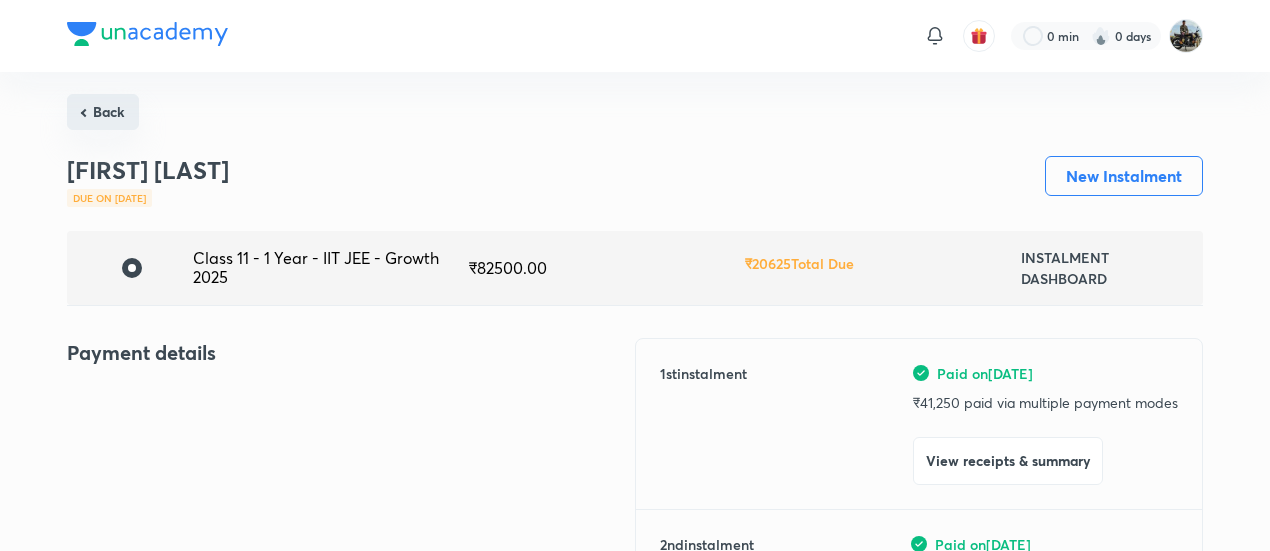 click on "Back" at bounding box center [103, 112] 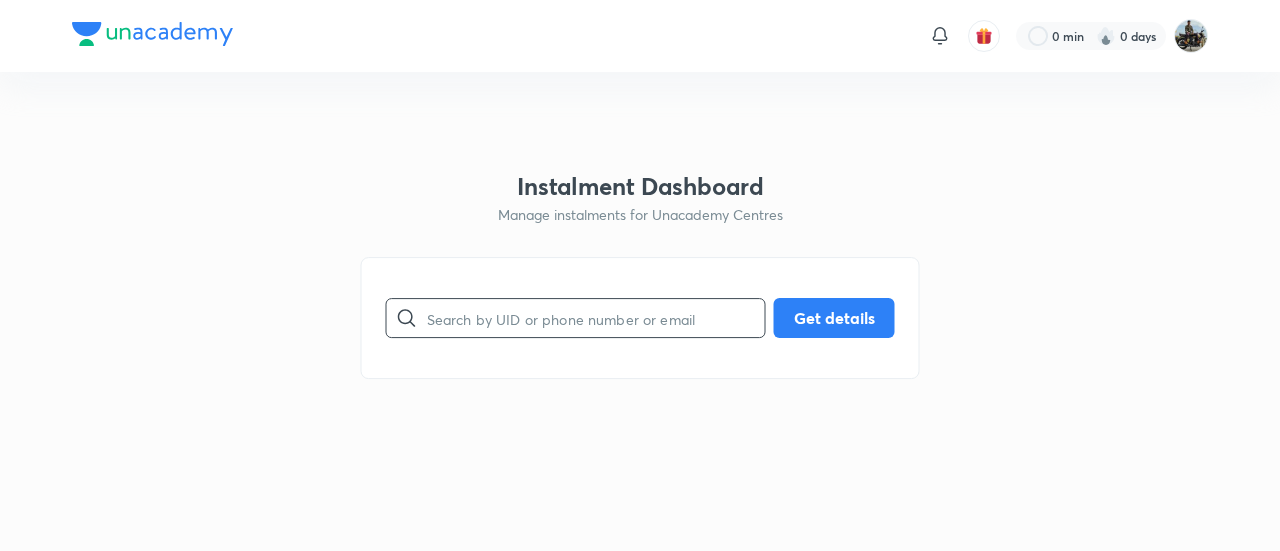 click at bounding box center [596, 318] 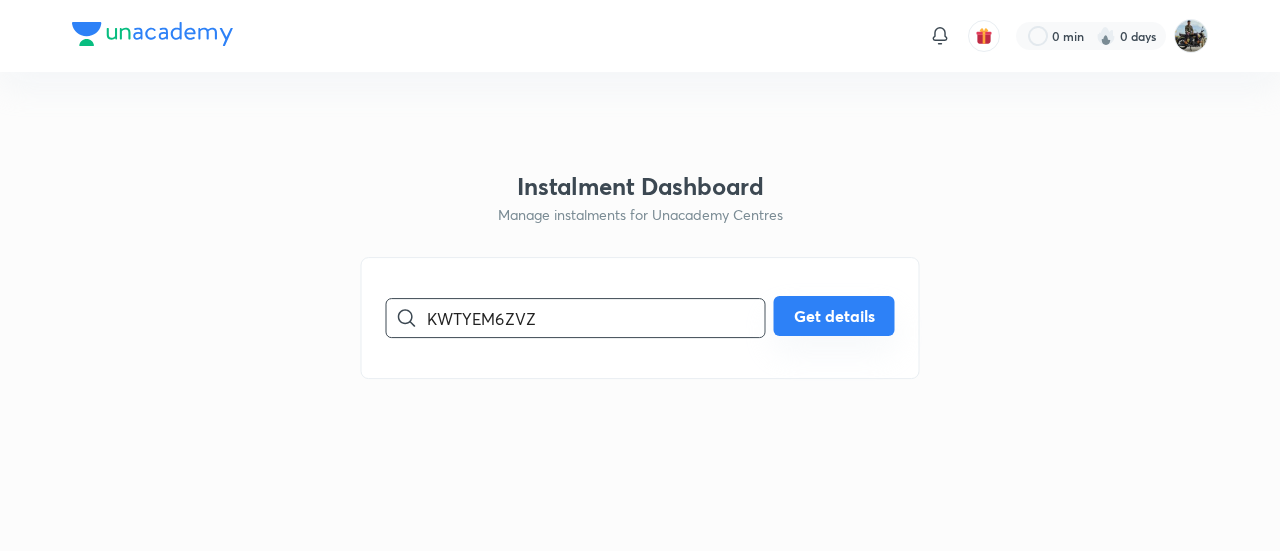 type on "KWTYEM6ZVZ" 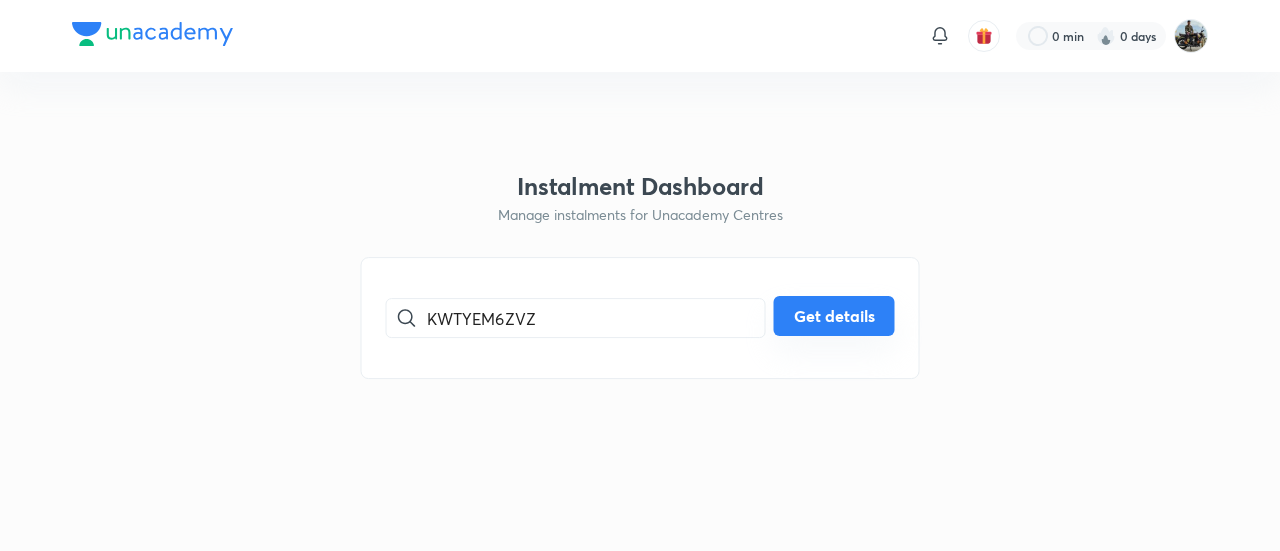 click on "Get details" at bounding box center [834, 316] 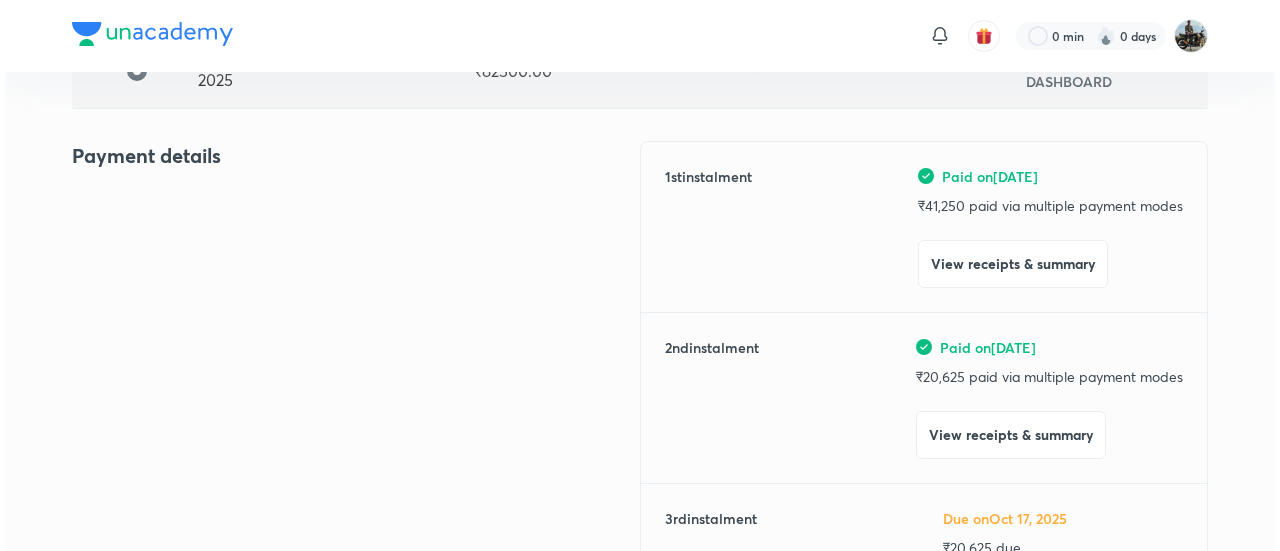 scroll, scrollTop: 198, scrollLeft: 0, axis: vertical 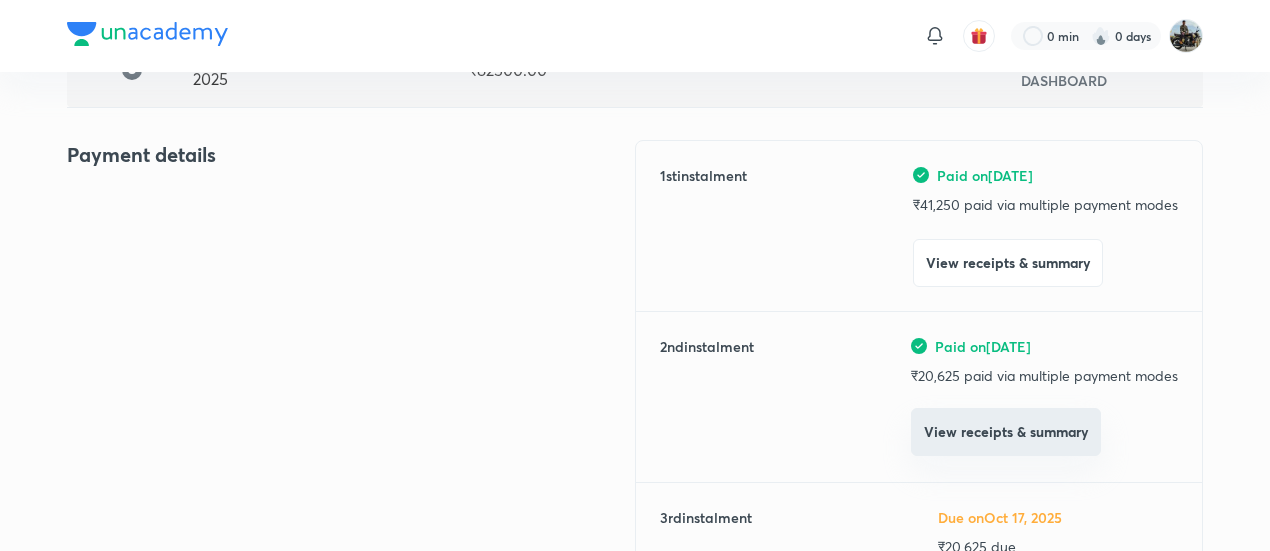 click on "View receipts & summary" at bounding box center [1006, 432] 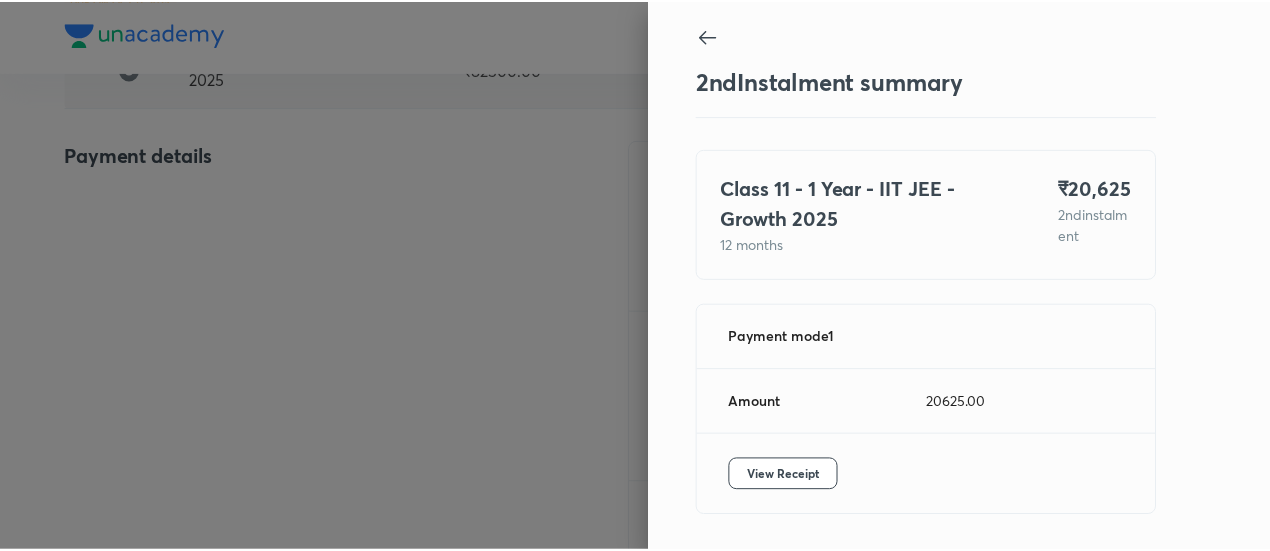 scroll, scrollTop: 67, scrollLeft: 0, axis: vertical 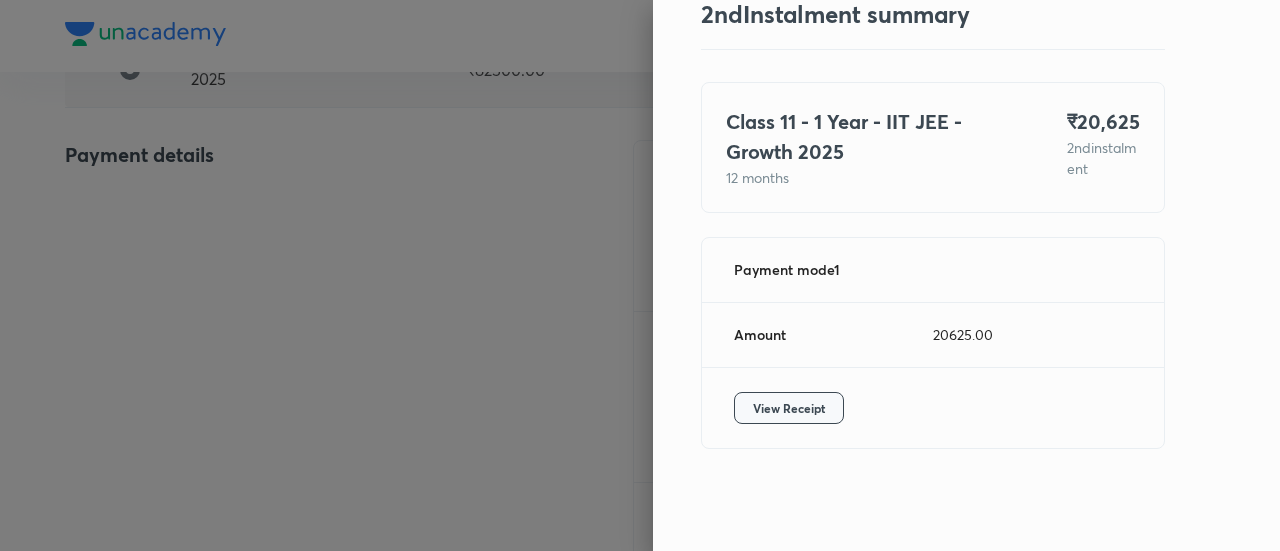 click on "View Receipt" at bounding box center [789, 408] 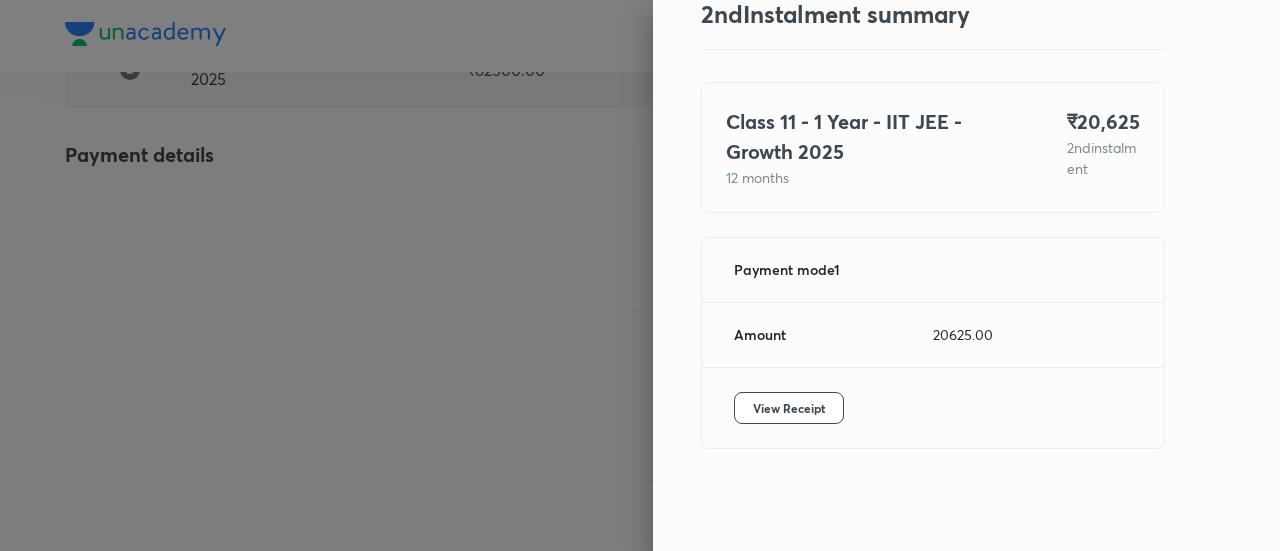 click at bounding box center [640, 275] 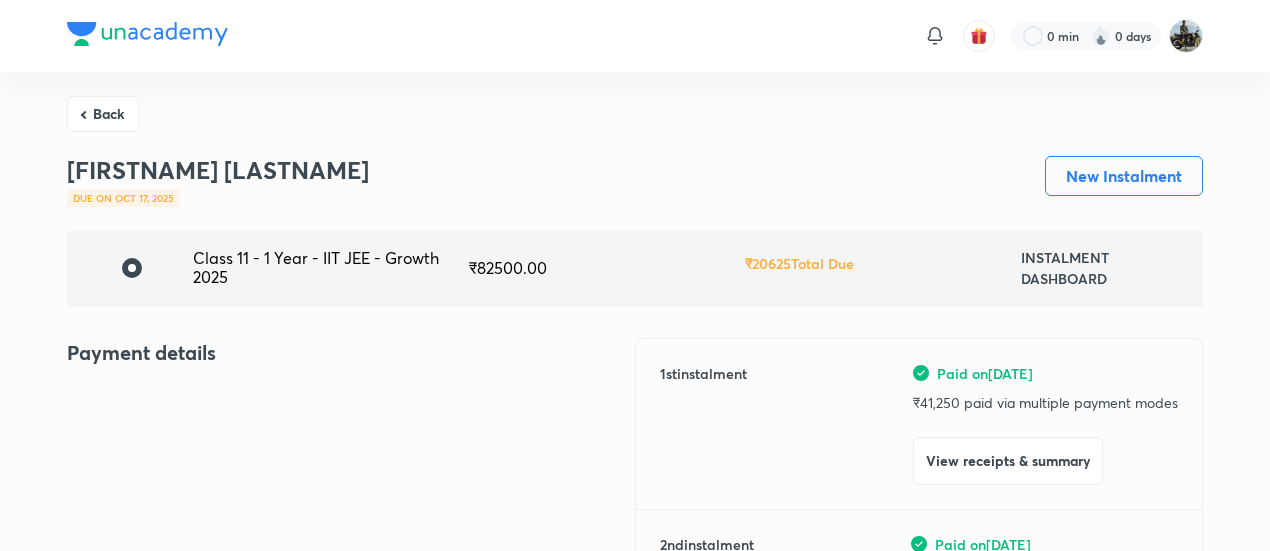 scroll, scrollTop: 1, scrollLeft: 0, axis: vertical 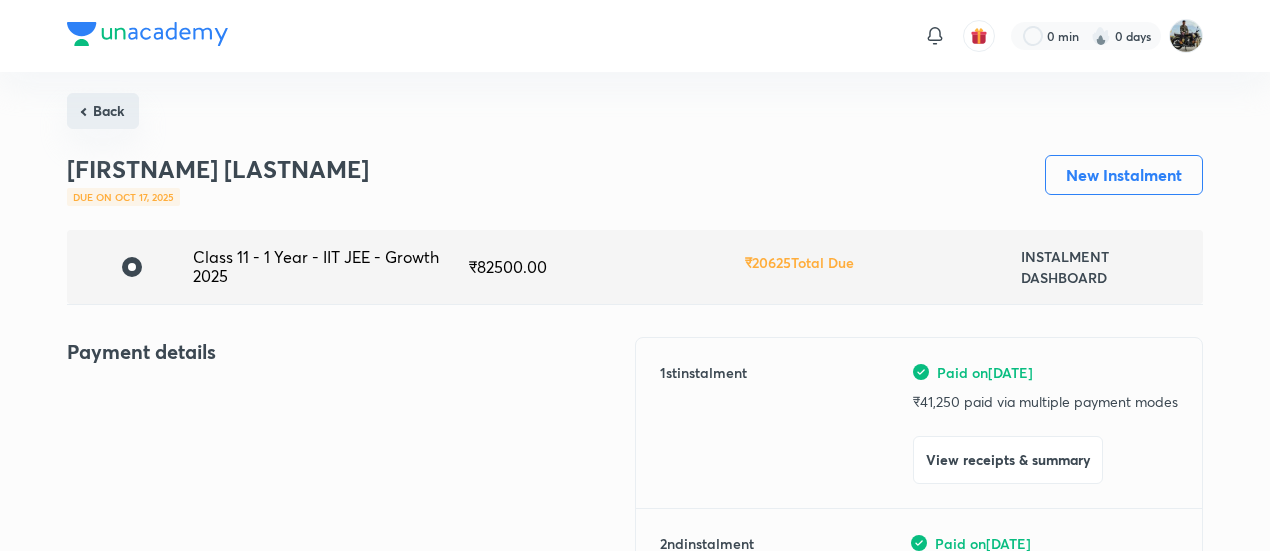 click on "Back" at bounding box center [103, 111] 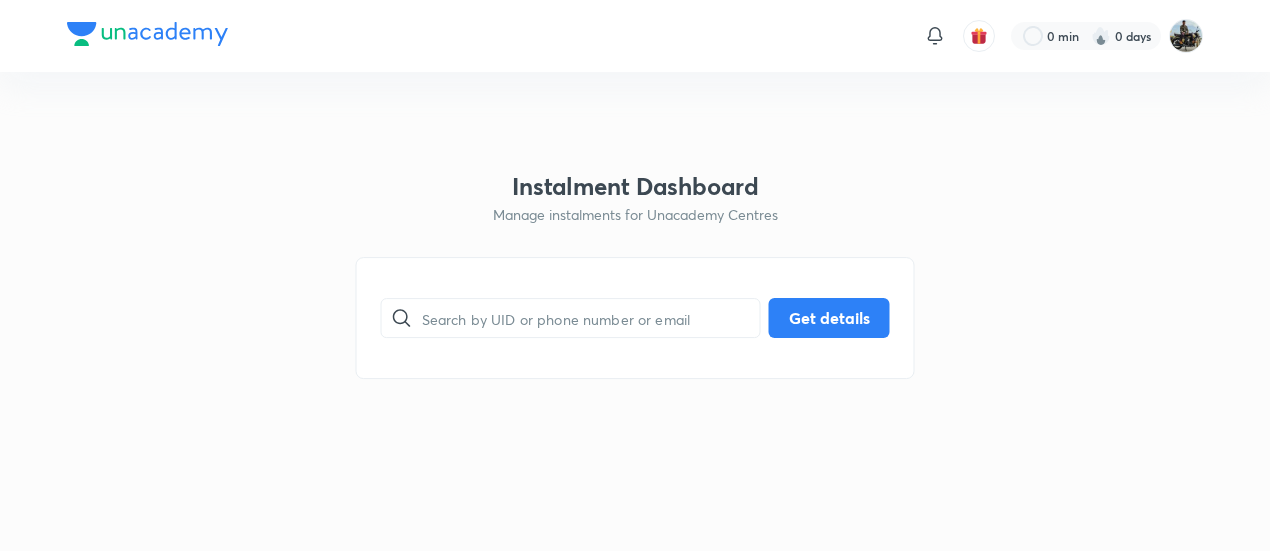 scroll, scrollTop: 0, scrollLeft: 0, axis: both 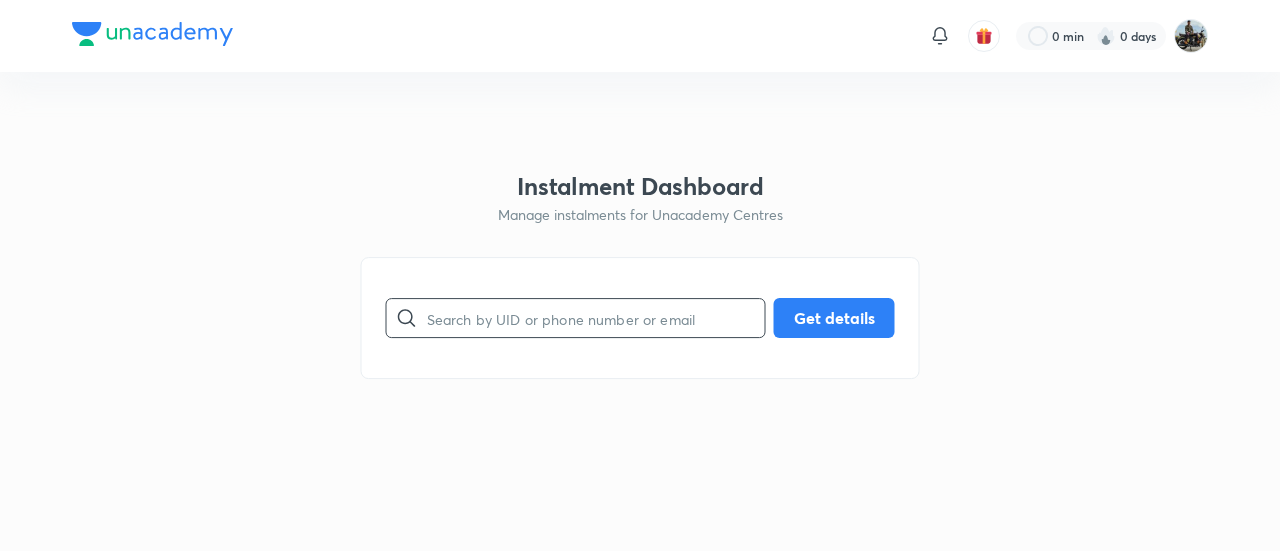 click at bounding box center [596, 318] 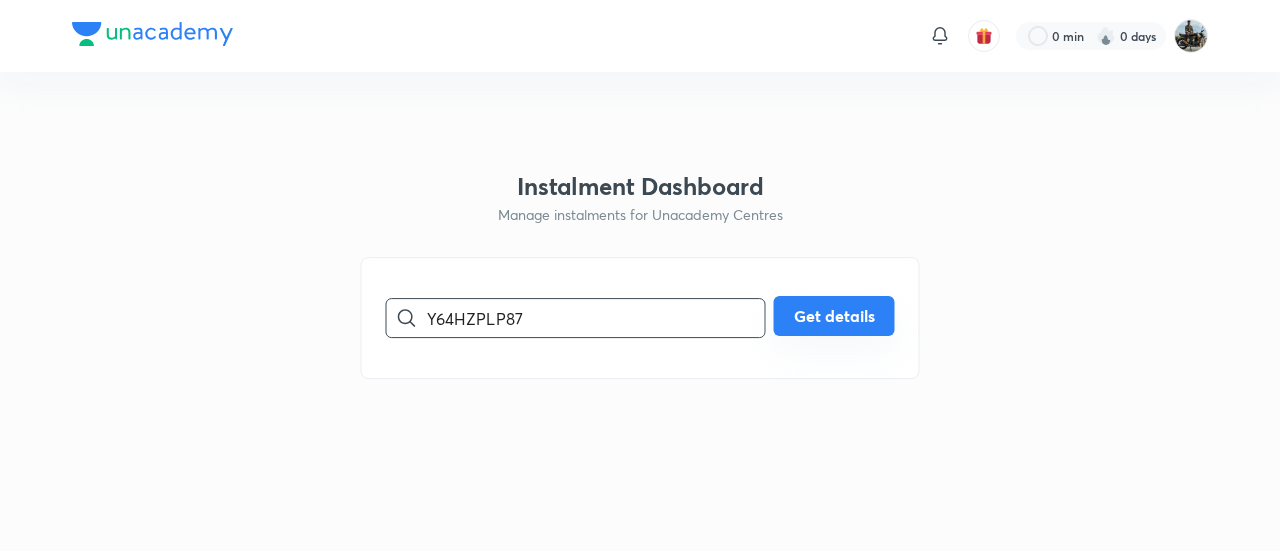 type on "Y64HZPLP87" 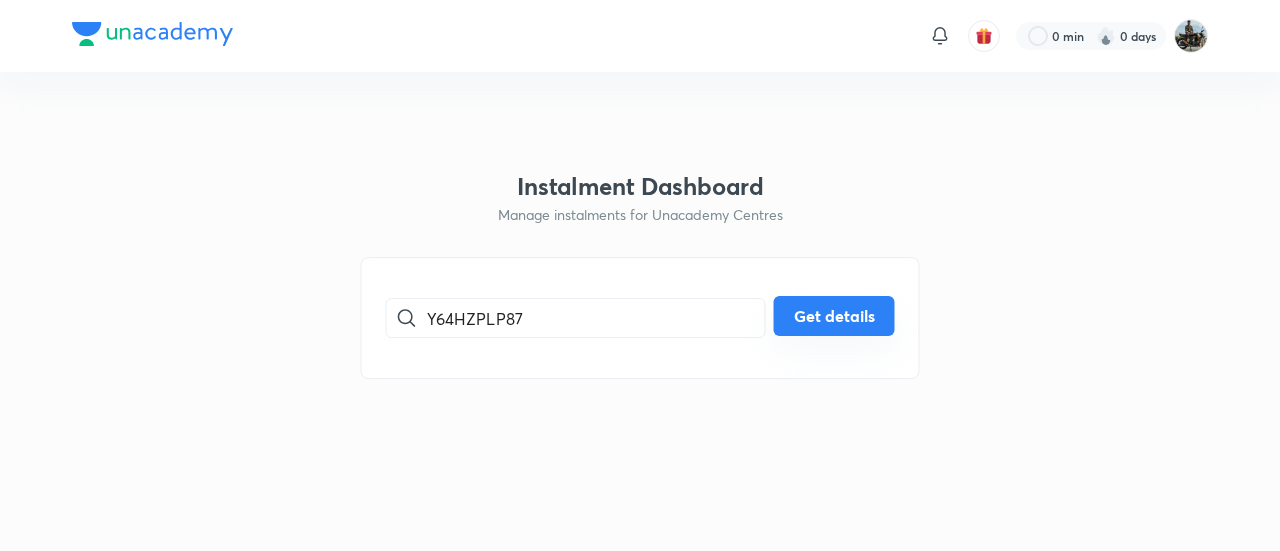 click on "Get details" at bounding box center (834, 316) 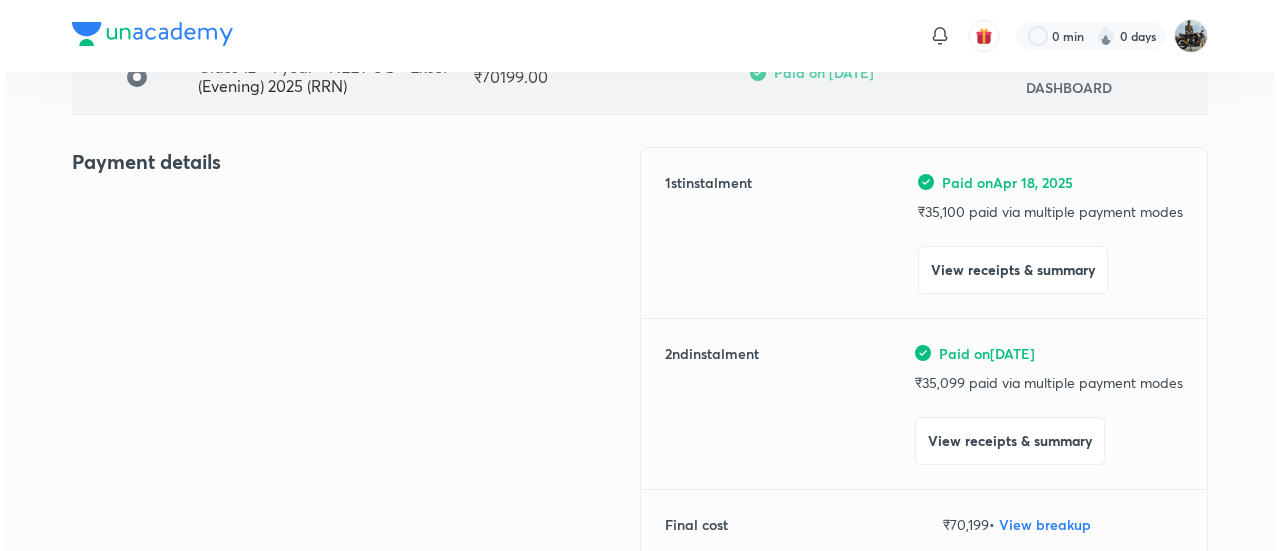 scroll, scrollTop: 192, scrollLeft: 0, axis: vertical 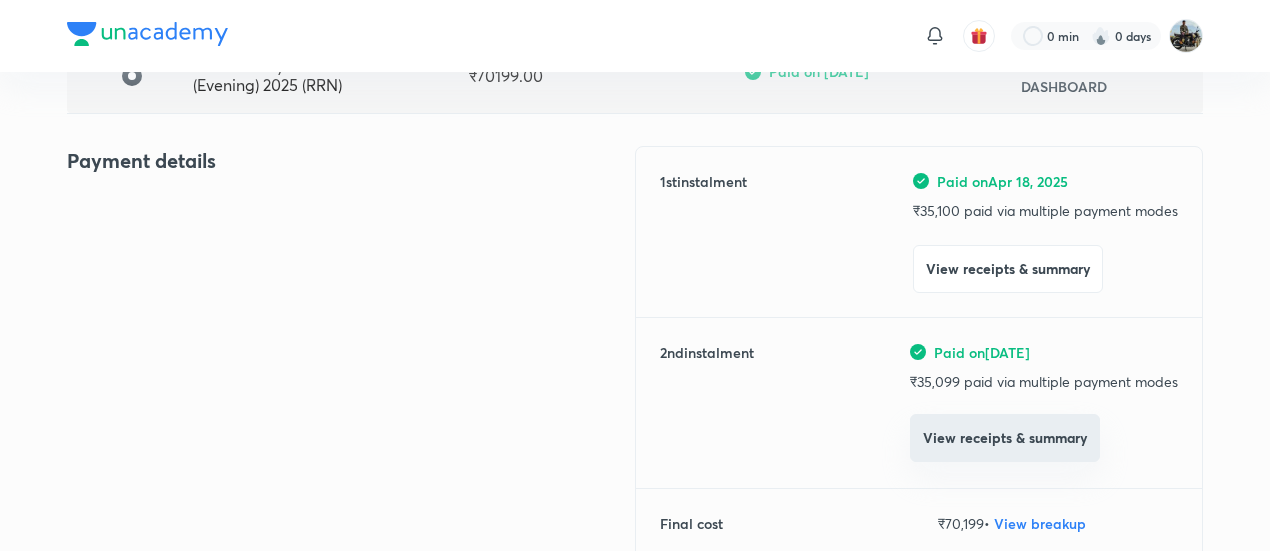 click on "View receipts & summary" at bounding box center [1005, 438] 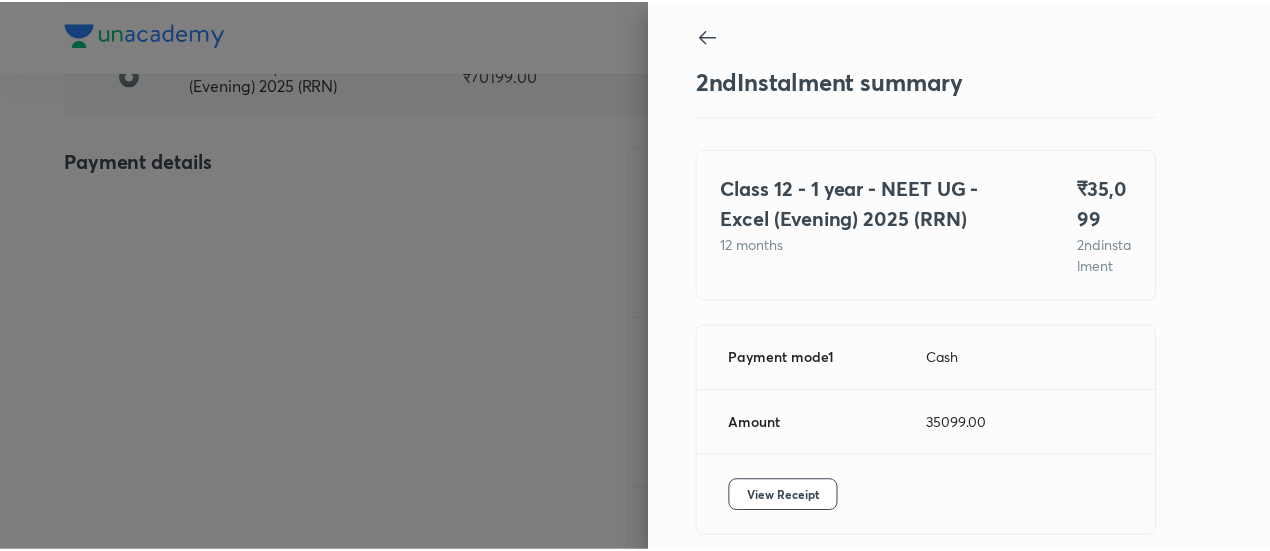 scroll, scrollTop: 109, scrollLeft: 0, axis: vertical 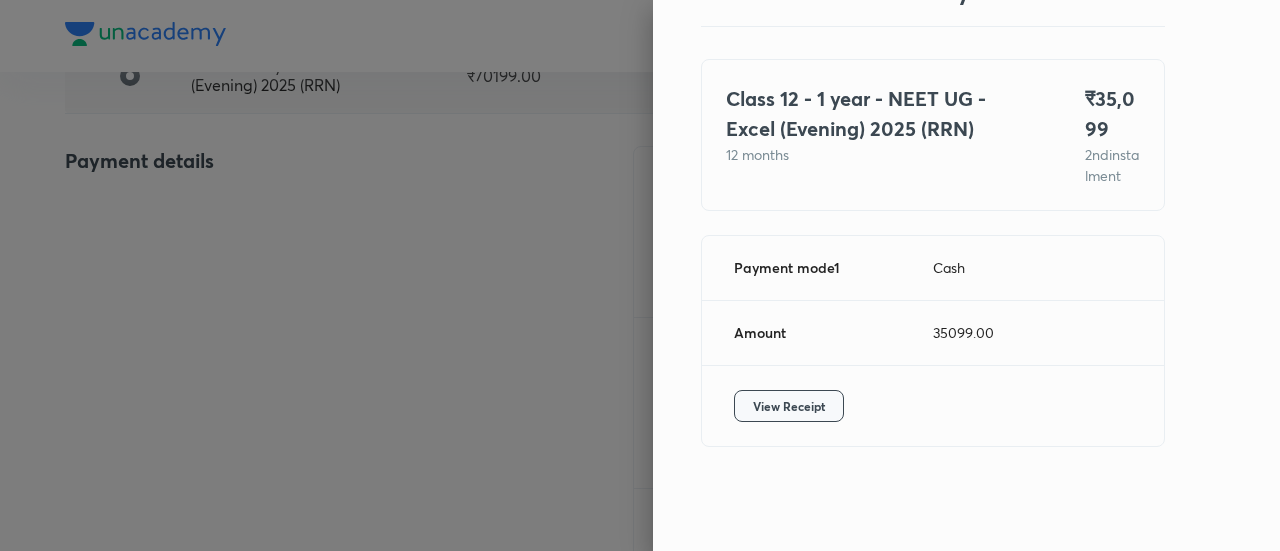 click on "View Receipt" at bounding box center (789, 406) 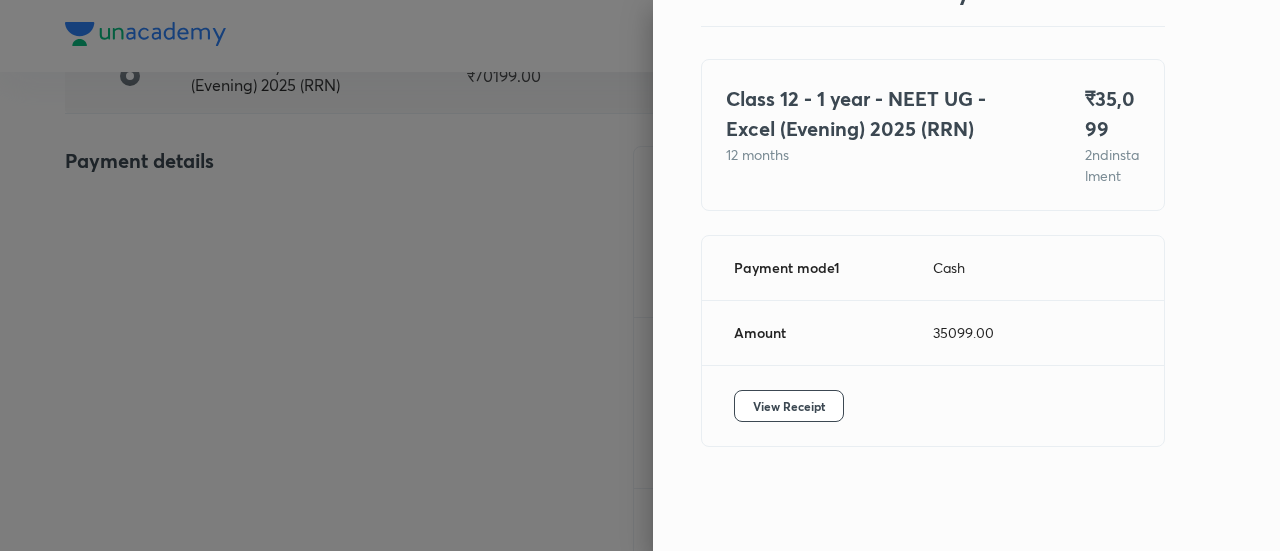 click at bounding box center (640, 275) 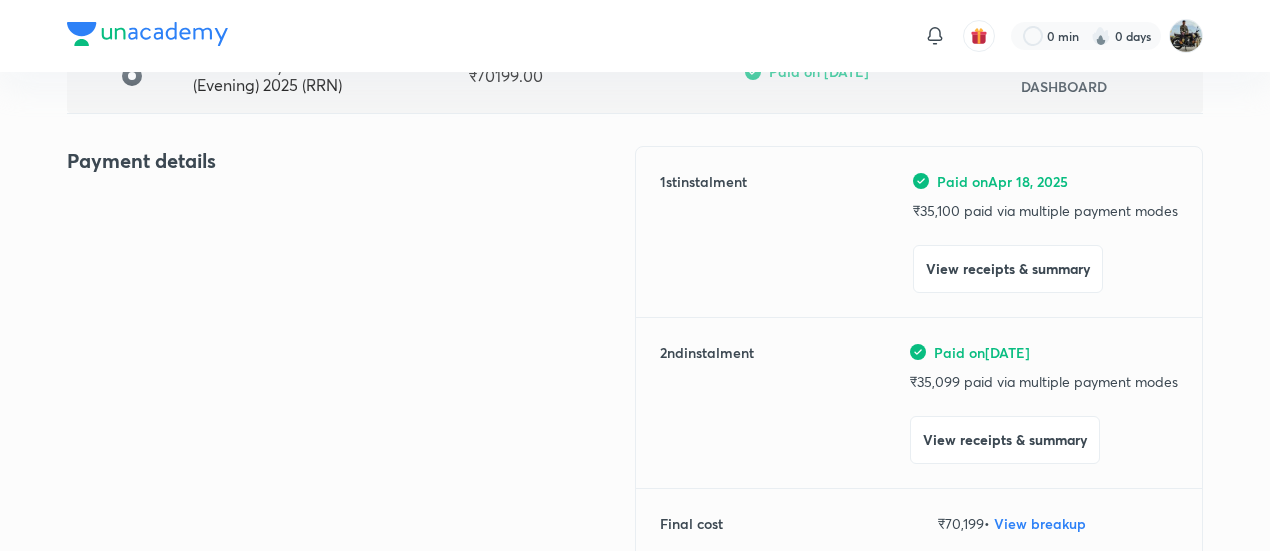 scroll, scrollTop: 0, scrollLeft: 0, axis: both 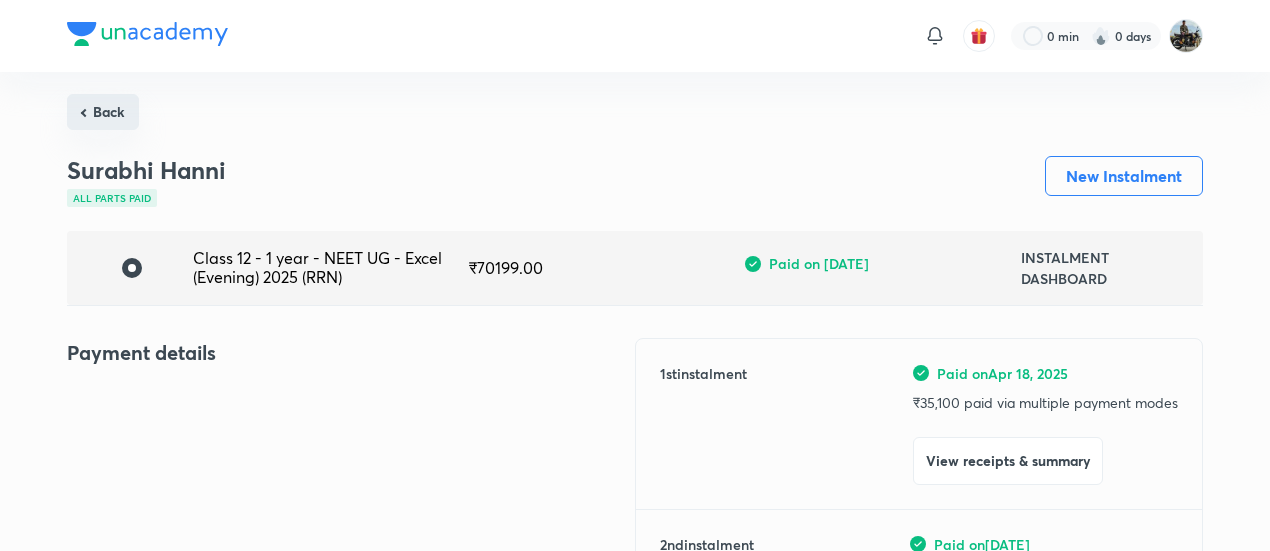 click on "Back" at bounding box center [103, 112] 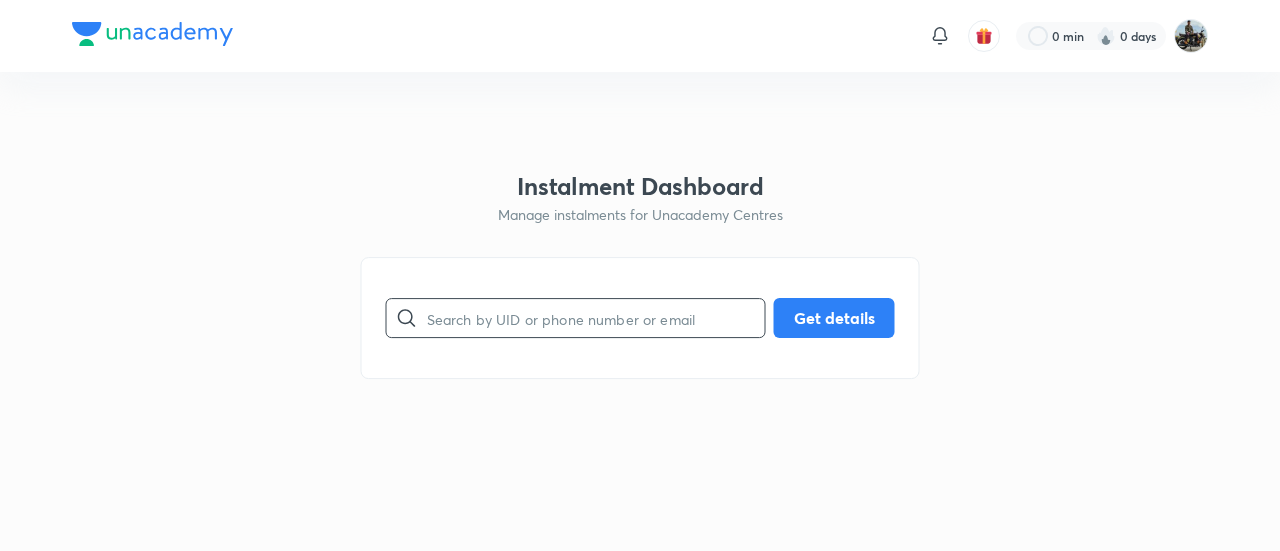 click at bounding box center (596, 318) 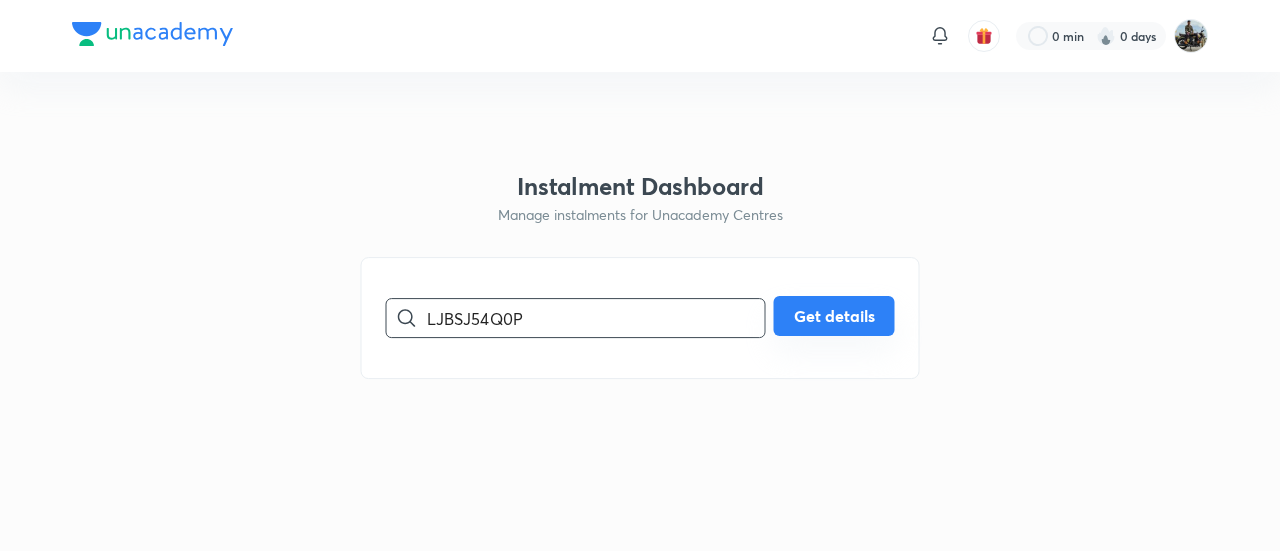 type on "LJBSJ54Q0P" 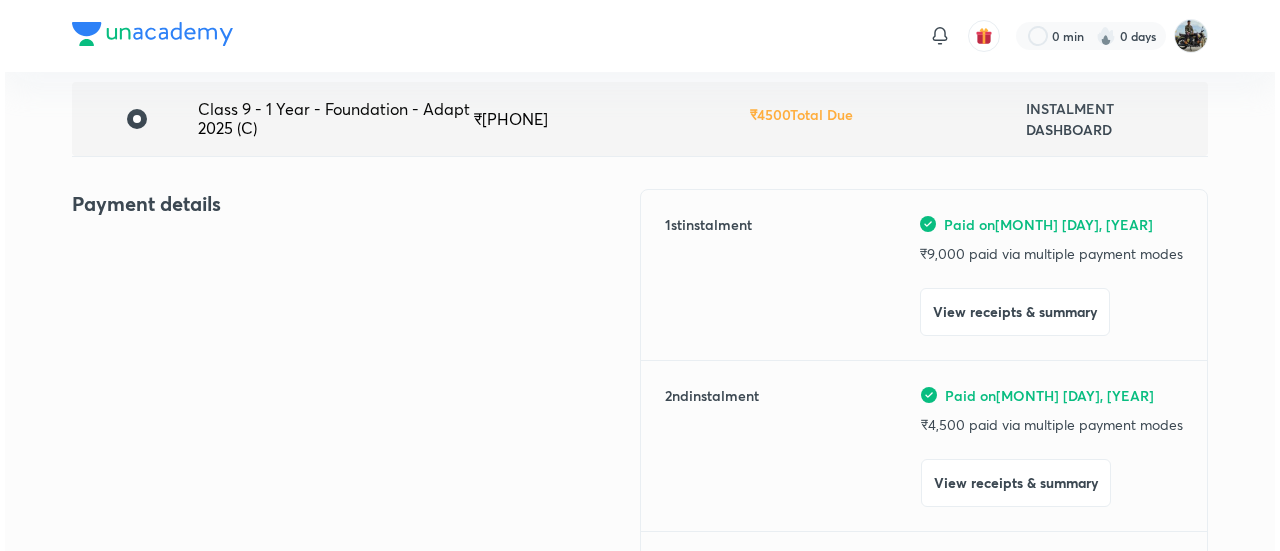 scroll, scrollTop: 154, scrollLeft: 0, axis: vertical 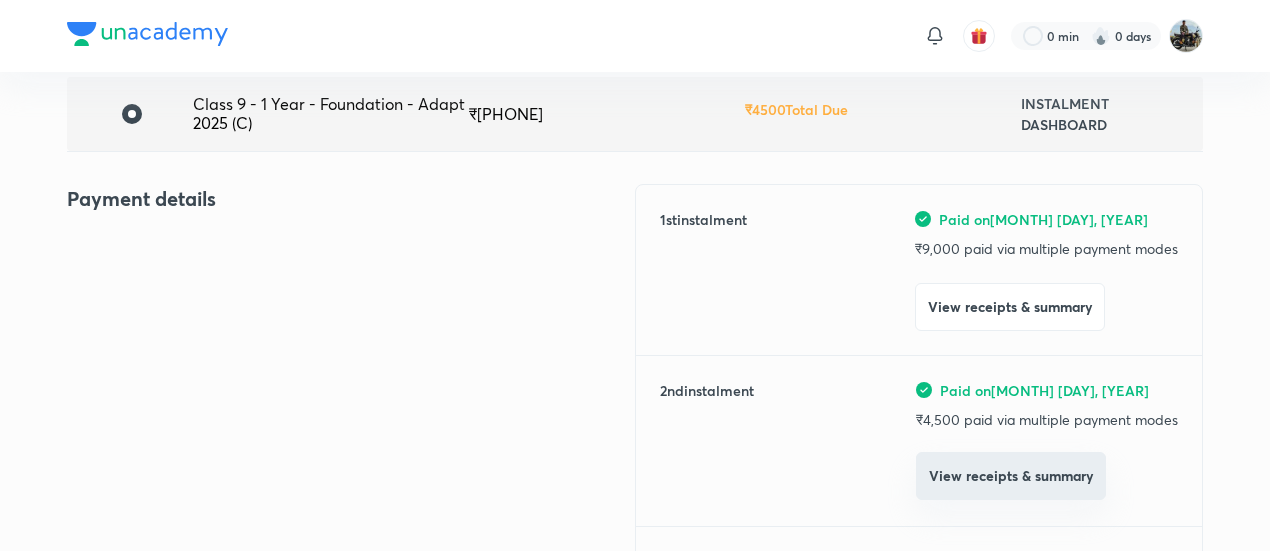 click on "View receipts & summary" at bounding box center (1011, 476) 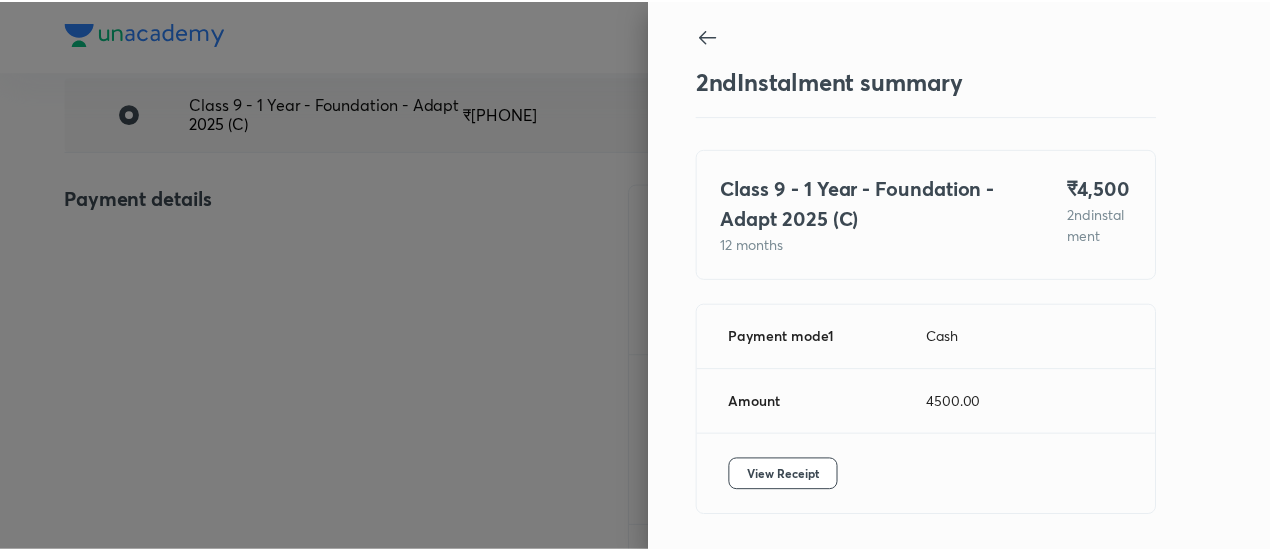 scroll, scrollTop: 67, scrollLeft: 0, axis: vertical 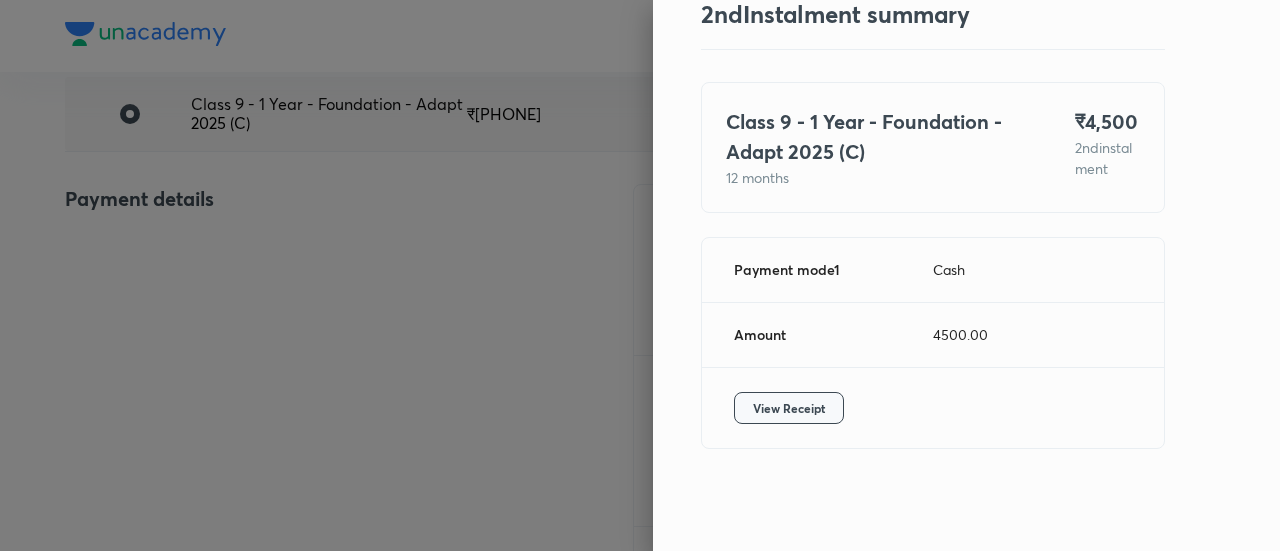 click on "View Receipt" at bounding box center [789, 408] 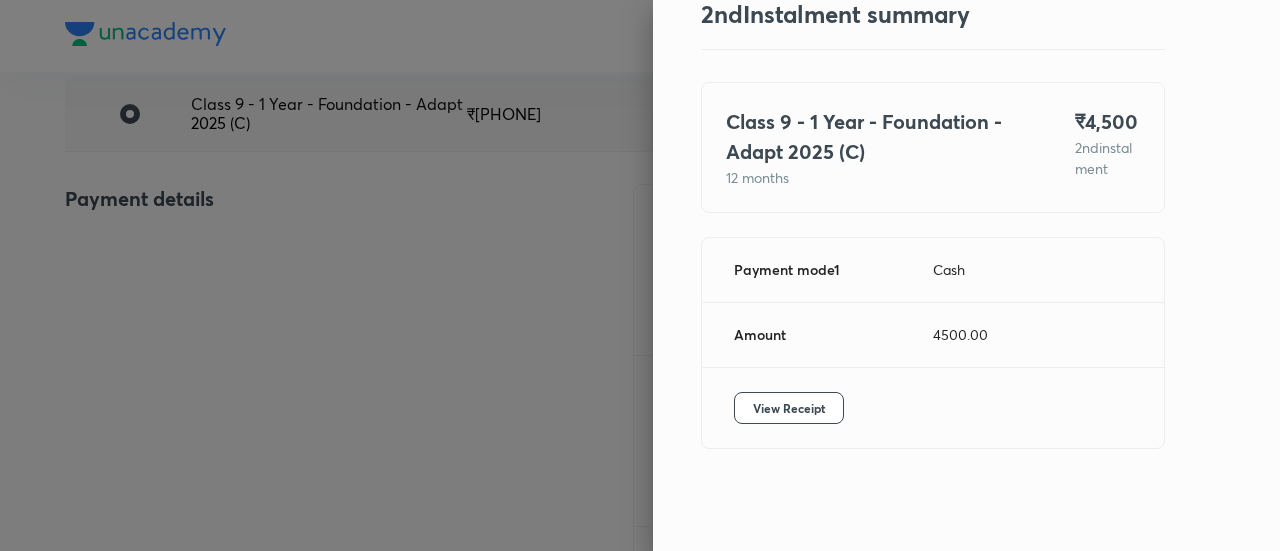 click at bounding box center [640, 275] 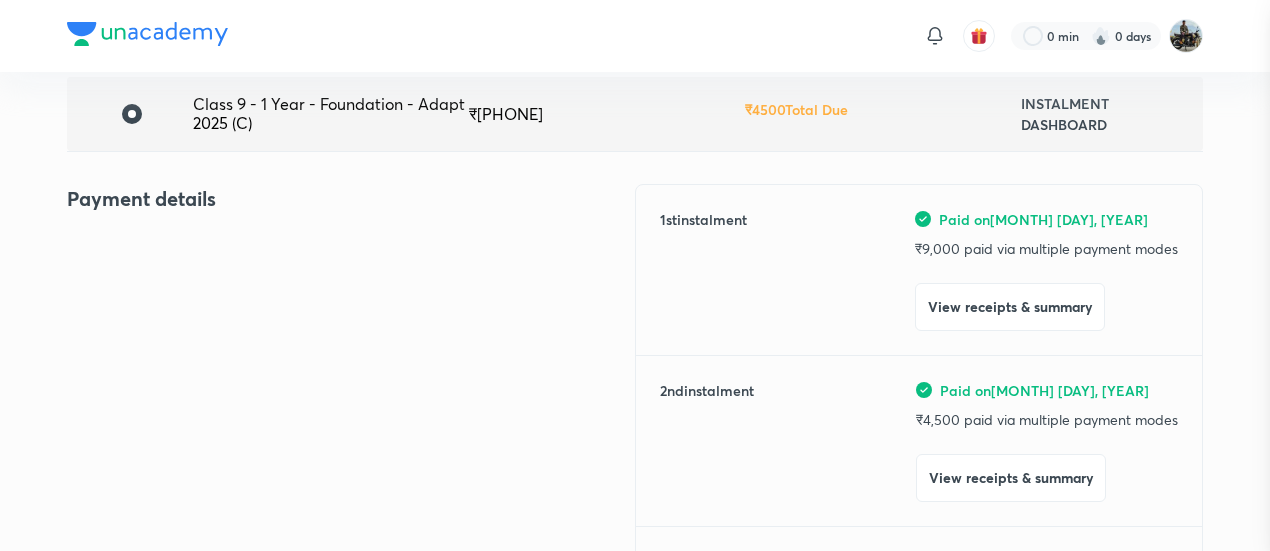 click at bounding box center [635, 275] 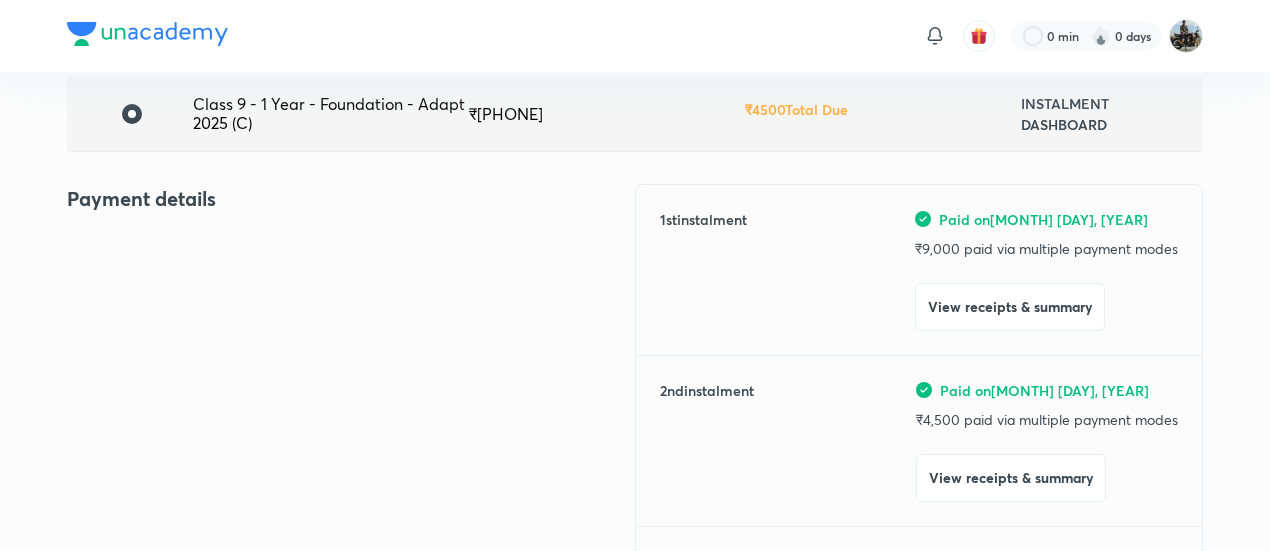 scroll, scrollTop: 0, scrollLeft: 0, axis: both 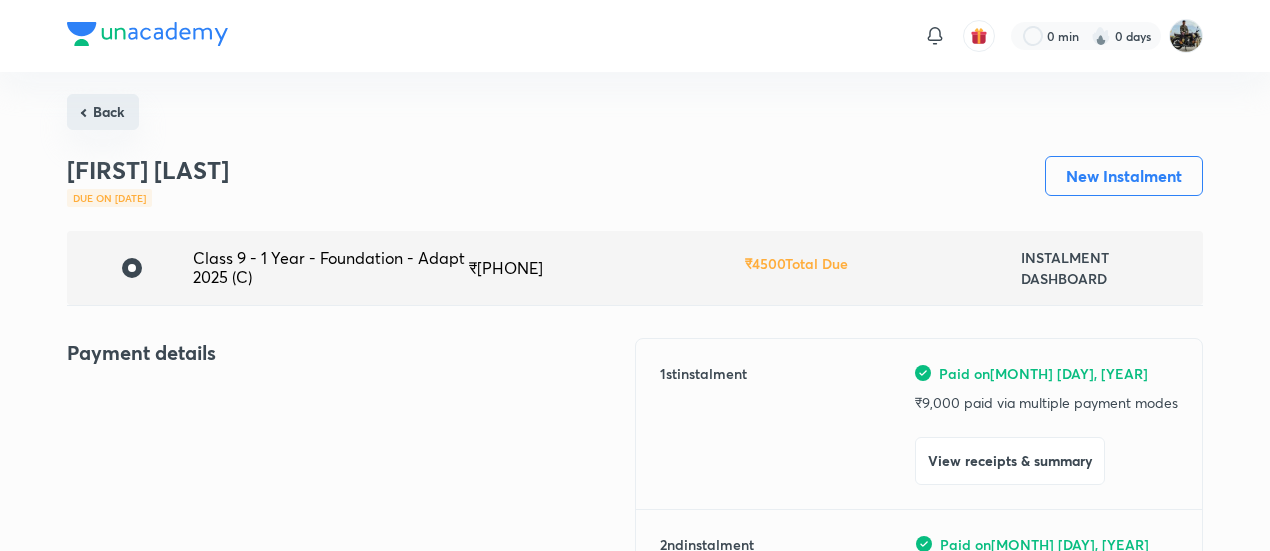 click on "Back" at bounding box center (103, 112) 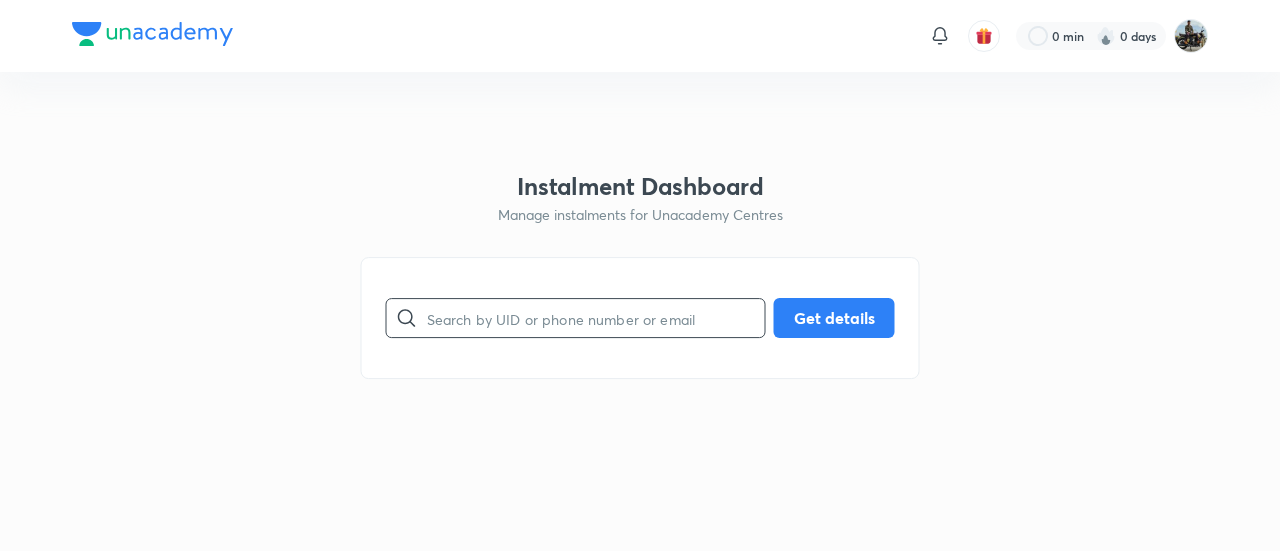 click at bounding box center [596, 318] 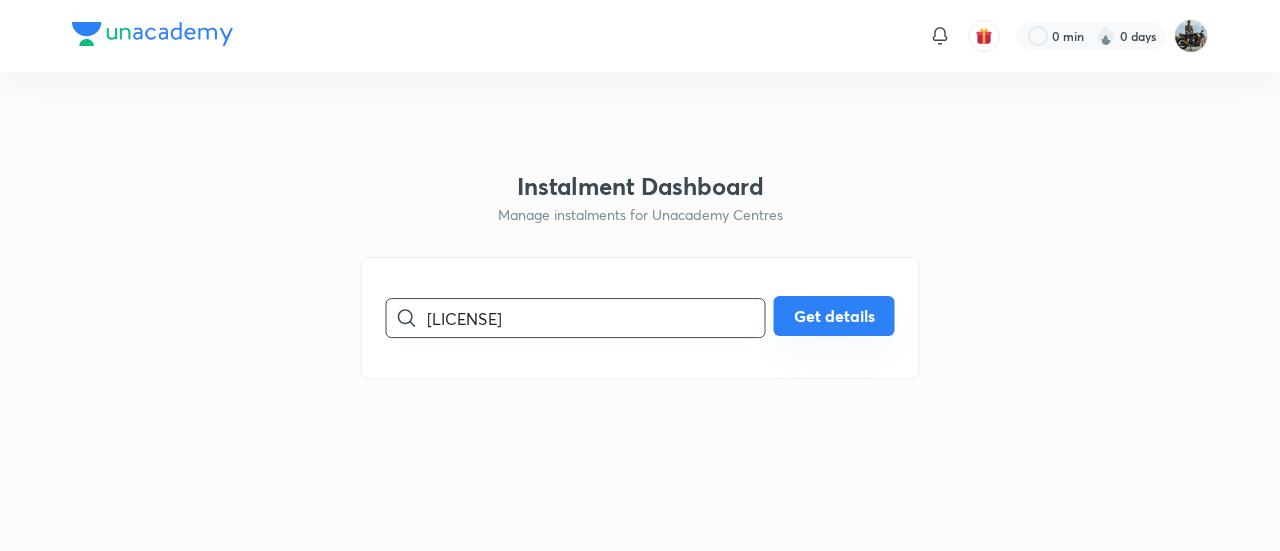 type on "[LICENSE]" 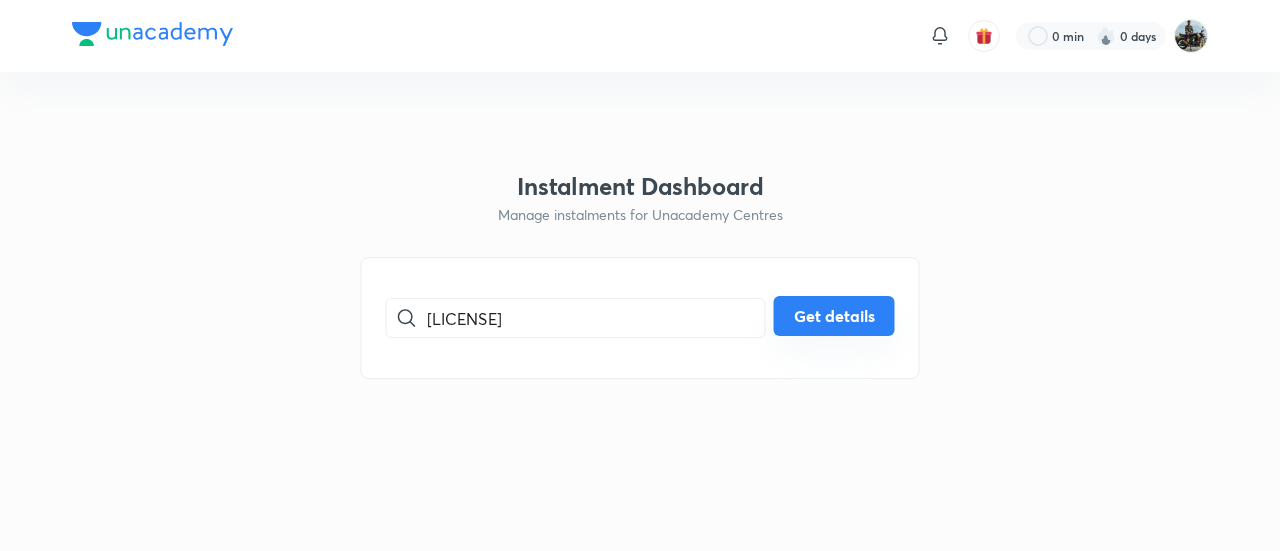 click on "Get details" at bounding box center [834, 316] 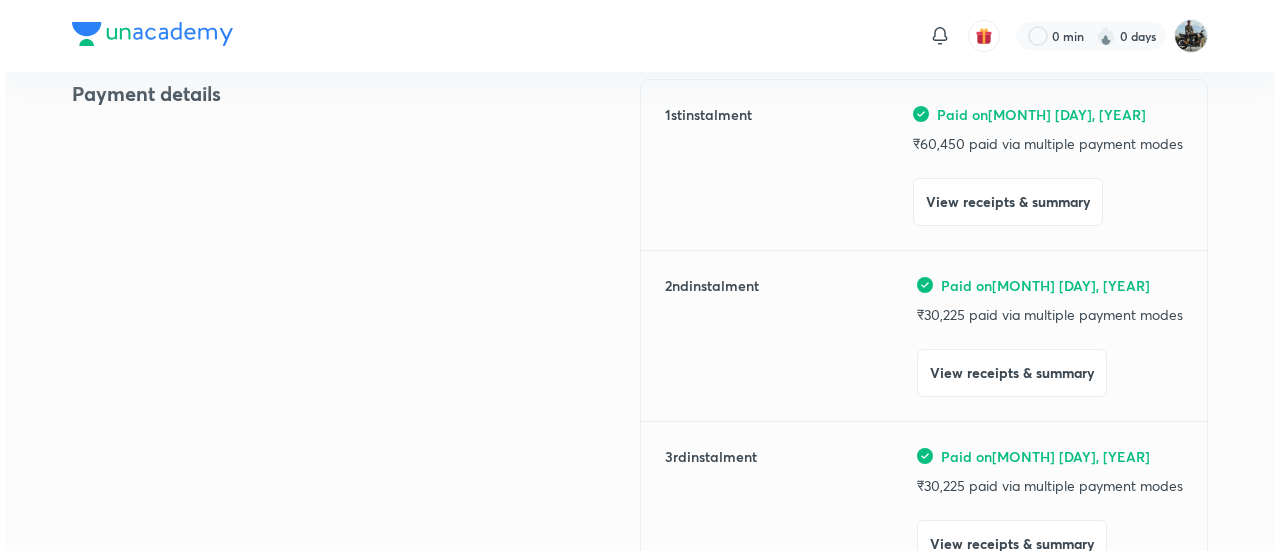scroll, scrollTop: 265, scrollLeft: 0, axis: vertical 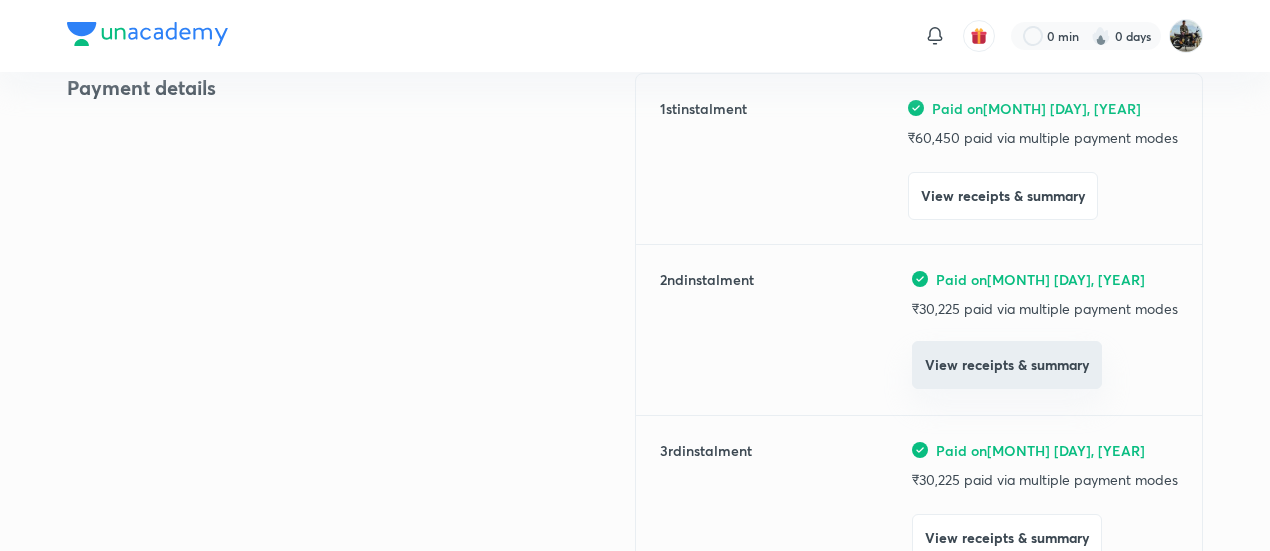 click on "View receipts & summary" at bounding box center [1007, 365] 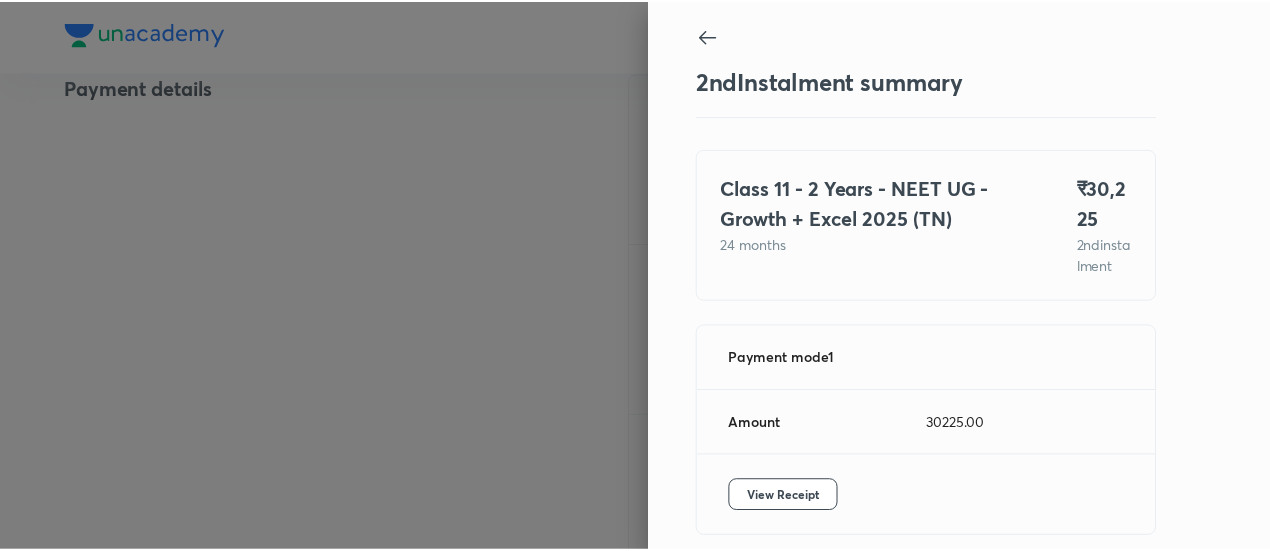 scroll, scrollTop: 109, scrollLeft: 0, axis: vertical 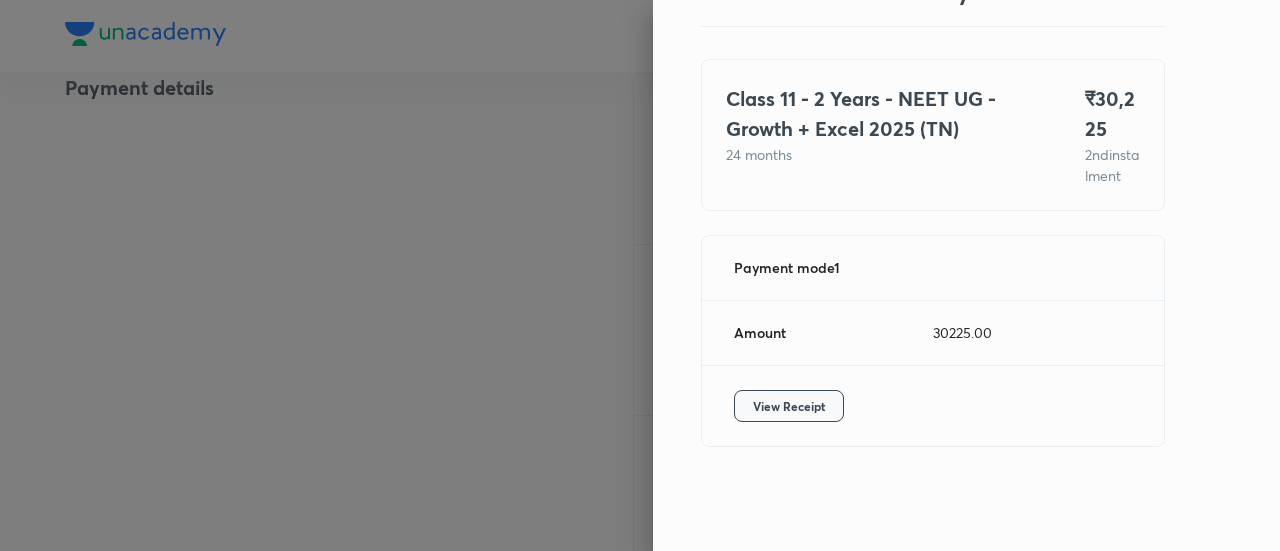 click on "View Receipt" at bounding box center (789, 406) 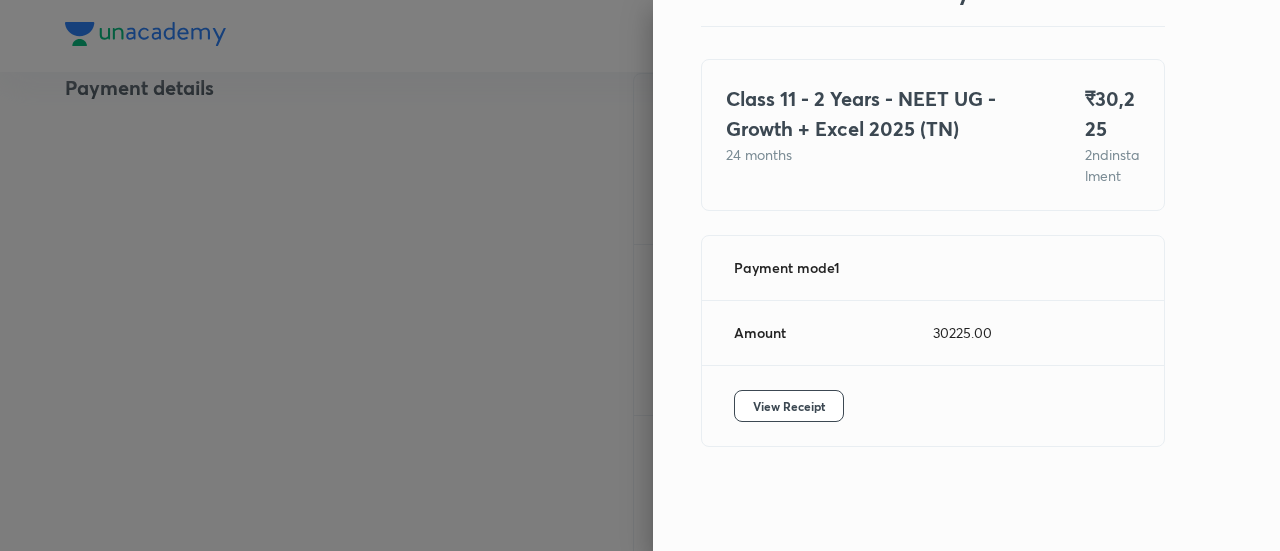 click at bounding box center [640, 275] 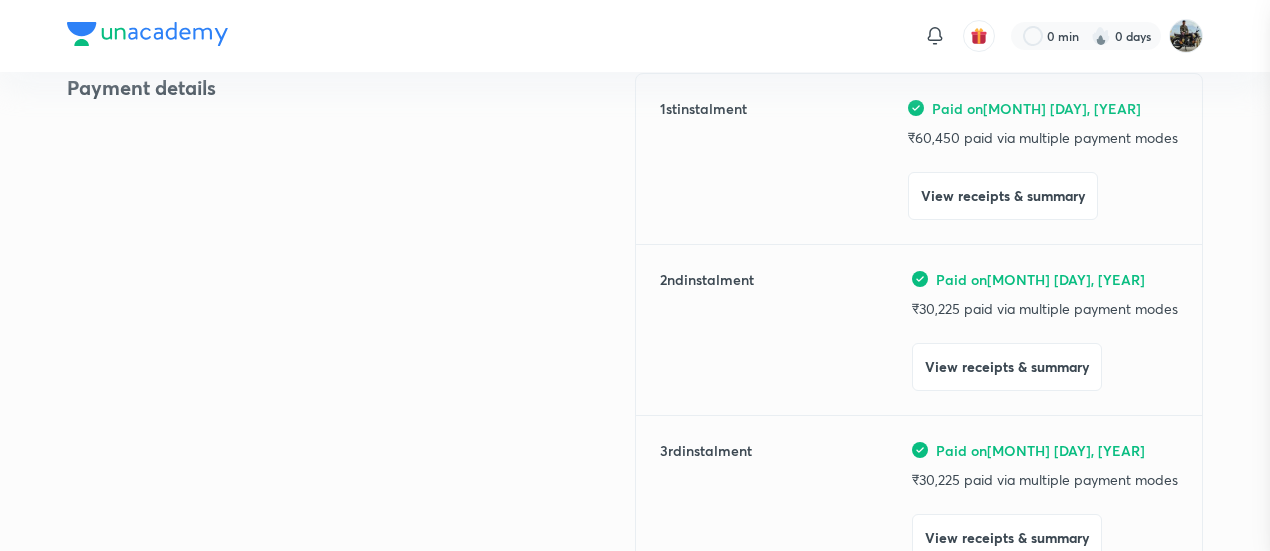click at bounding box center [635, 275] 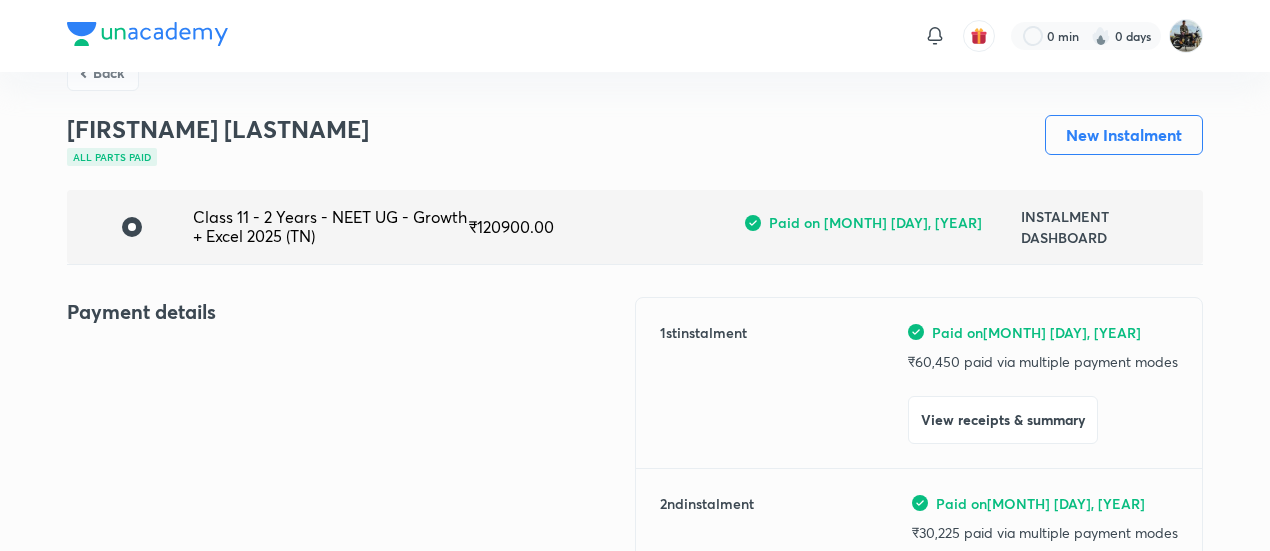 scroll, scrollTop: 0, scrollLeft: 0, axis: both 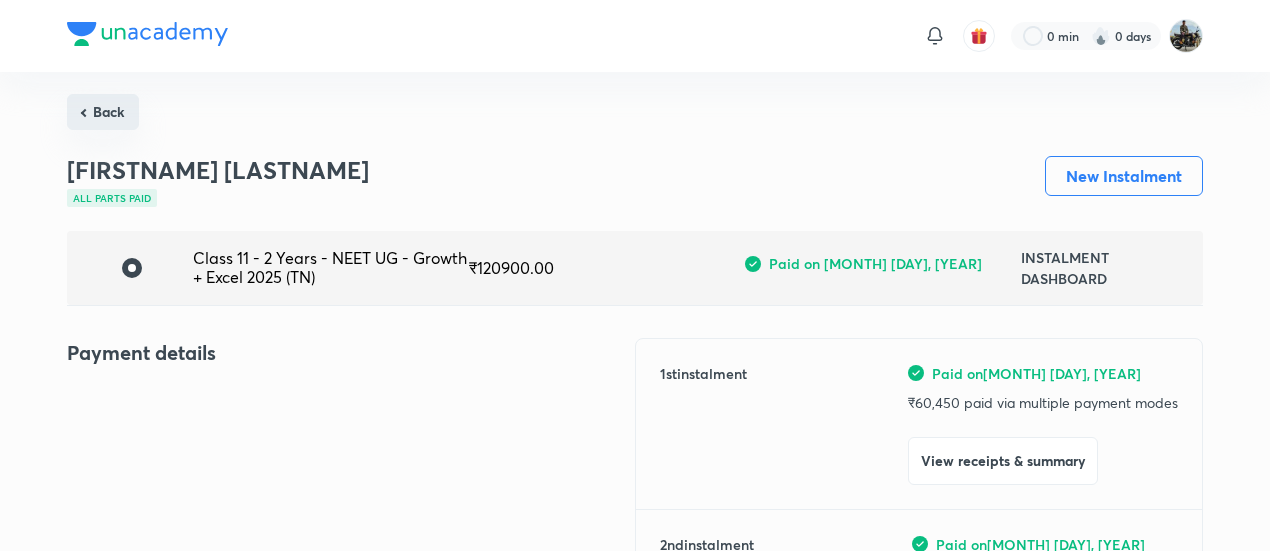 click on "Back" at bounding box center [103, 112] 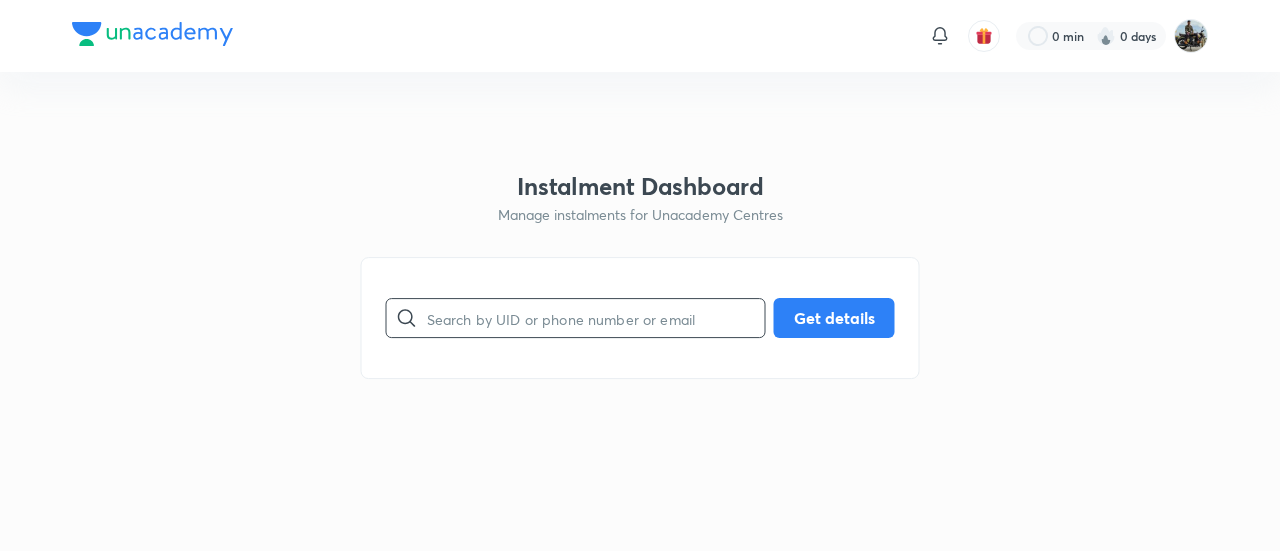 click at bounding box center (596, 318) 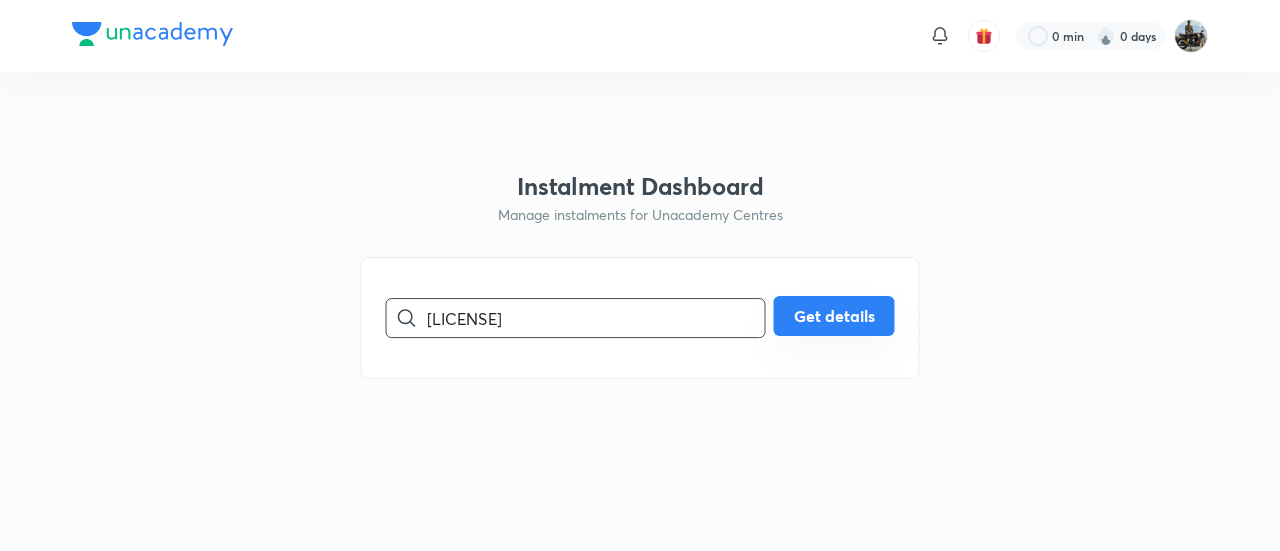 type on "[LICENSE]" 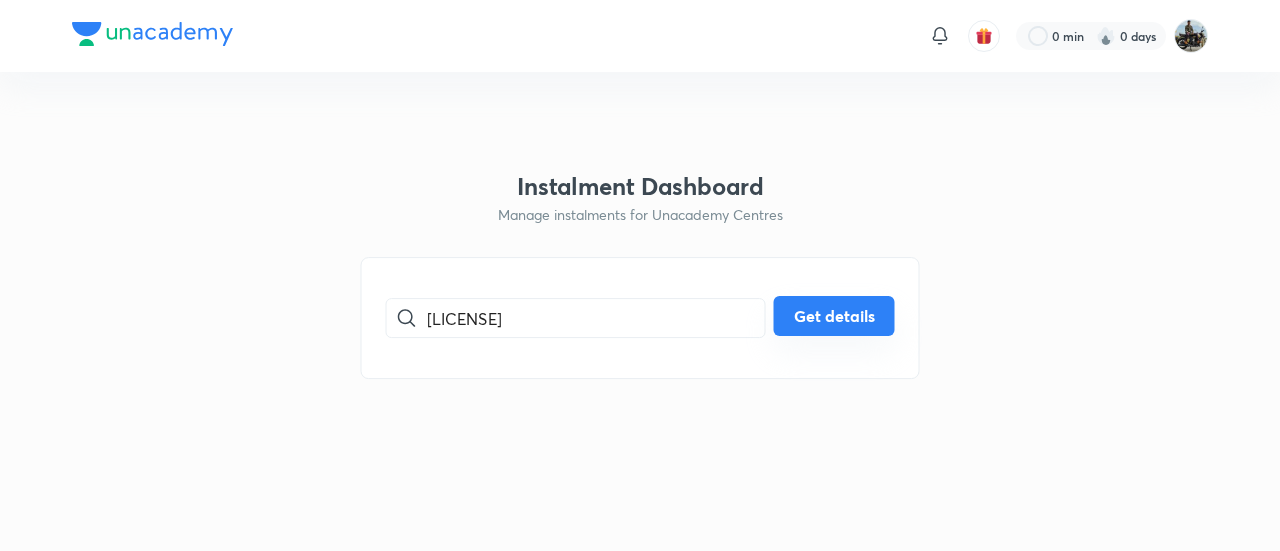 click on "Get details" at bounding box center (834, 316) 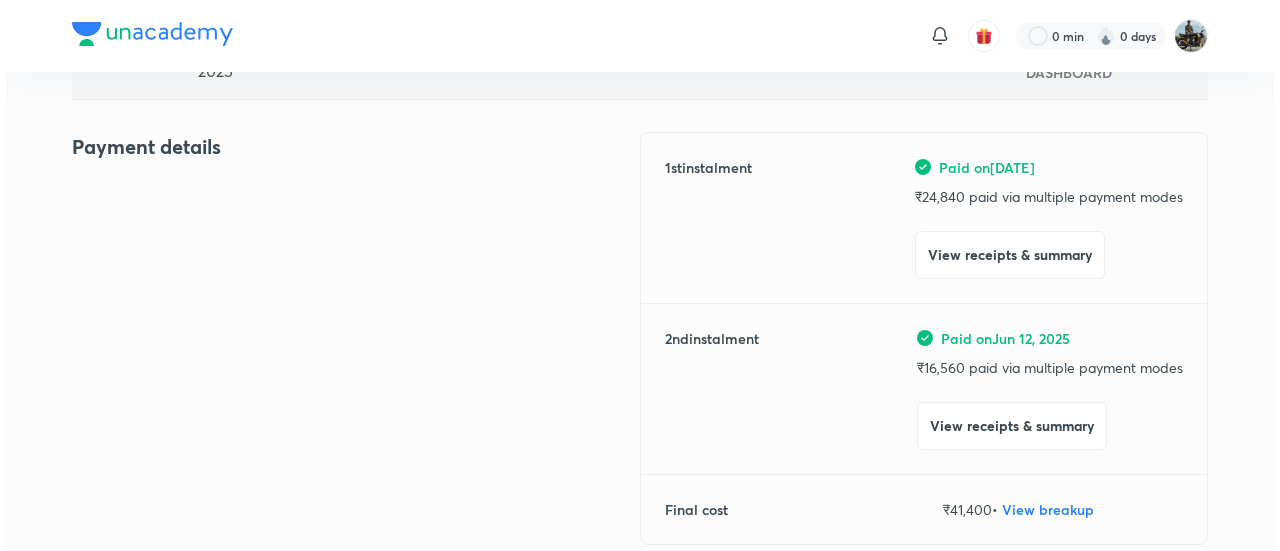 scroll, scrollTop: 207, scrollLeft: 0, axis: vertical 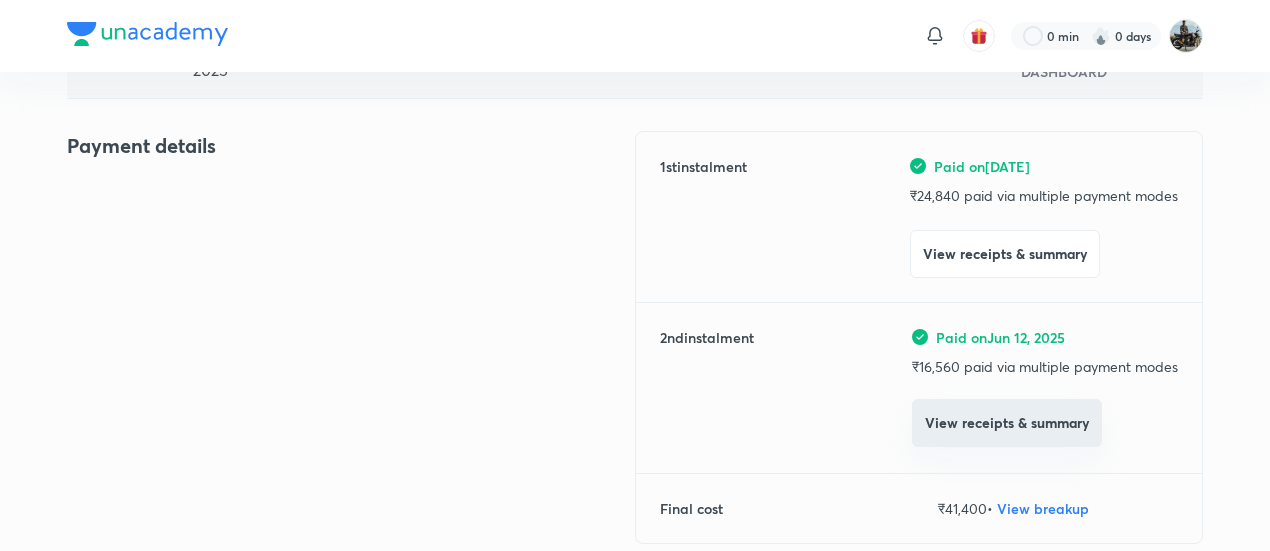 click on "View receipts & summary" at bounding box center (1007, 423) 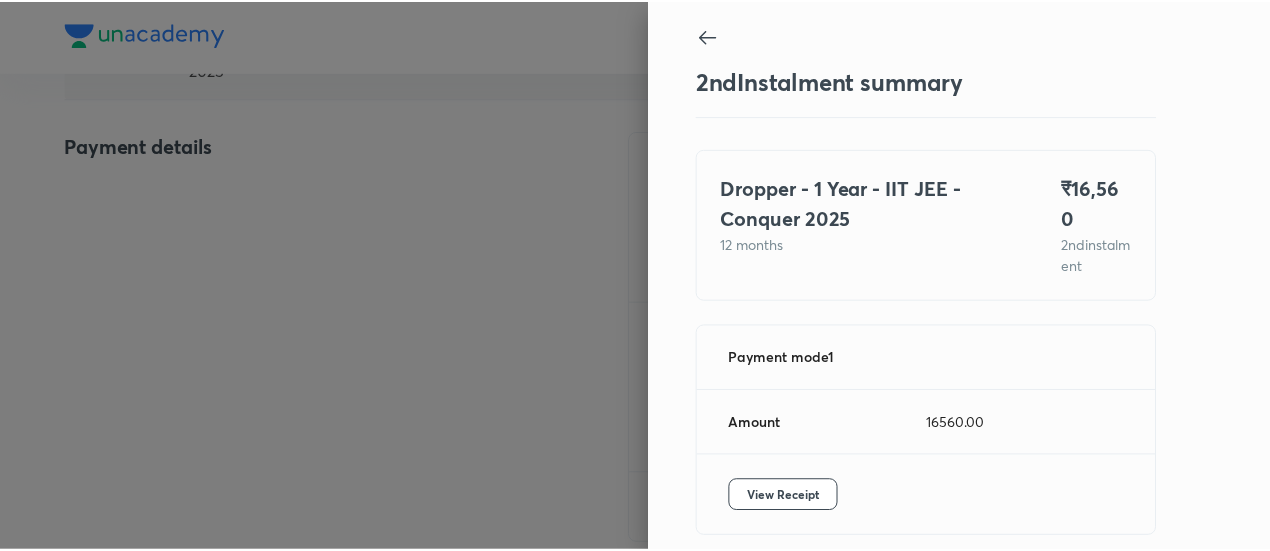 scroll, scrollTop: 67, scrollLeft: 0, axis: vertical 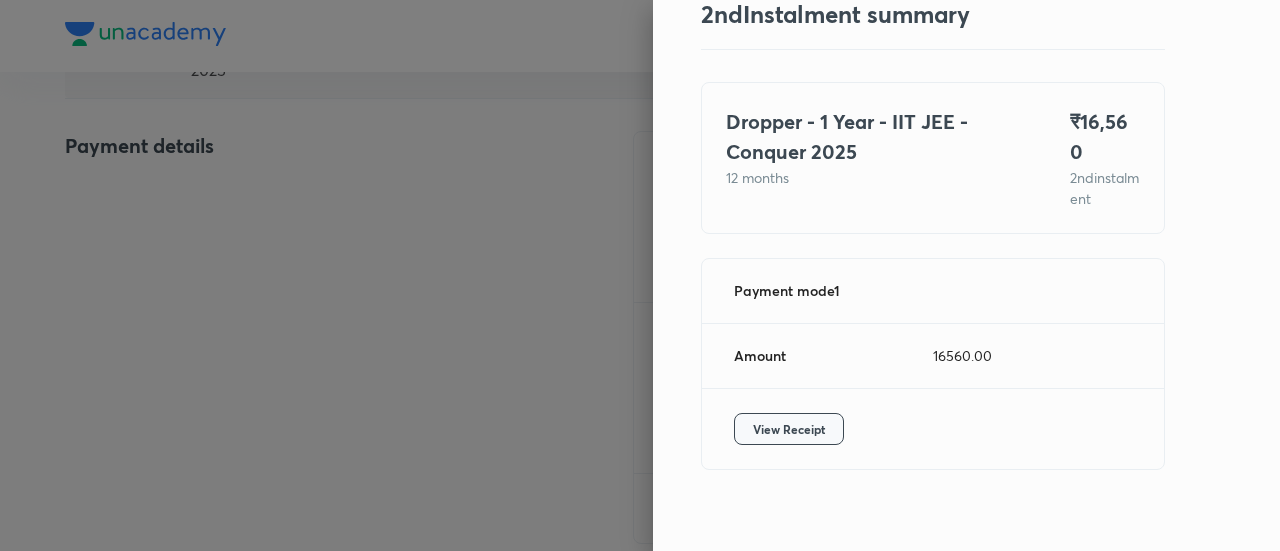 click on "View Receipt" at bounding box center (789, 429) 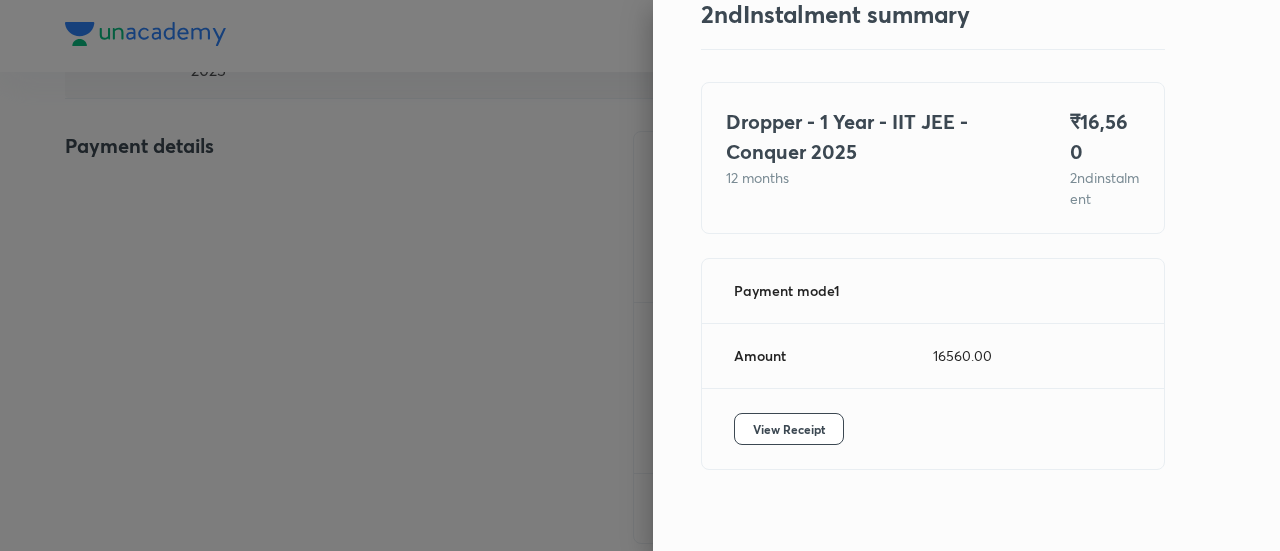 click at bounding box center (640, 275) 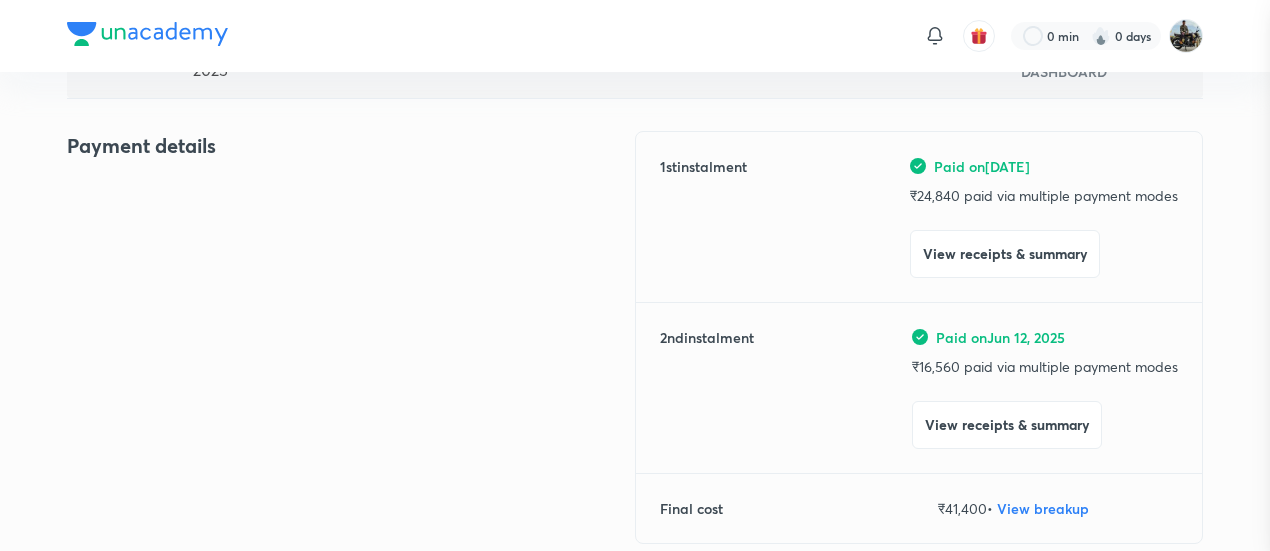 scroll, scrollTop: 0, scrollLeft: 0, axis: both 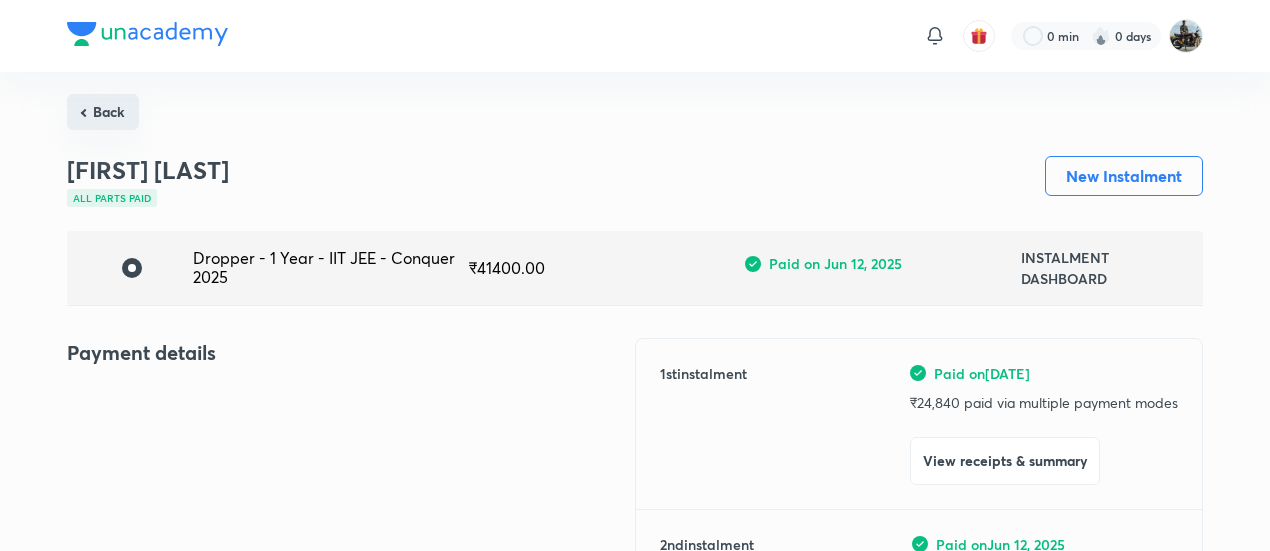 click on "Back" at bounding box center [103, 112] 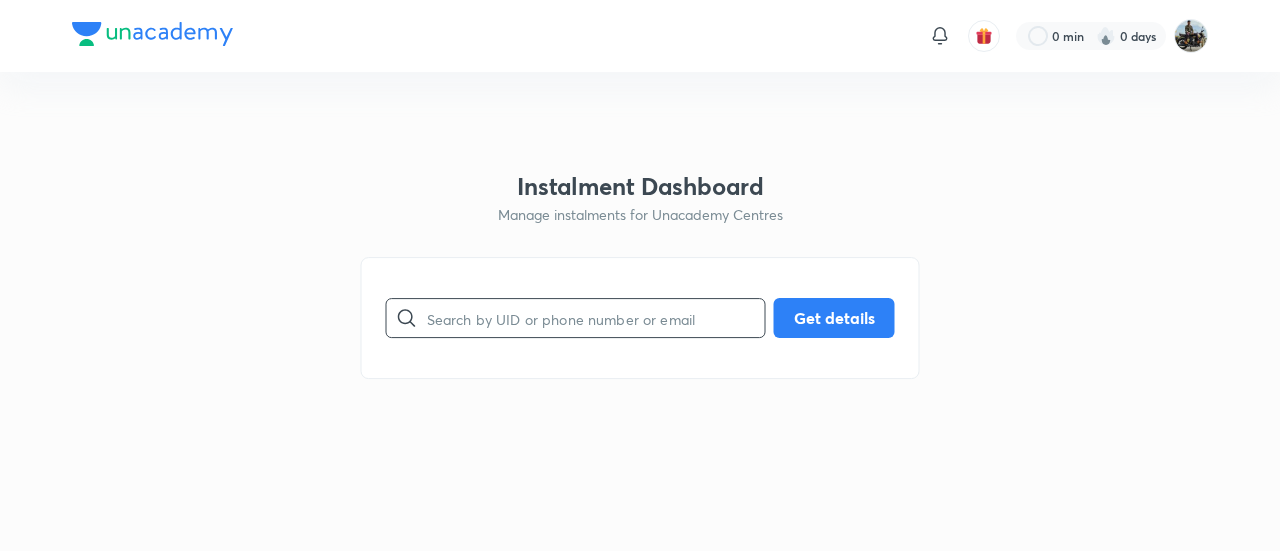 click at bounding box center (596, 318) 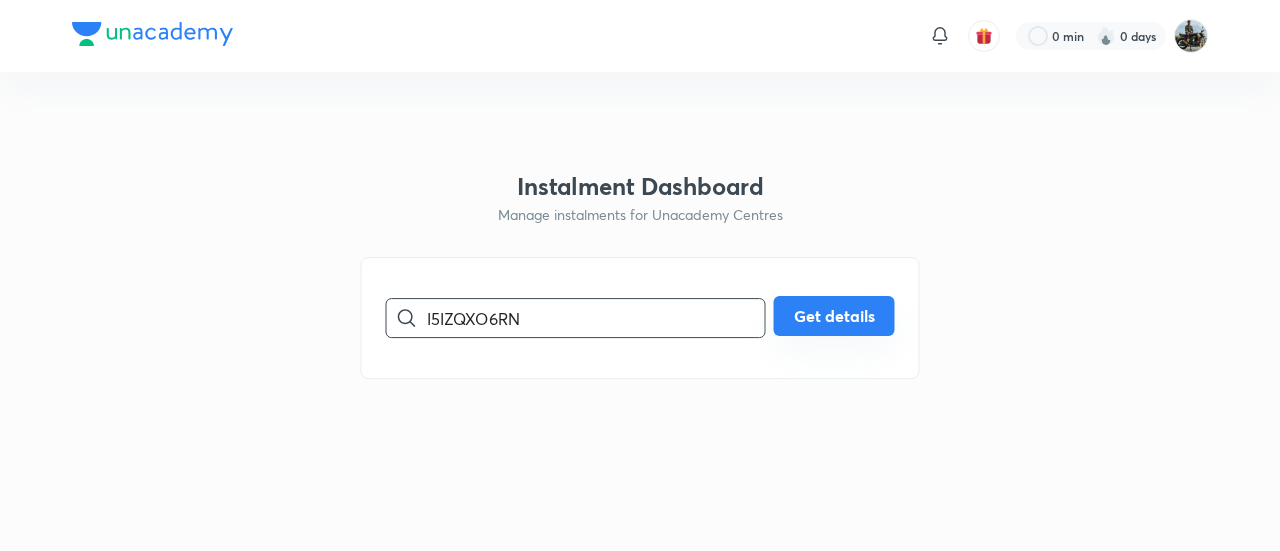 type on "I5IZQXO6RN" 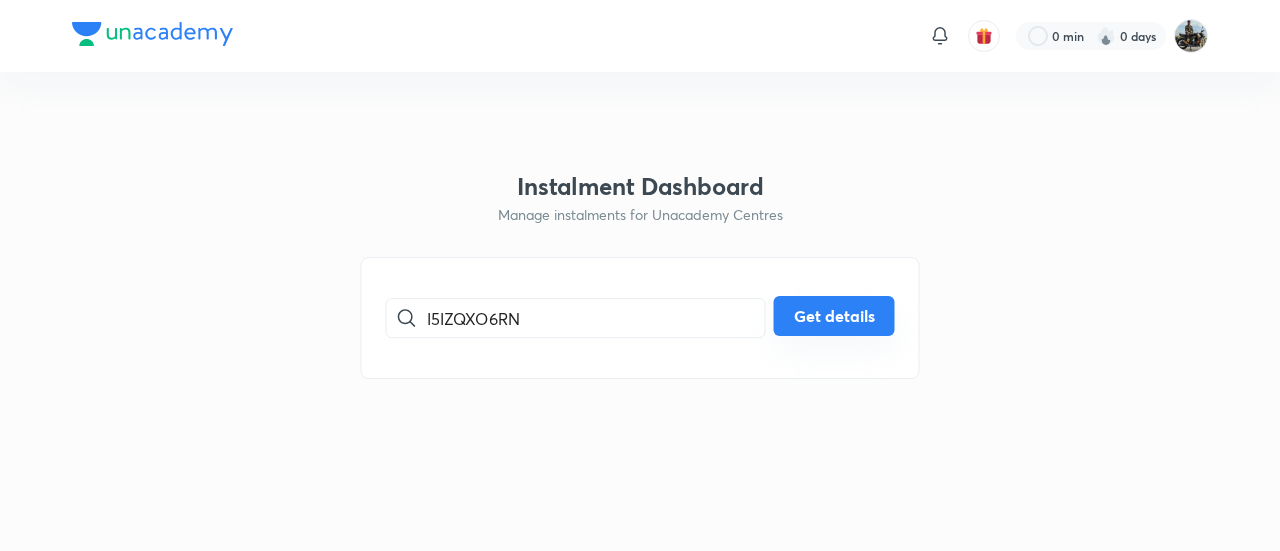 click on "Get details" at bounding box center [834, 316] 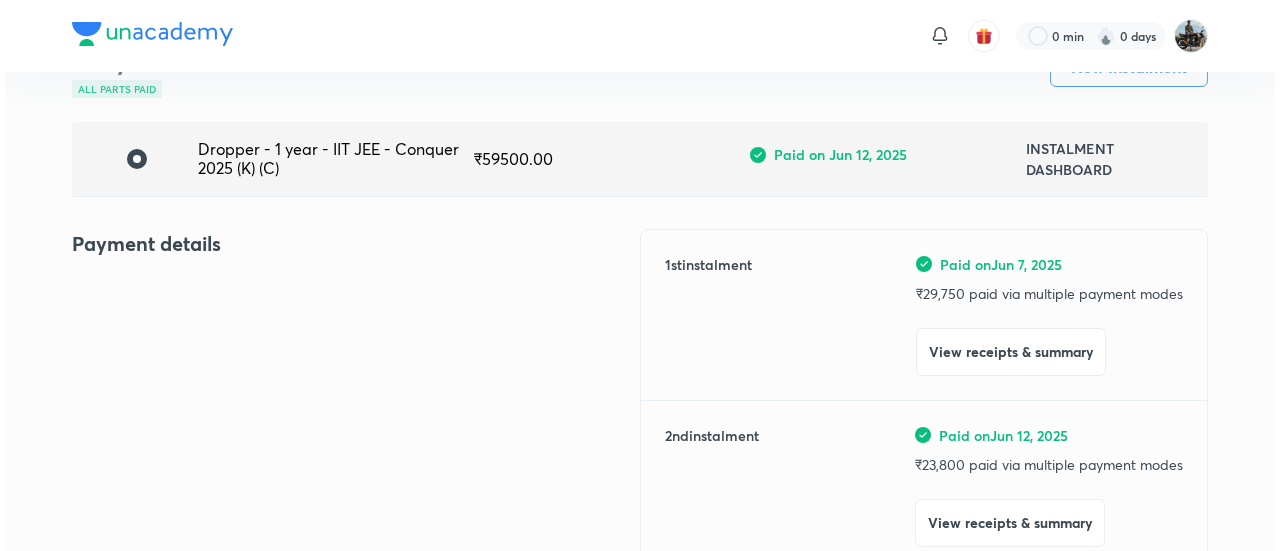 scroll, scrollTop: 115, scrollLeft: 0, axis: vertical 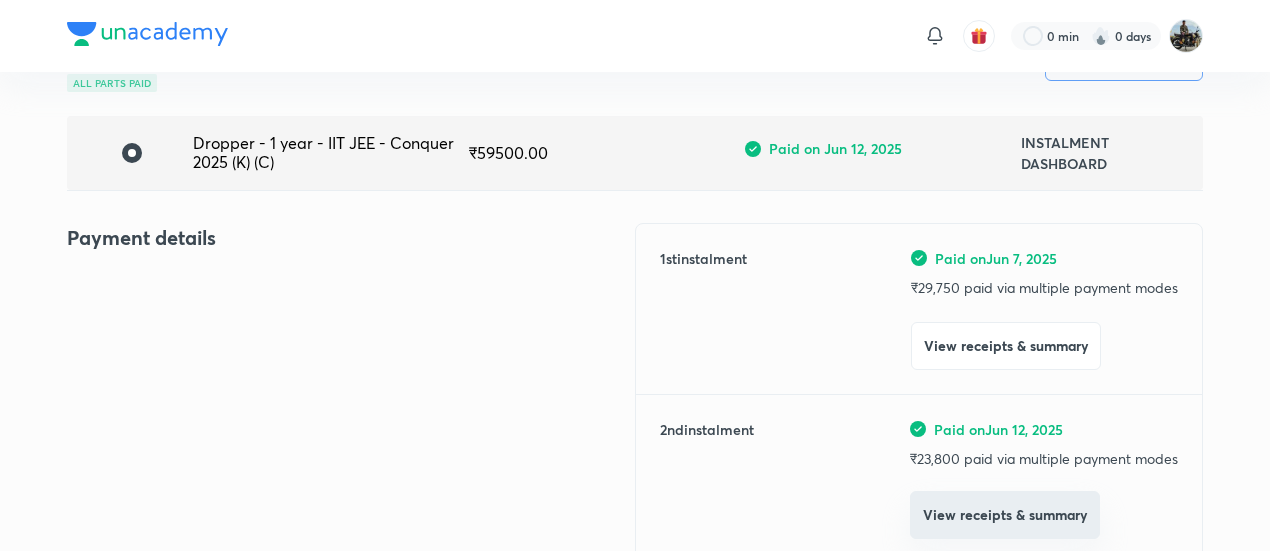 click on "View receipts & summary" at bounding box center [1005, 515] 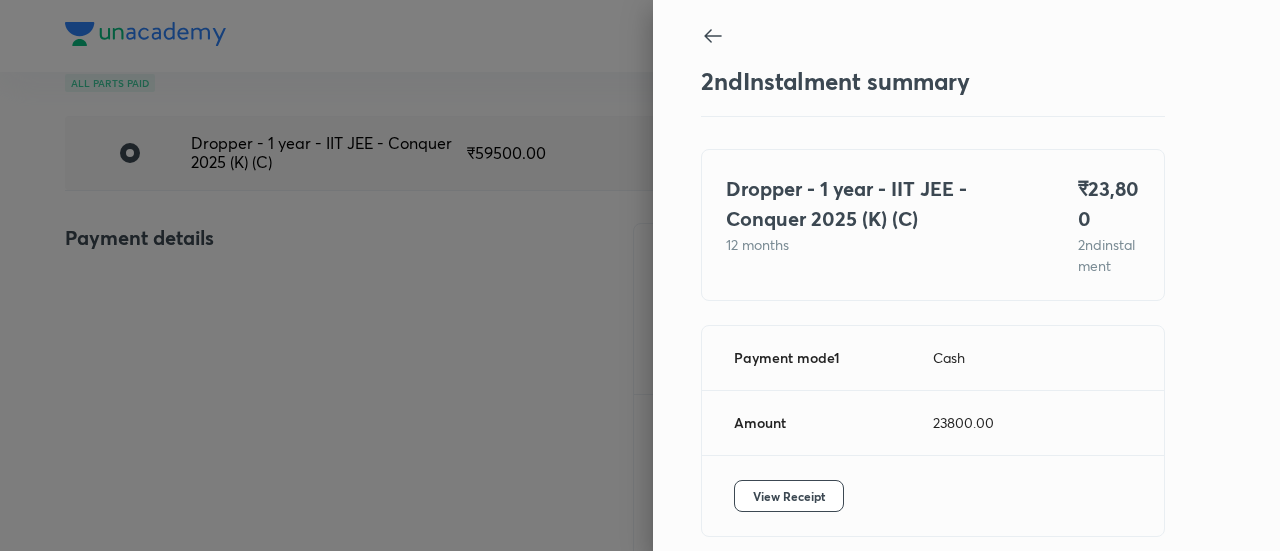 scroll, scrollTop: 109, scrollLeft: 0, axis: vertical 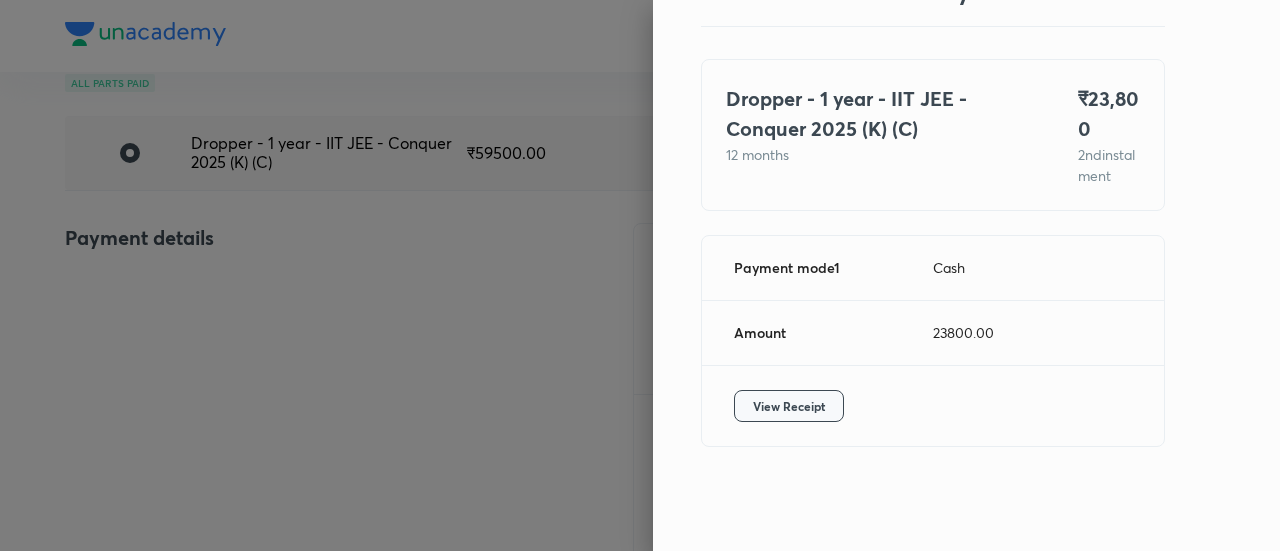 click on "View Receipt" at bounding box center (789, 406) 